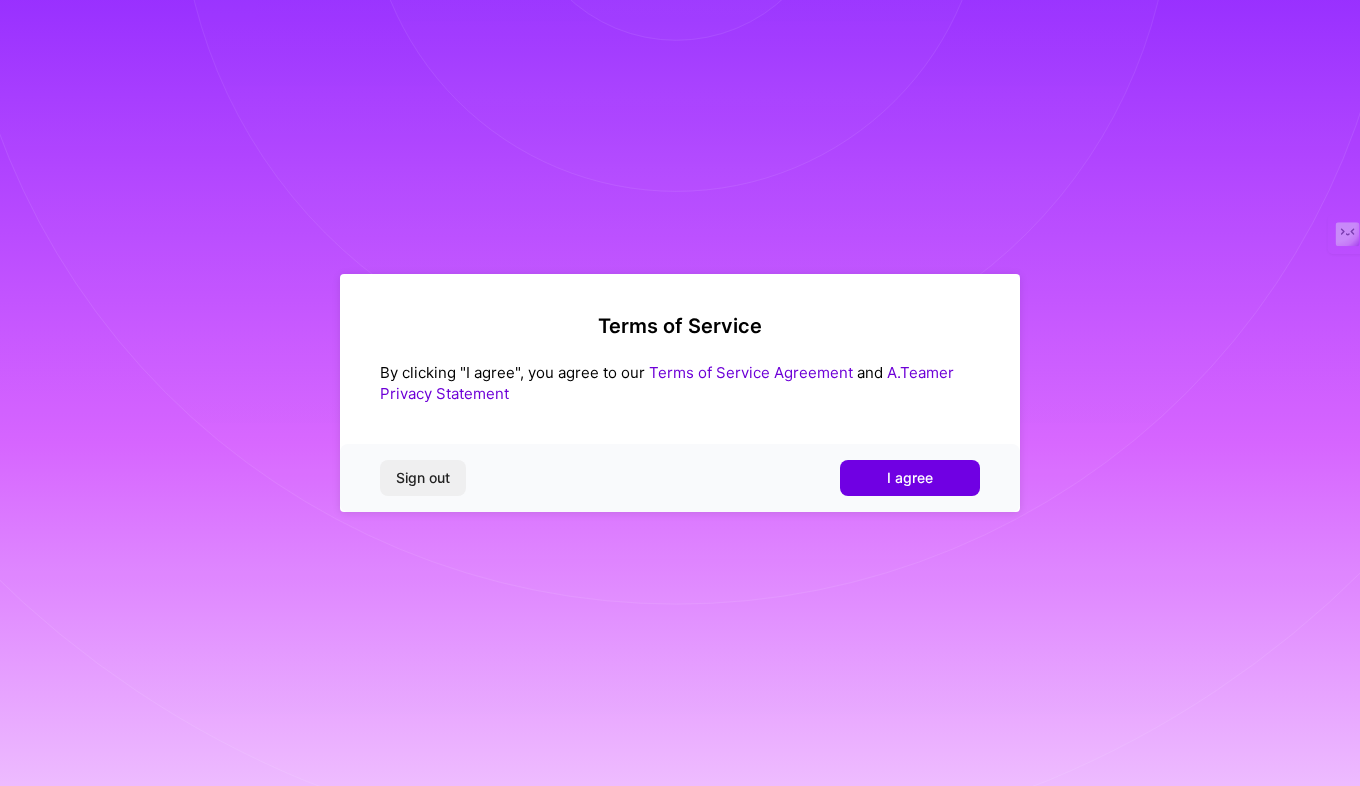 scroll, scrollTop: 0, scrollLeft: 0, axis: both 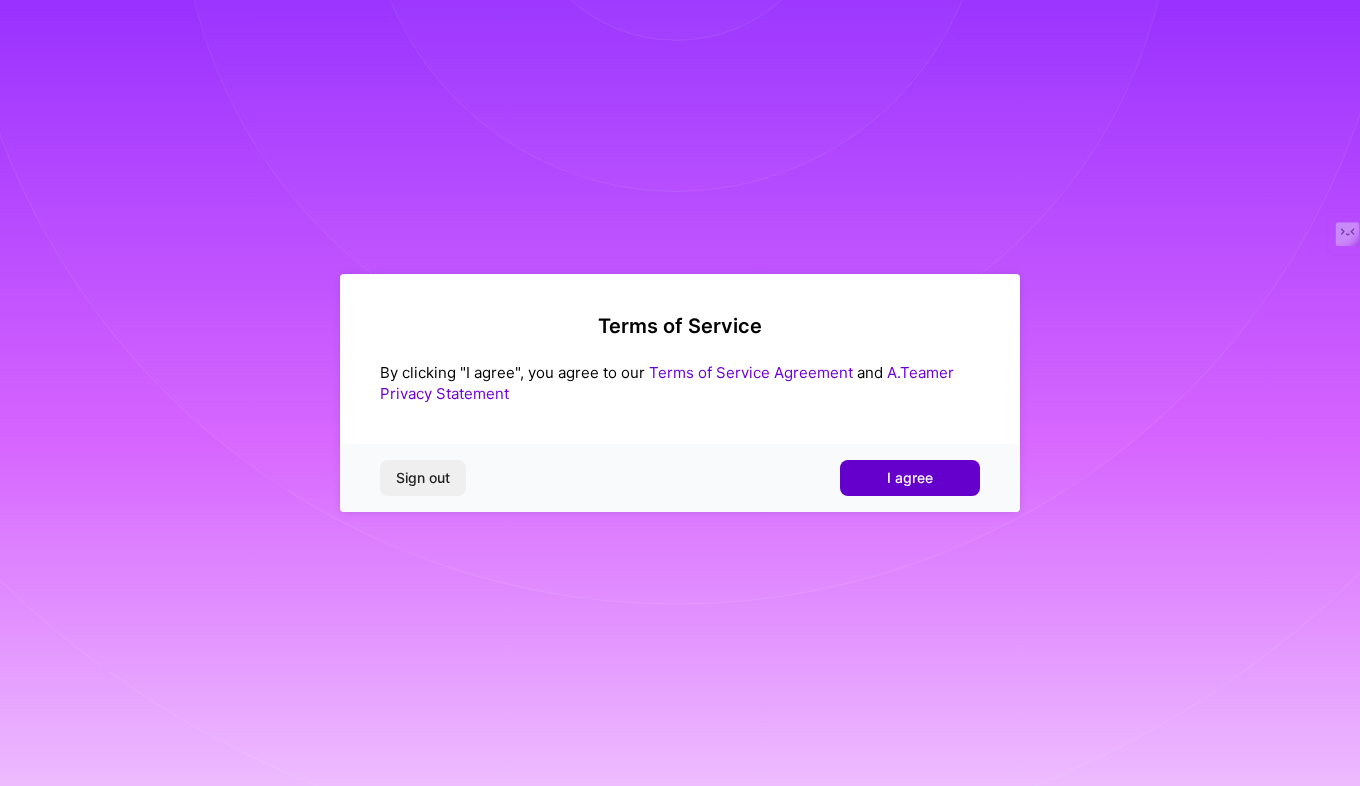 click on "I agree" at bounding box center (910, 478) 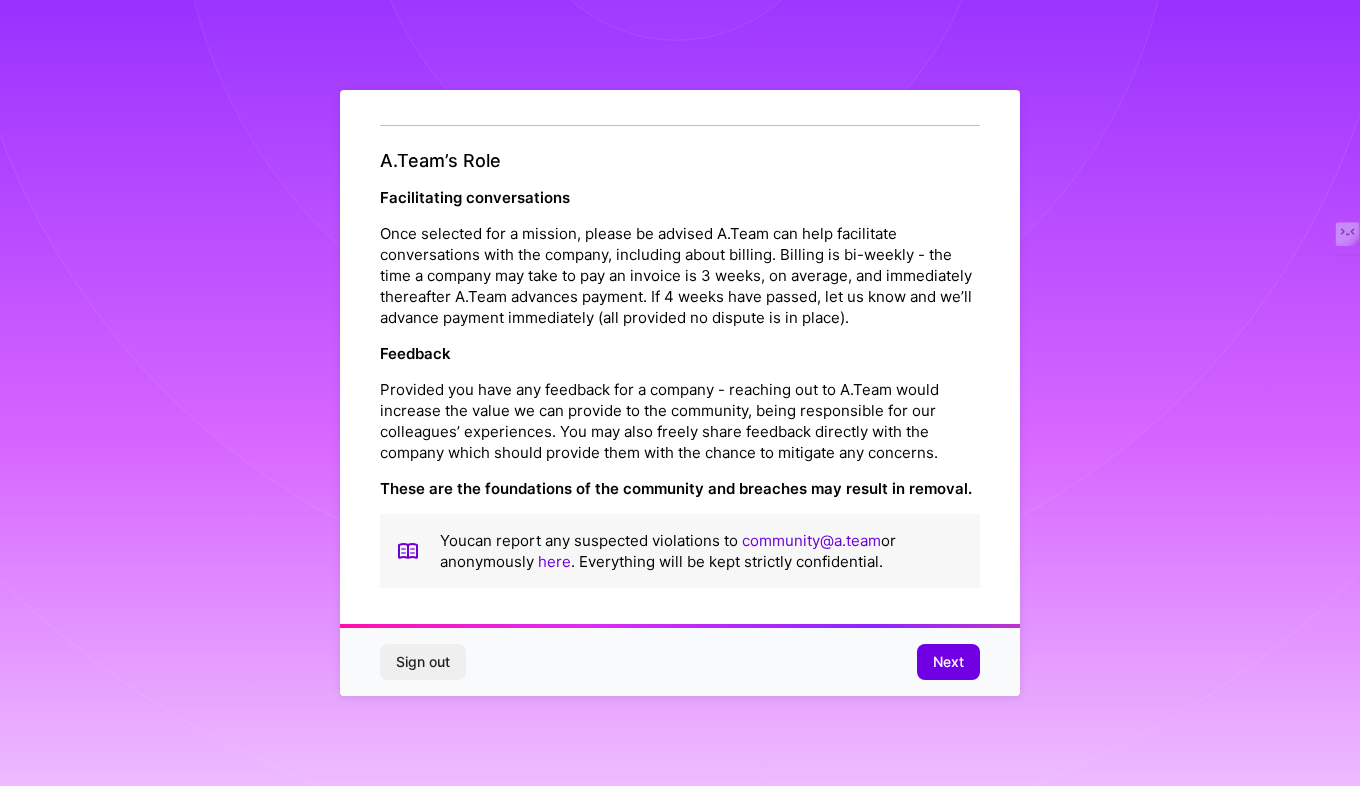 scroll, scrollTop: 2229, scrollLeft: 0, axis: vertical 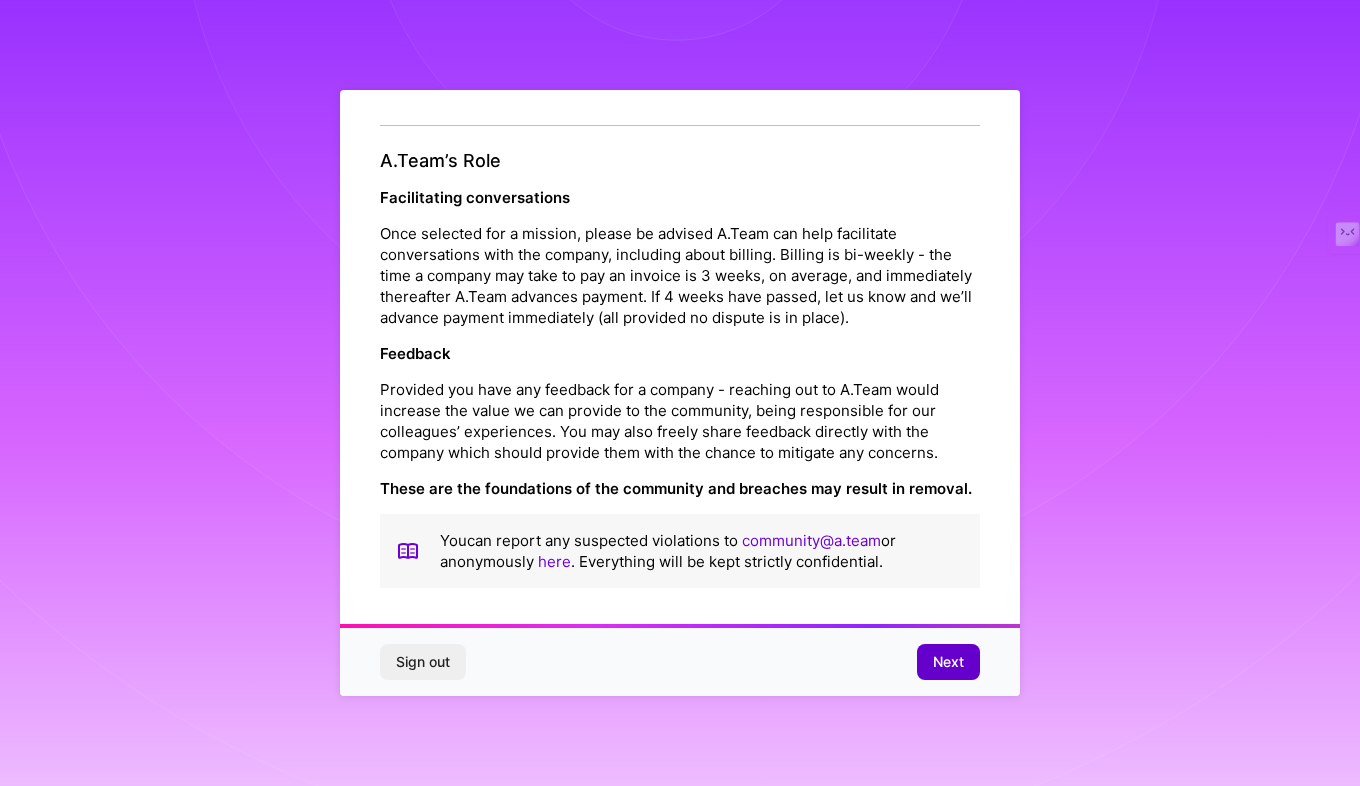 click on "Next" at bounding box center (948, 662) 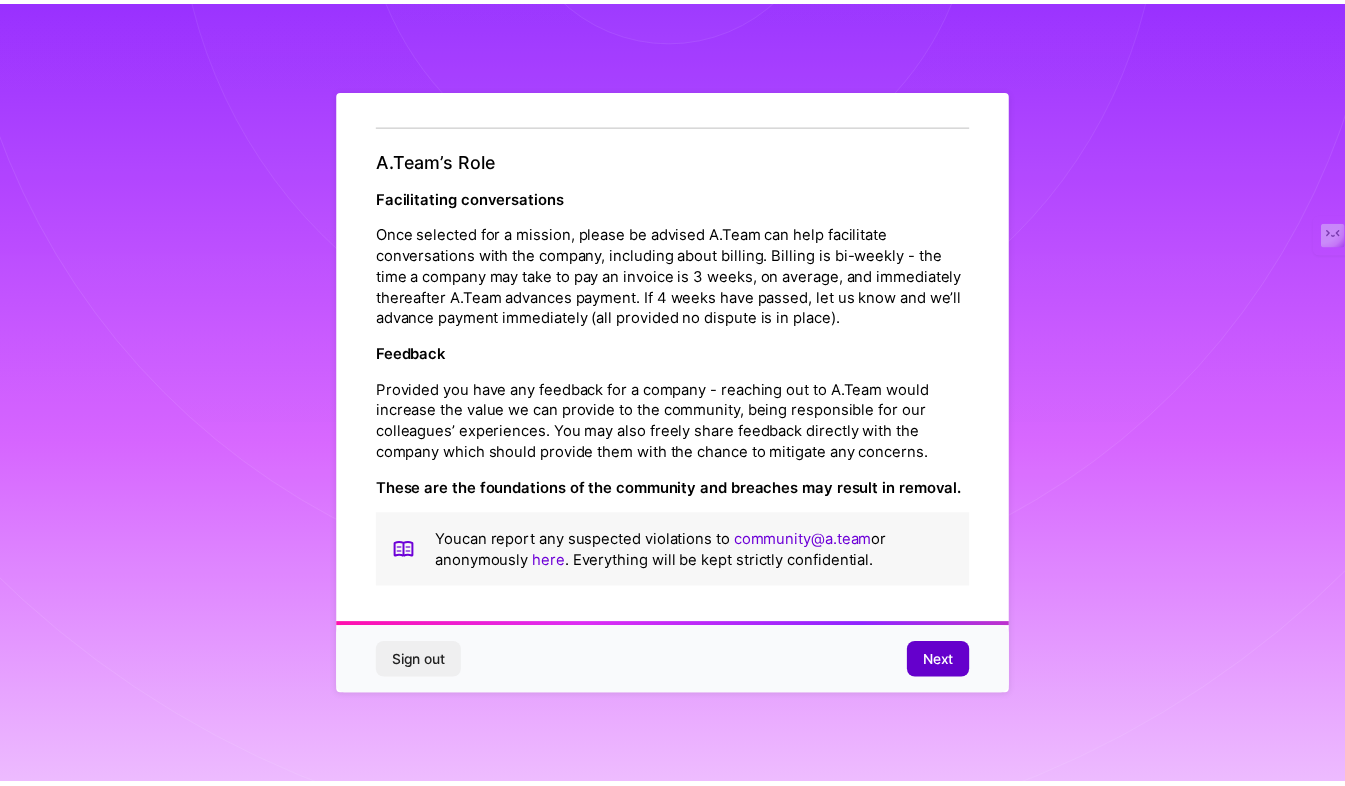 scroll, scrollTop: 0, scrollLeft: 0, axis: both 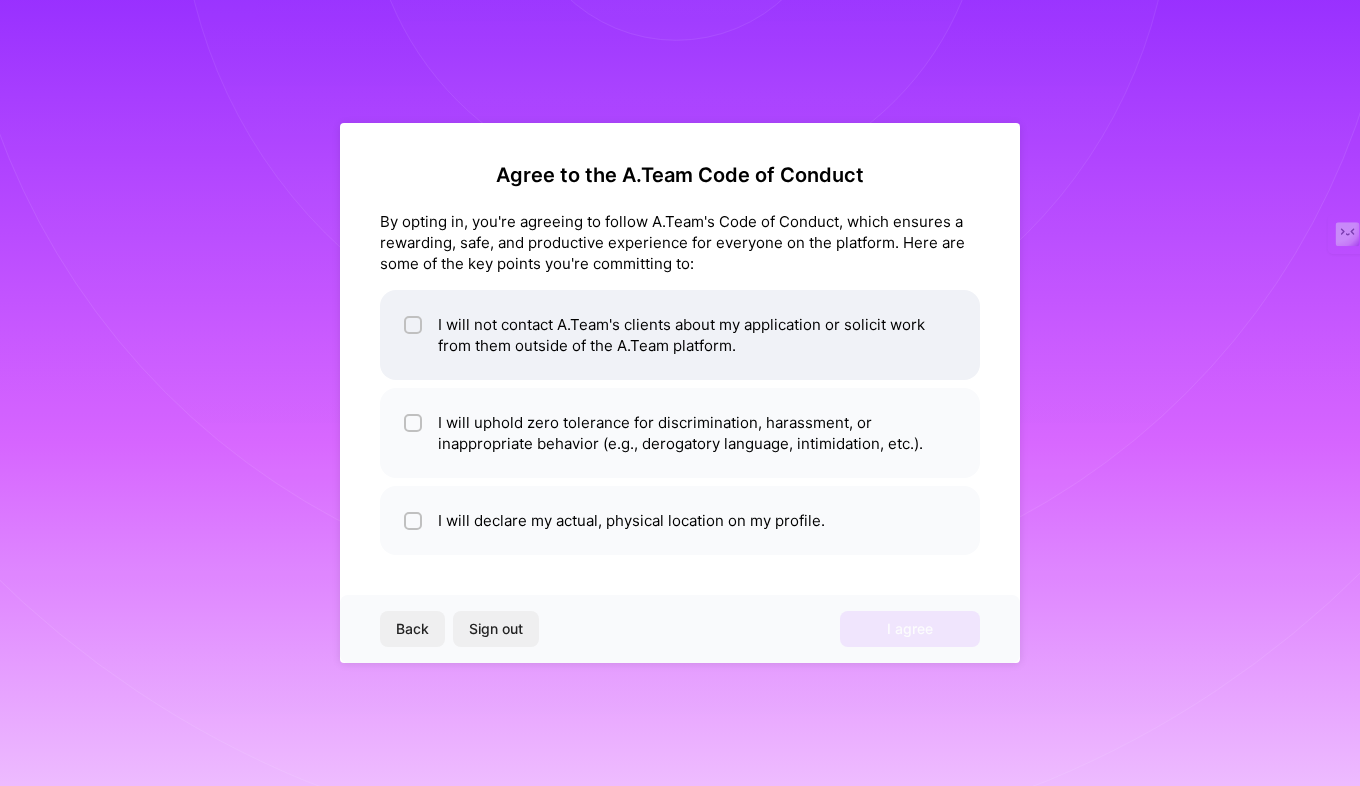 click at bounding box center (415, 326) 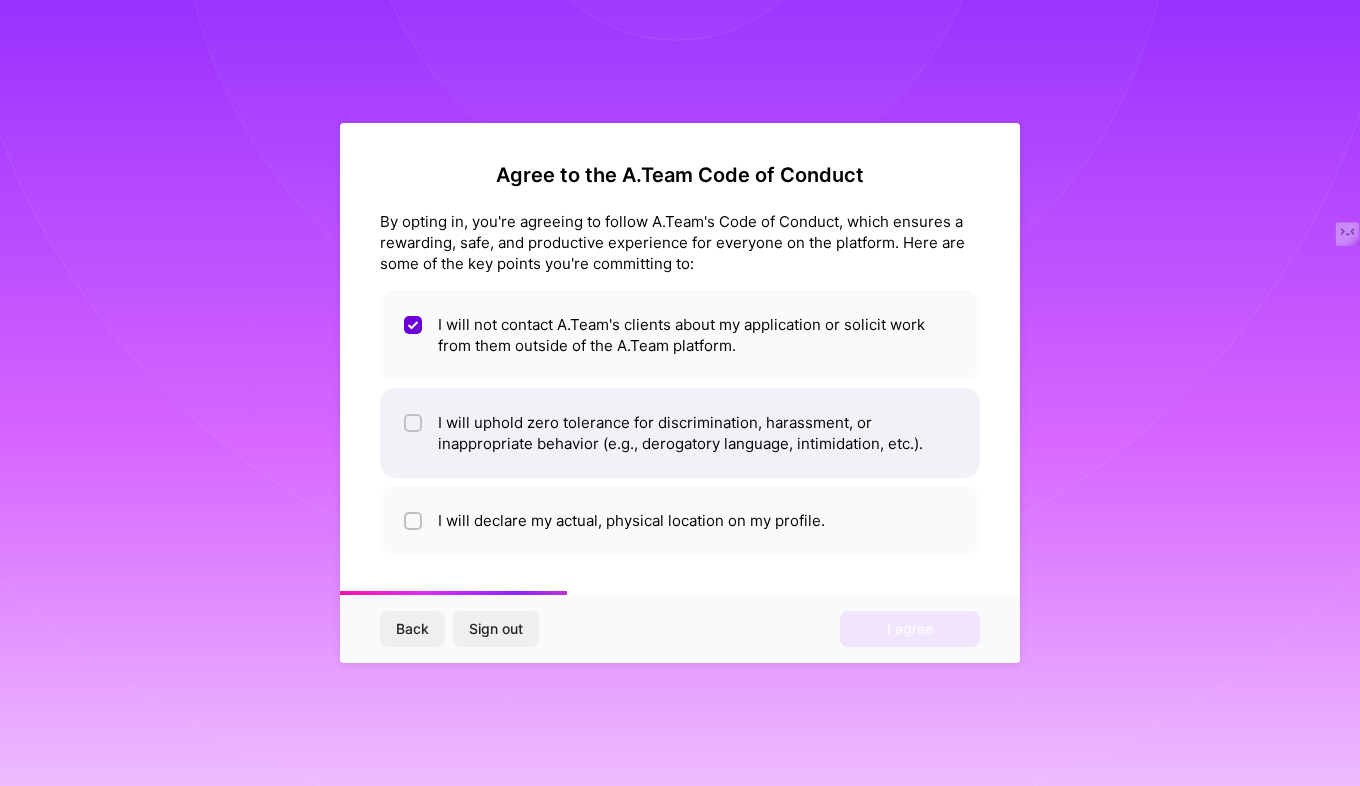 click on "I will uphold zero tolerance for discrimination, harassment, or inappropriate behavior (e.g., derogatory language, intimidation, etc.)." at bounding box center (680, 433) 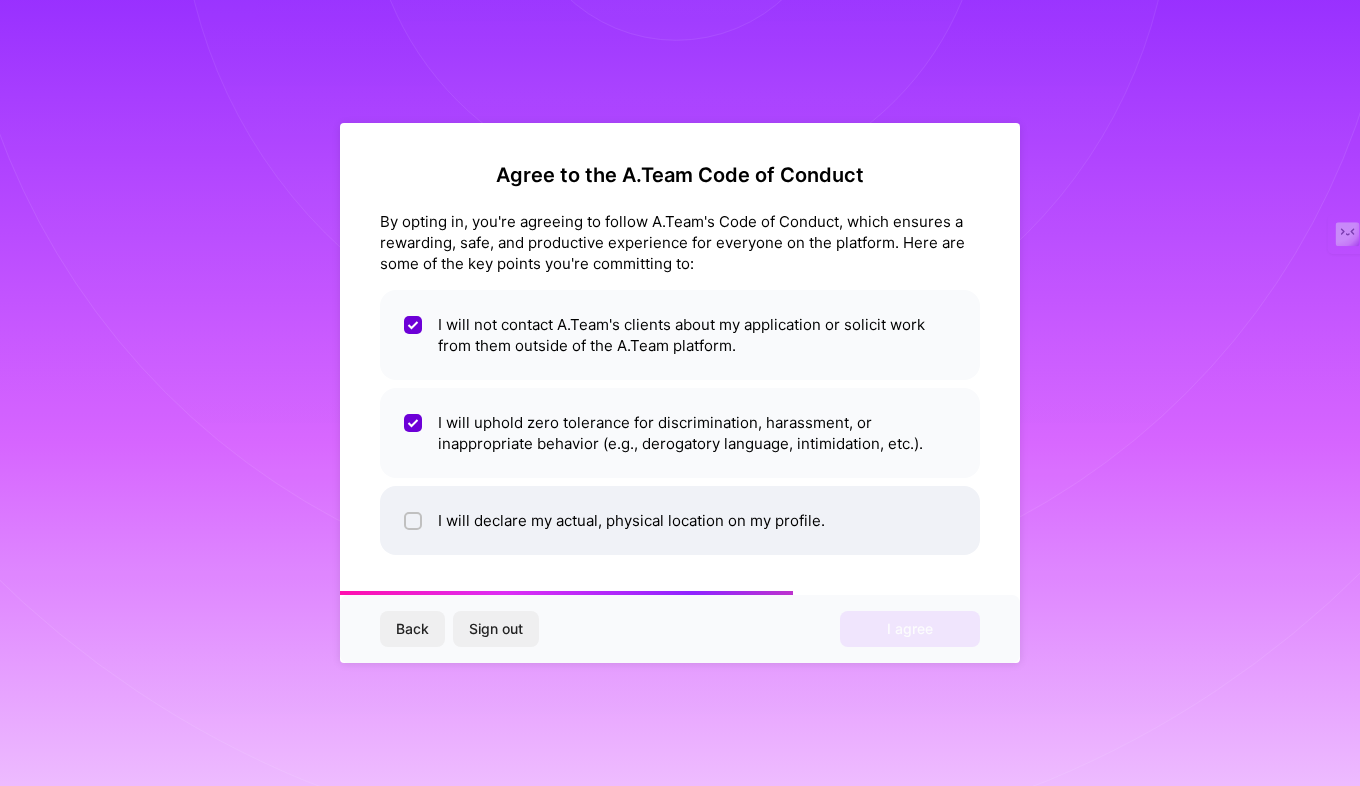 click at bounding box center [413, 521] 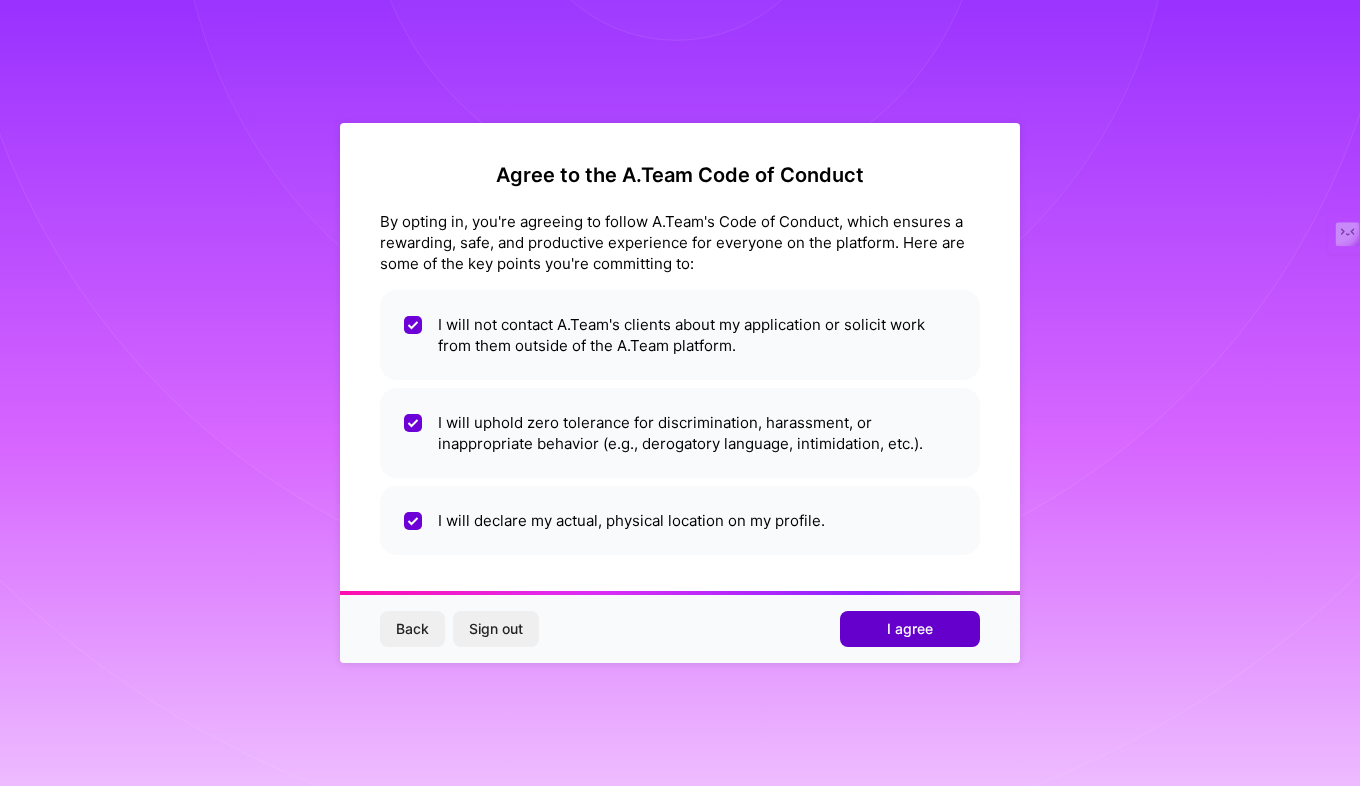 click on "I agree" at bounding box center (910, 629) 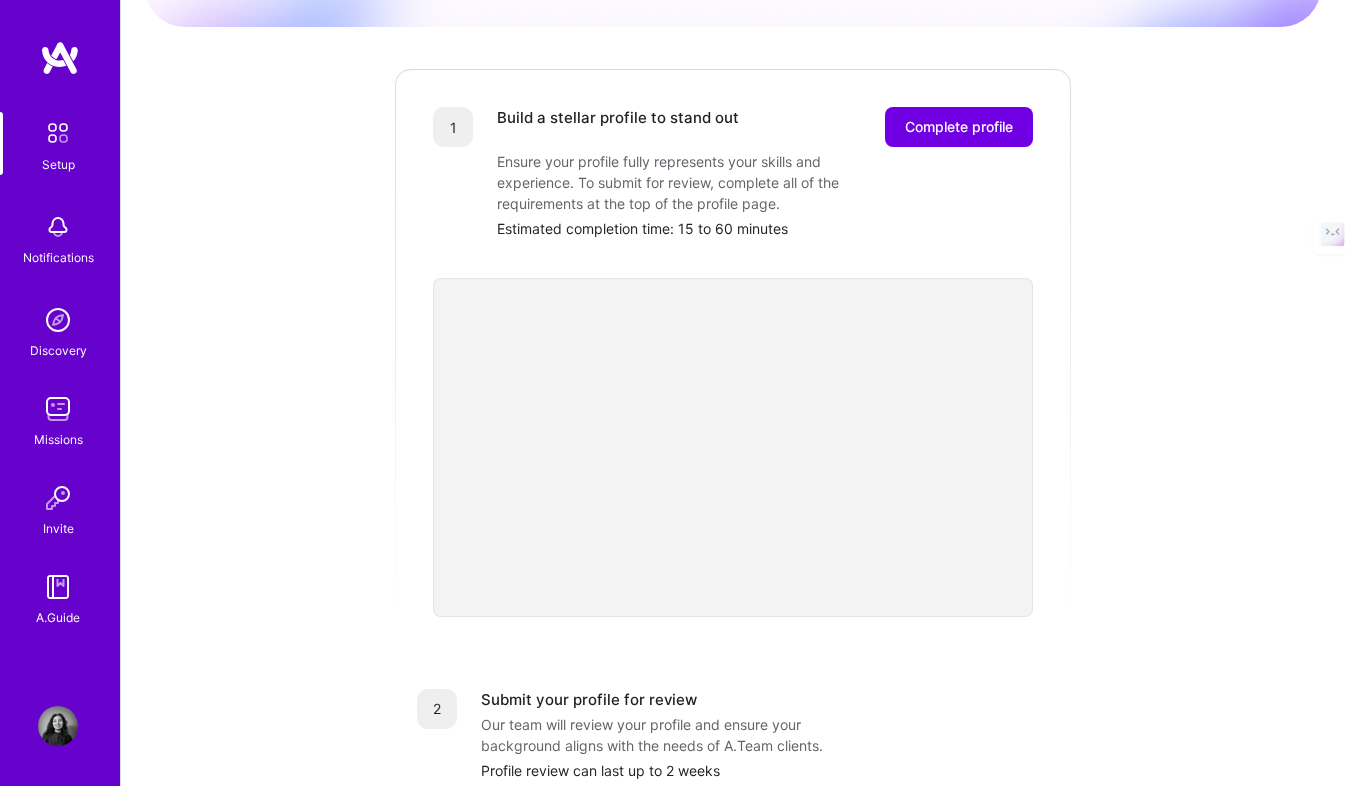scroll, scrollTop: 212, scrollLeft: 0, axis: vertical 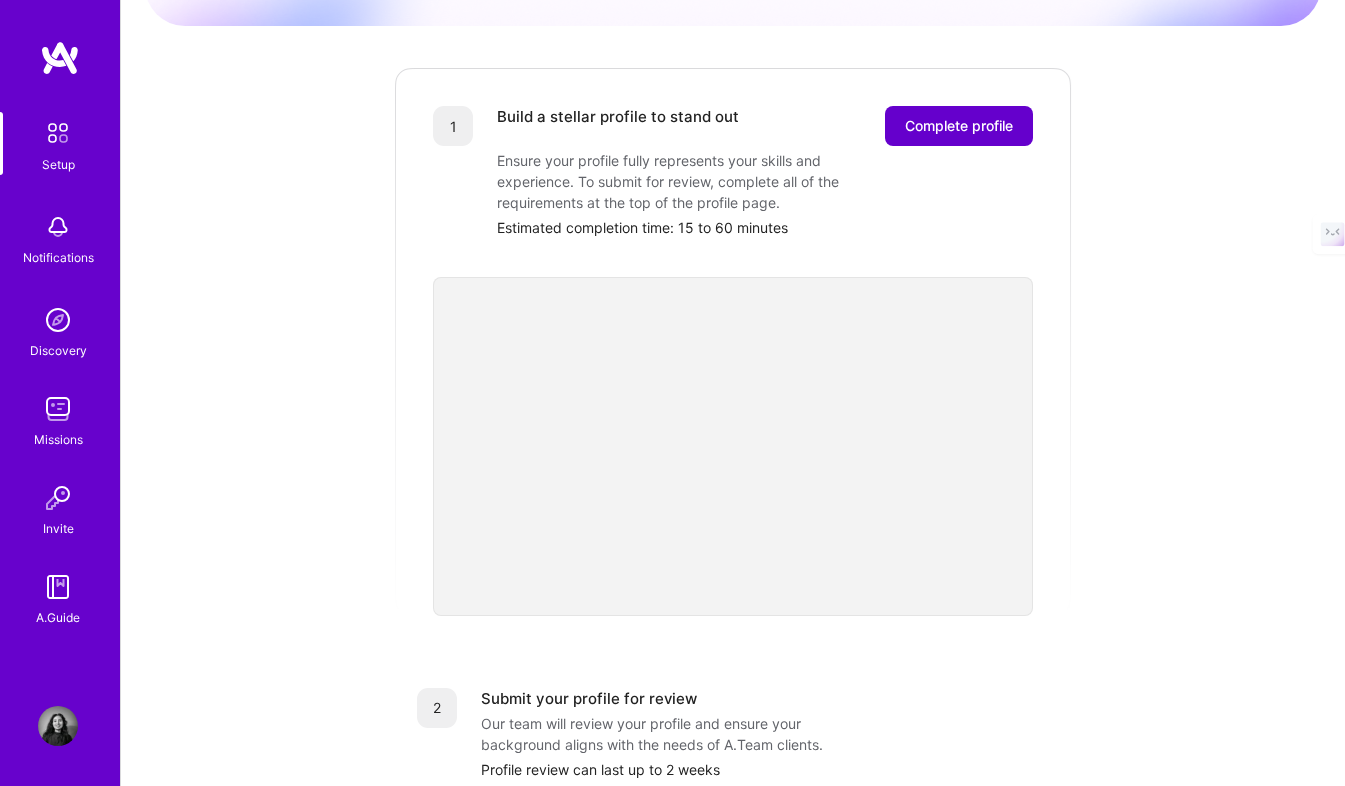 click on "Complete profile" at bounding box center (959, 126) 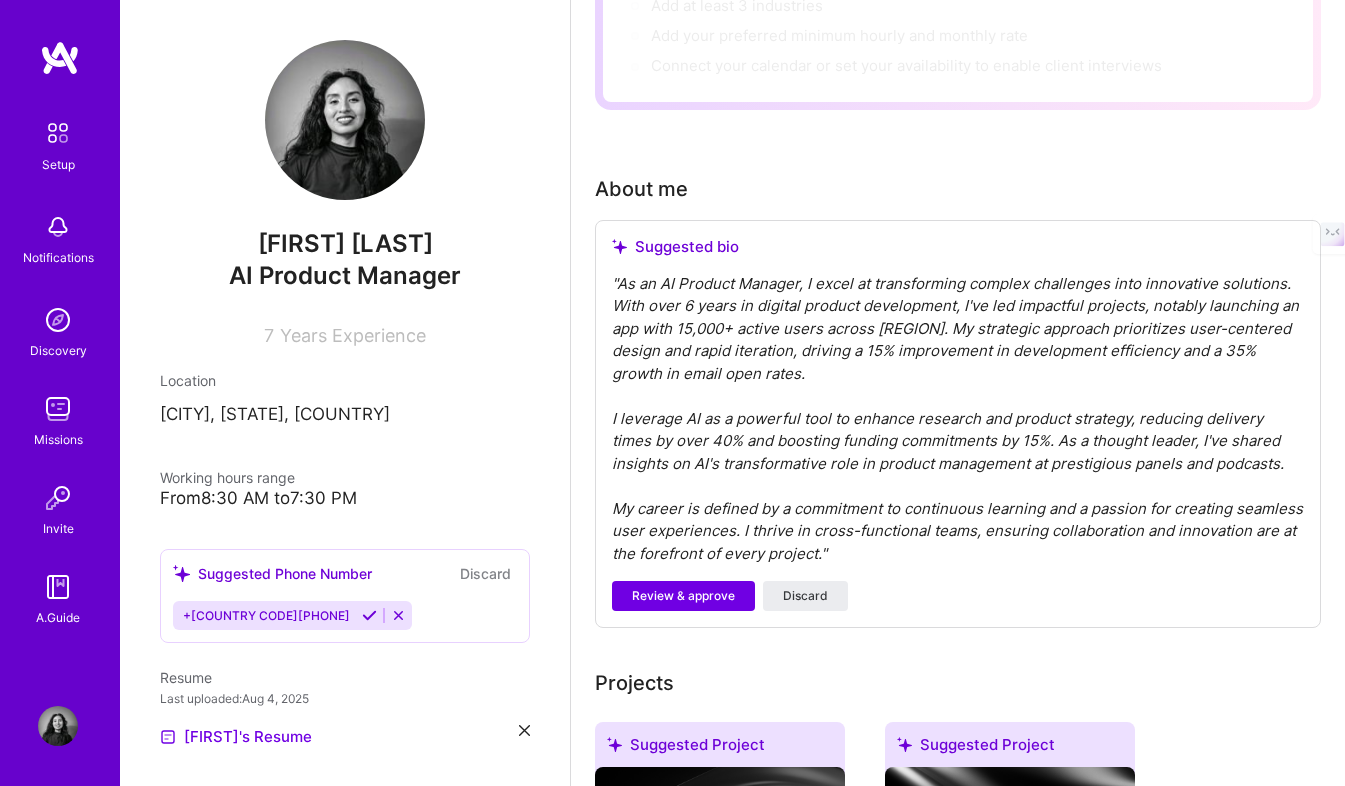 scroll, scrollTop: 401, scrollLeft: 0, axis: vertical 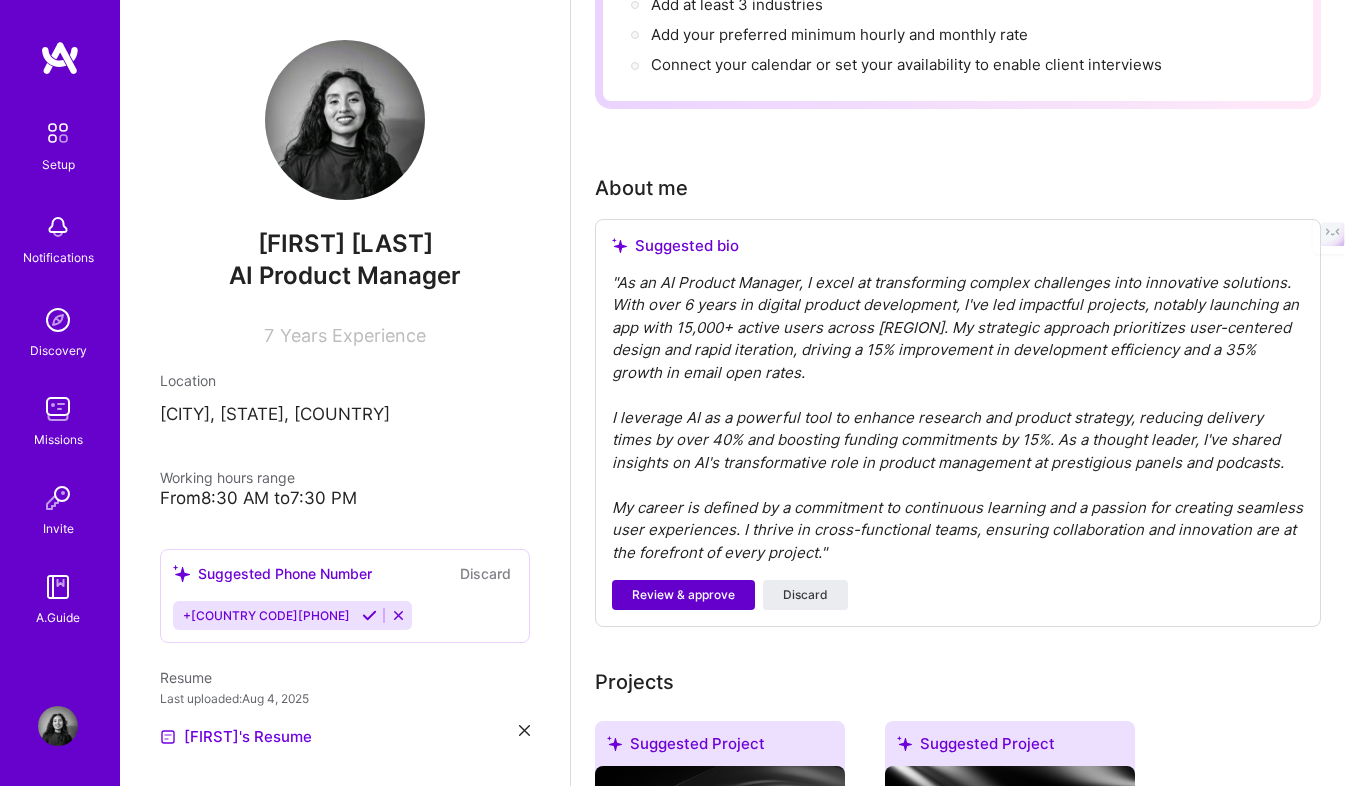 click on "Review & approve" at bounding box center (683, 595) 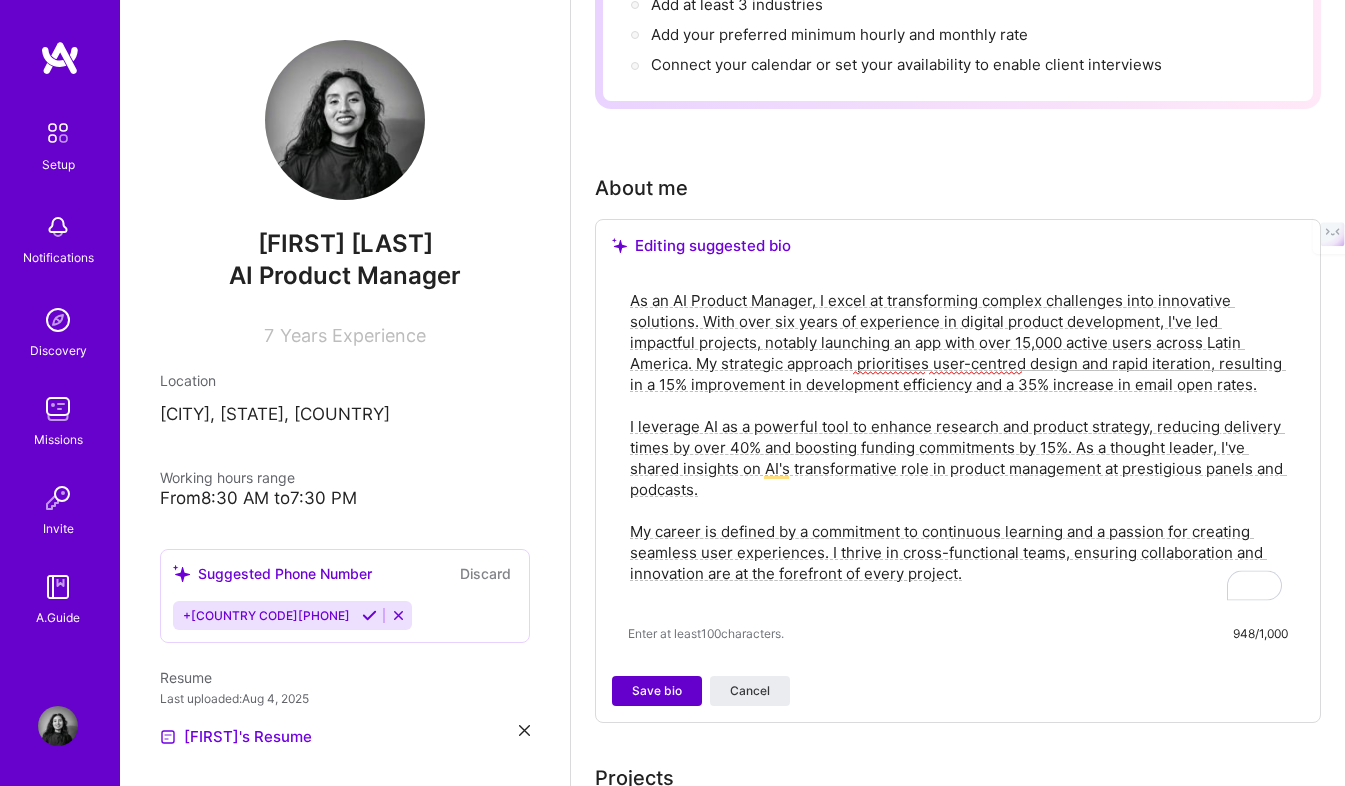 type on "As an AI Product Manager, I excel at transforming complex challenges into innovative solutions. With over six years of experience in digital product development, I've led impactful projects, notably launching an app with over 15,000 active users across Latin America. My strategic approach prioritises user-centred design and rapid iteration, resulting in a 15% improvement in development efficiency and a 35% increase in email open rates.
I leverage AI as a powerful tool to enhance research and product strategy, reducing delivery times by over 40% and boosting funding commitments by 15%. As a thought leader, I've shared insights on AI's transformative role in product management at prestigious panels and podcasts.
My career is defined by a commitment to continuous learning and a passion for creating seamless user experiences. I thrive in cross-functional teams, ensuring collaboration and innovation are at the forefront of every project." 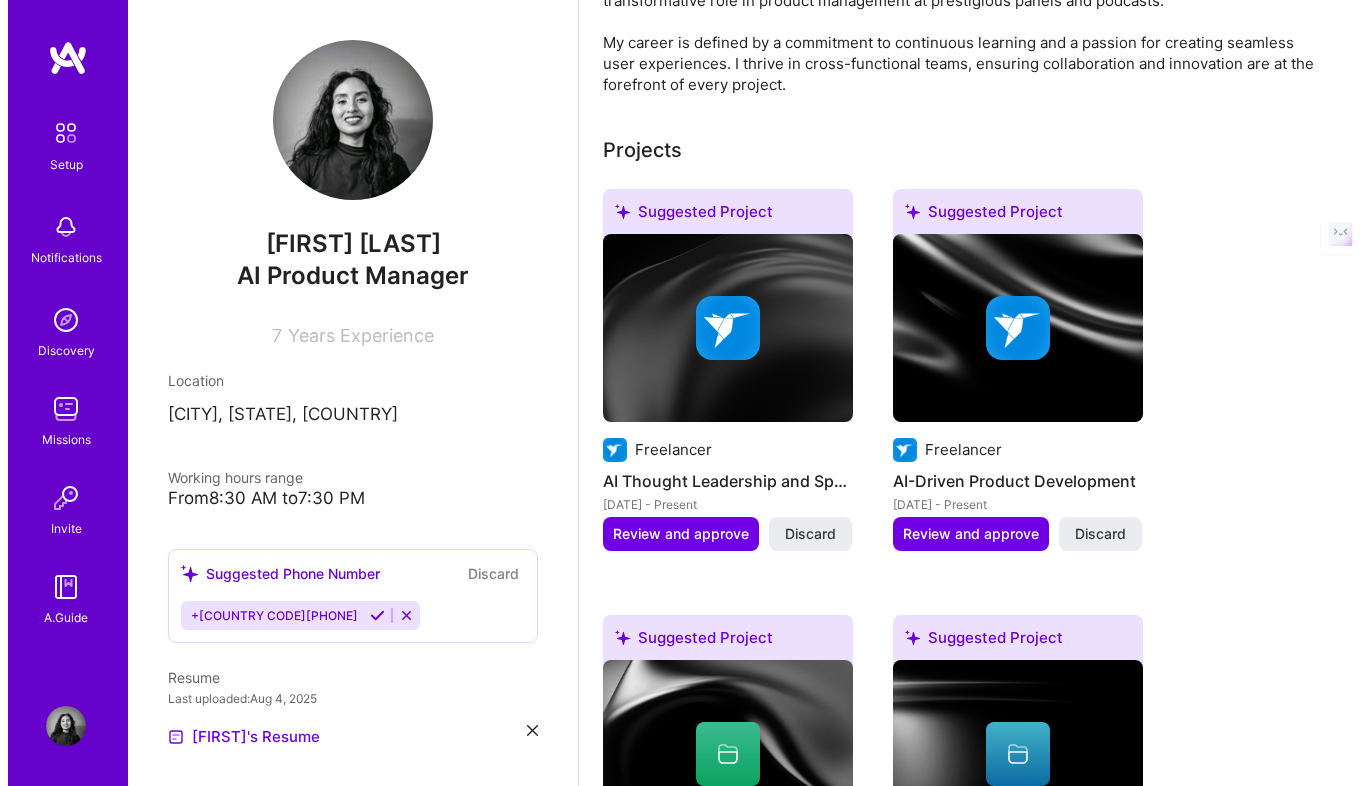 scroll, scrollTop: 788, scrollLeft: 0, axis: vertical 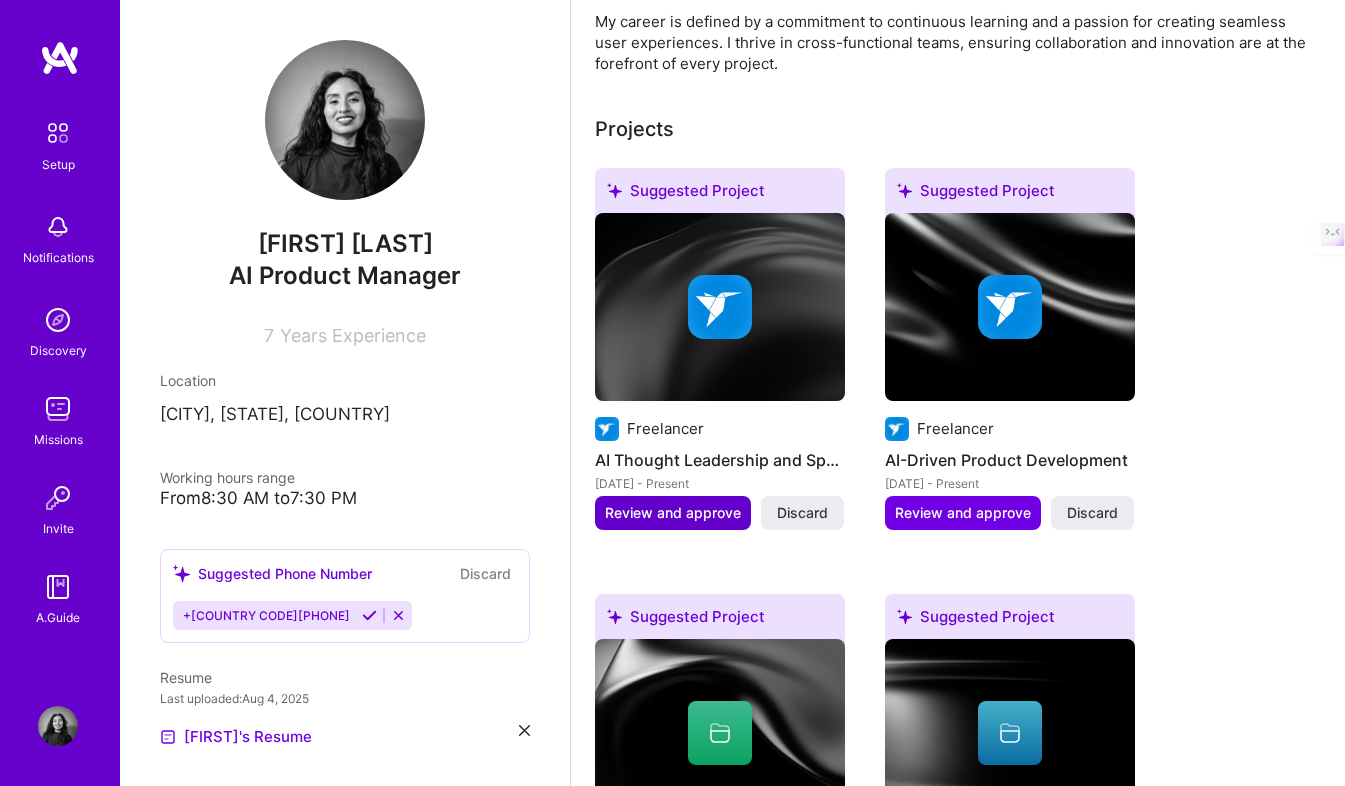 click on "Review and approve" at bounding box center (673, 513) 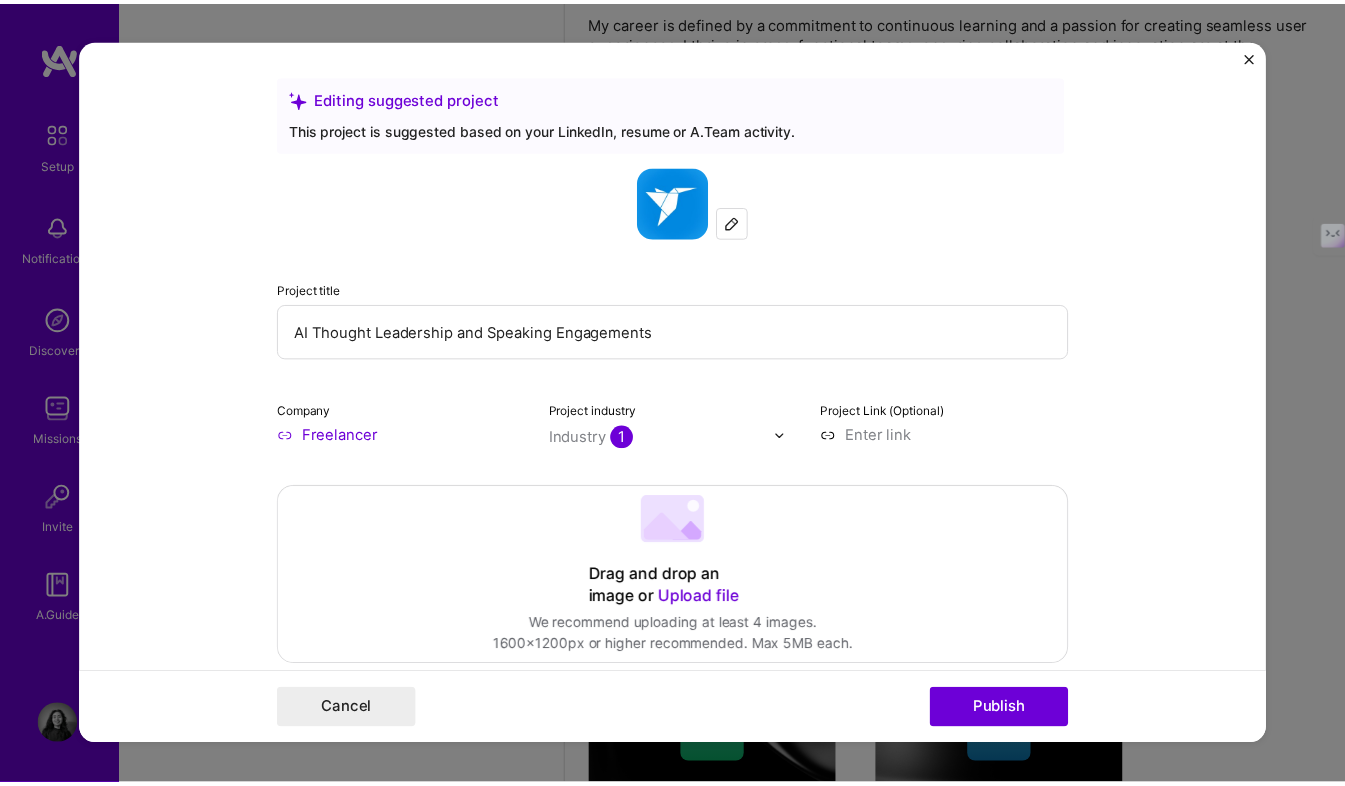 scroll, scrollTop: 0, scrollLeft: 0, axis: both 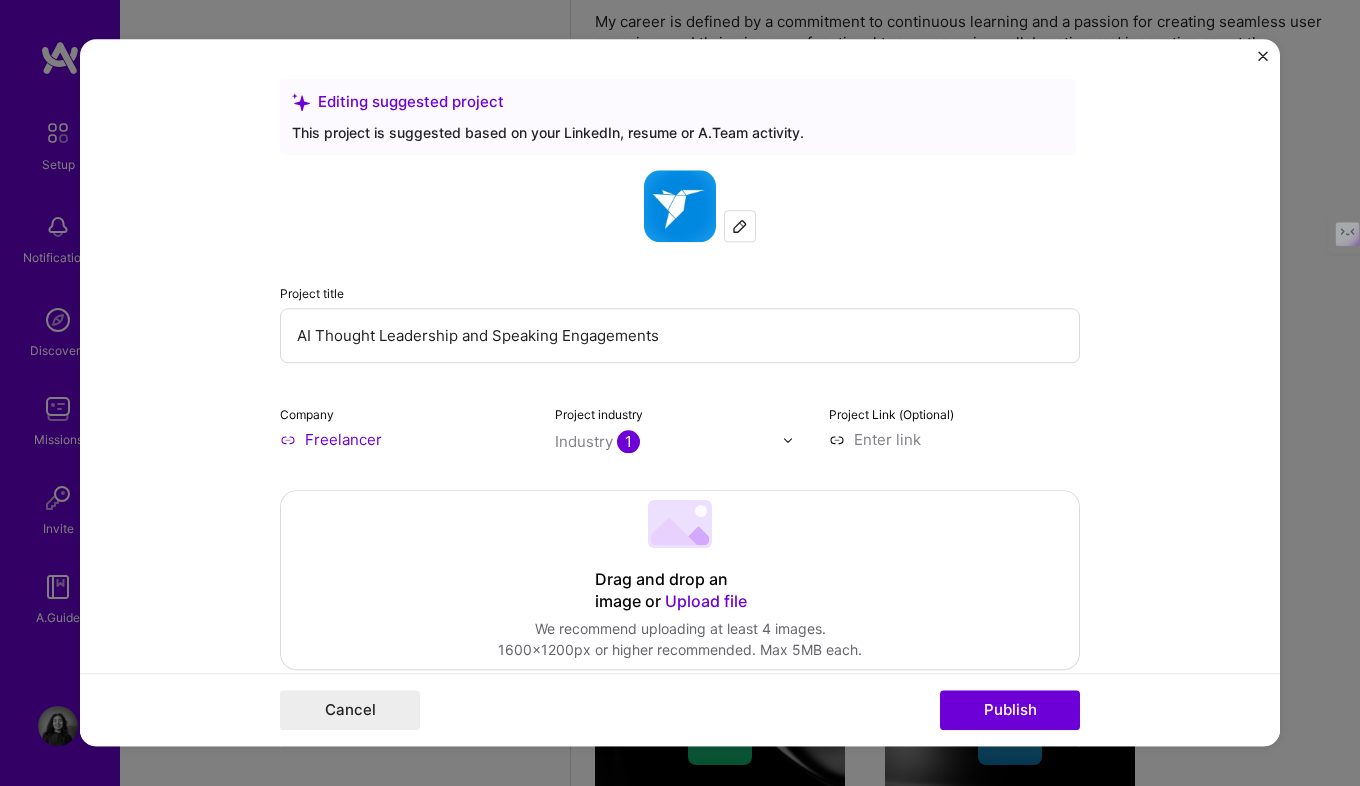 click at bounding box center (1263, 56) 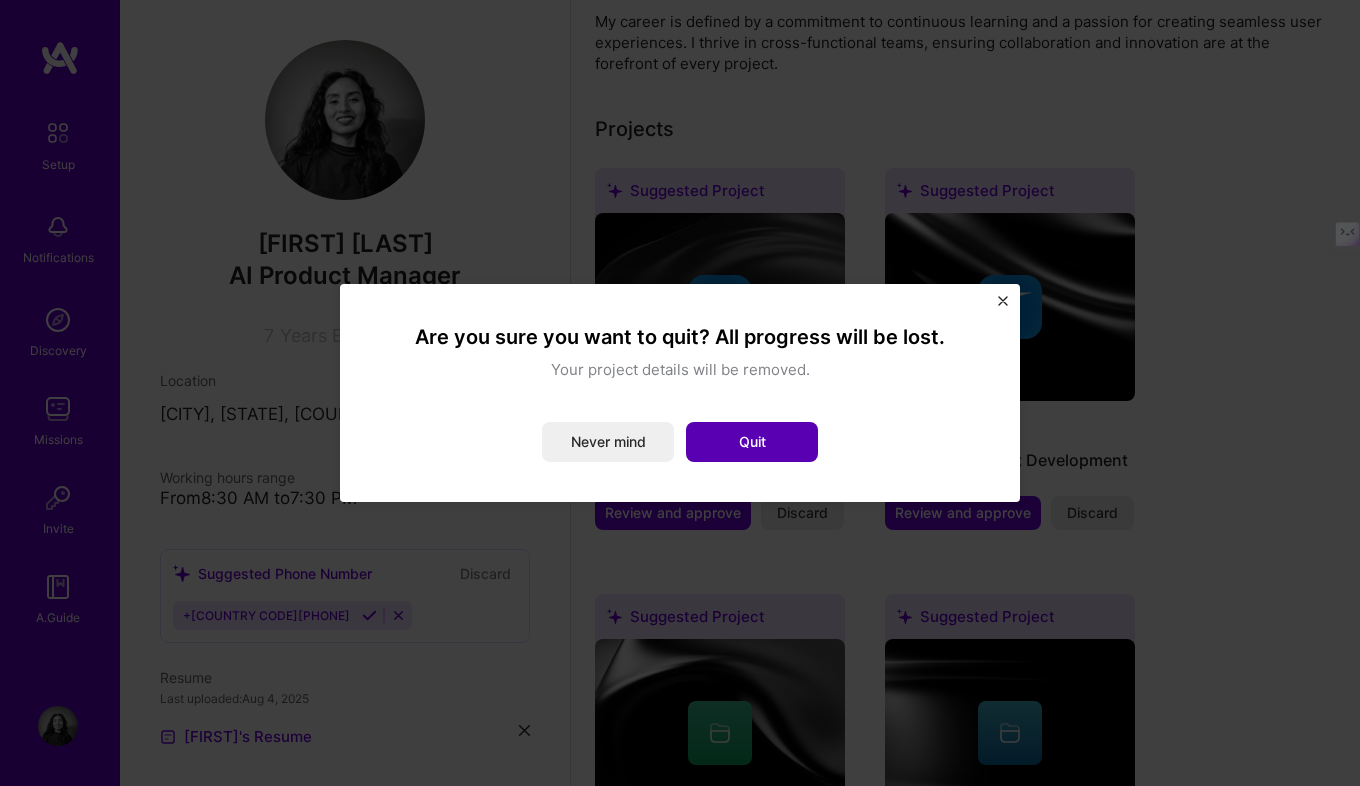 click on "Quit" at bounding box center [752, 442] 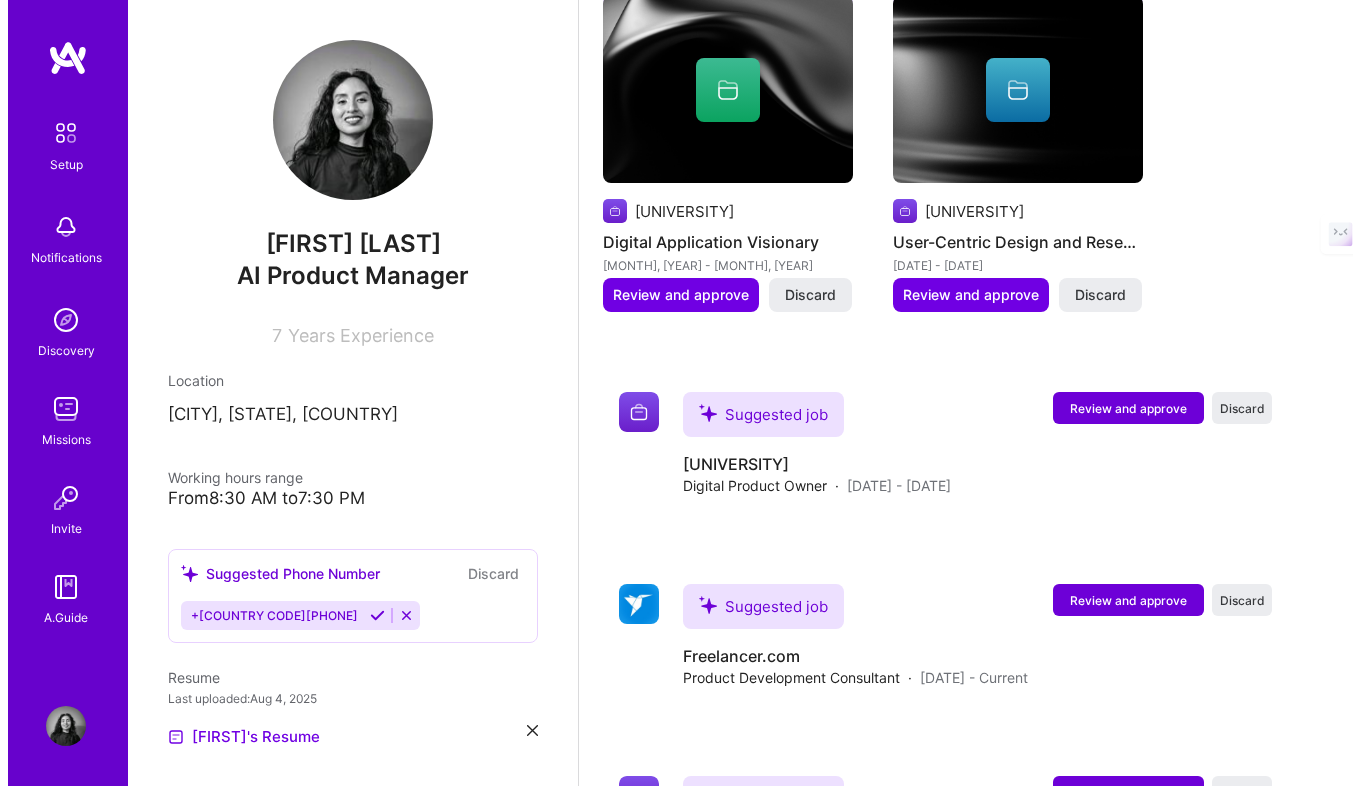 scroll, scrollTop: 1458, scrollLeft: 0, axis: vertical 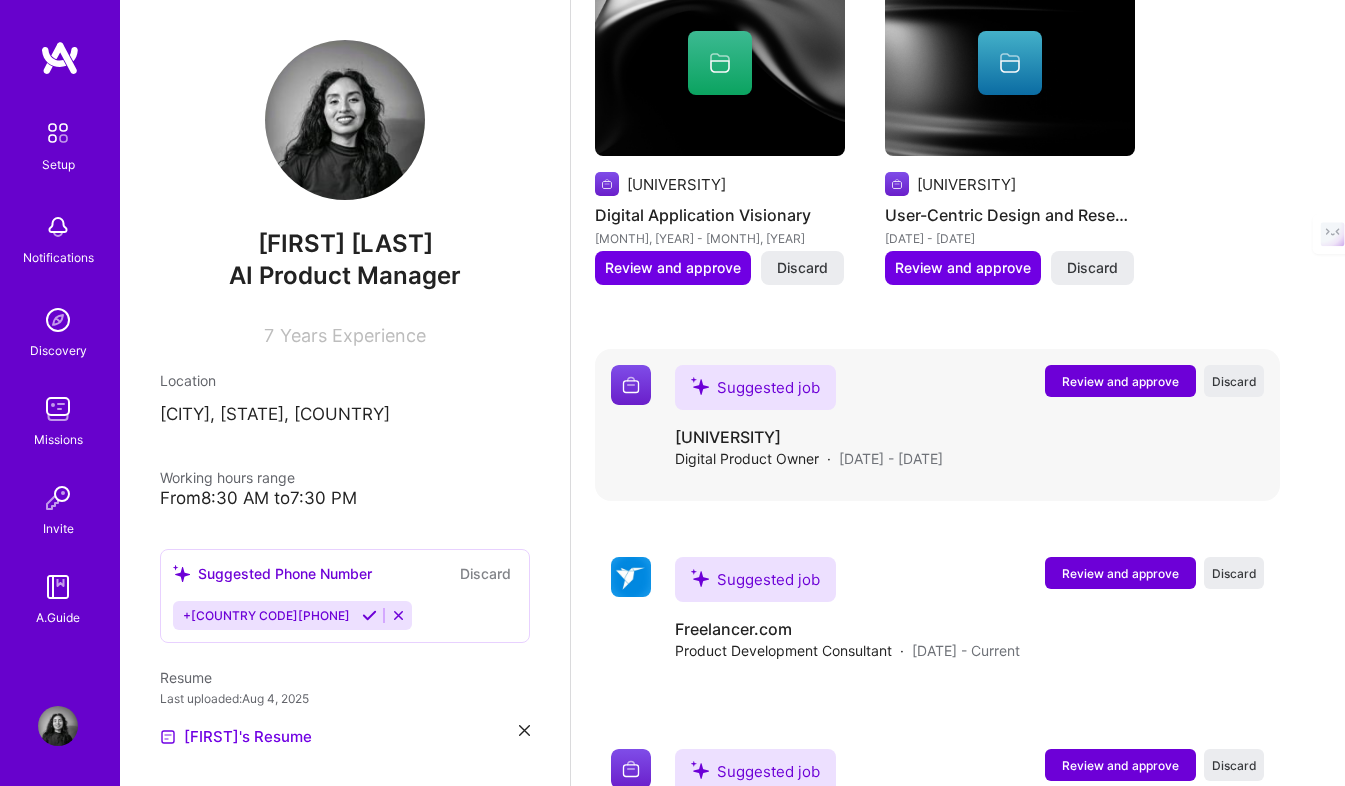 click on "Review and approve" at bounding box center [1120, 381] 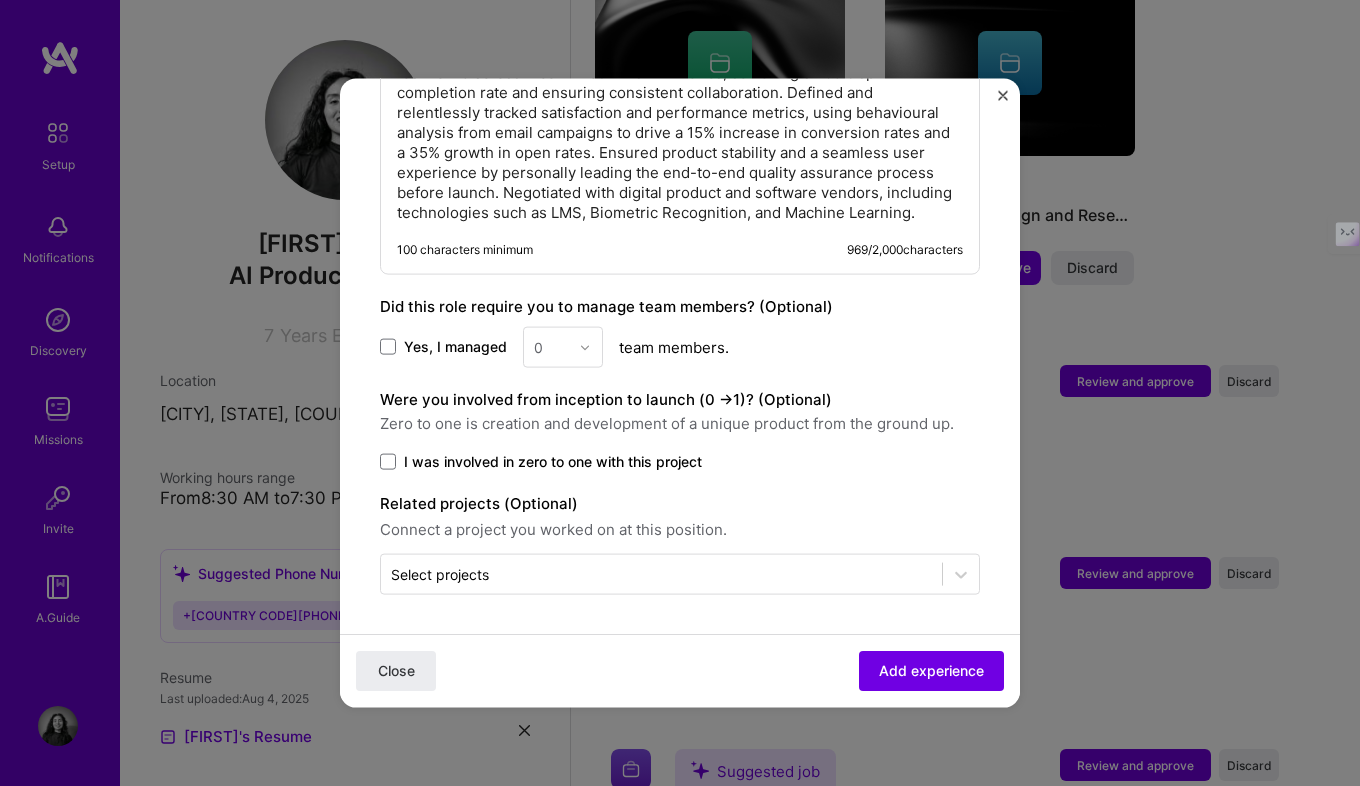 scroll, scrollTop: 1286, scrollLeft: 0, axis: vertical 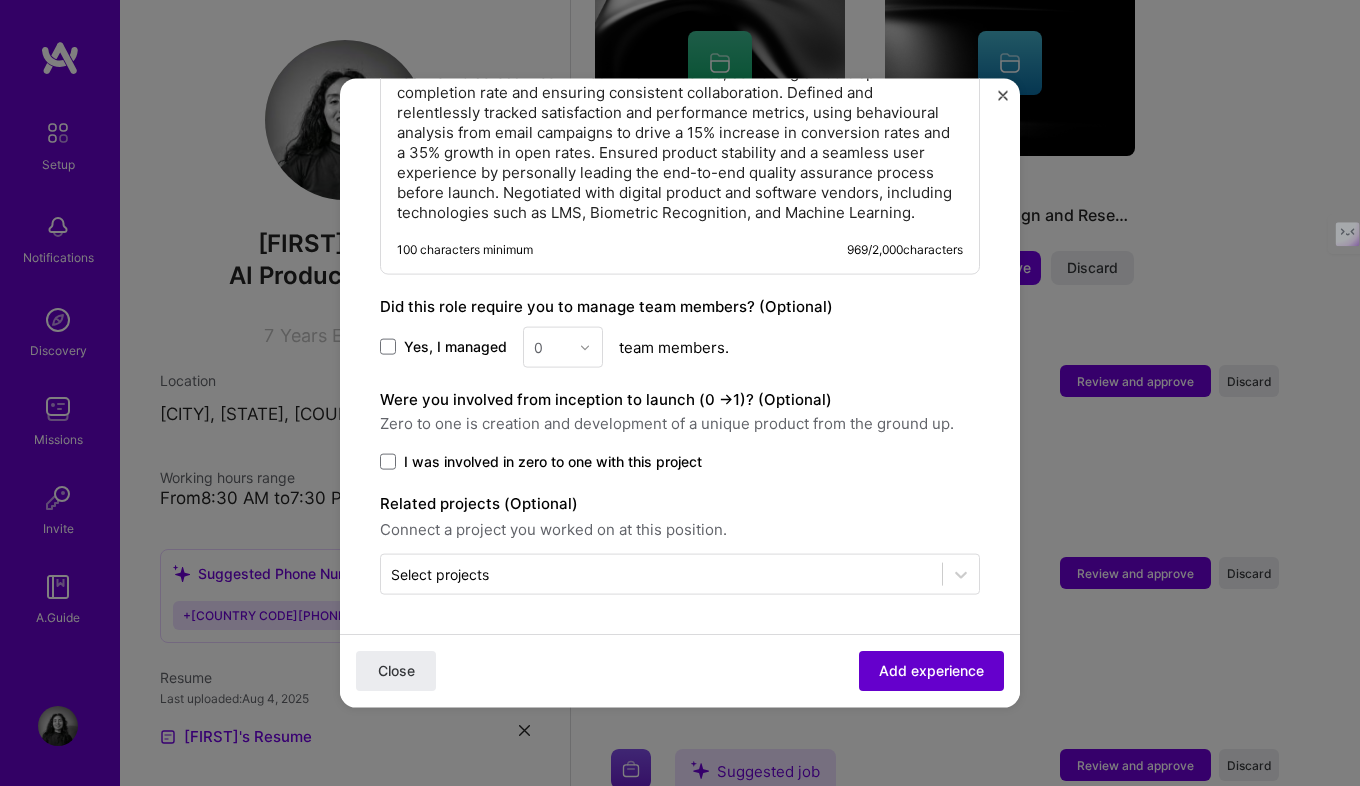 click on "Add experience" at bounding box center (931, 671) 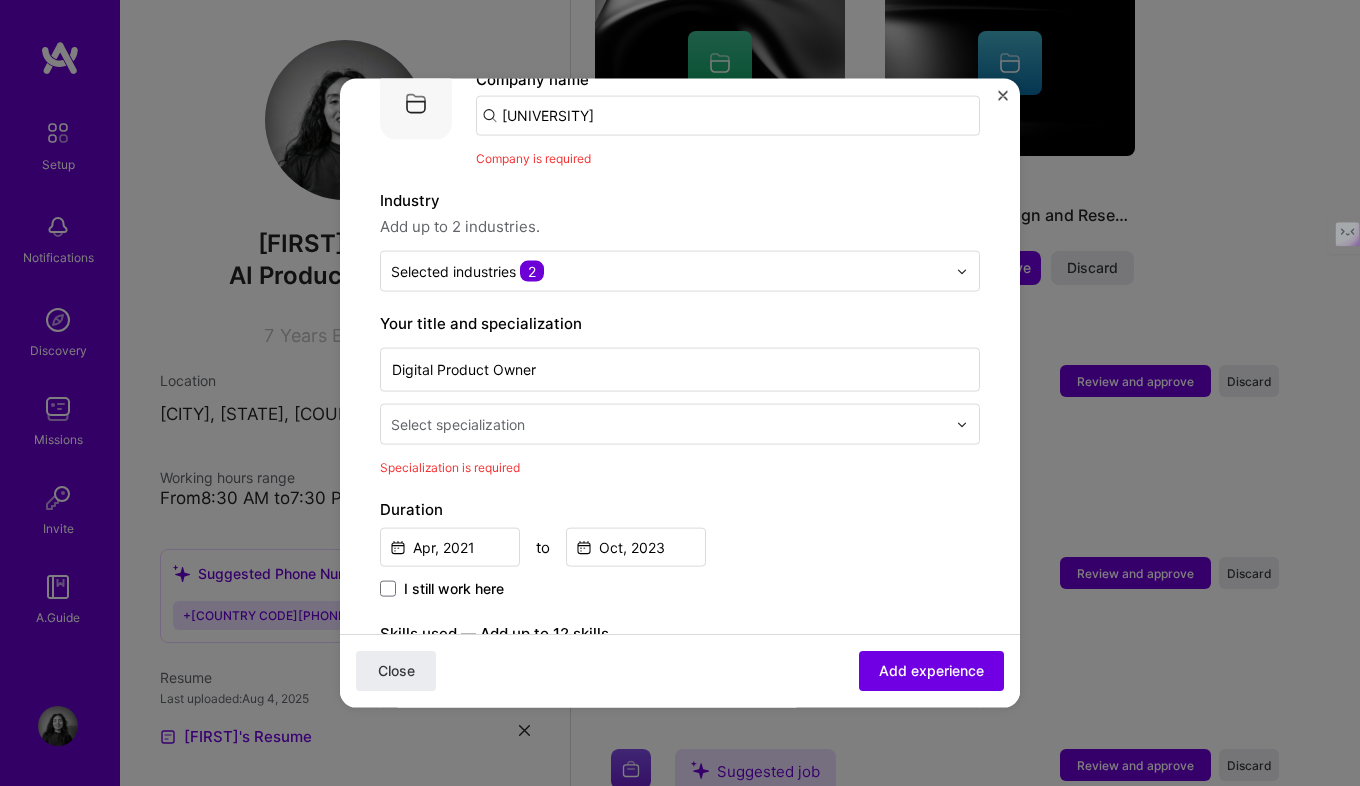 scroll, scrollTop: 200, scrollLeft: 0, axis: vertical 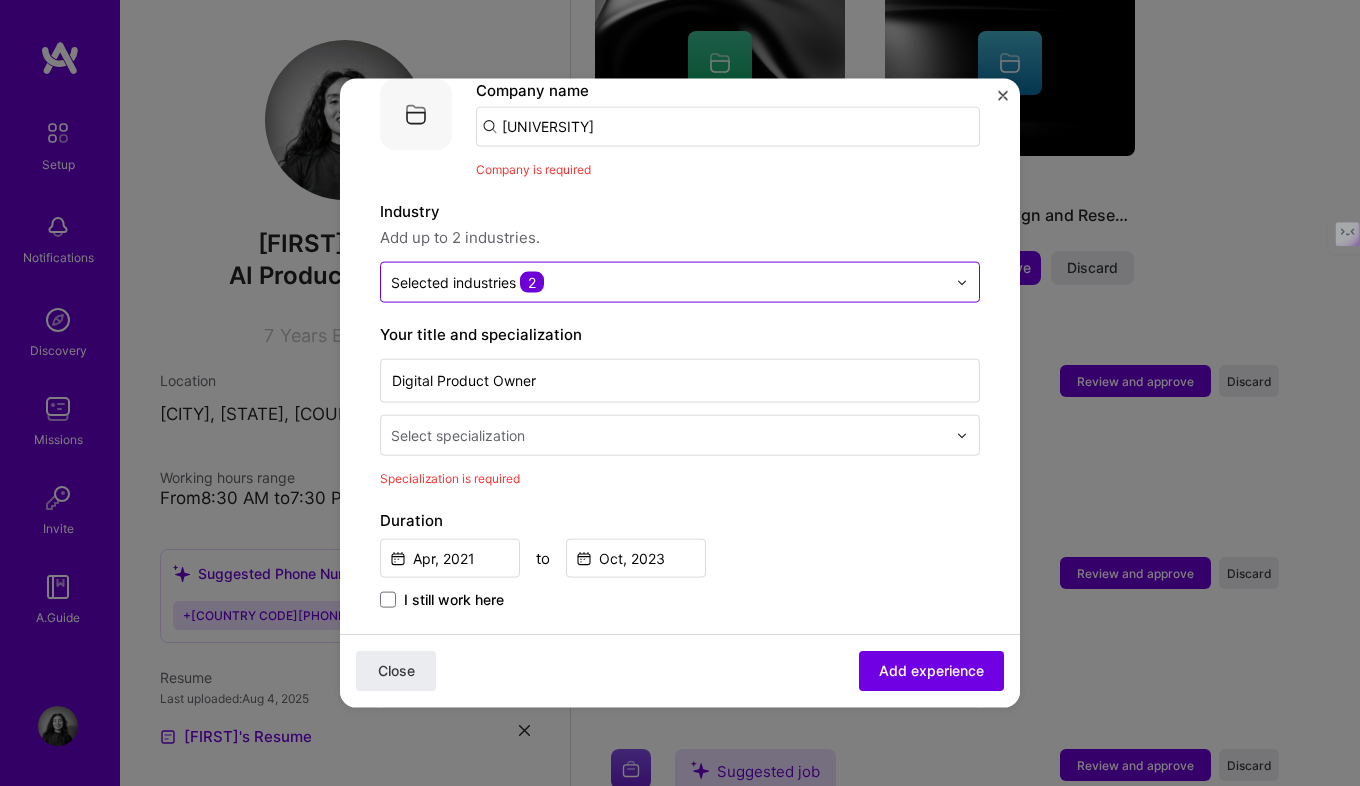 click at bounding box center (668, 282) 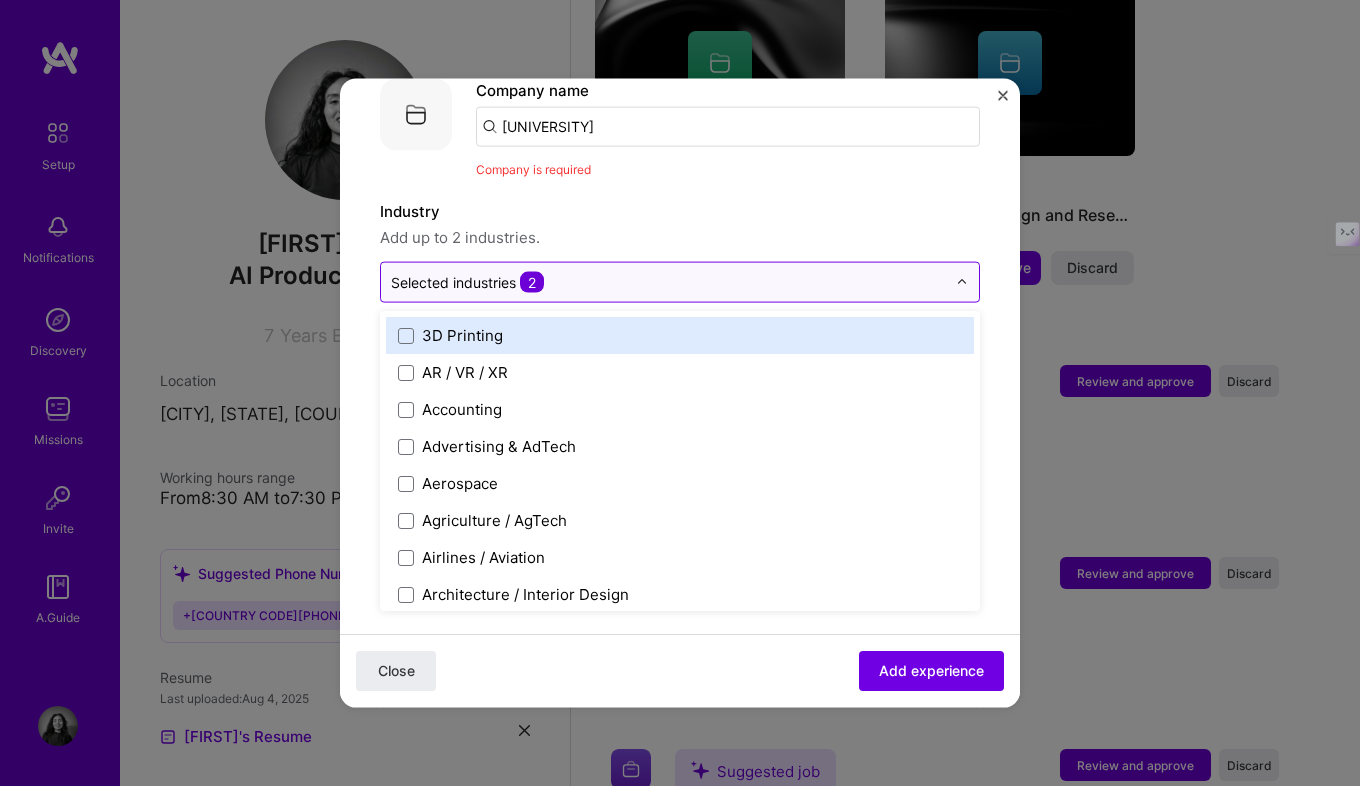 click at bounding box center (668, 282) 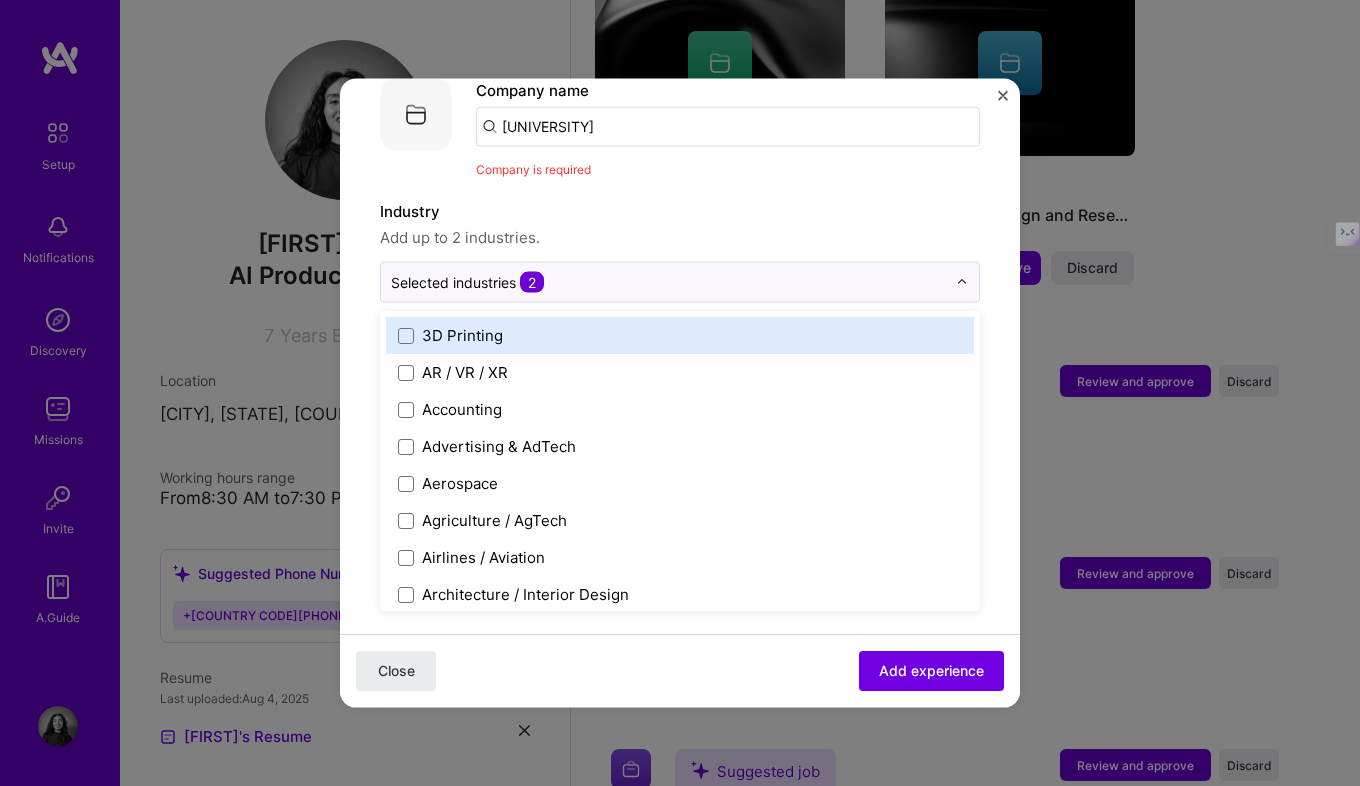 click on "Industry" at bounding box center [680, 212] 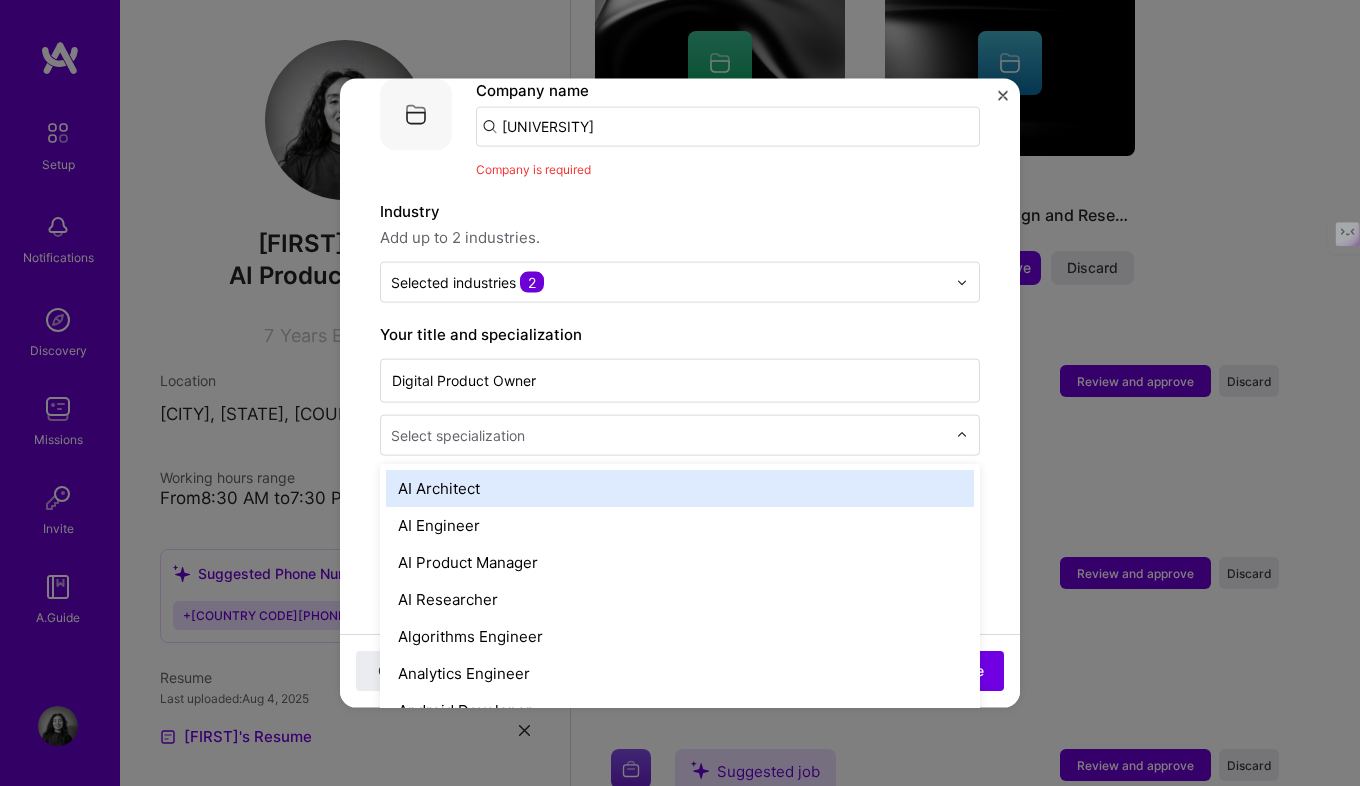 click at bounding box center (670, 435) 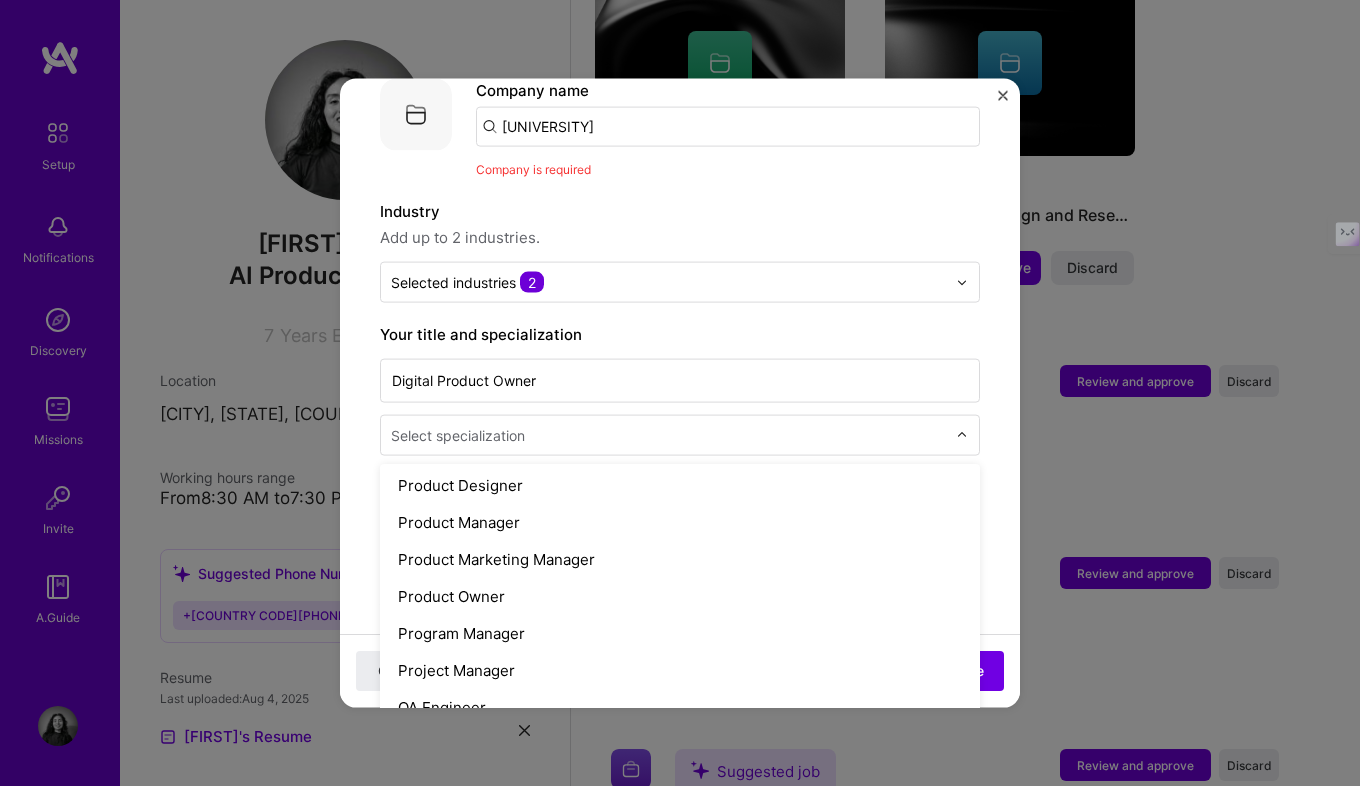 scroll, scrollTop: 1818, scrollLeft: 0, axis: vertical 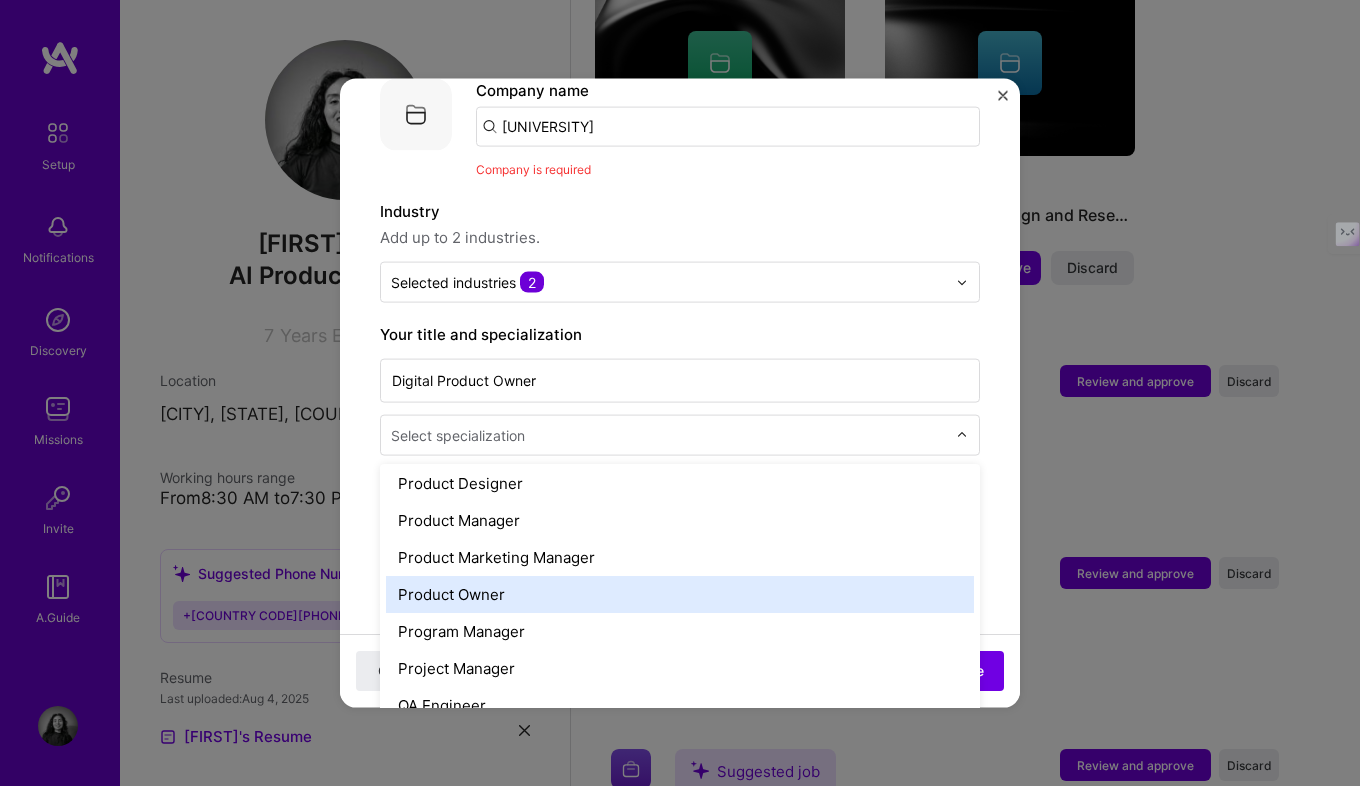 click on "Product Owner" at bounding box center (680, 594) 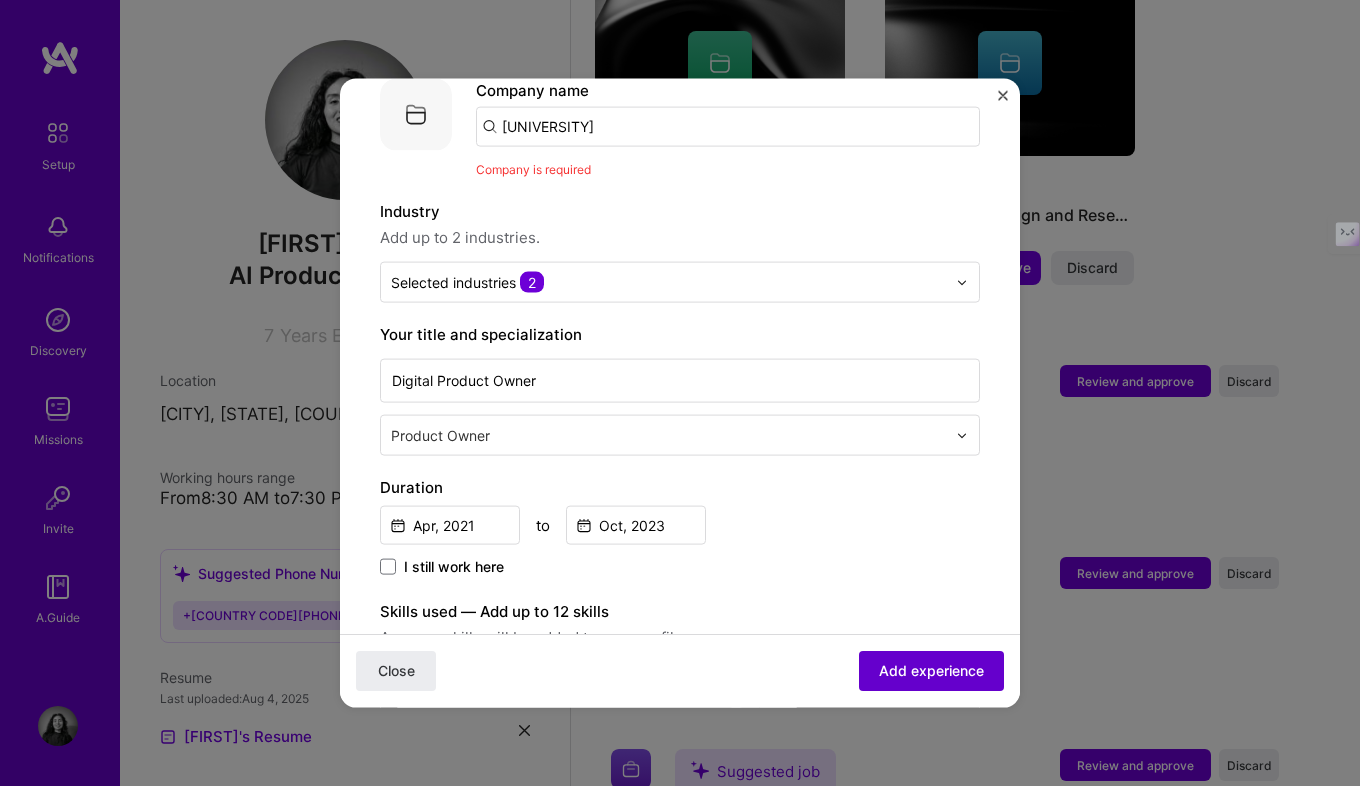click on "Add experience" at bounding box center [931, 671] 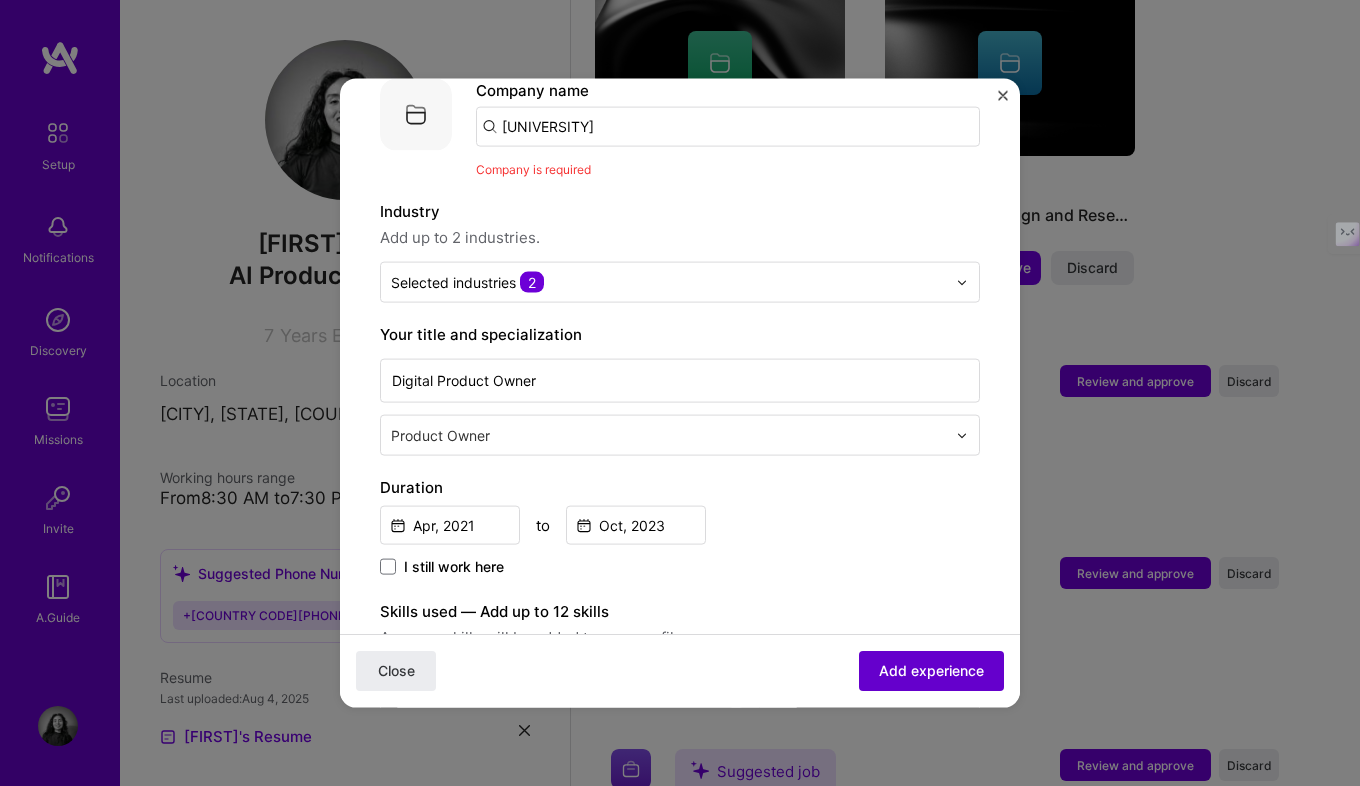 click on "Add experience" at bounding box center [931, 671] 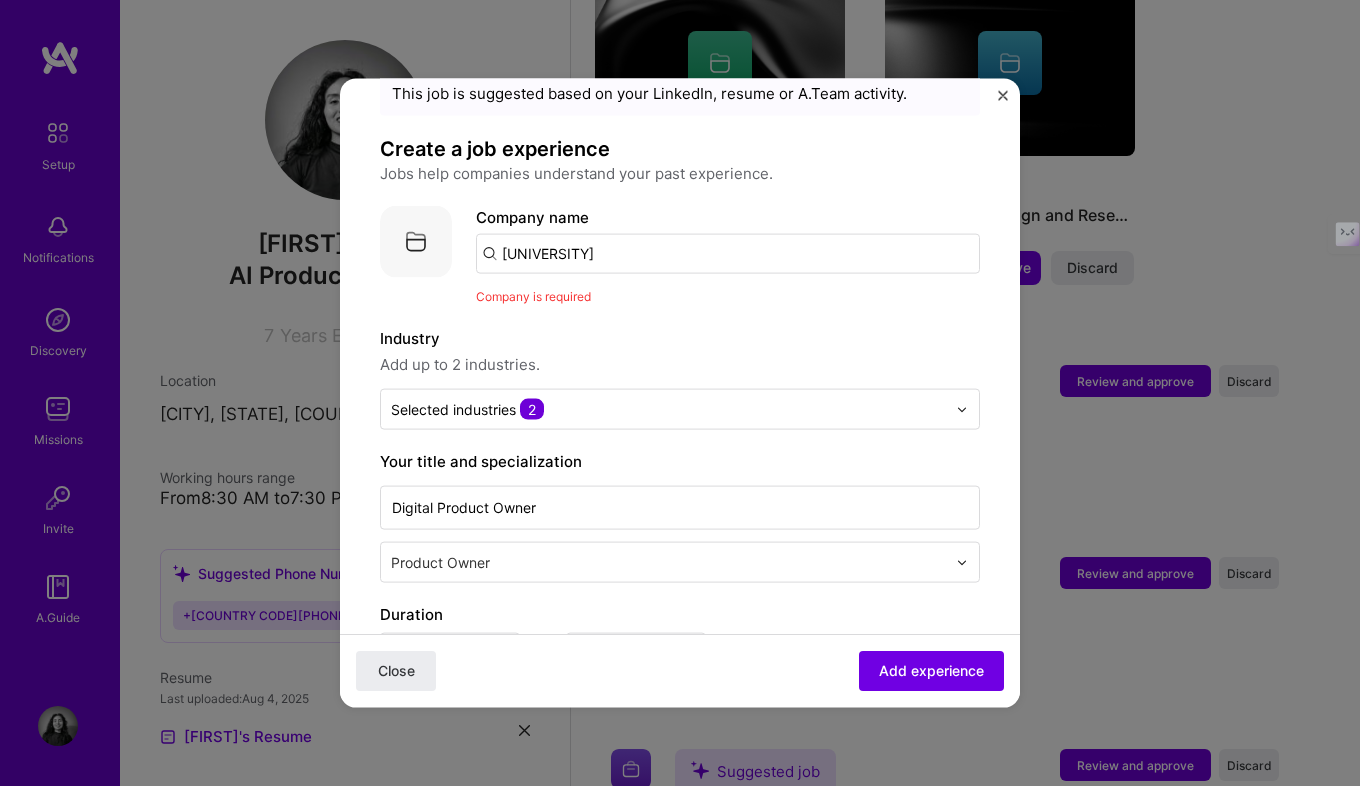 scroll, scrollTop: 0, scrollLeft: 0, axis: both 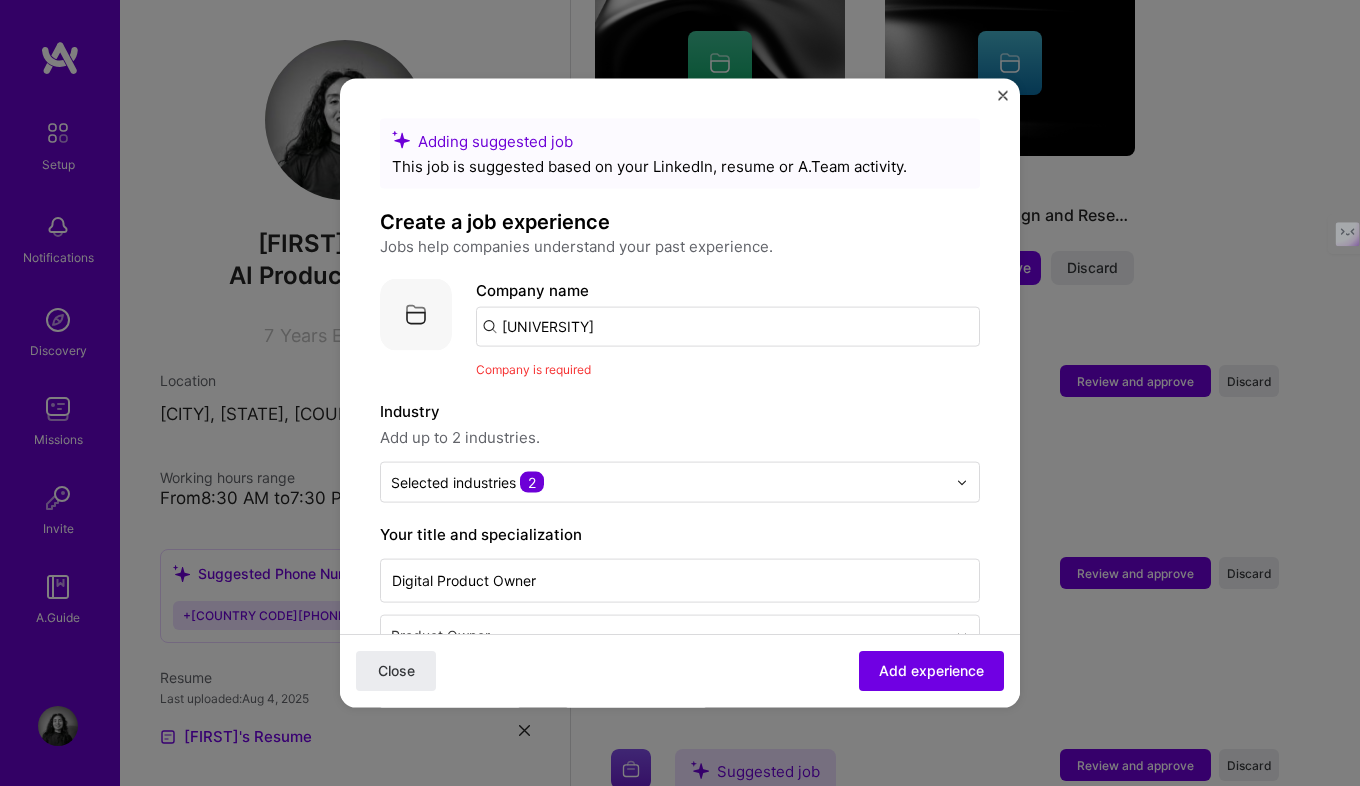 click on "[UNIVERSITY]" at bounding box center [728, 327] 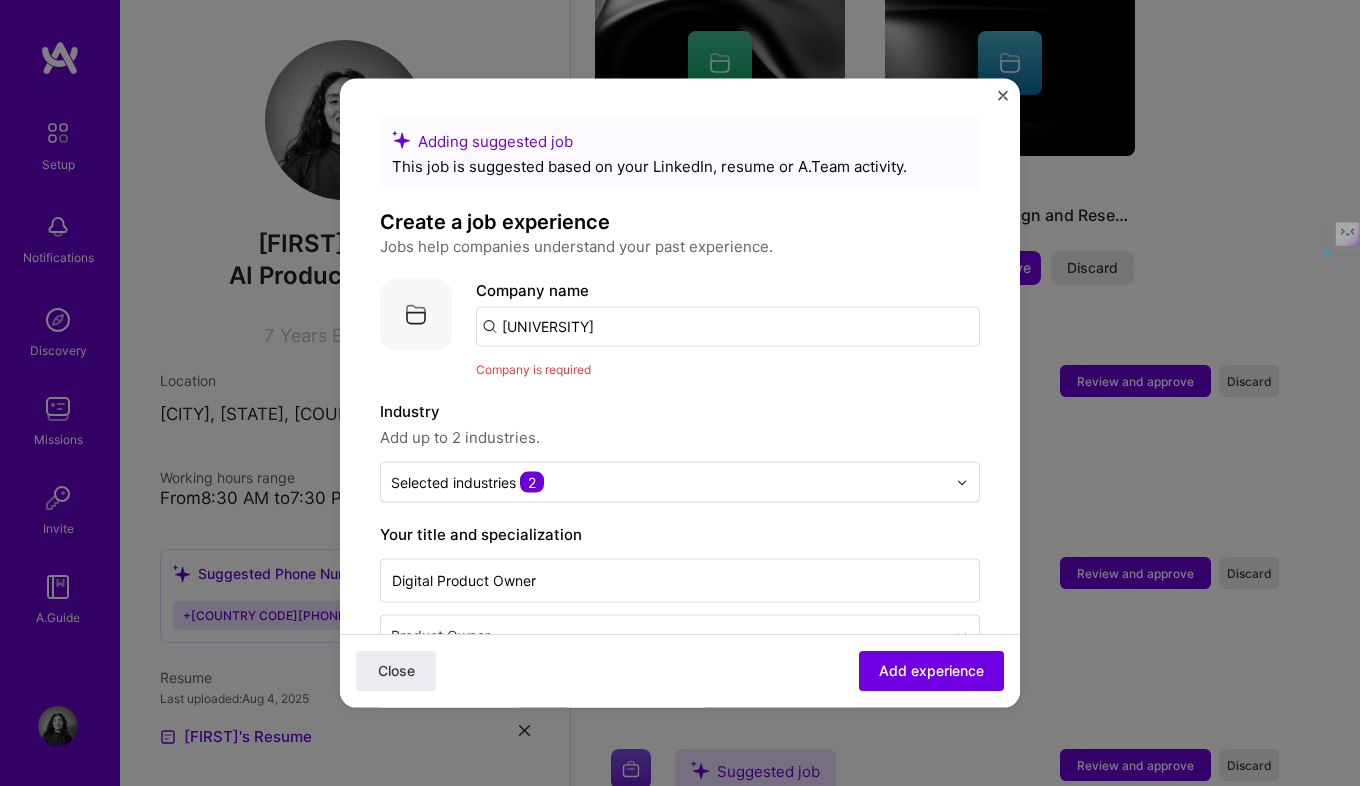 drag, startPoint x: 722, startPoint y: 325, endPoint x: 491, endPoint y: 336, distance: 231.26175 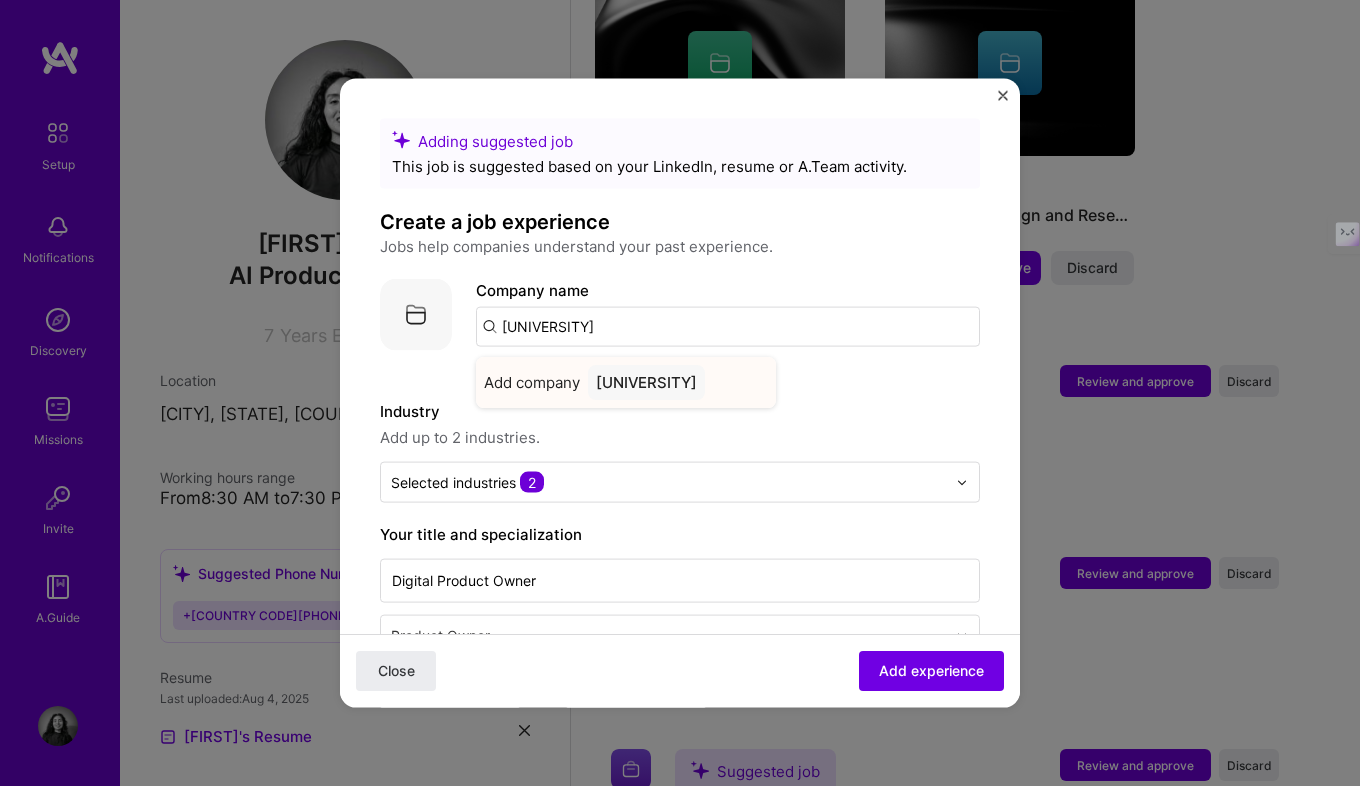 type on "[UNIVERSITY]" 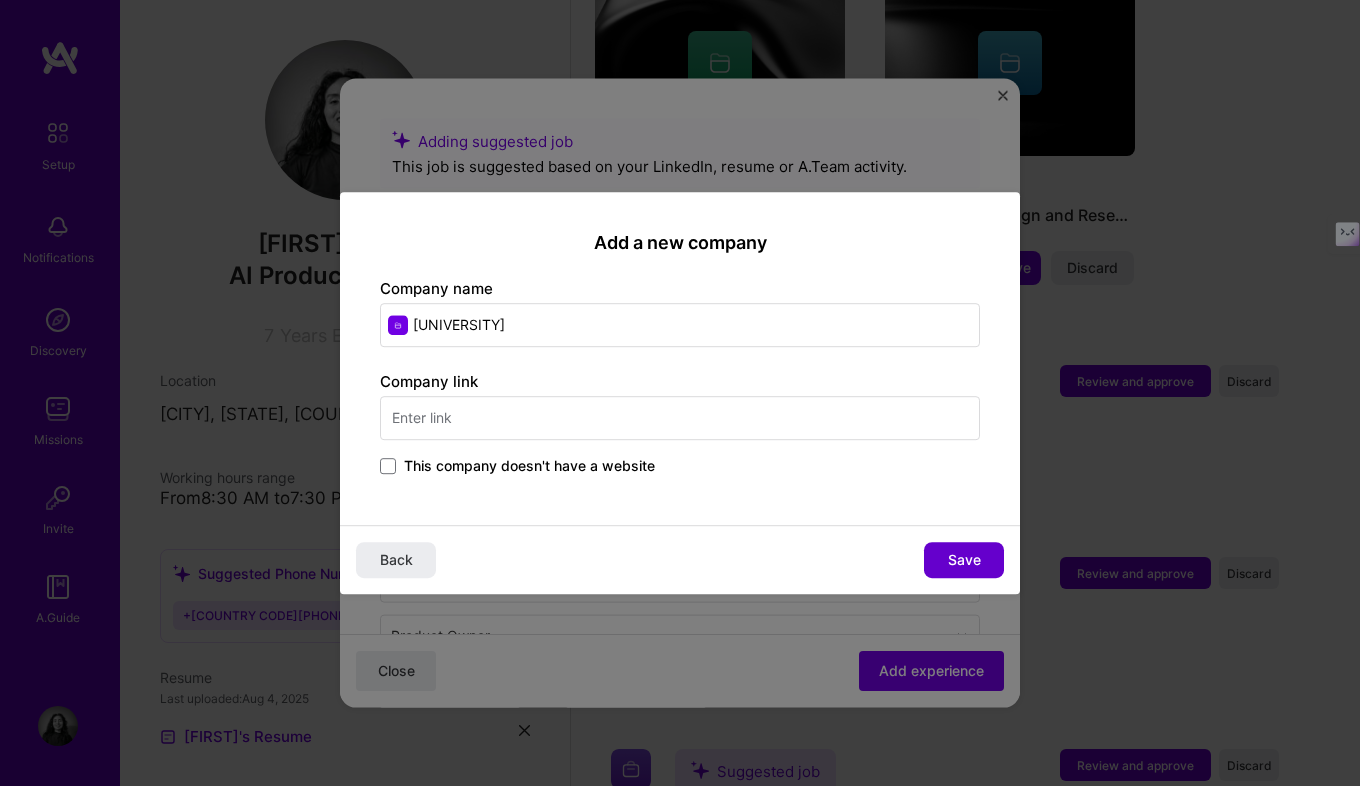 click on "Save" at bounding box center (964, 560) 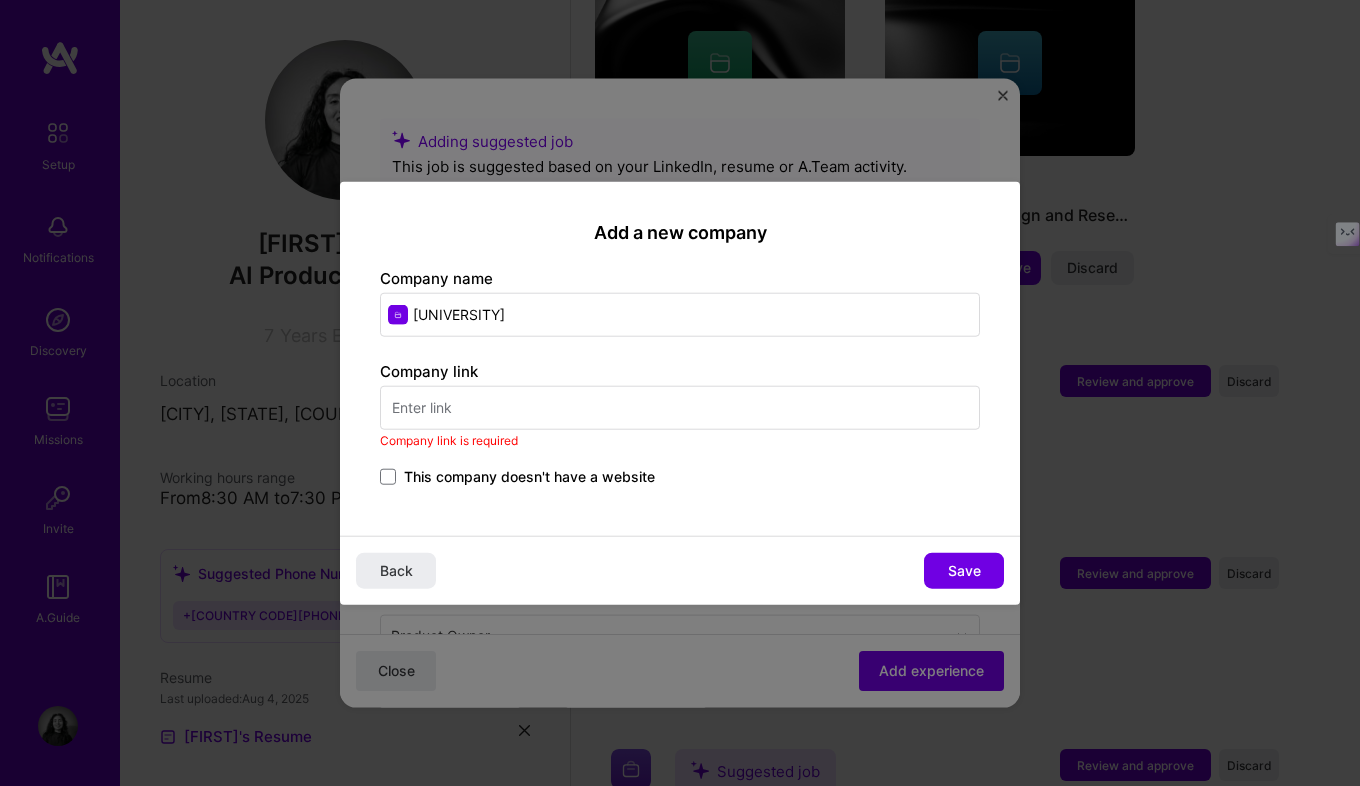 click at bounding box center [680, 407] 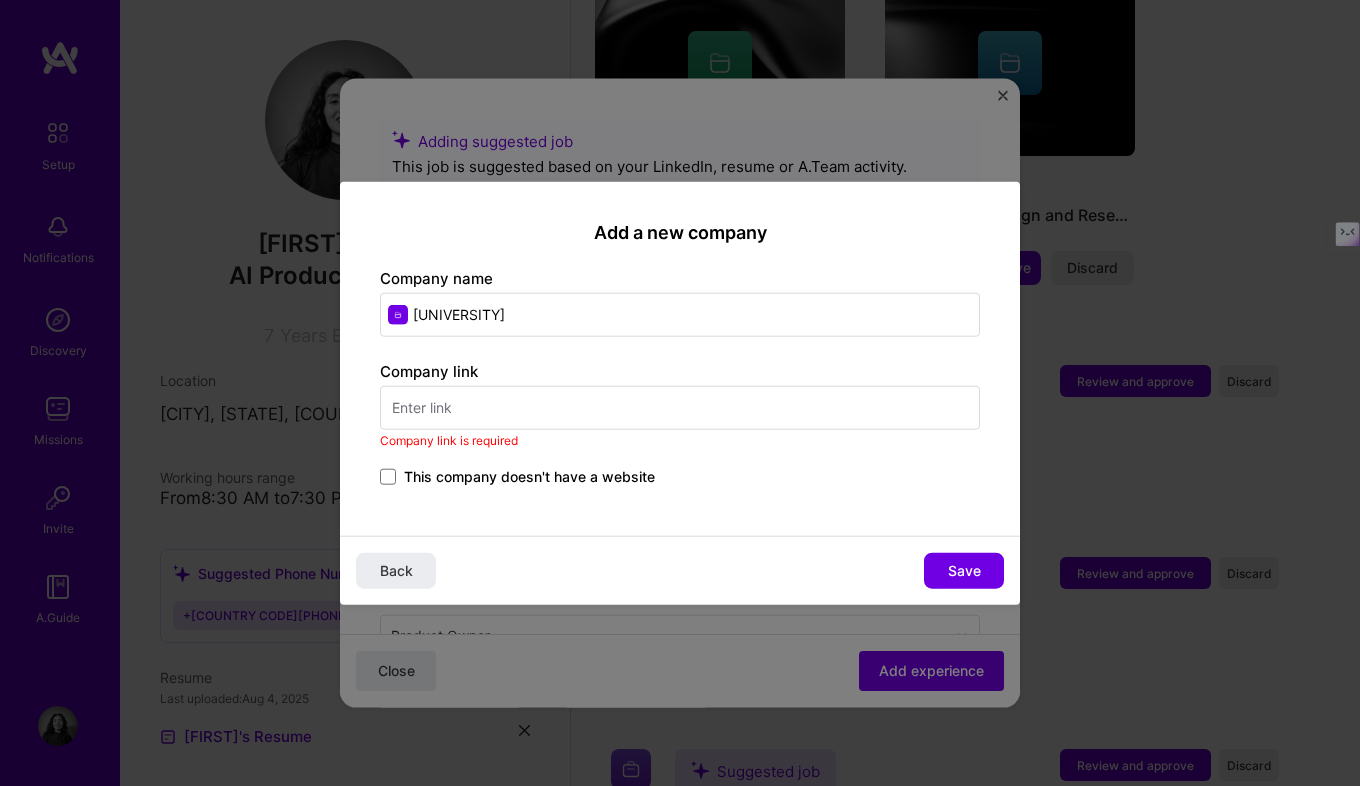 paste on "[URL]" 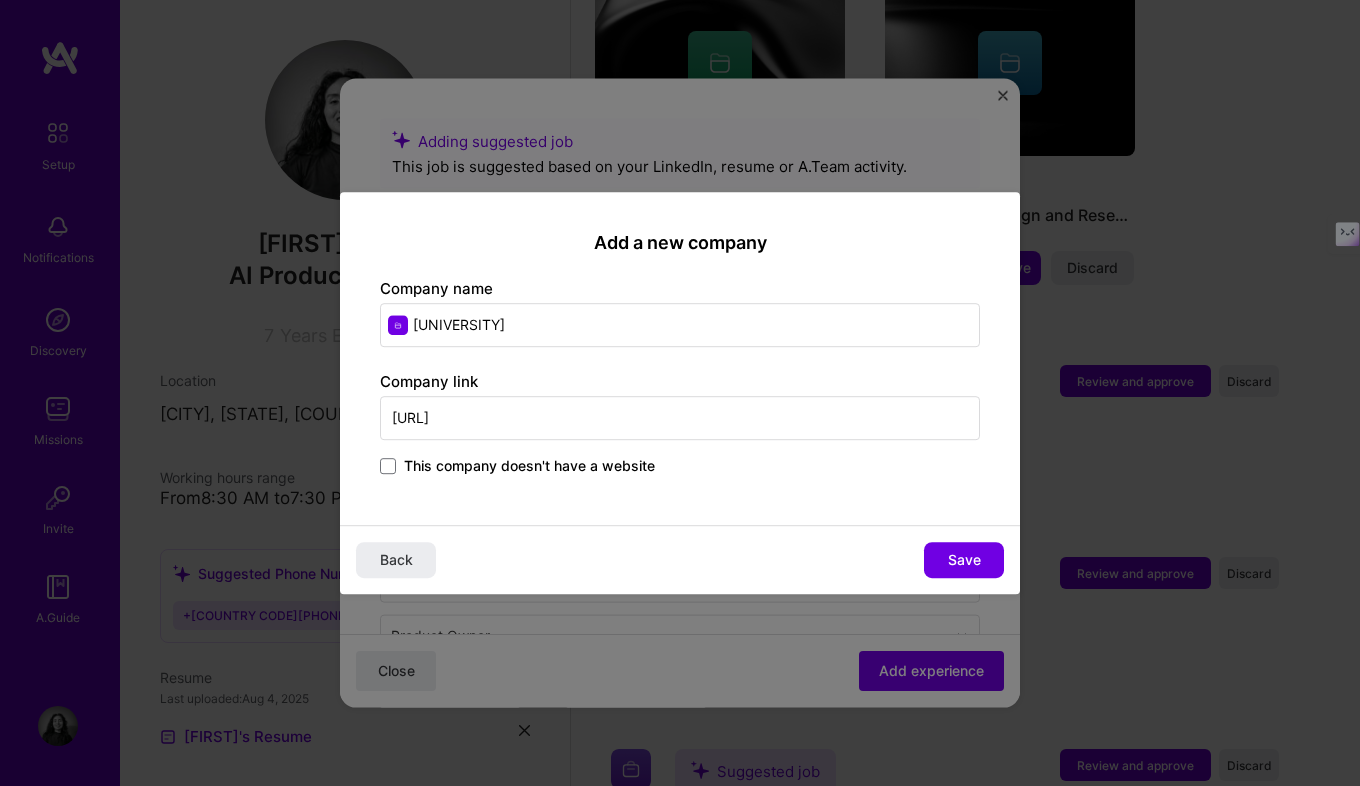 scroll, scrollTop: 0, scrollLeft: 1079, axis: horizontal 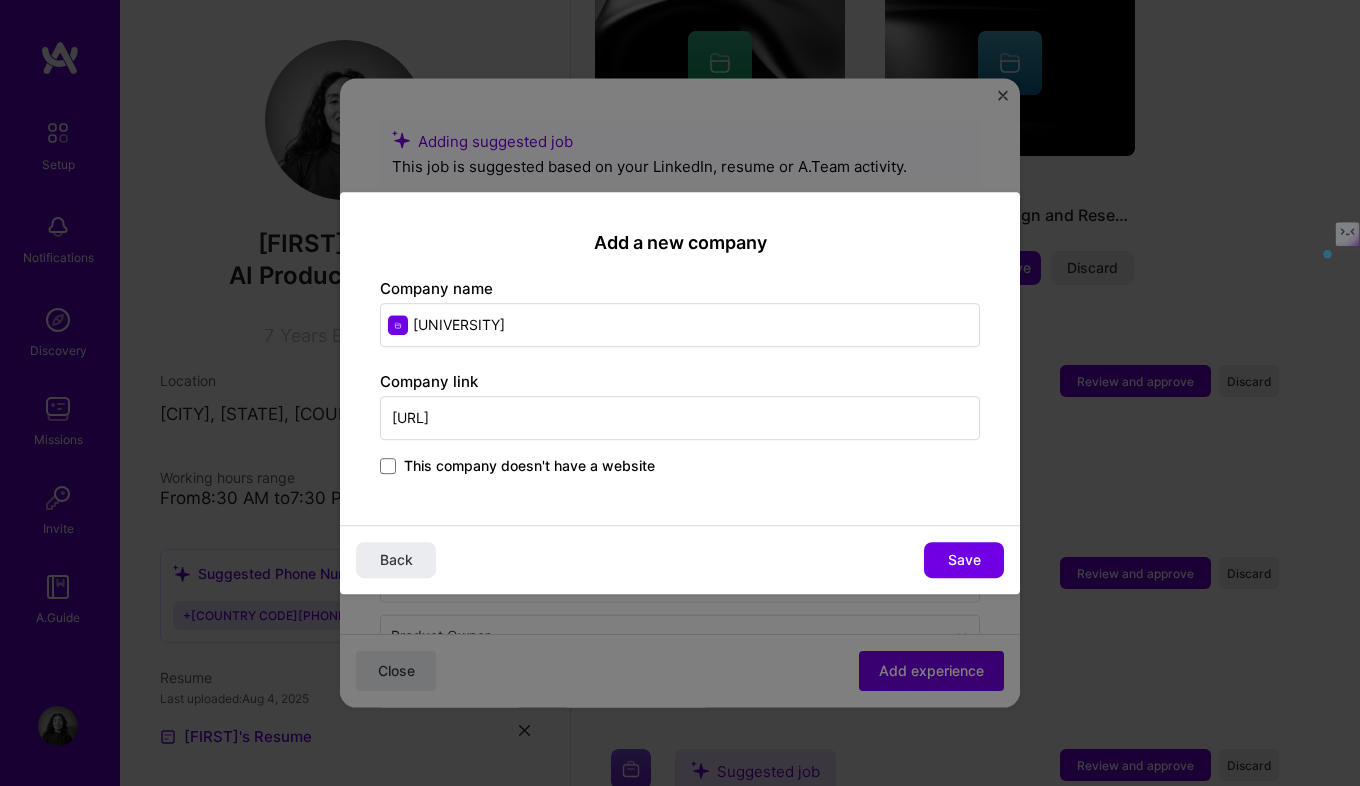 drag, startPoint x: 968, startPoint y: 419, endPoint x: 457, endPoint y: 430, distance: 511.11838 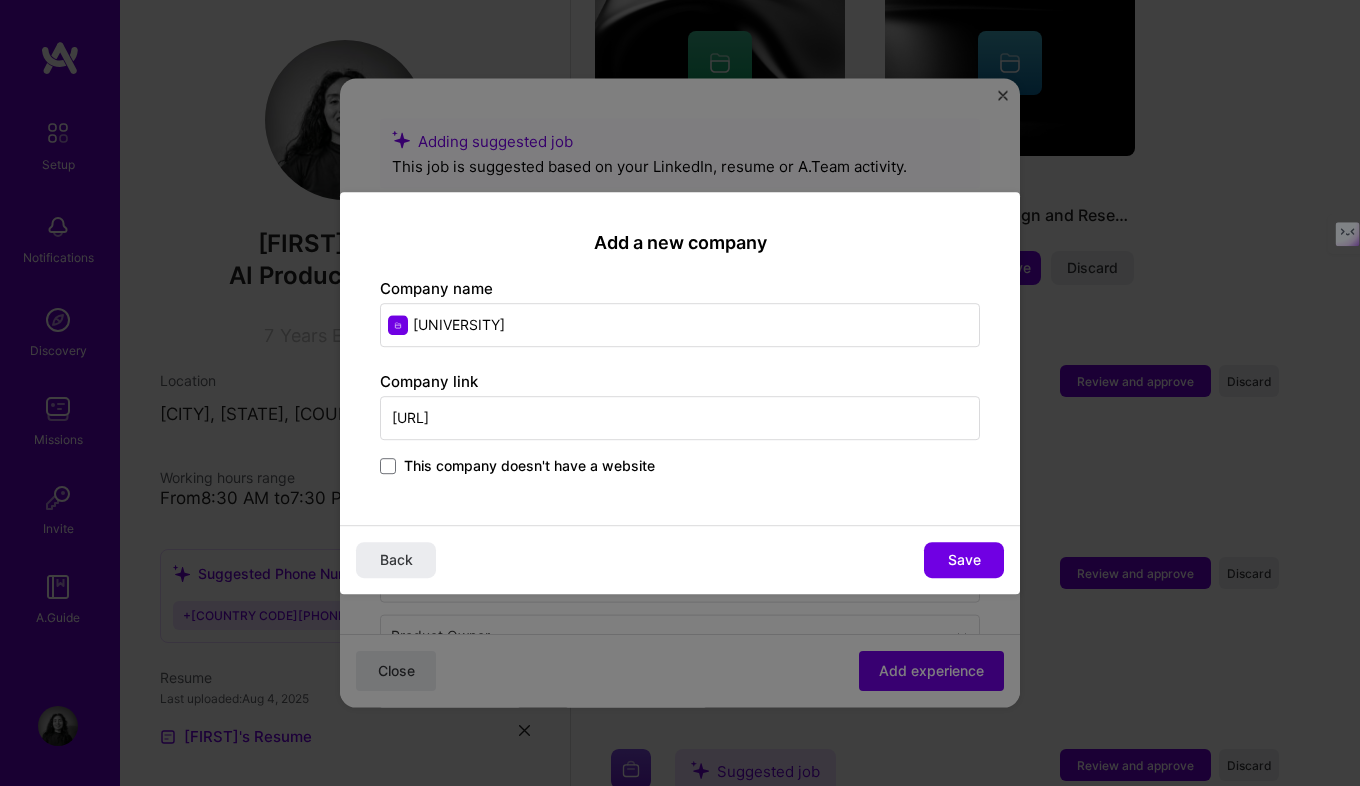 scroll, scrollTop: 0, scrollLeft: 569, axis: horizontal 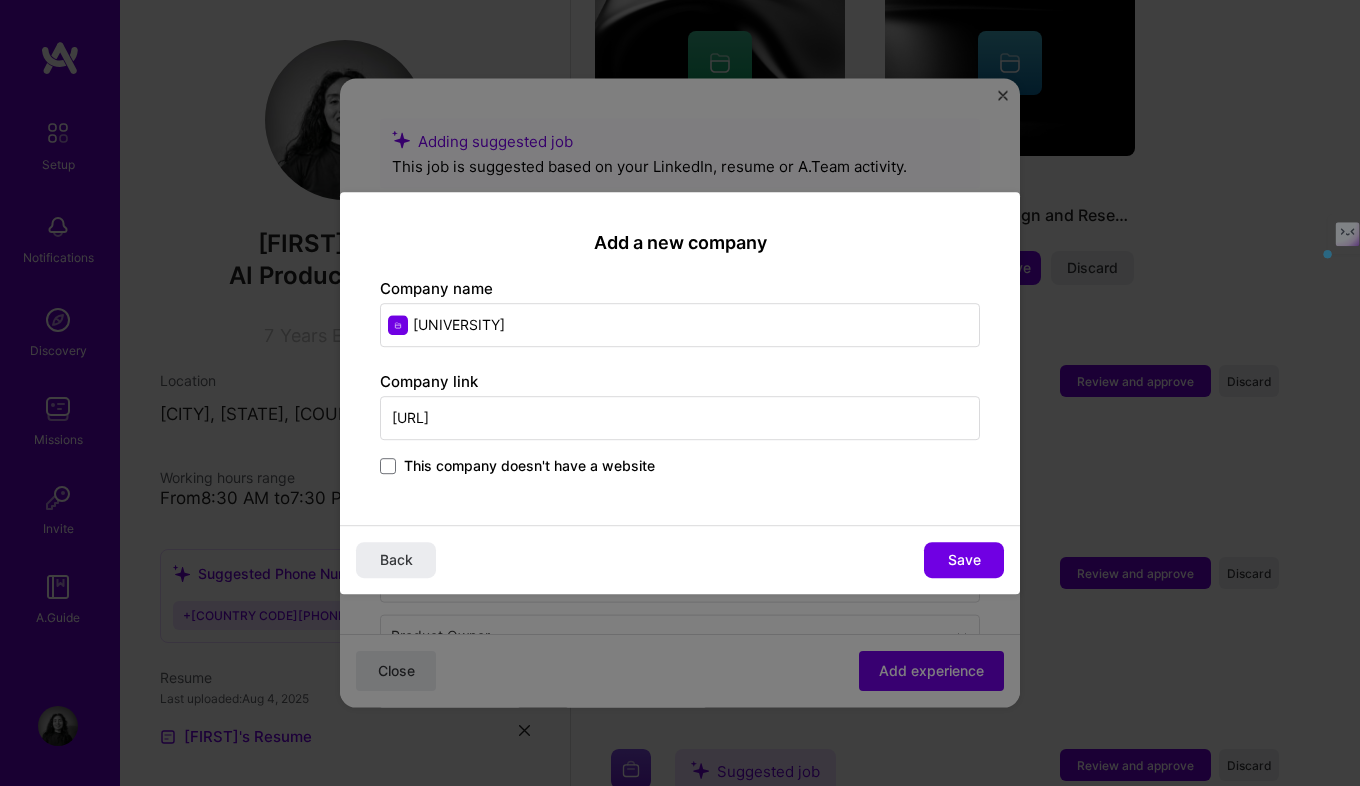 drag, startPoint x: 967, startPoint y: 416, endPoint x: 367, endPoint y: 425, distance: 600.0675 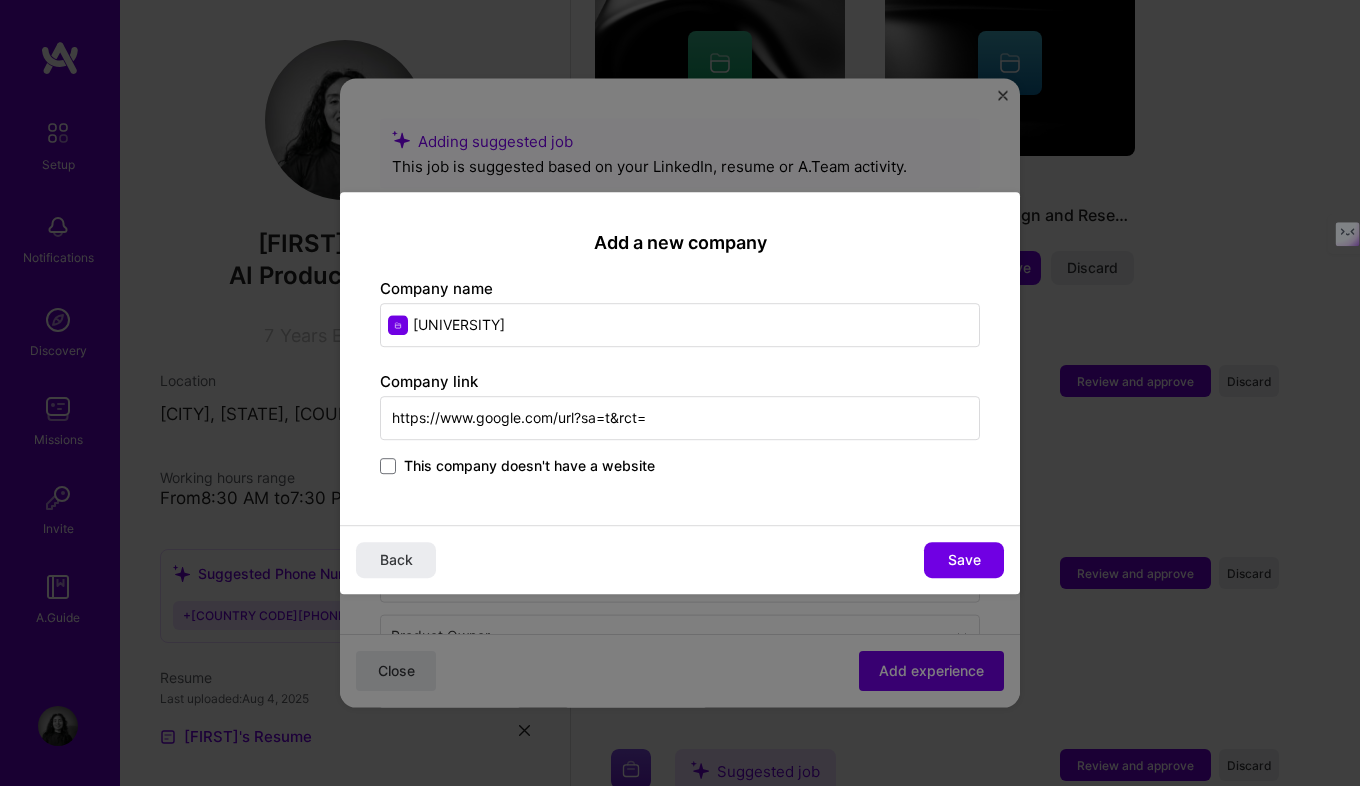 scroll, scrollTop: 0, scrollLeft: 0, axis: both 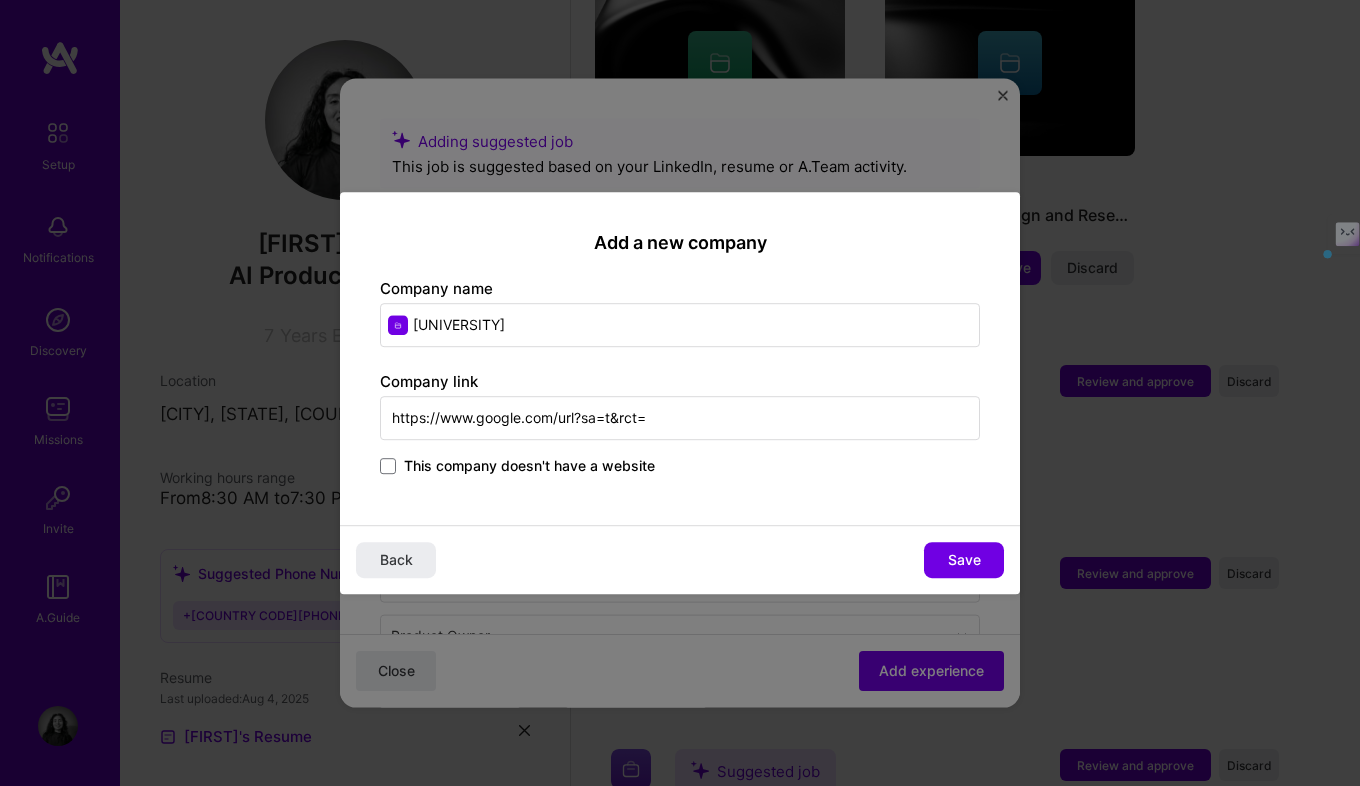 drag, startPoint x: 751, startPoint y: 420, endPoint x: 284, endPoint y: 408, distance: 467.15414 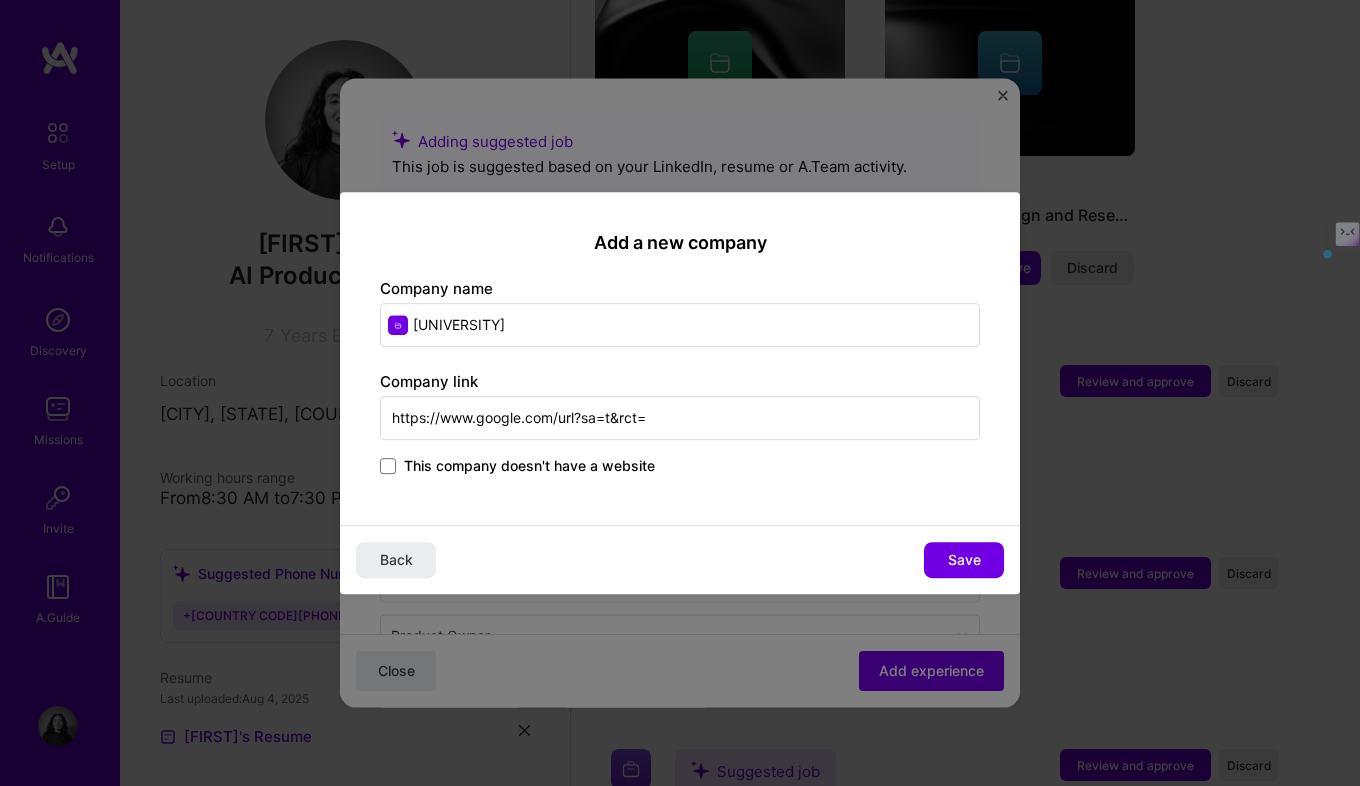 click on "Add a new company Company name [UNIVERSITY] Company link [URL] This company doesn't have a website Back Save" at bounding box center [680, 393] 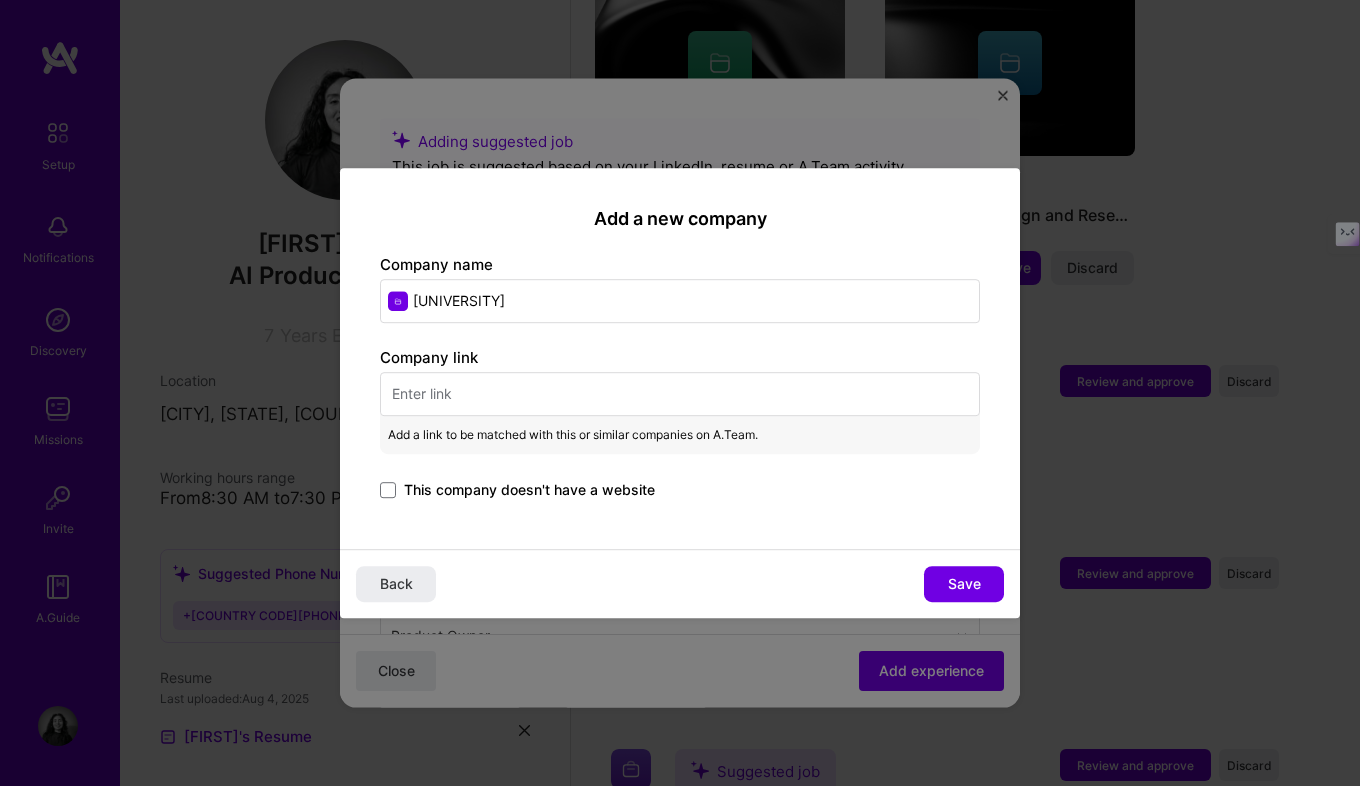 paste on "[URL]" 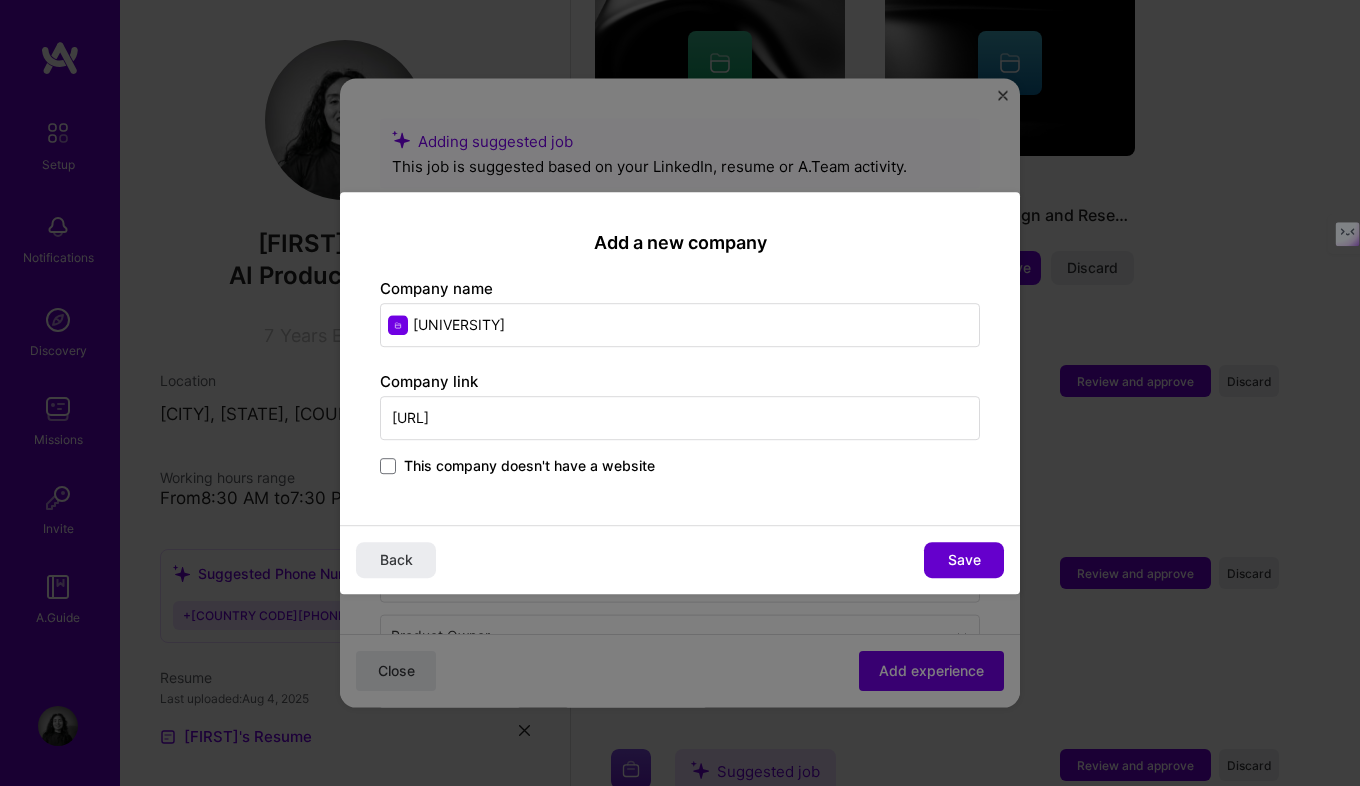 type on "[URL]" 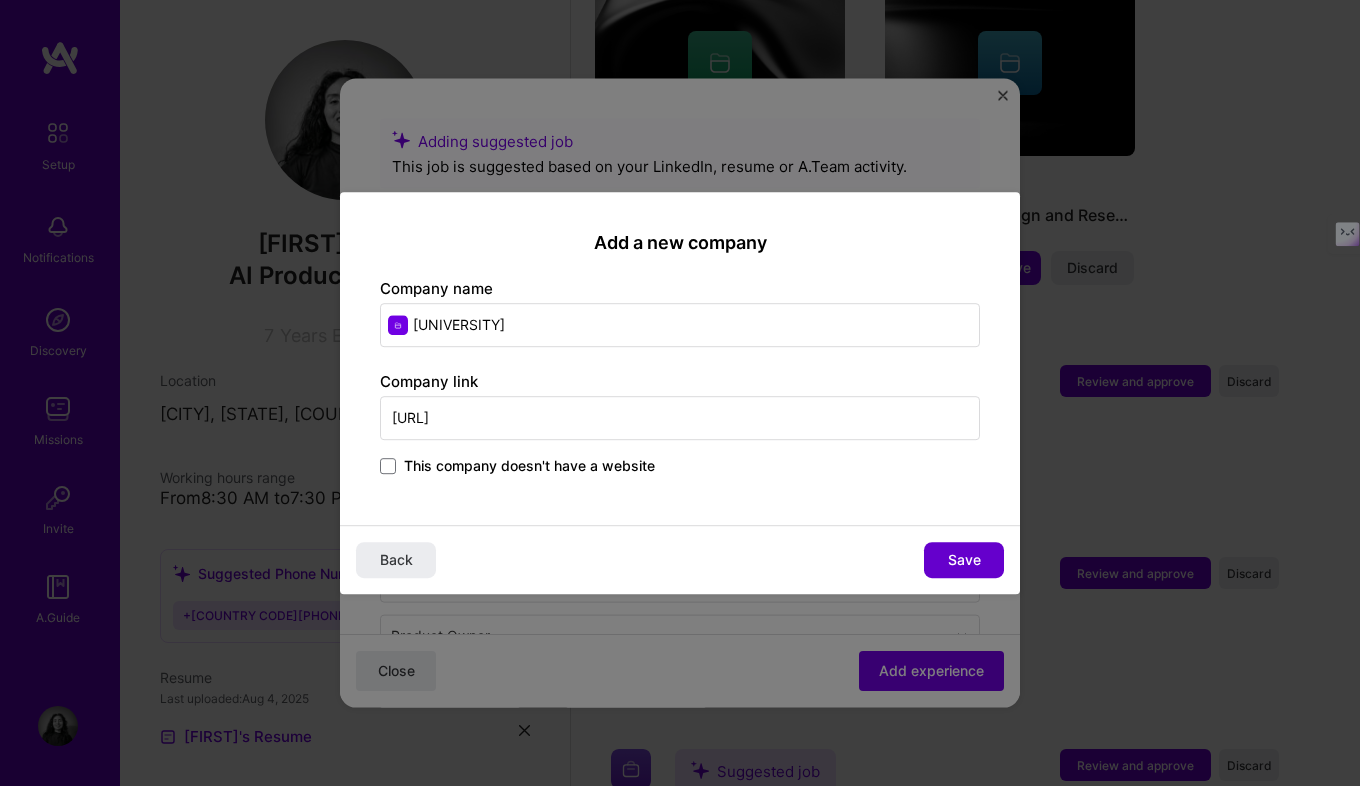 click on "Save" at bounding box center (964, 560) 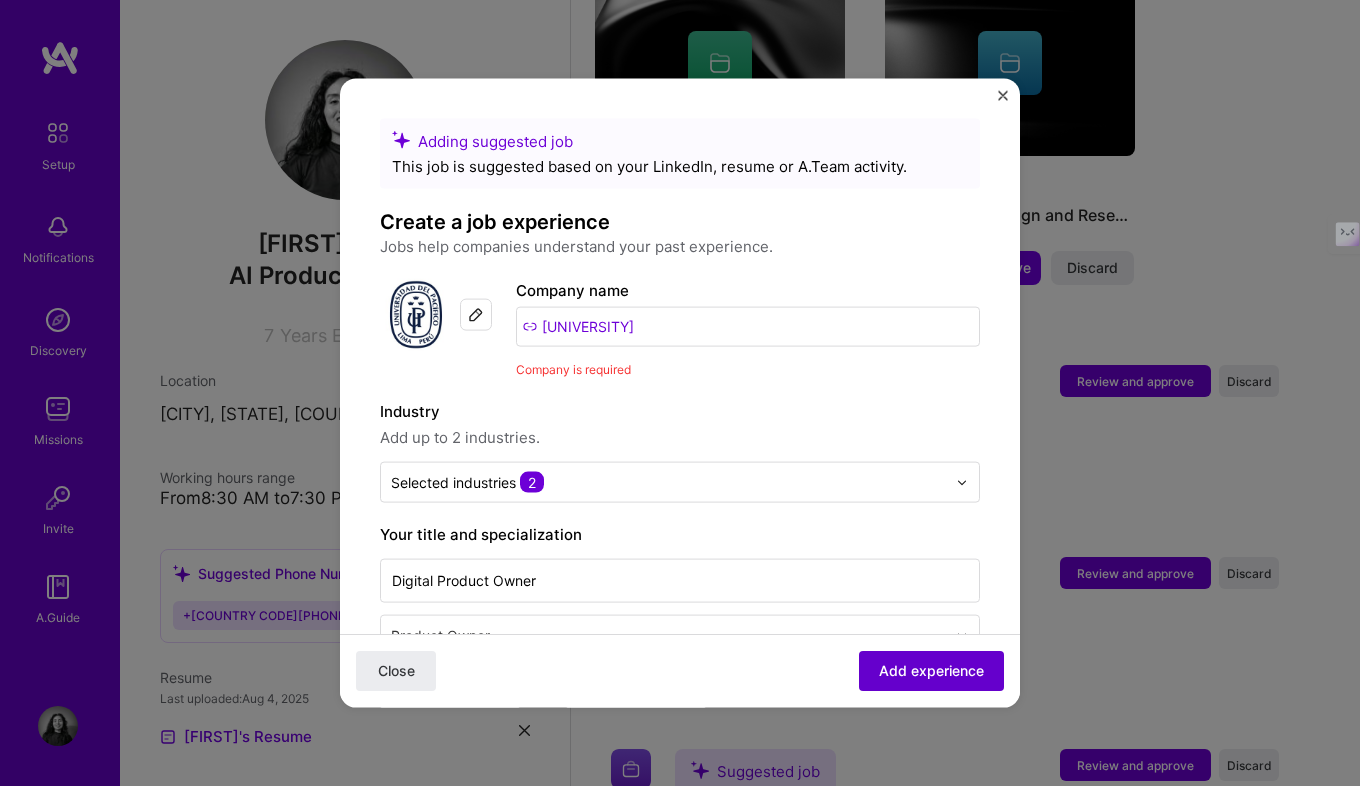 click on "Add experience" at bounding box center [931, 671] 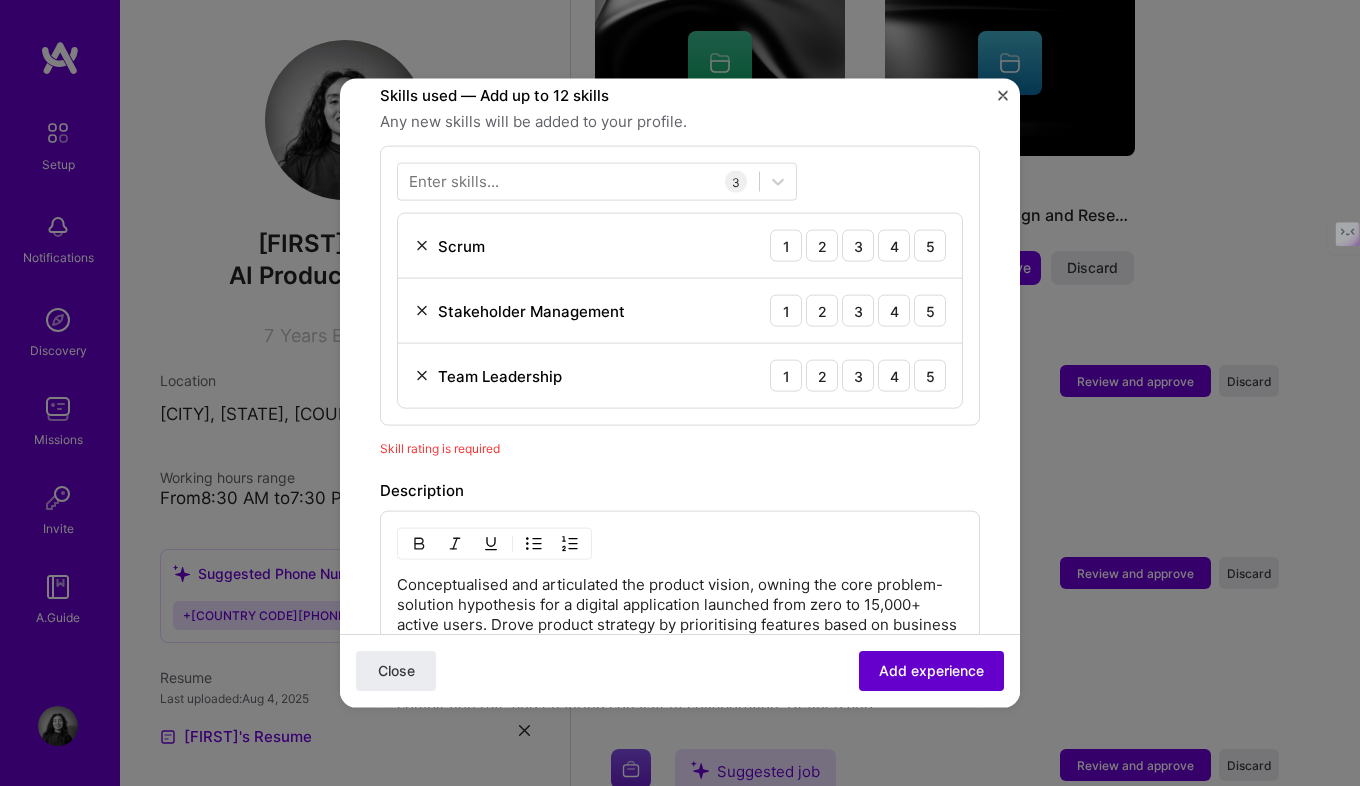 scroll, scrollTop: 692, scrollLeft: 0, axis: vertical 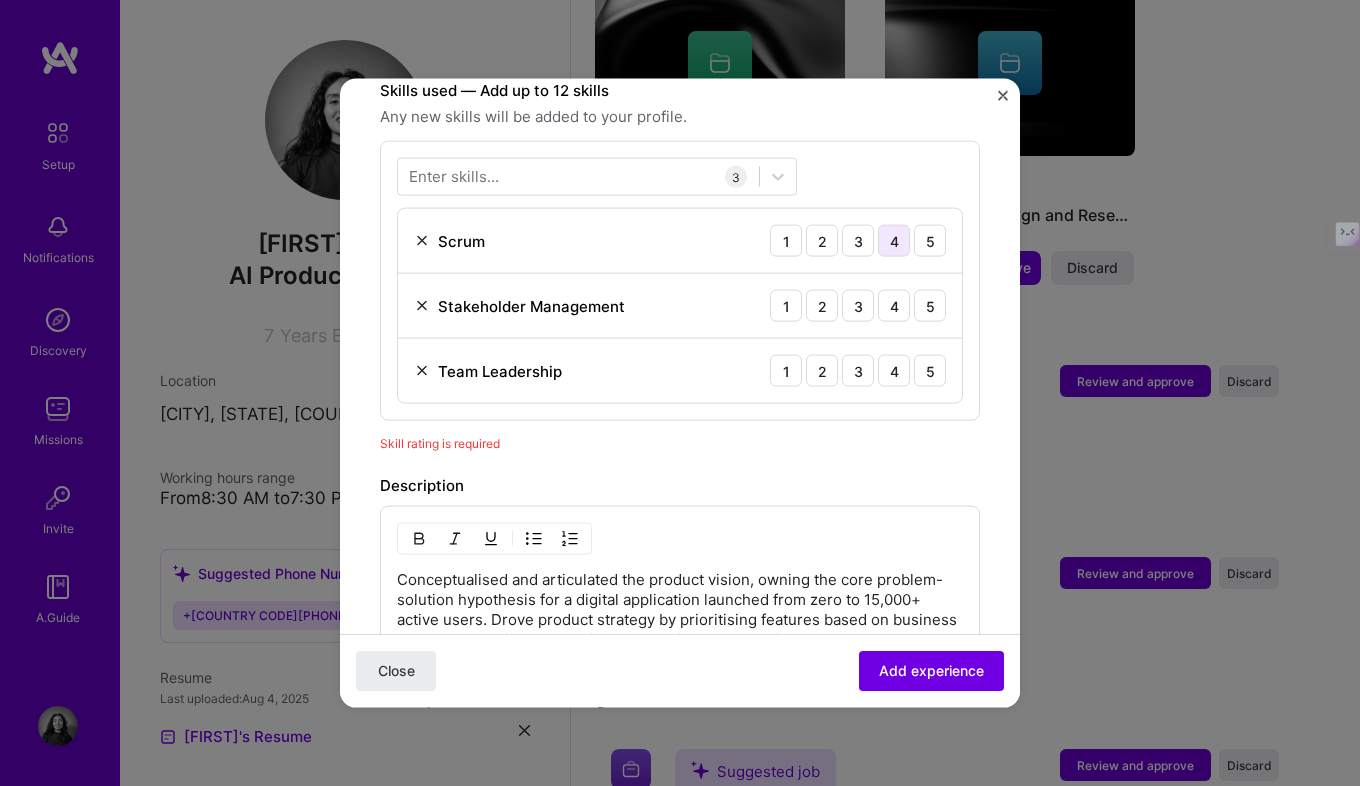 click on "4" at bounding box center (894, 241) 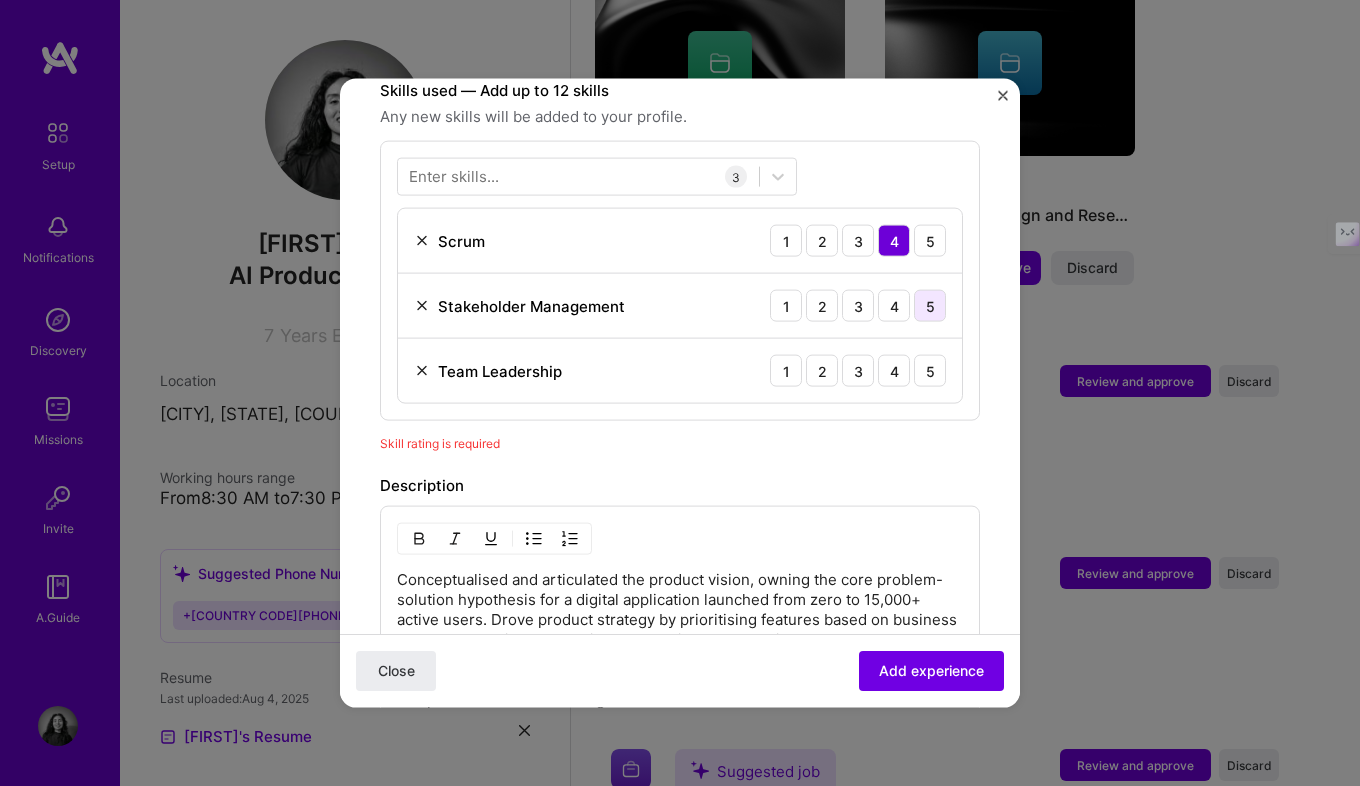 click on "5" at bounding box center [930, 306] 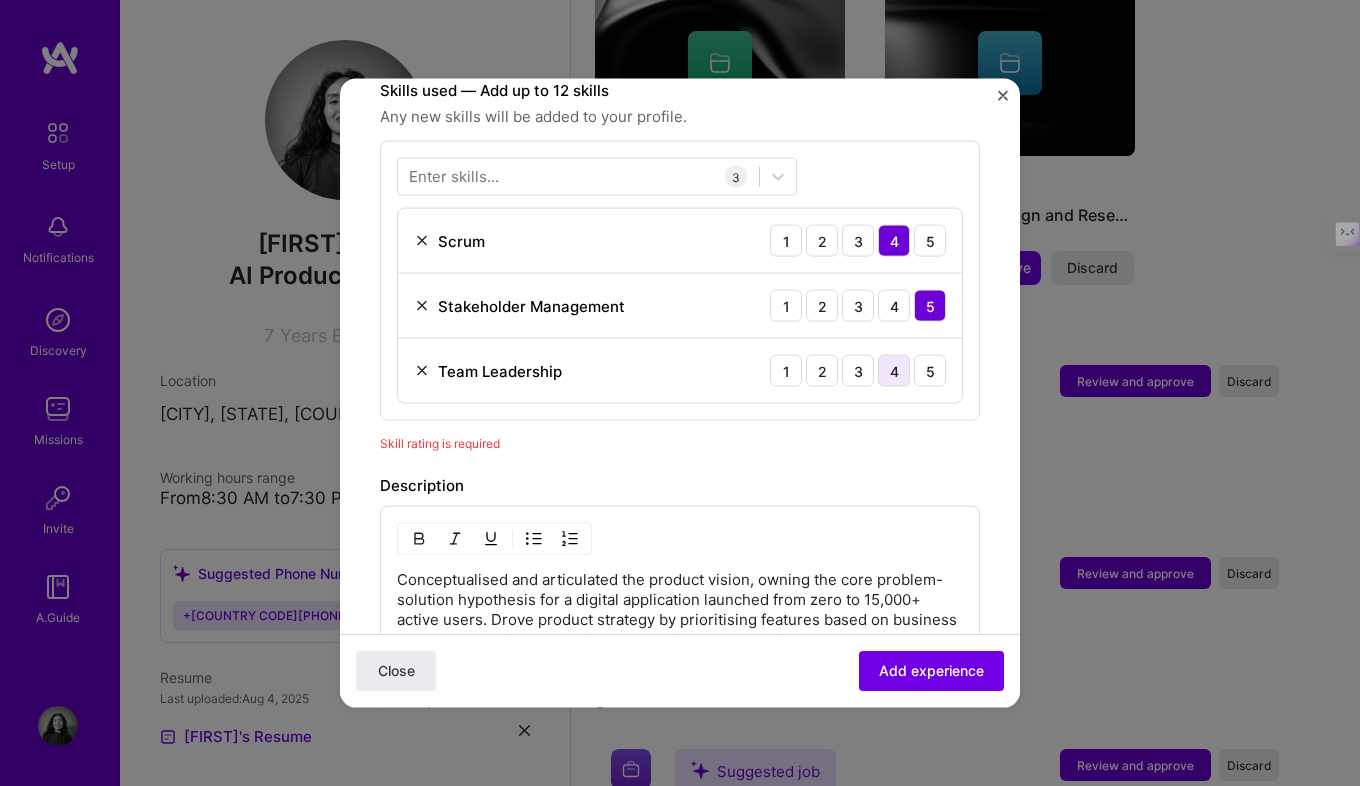 click on "4" at bounding box center (894, 371) 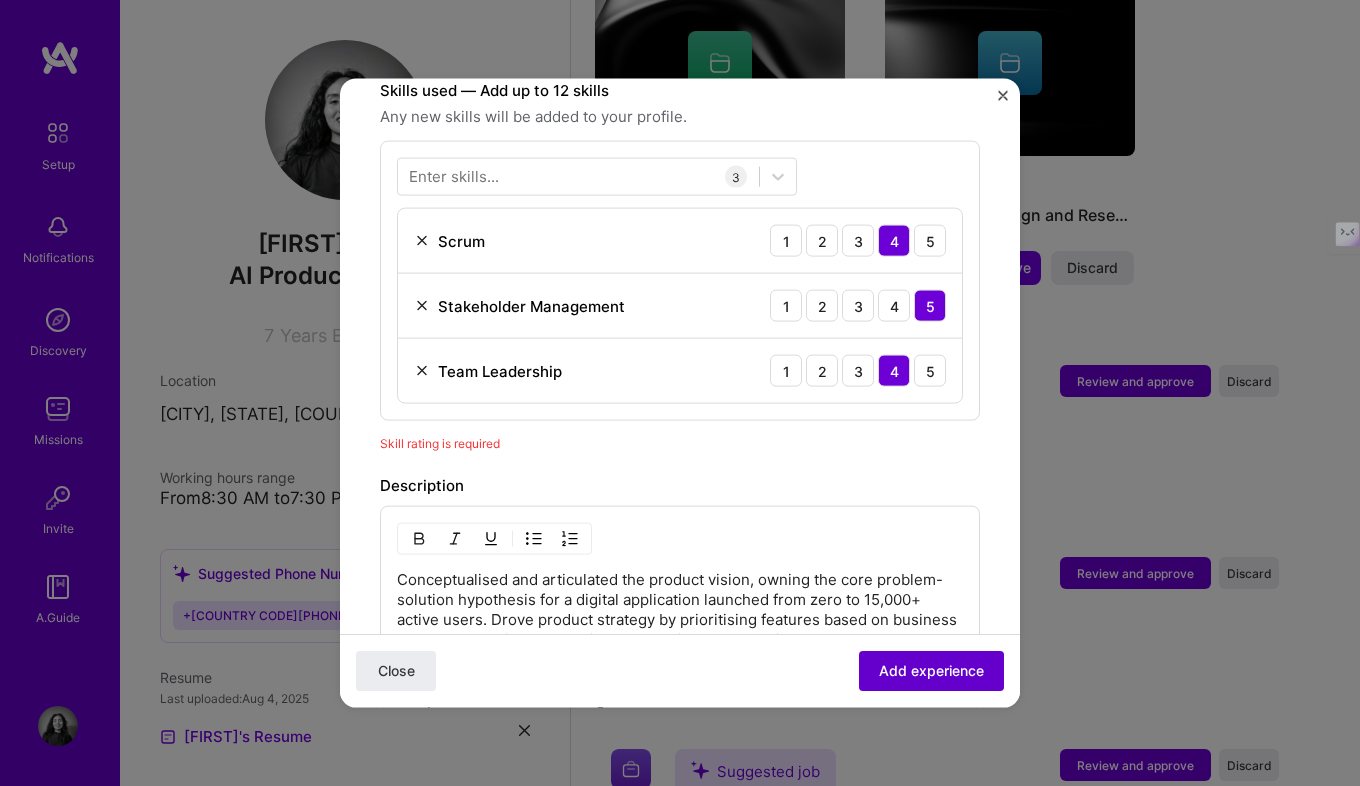 click on "Add experience" at bounding box center (931, 671) 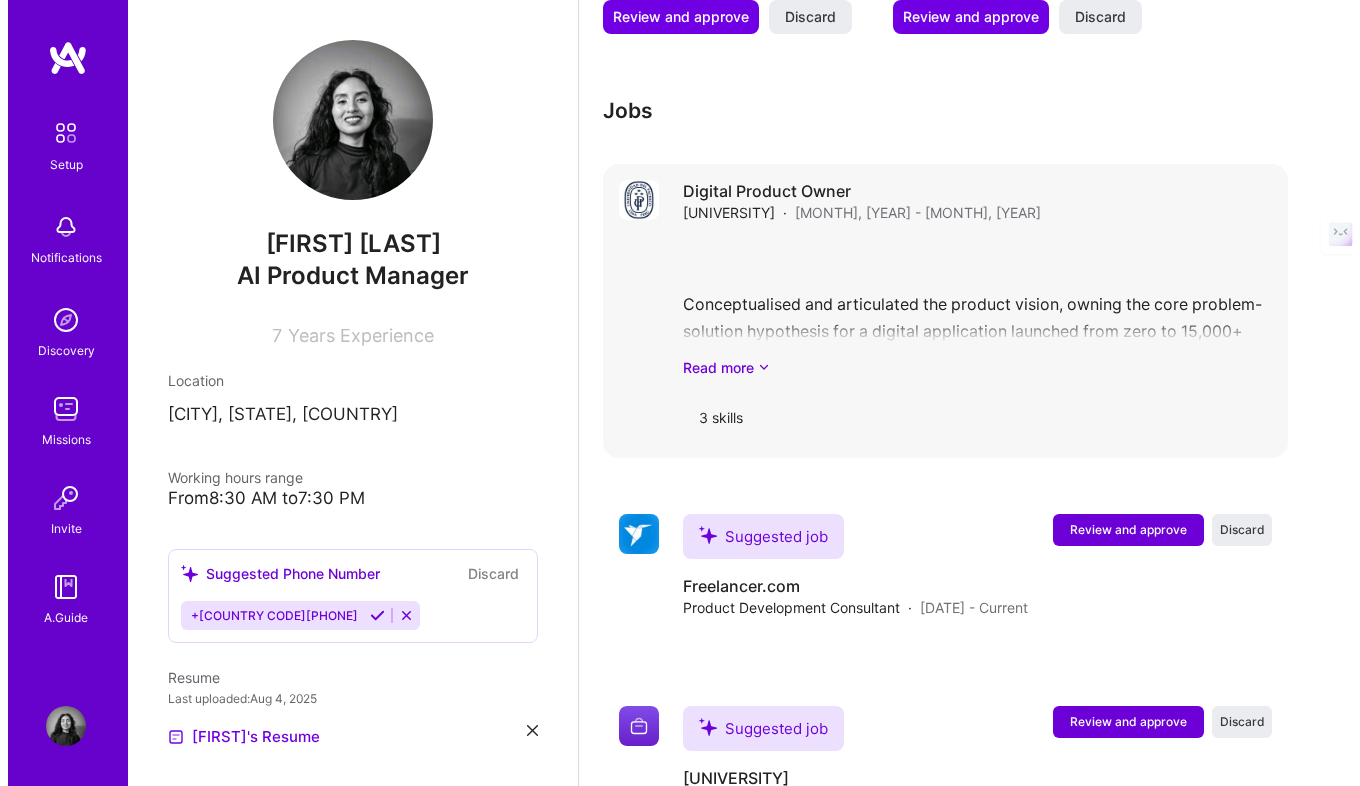 scroll, scrollTop: 1812, scrollLeft: 0, axis: vertical 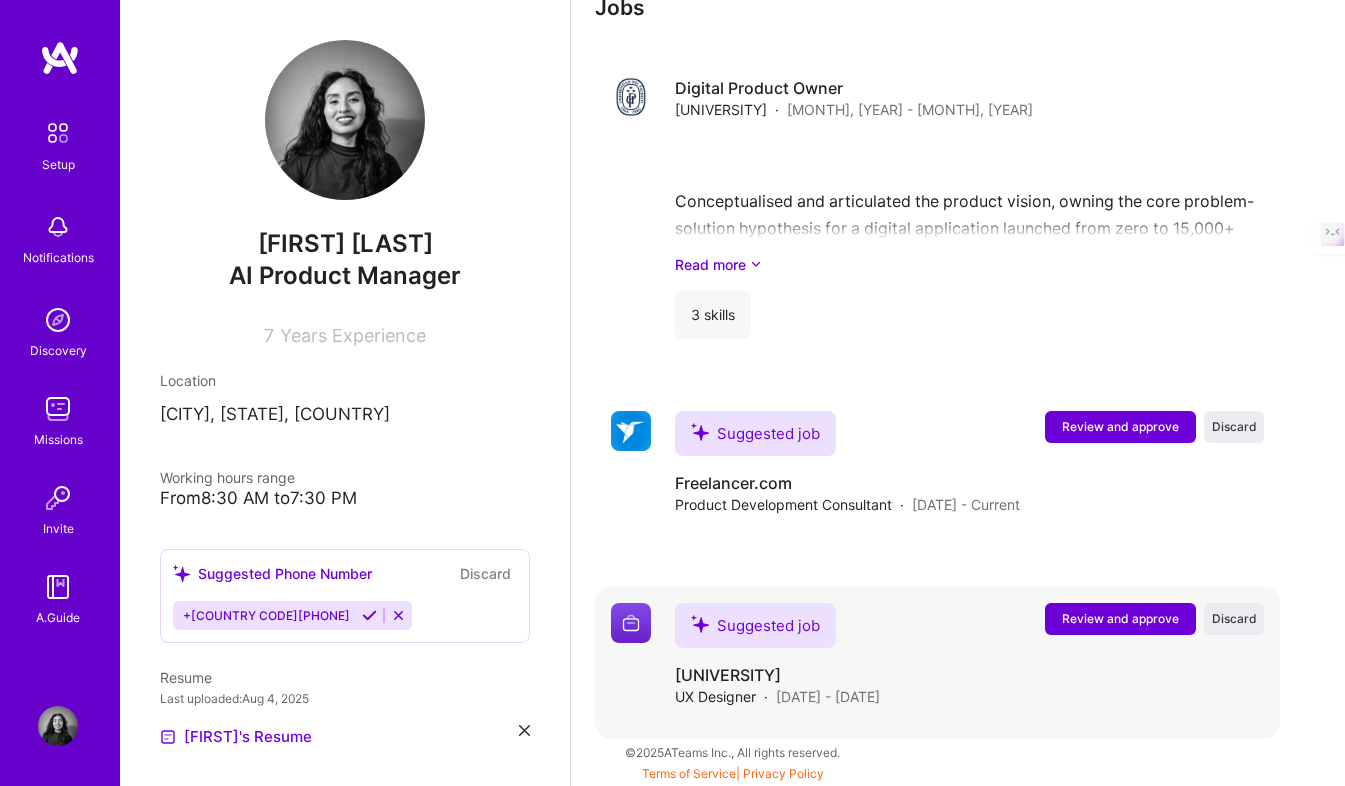 click on "Review and approve" at bounding box center (1120, 618) 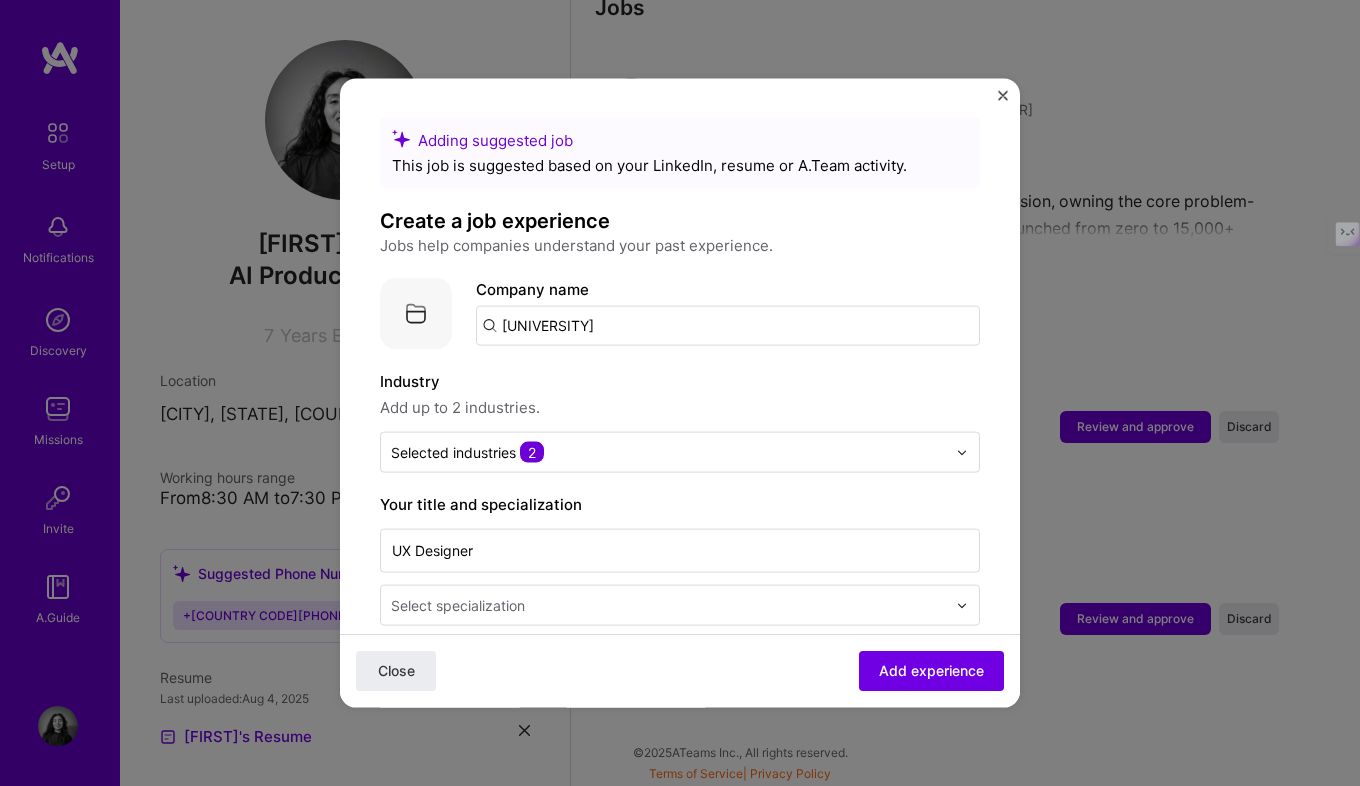 scroll, scrollTop: 0, scrollLeft: 0, axis: both 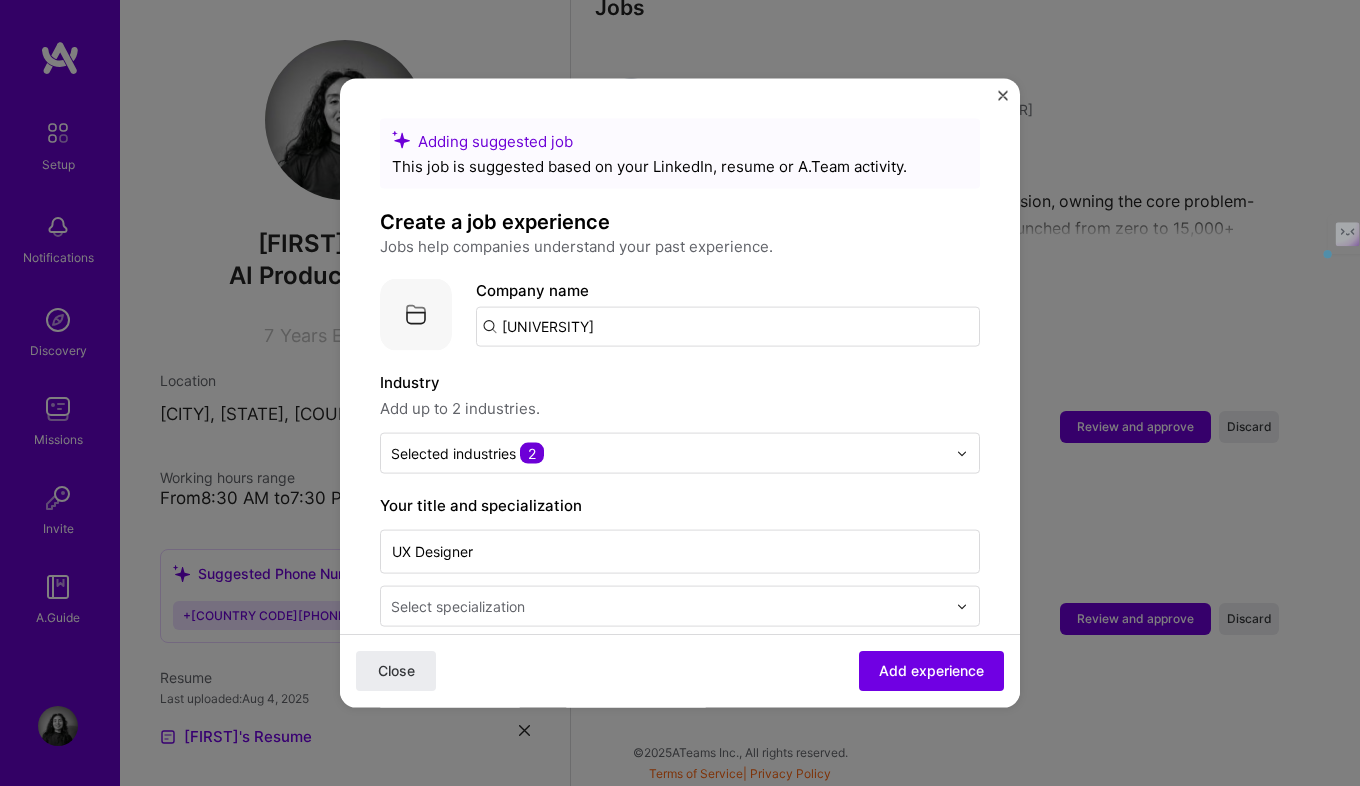 drag, startPoint x: 672, startPoint y: 330, endPoint x: 444, endPoint y: 332, distance: 228.00877 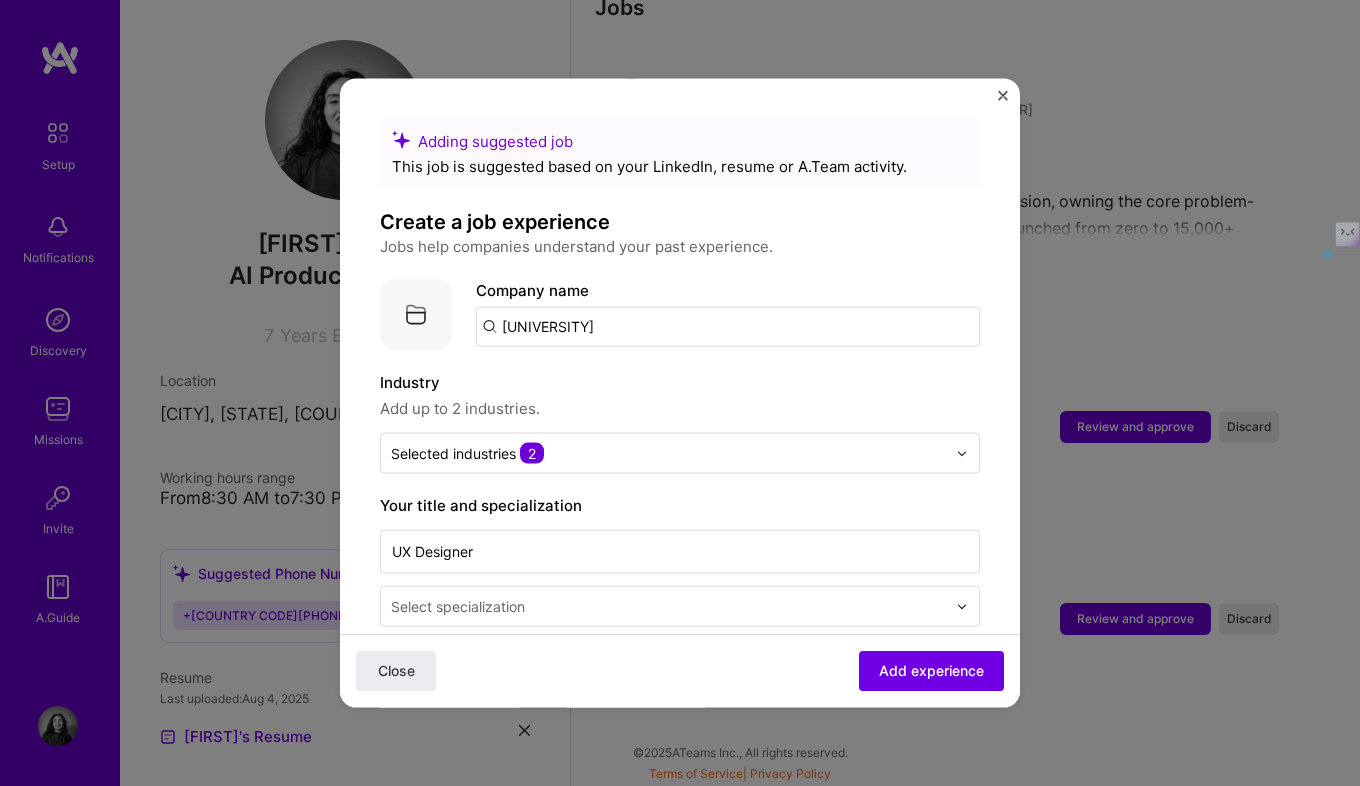 click on "Company logo Company name [UNIVERSITY]" at bounding box center [680, 315] 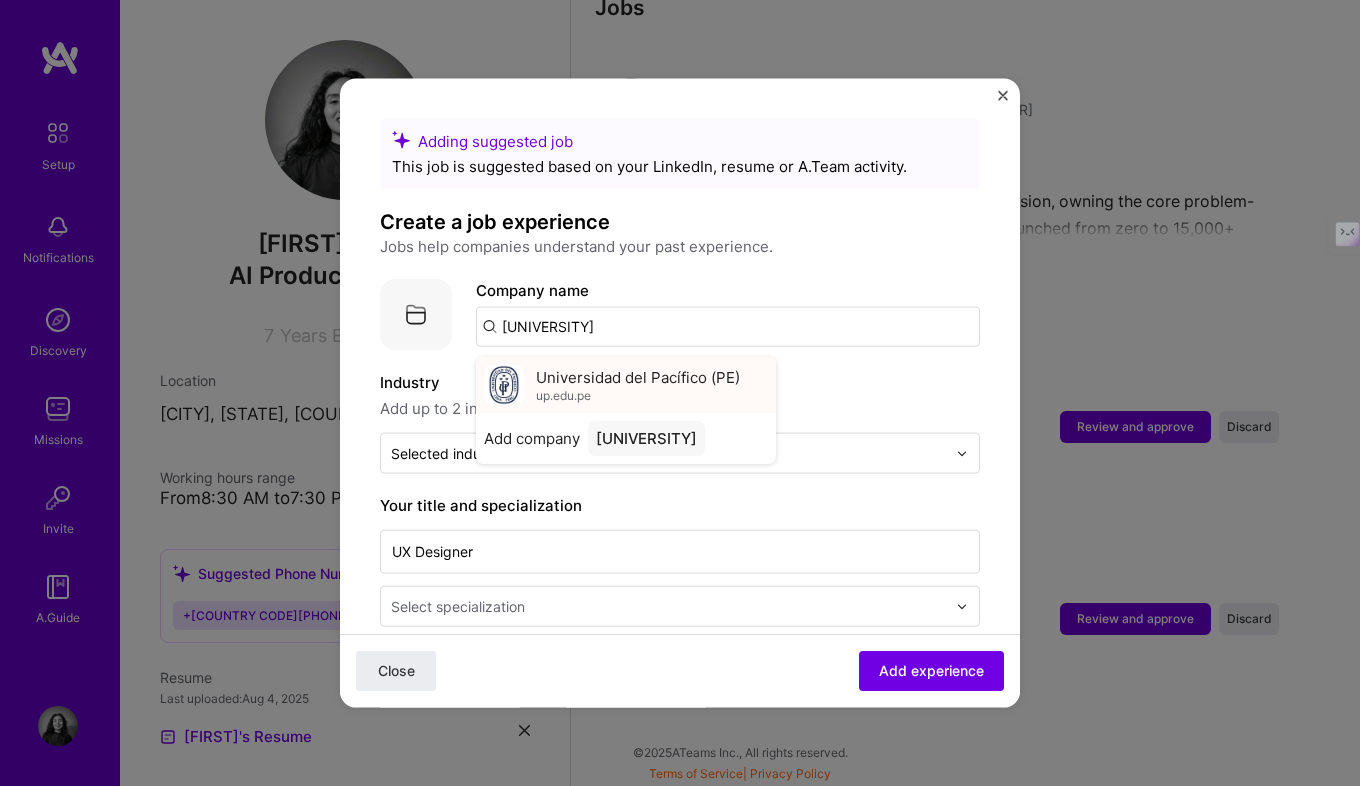 click on "Universidad del Pacífico (PE)" at bounding box center (638, 376) 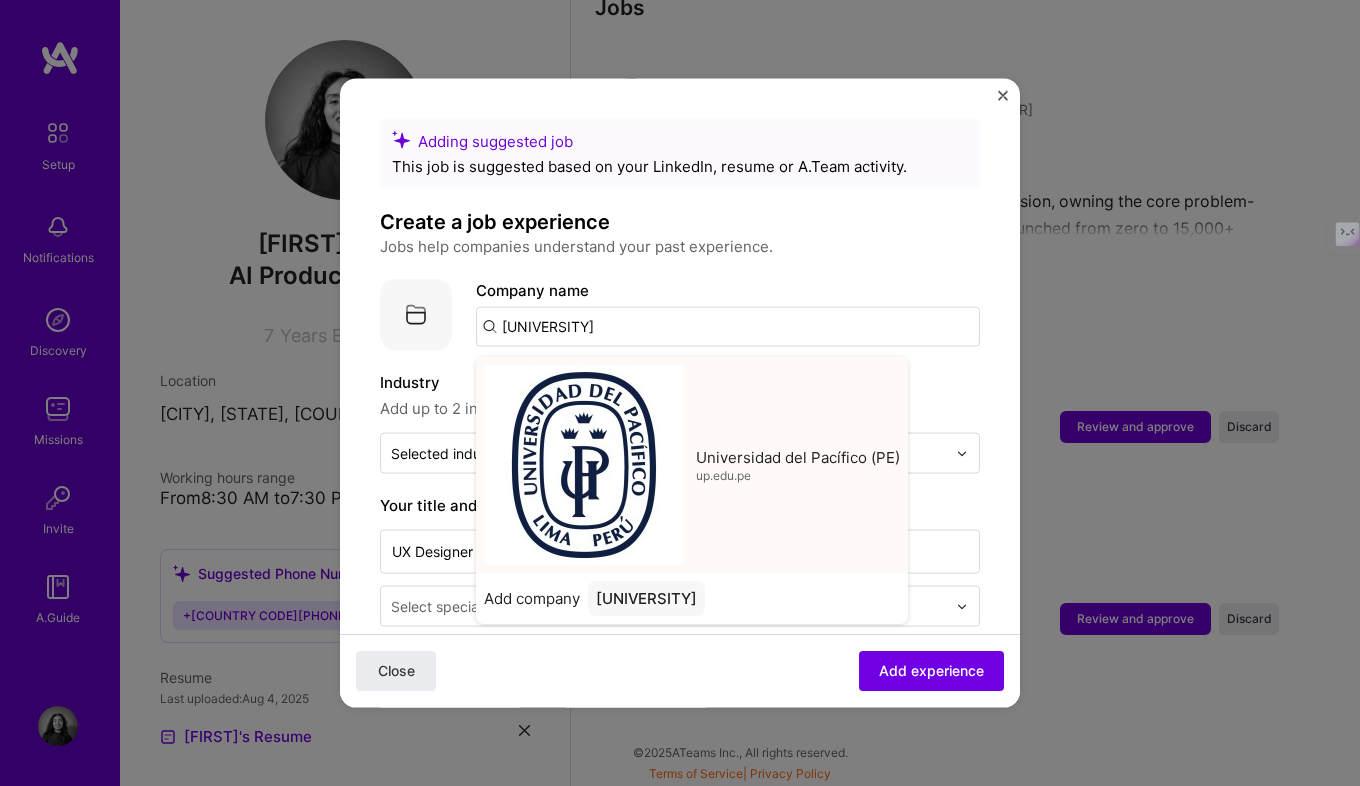type on "Universidad del Pacífico (PE)" 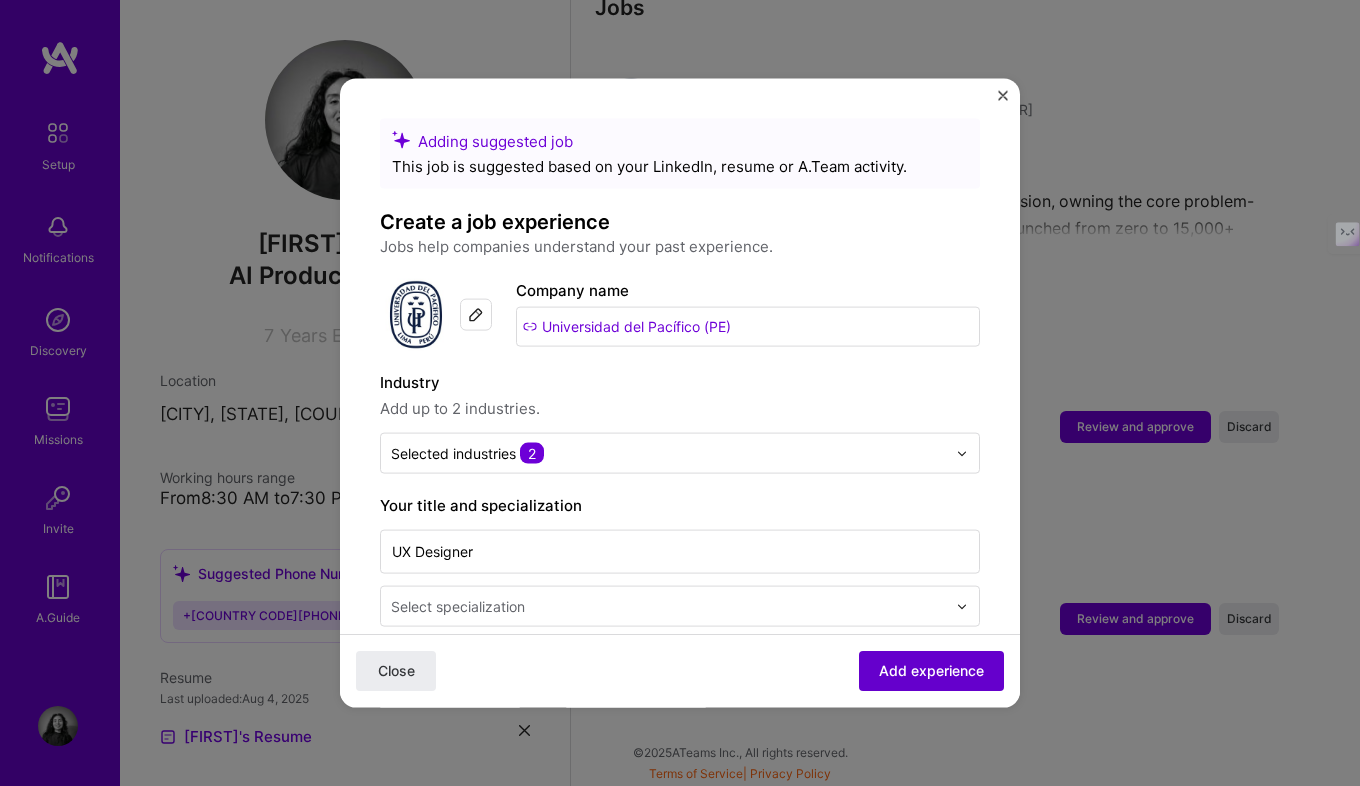 click on "Add experience" at bounding box center (931, 671) 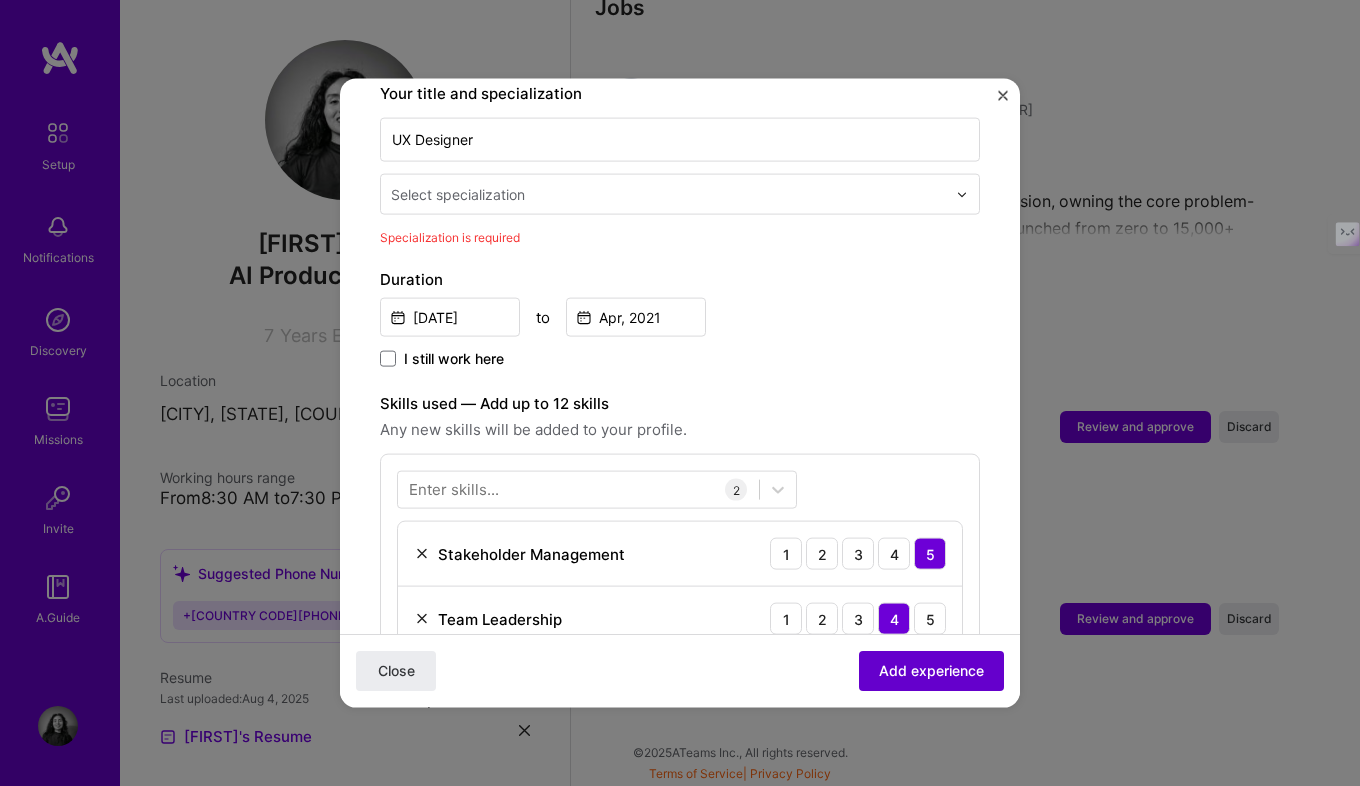 scroll, scrollTop: 415, scrollLeft: 0, axis: vertical 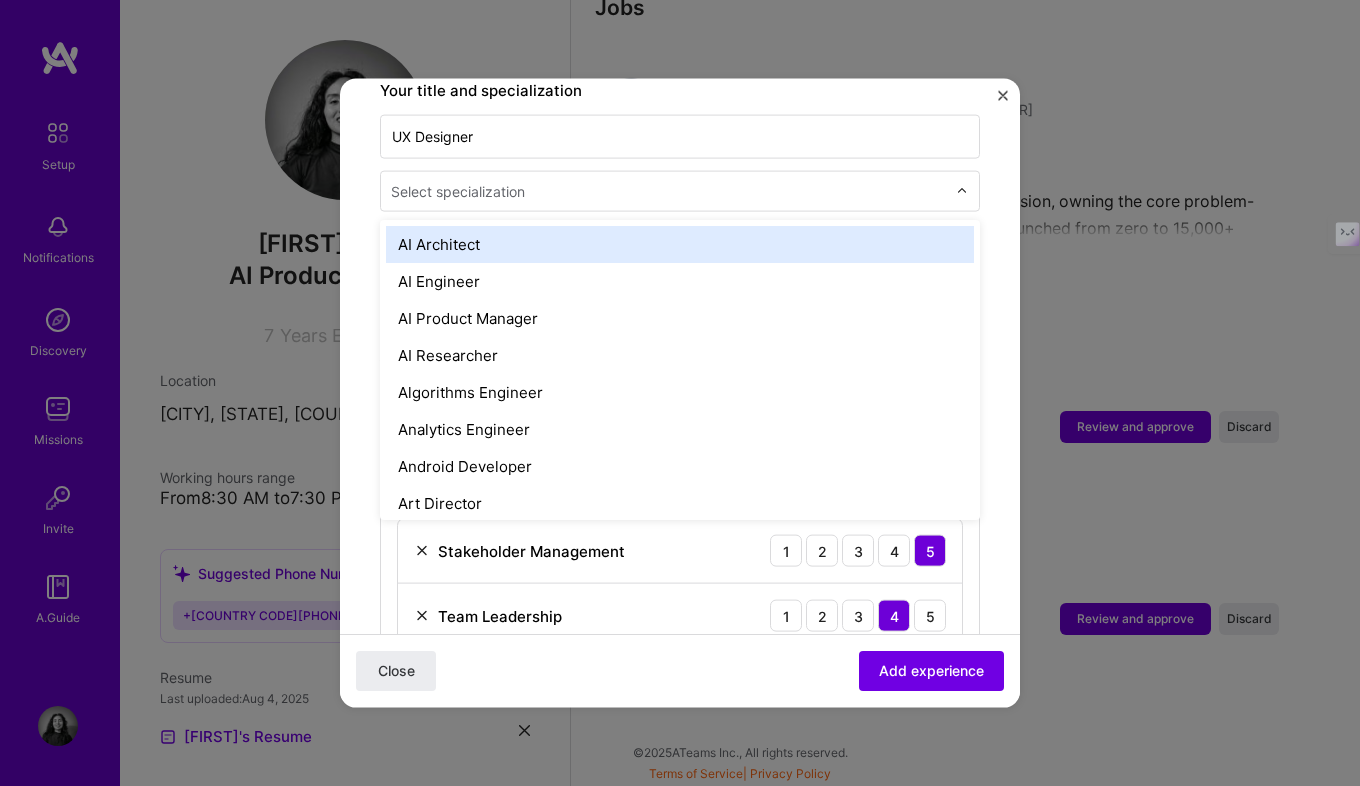 click on "Select specialization" at bounding box center [458, 191] 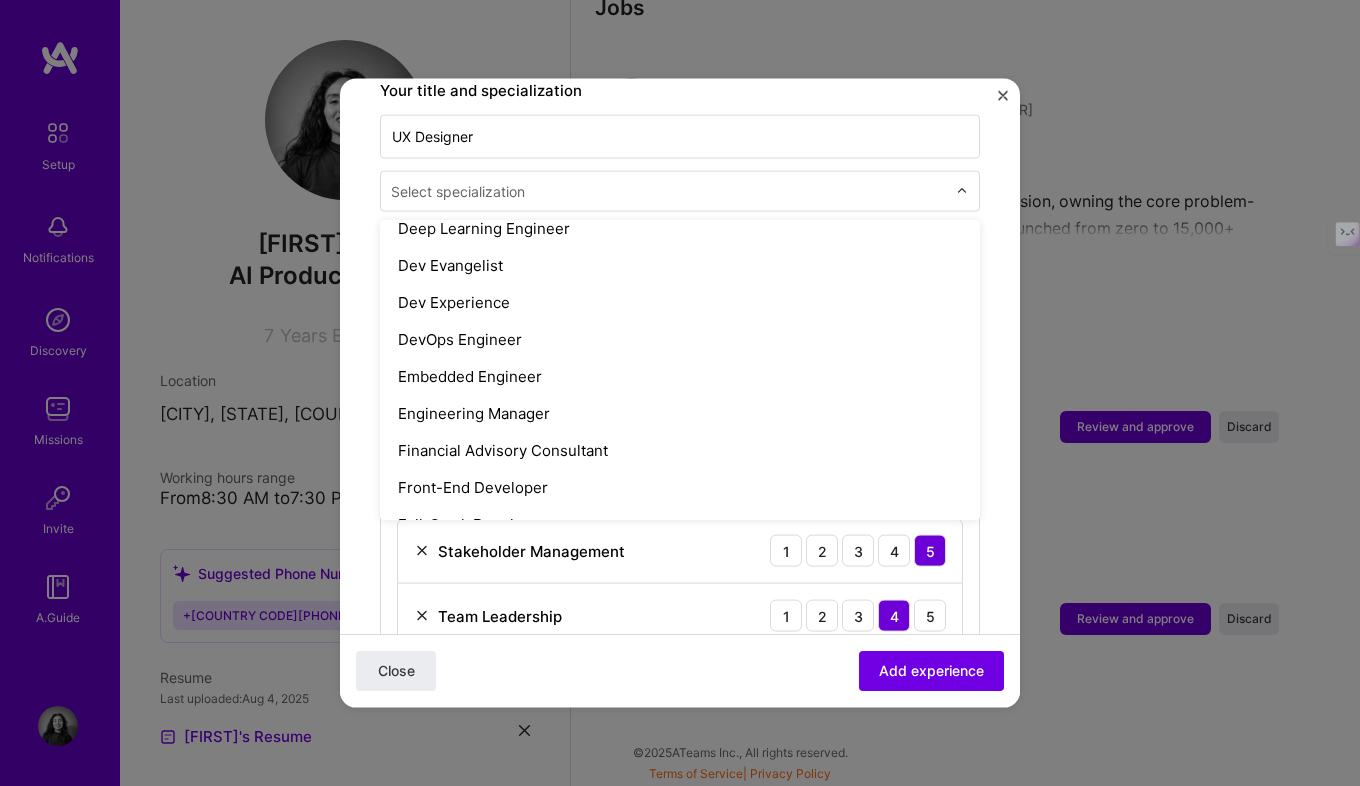 scroll, scrollTop: 2302, scrollLeft: 0, axis: vertical 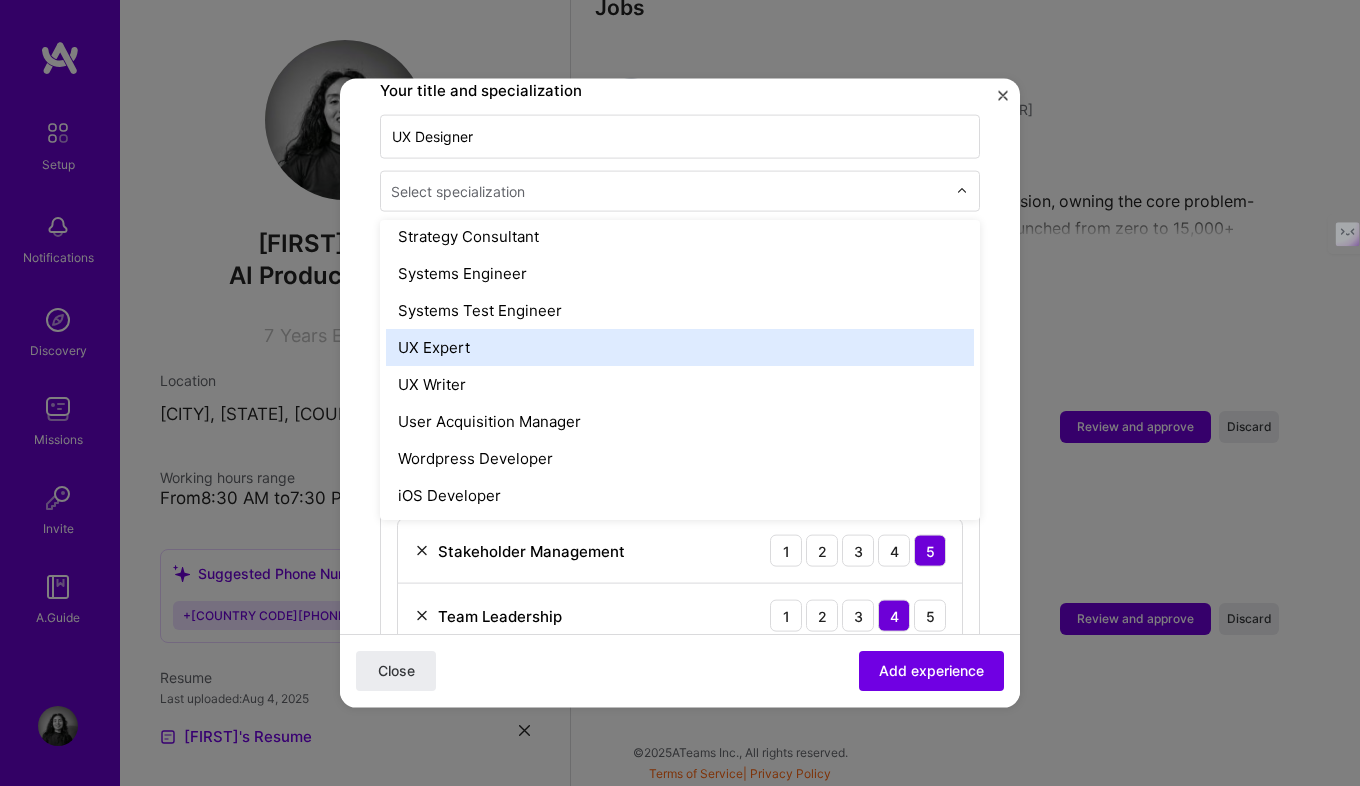 click on "UX Expert" at bounding box center [680, 347] 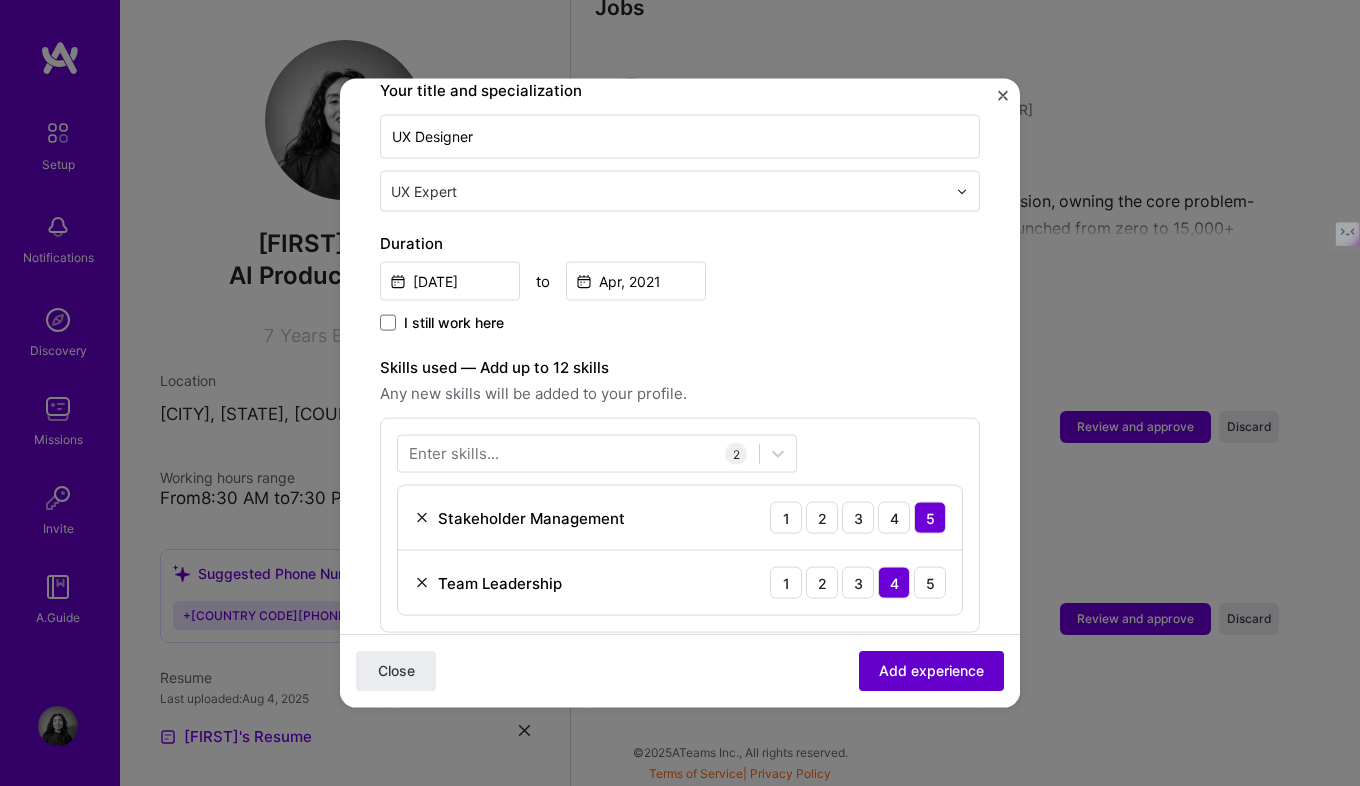 click on "Add experience" at bounding box center [931, 671] 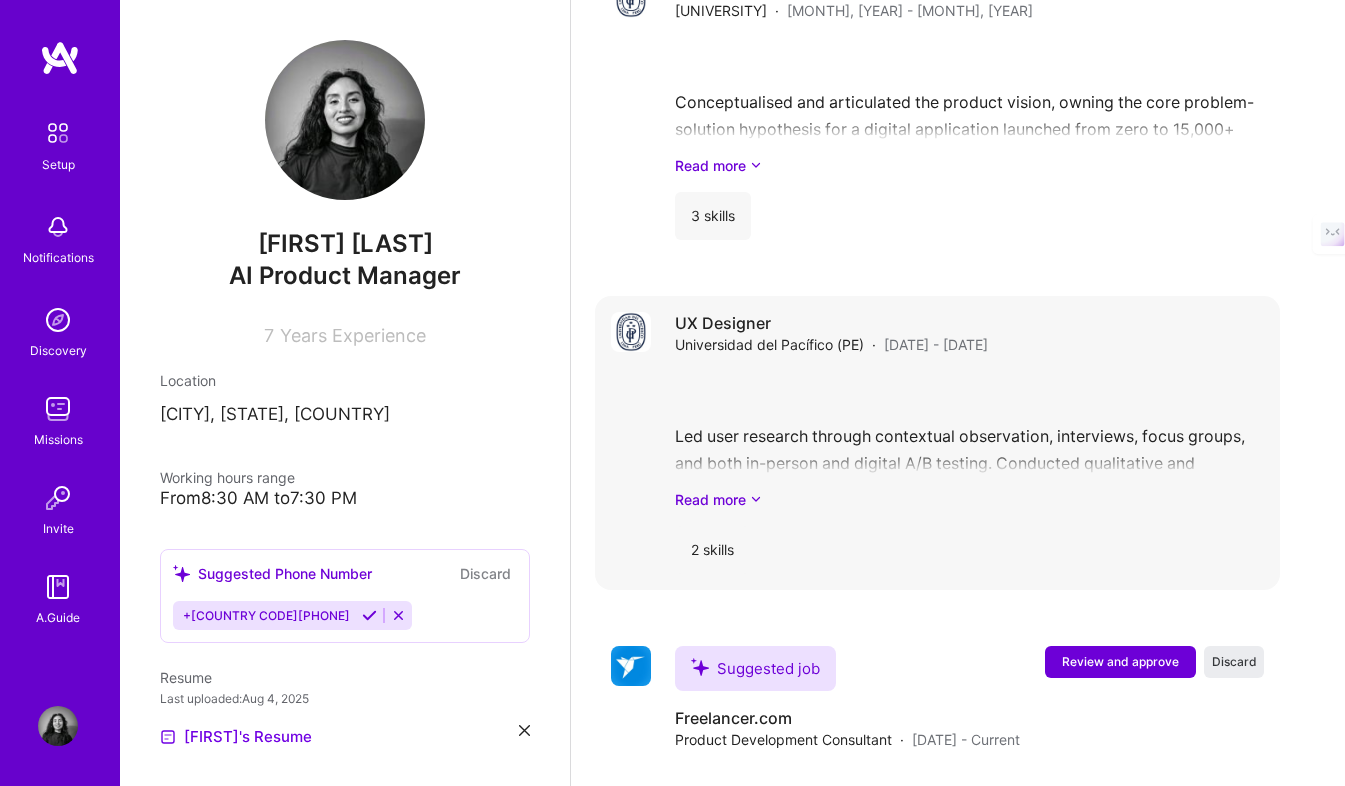 scroll, scrollTop: 1954, scrollLeft: 0, axis: vertical 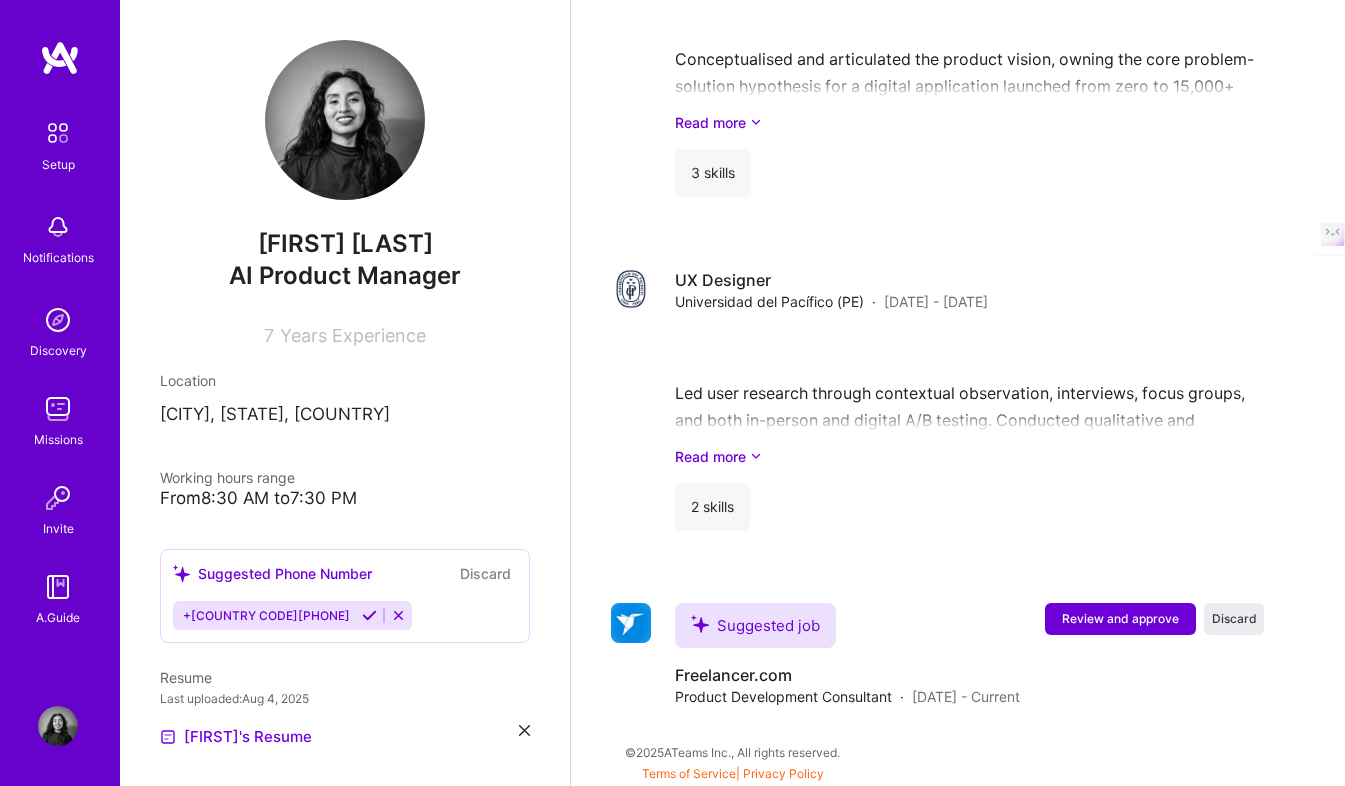 click at bounding box center (369, 615) 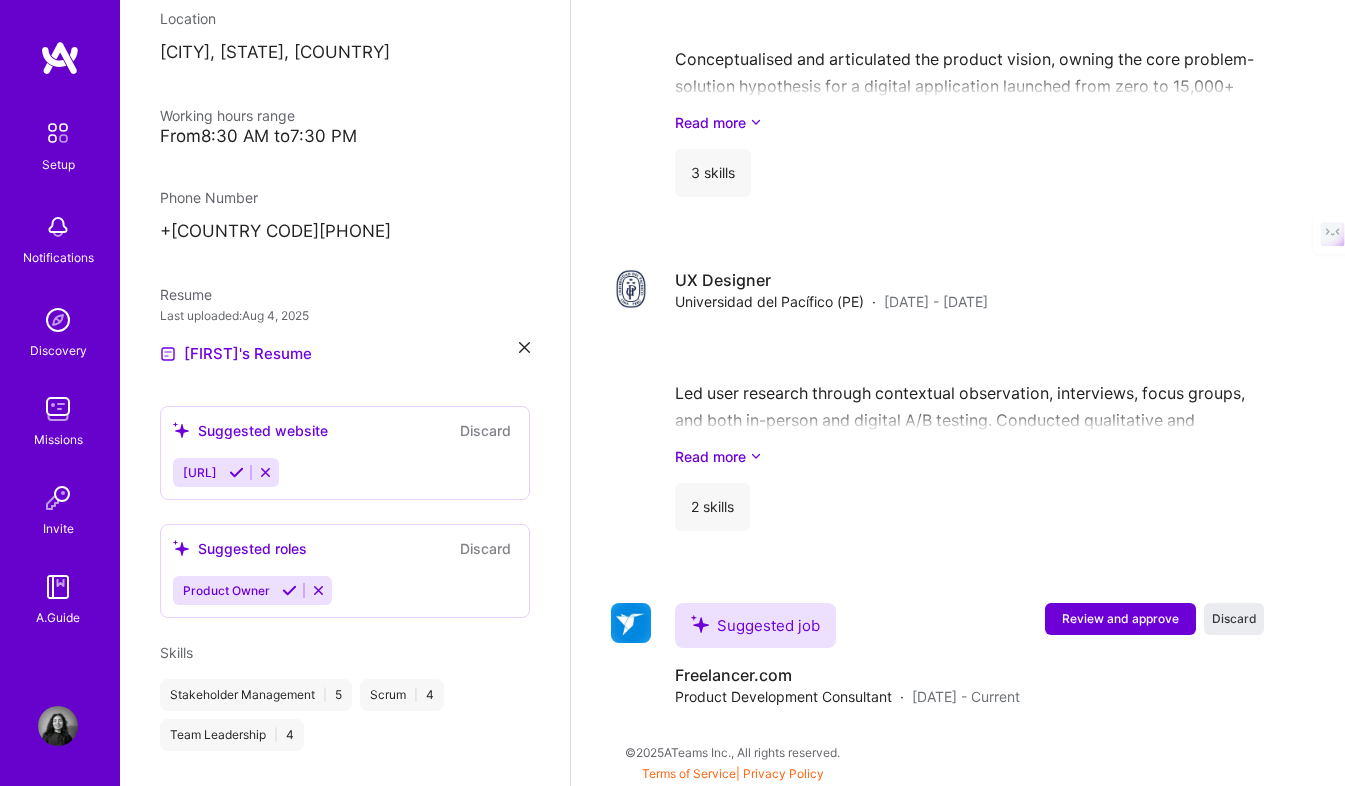 scroll, scrollTop: 348, scrollLeft: 0, axis: vertical 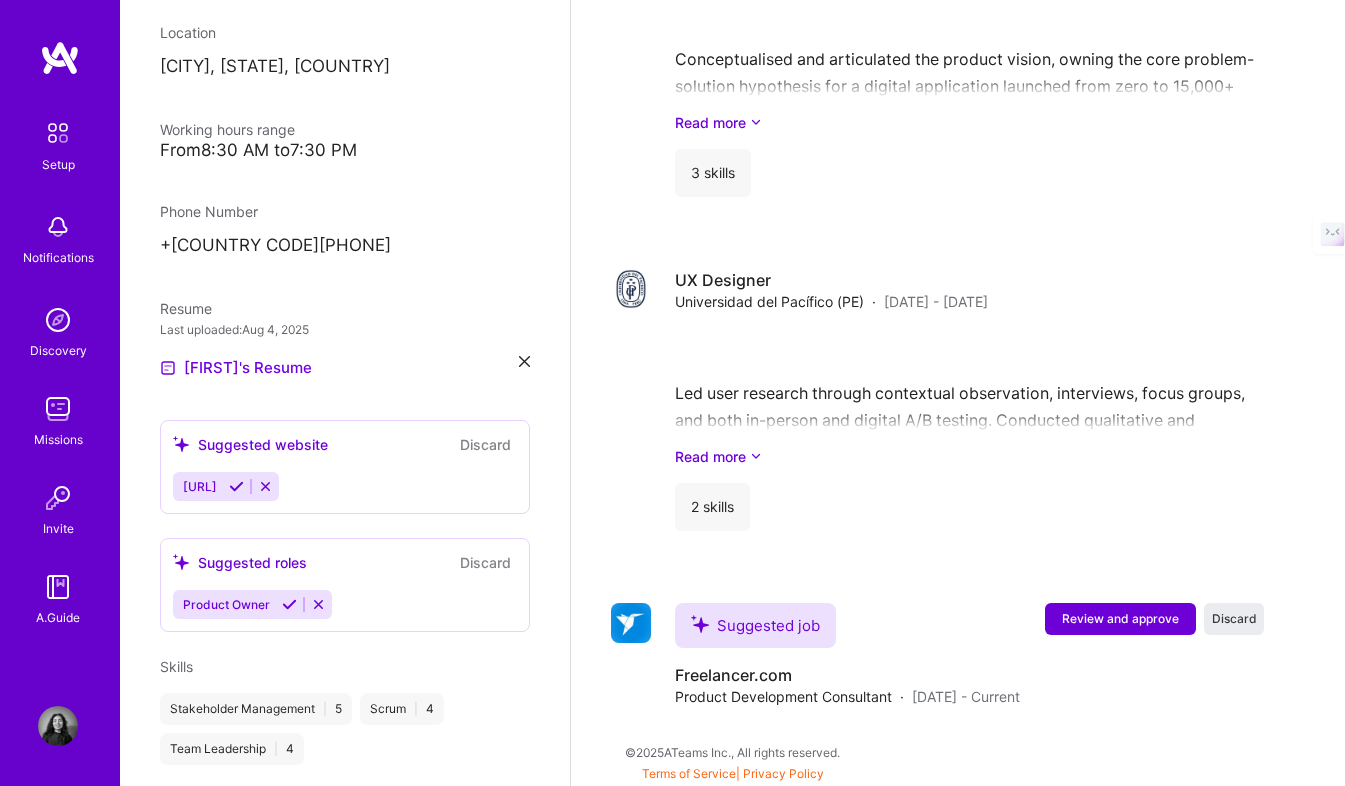 click at bounding box center [236, 486] 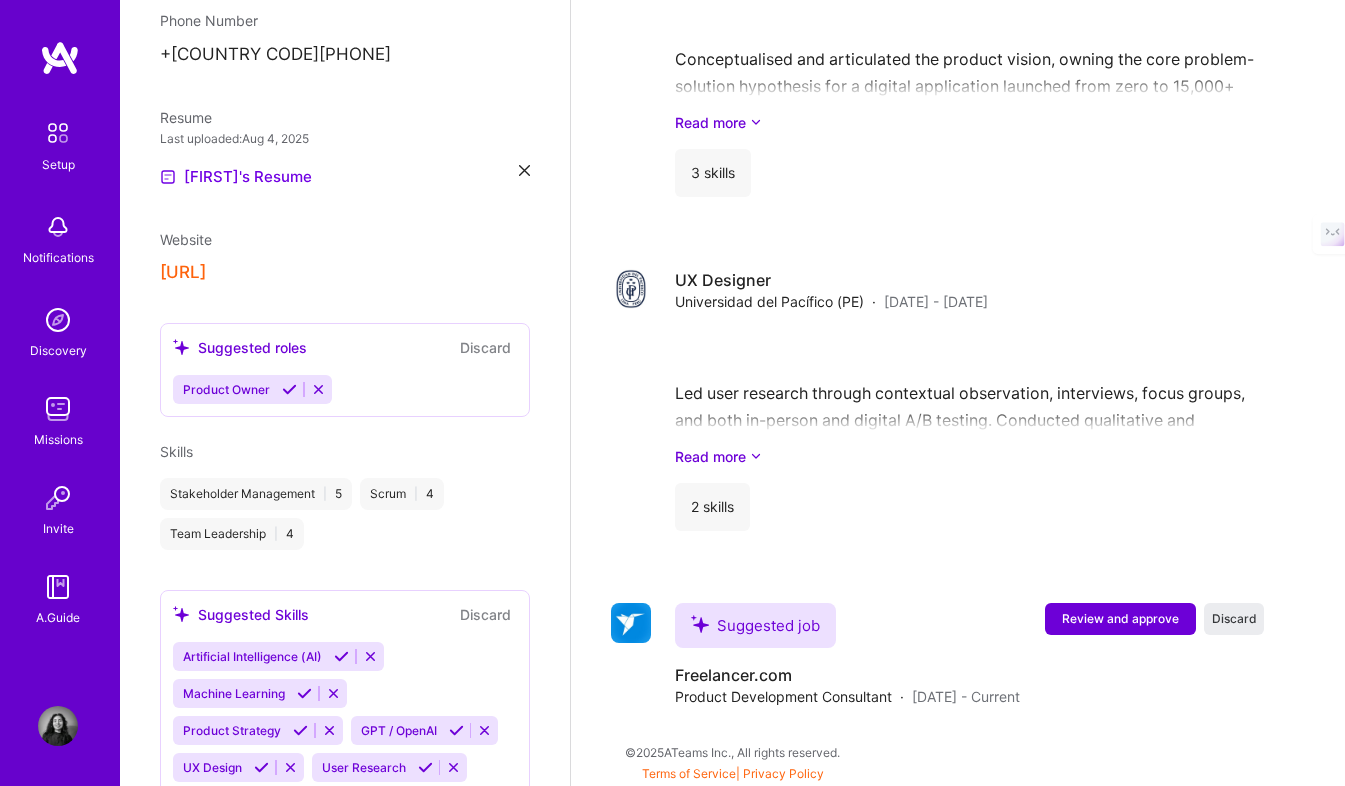 scroll, scrollTop: 556, scrollLeft: 0, axis: vertical 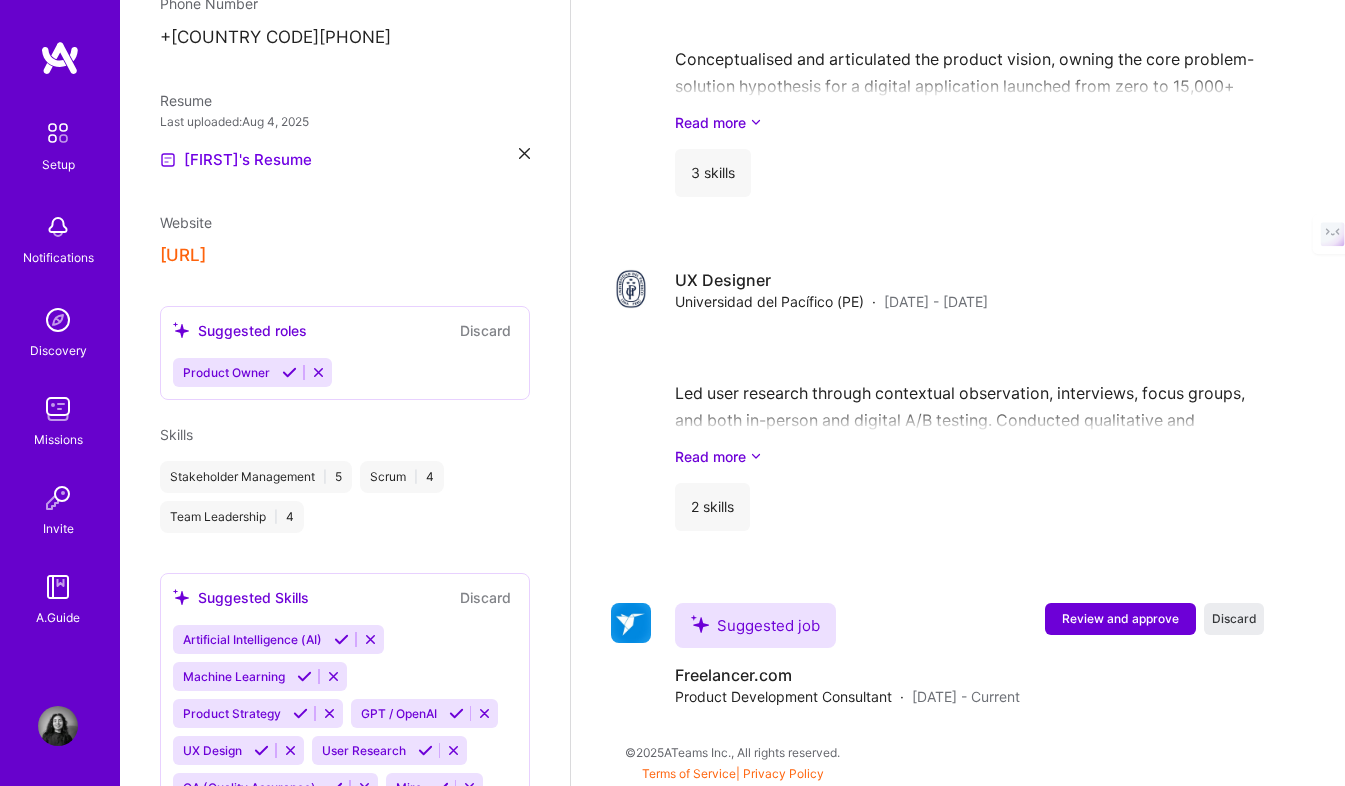 click at bounding box center (289, 372) 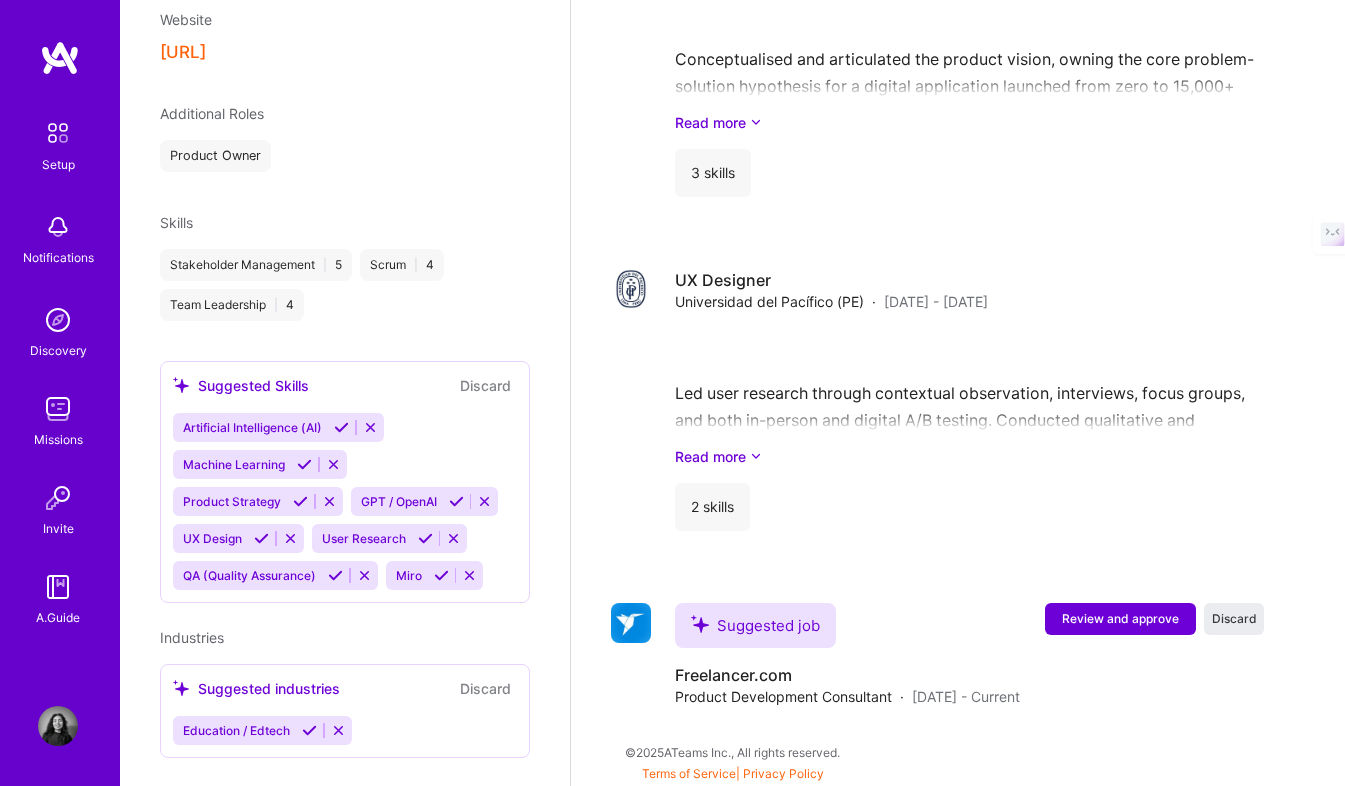 scroll, scrollTop: 790, scrollLeft: 0, axis: vertical 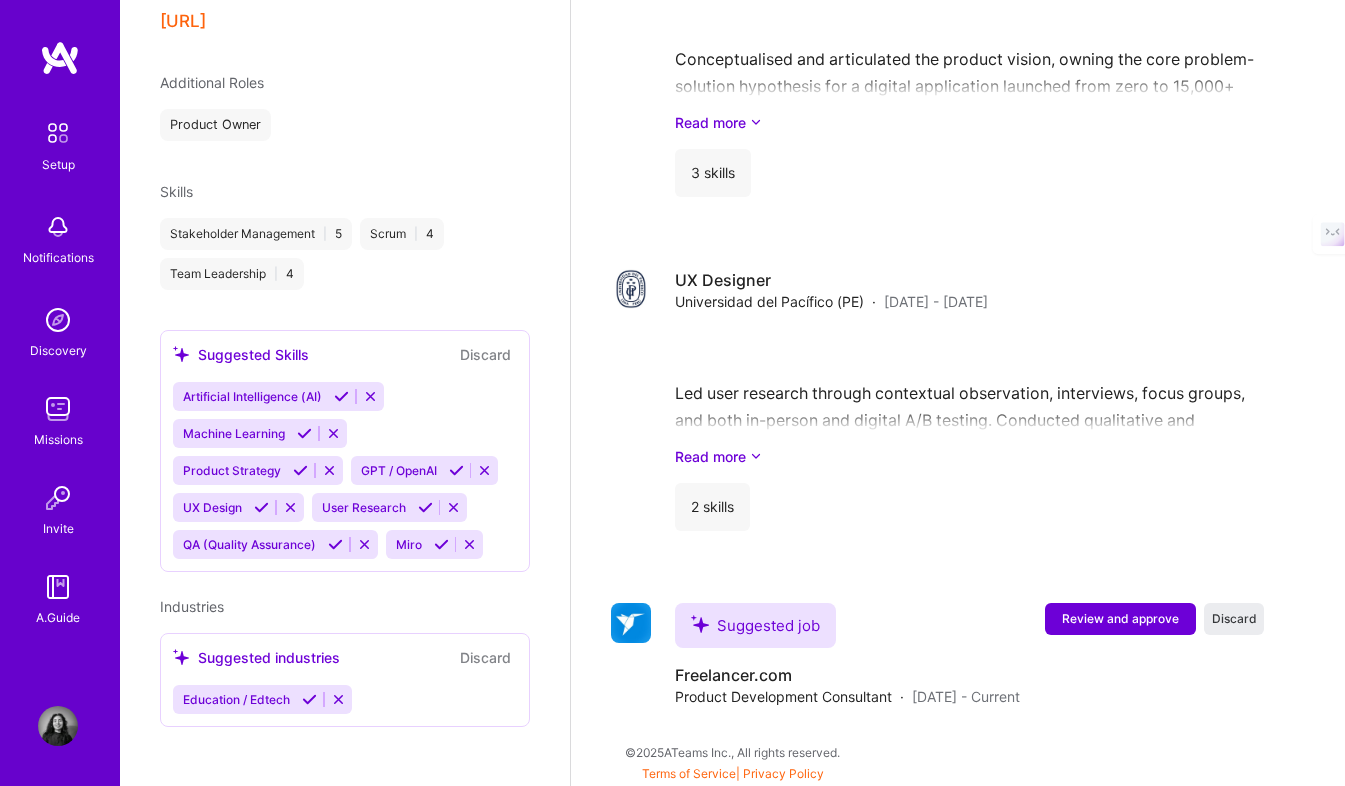 click at bounding box center (341, 396) 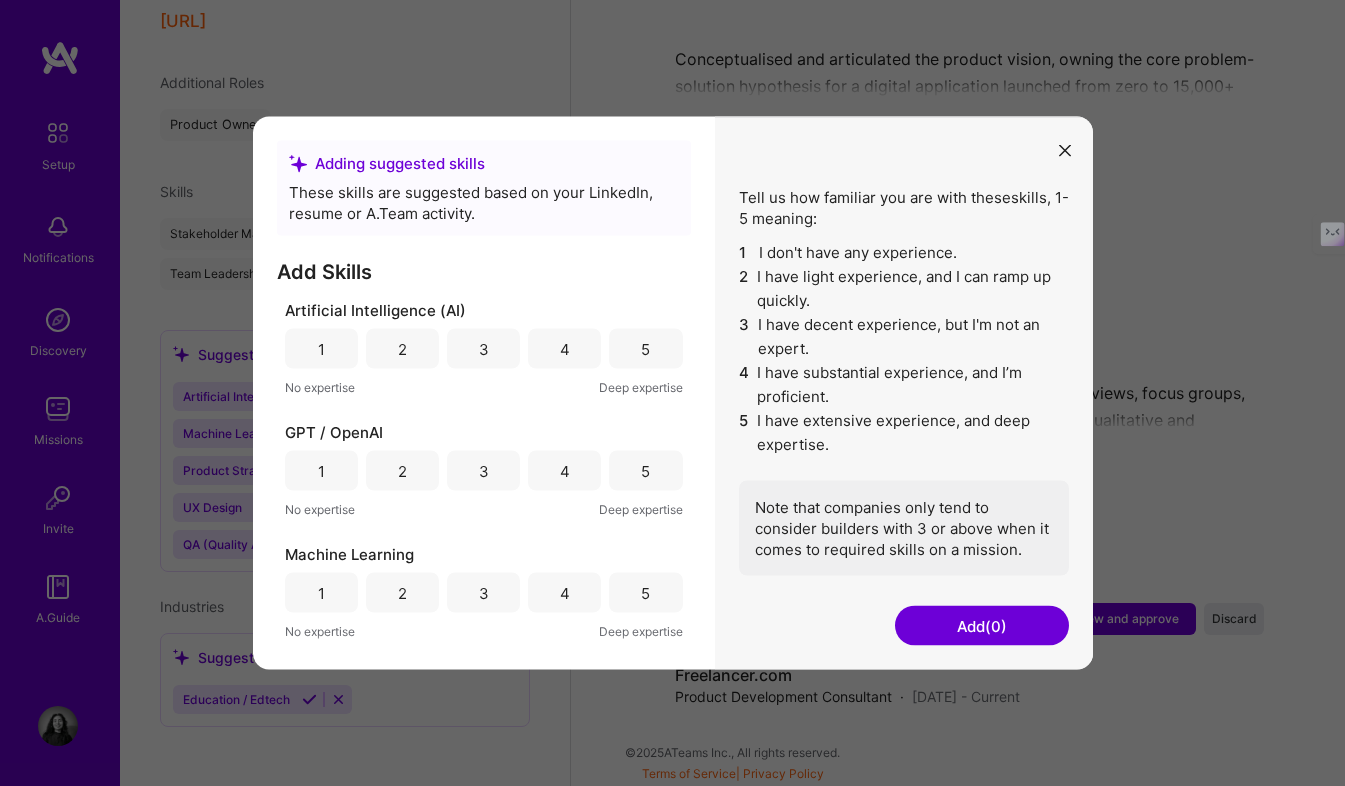 click on "4" at bounding box center (564, 349) 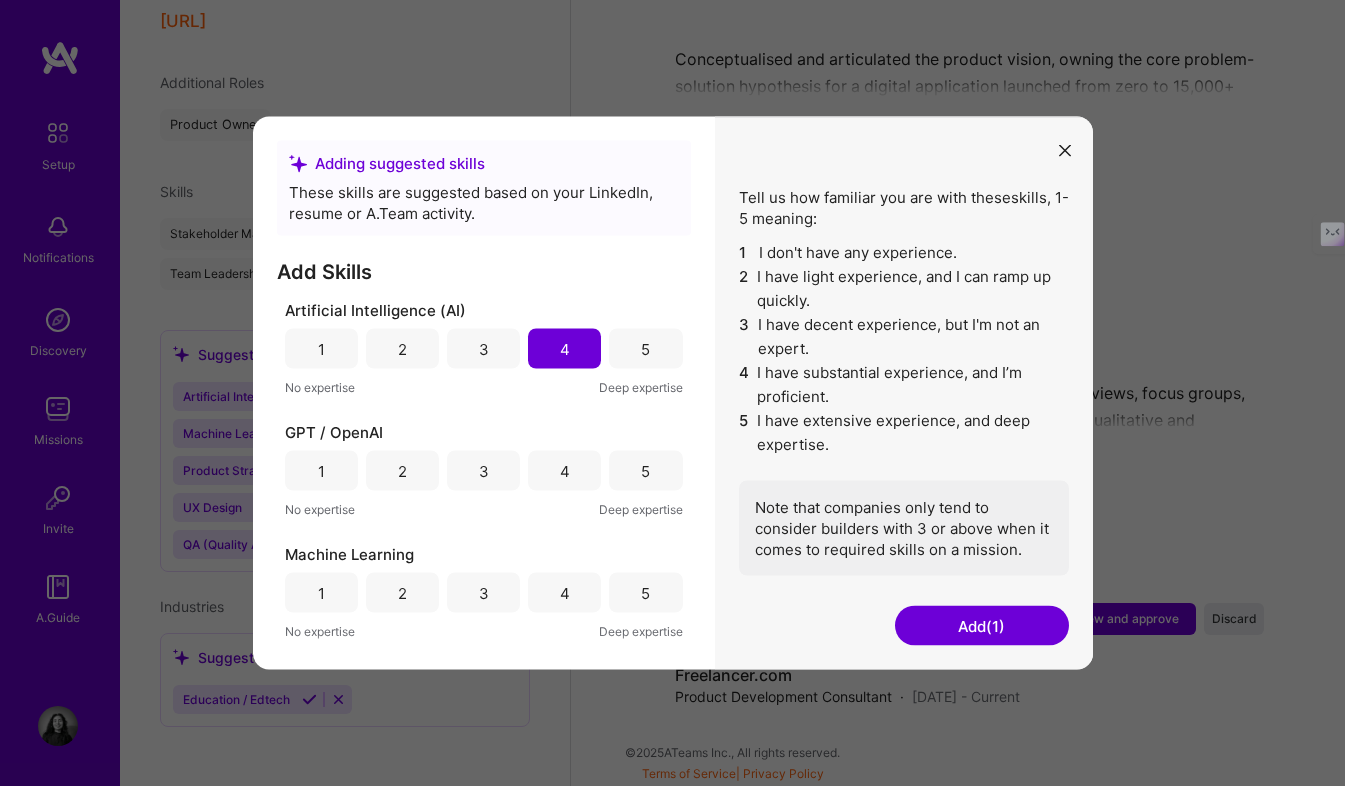 click on "4" at bounding box center (565, 470) 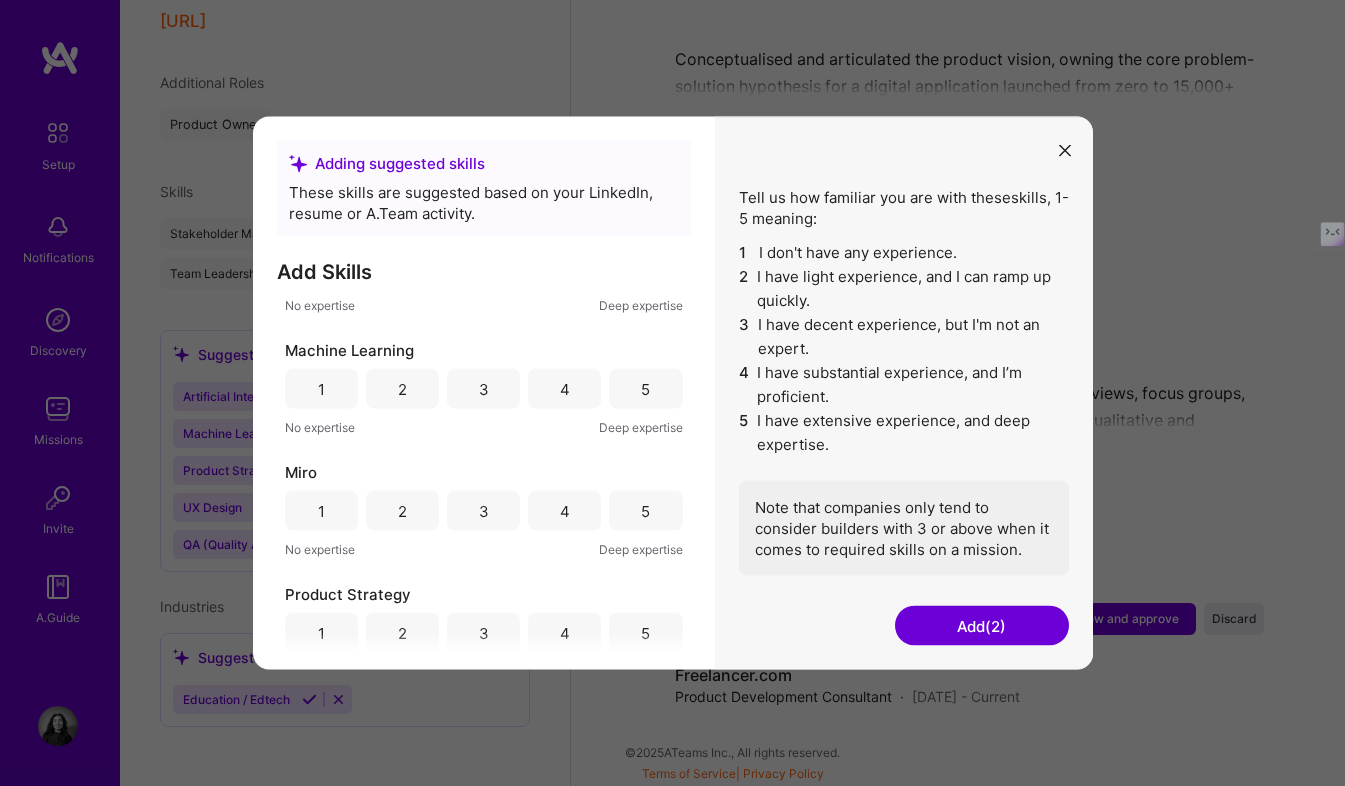 scroll, scrollTop: 232, scrollLeft: 0, axis: vertical 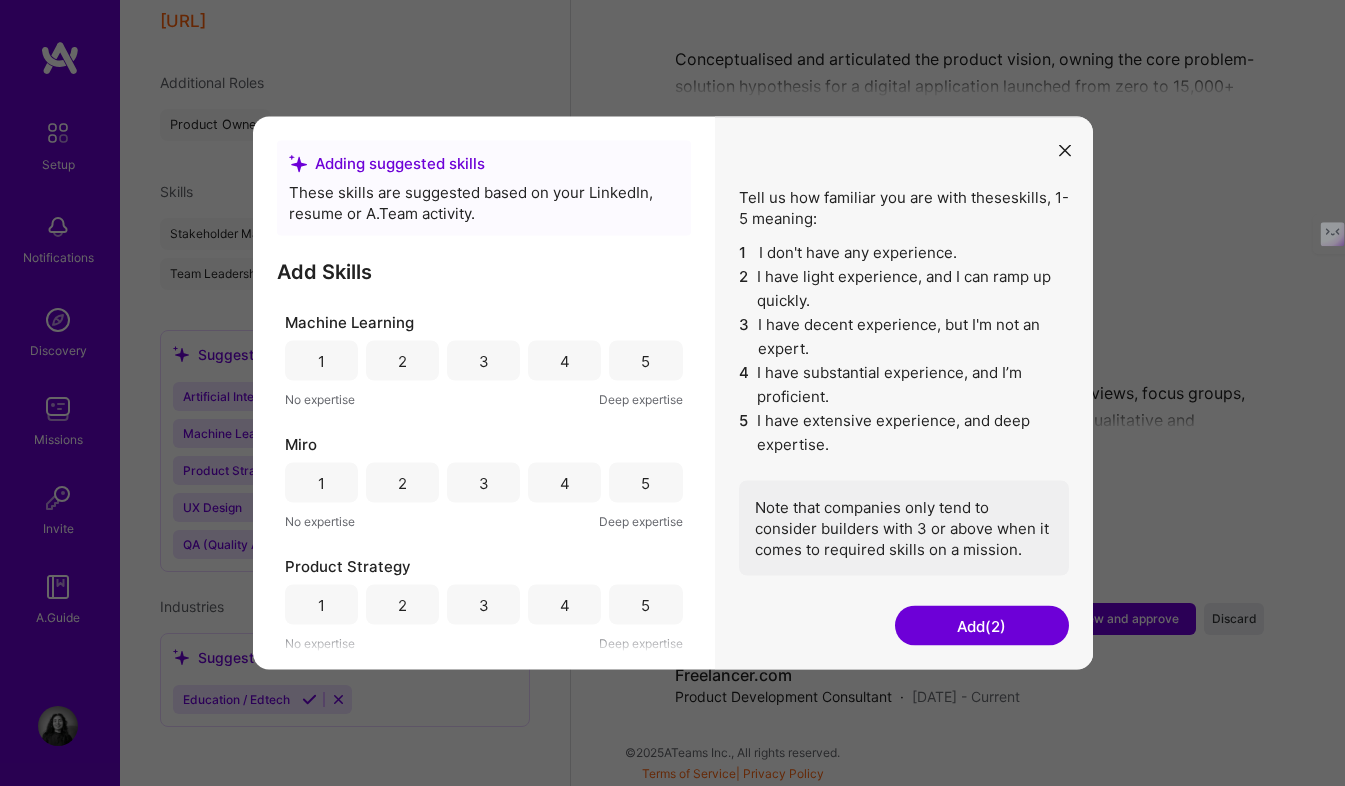 click on "2" at bounding box center (402, 360) 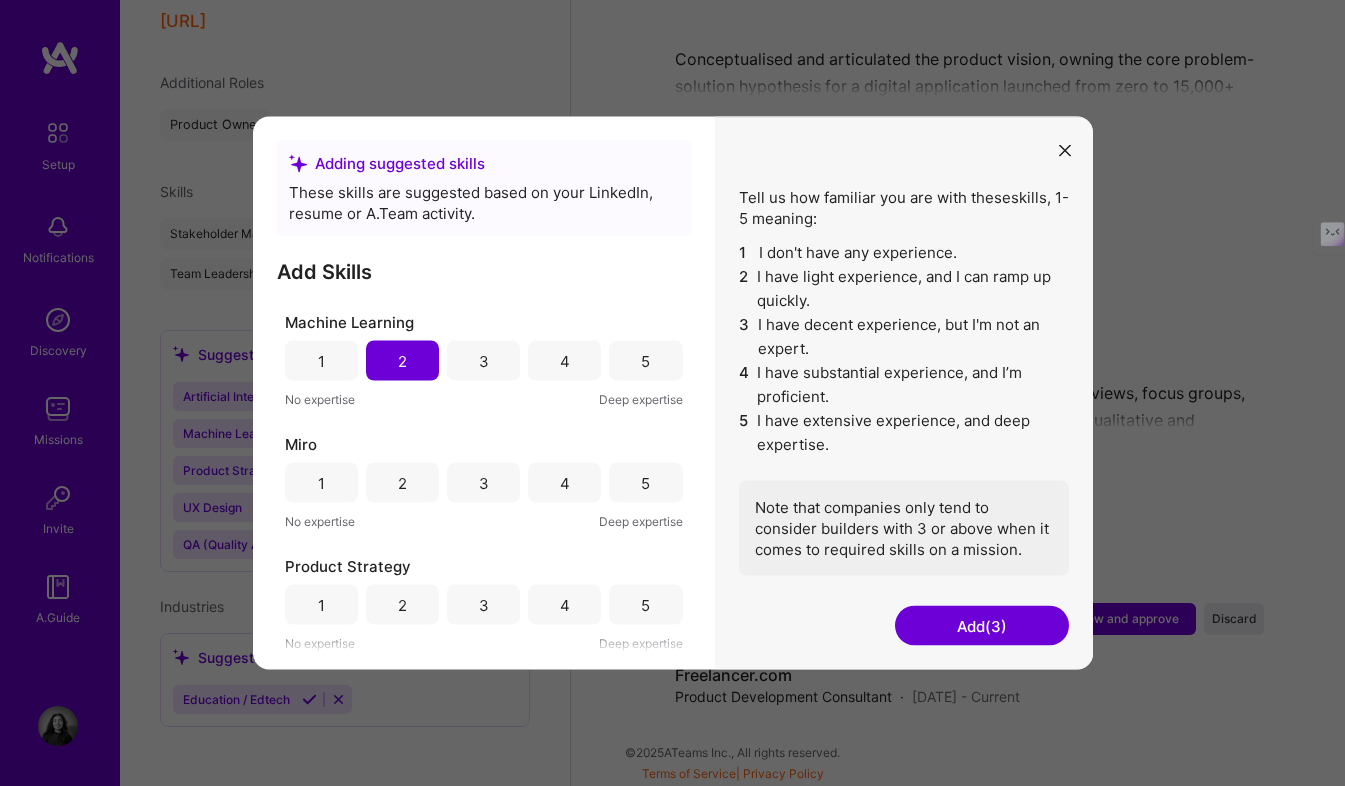 click on "5" at bounding box center (645, 482) 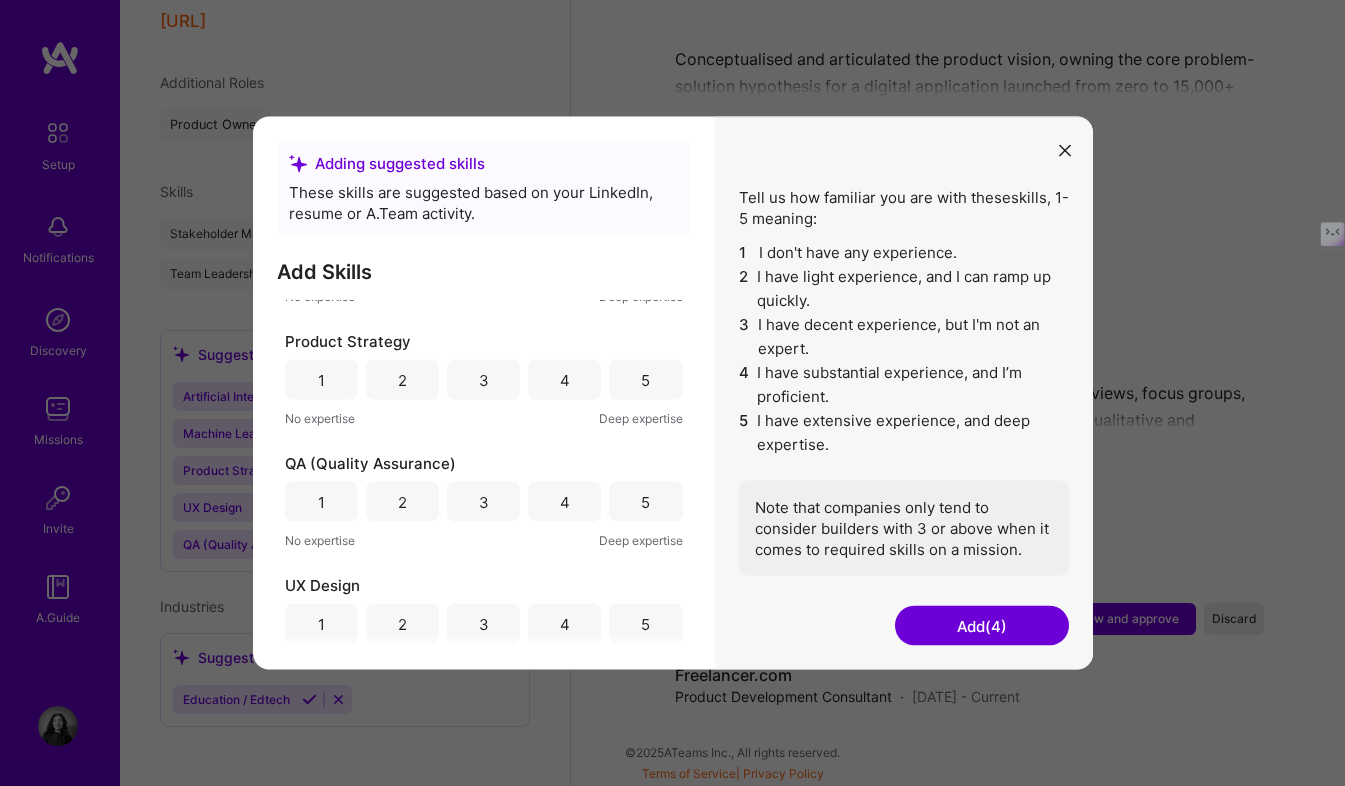 scroll, scrollTop: 466, scrollLeft: 0, axis: vertical 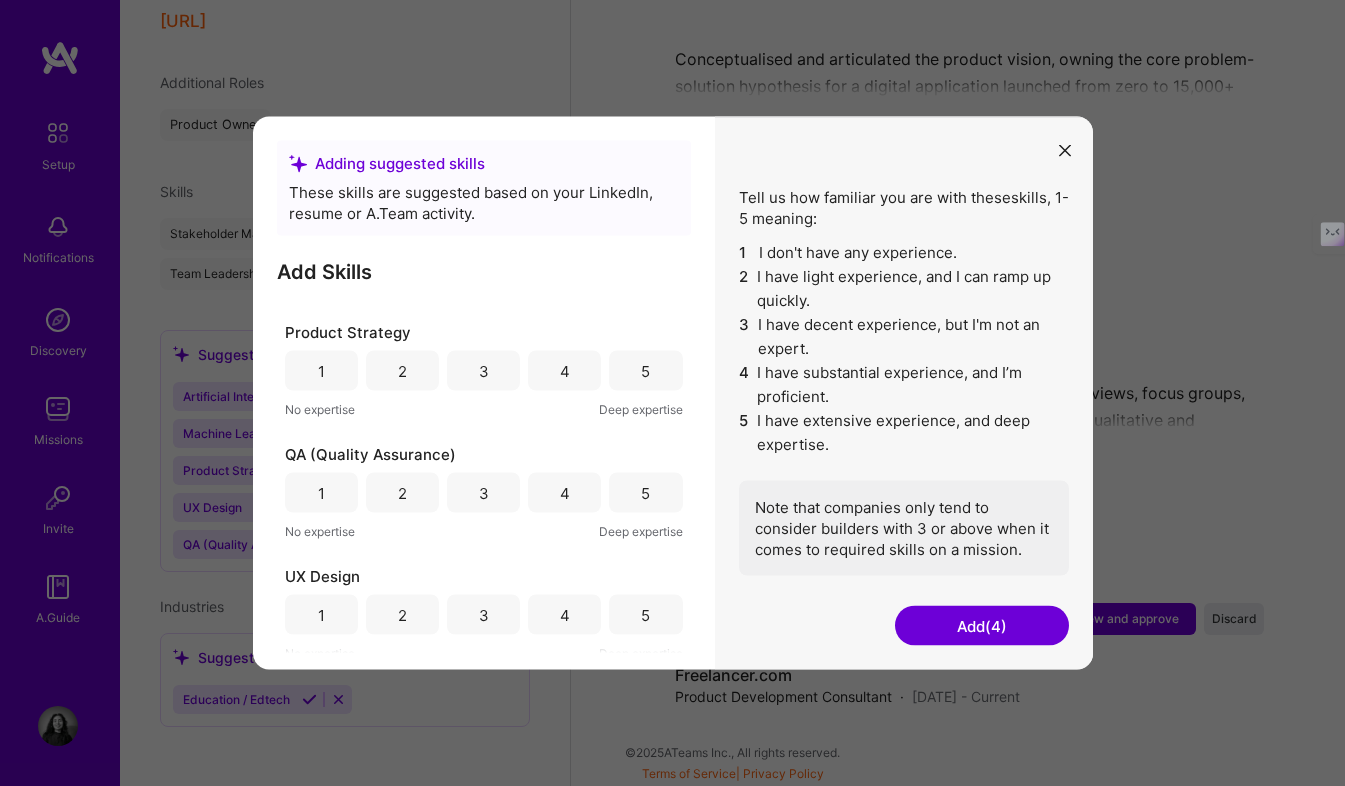 click on "4" at bounding box center (564, 371) 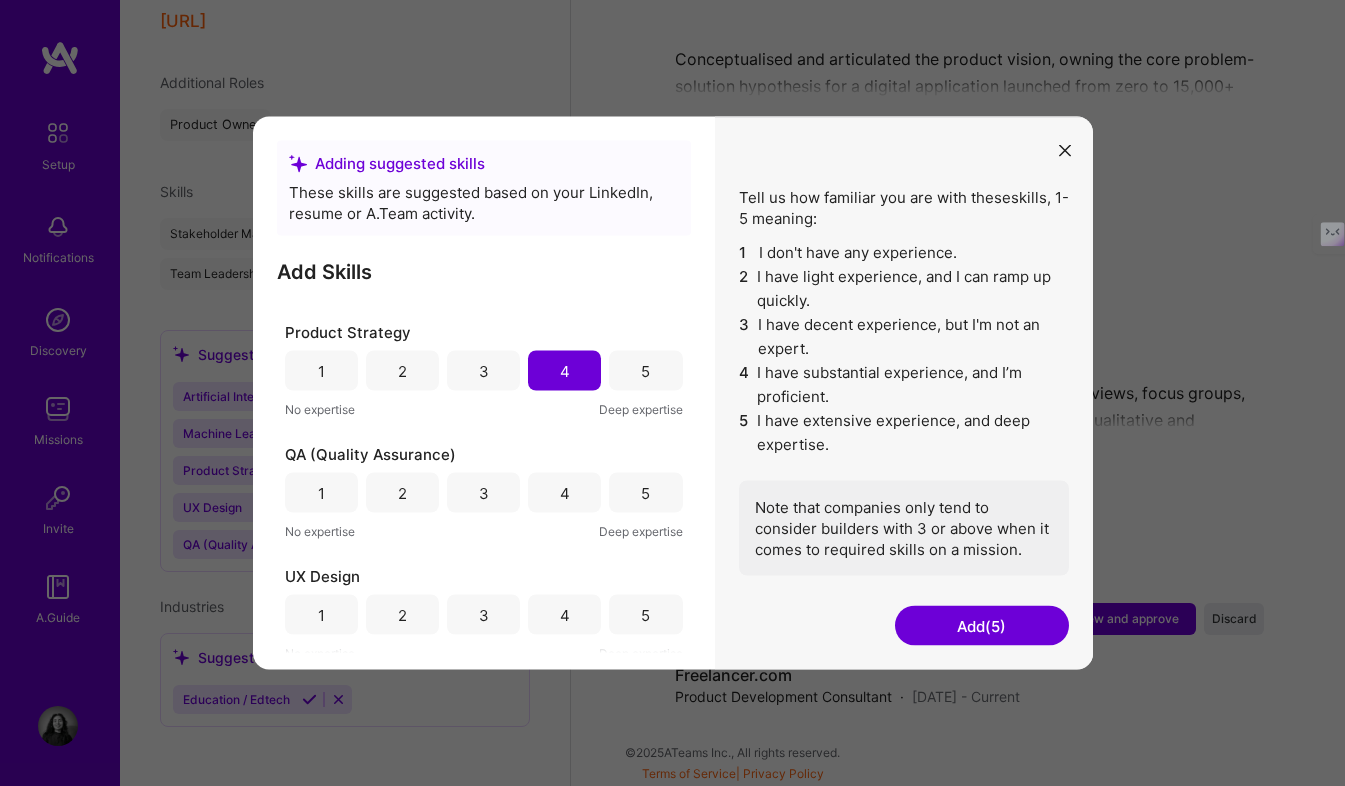 click on "3" at bounding box center [483, 493] 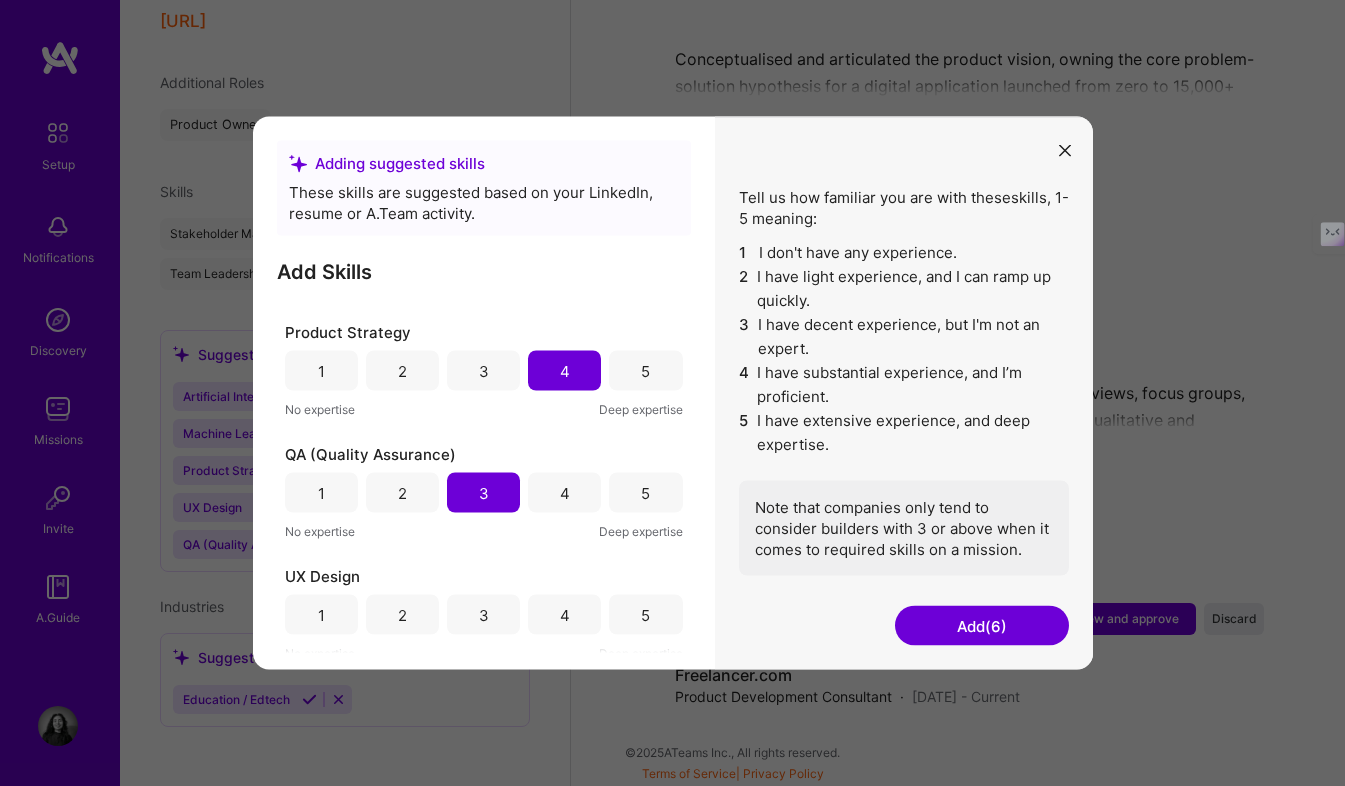 scroll, scrollTop: 598, scrollLeft: 0, axis: vertical 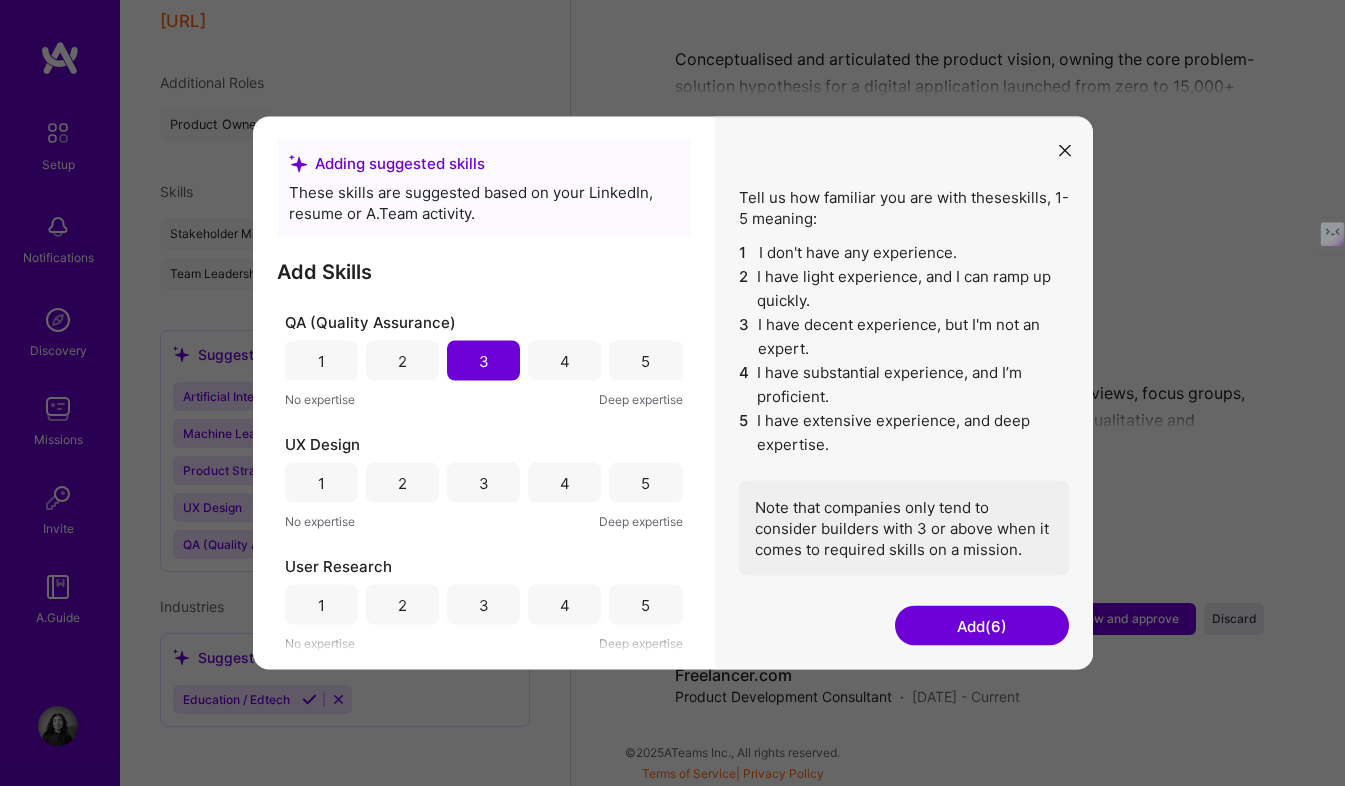 click on "5" at bounding box center (645, 482) 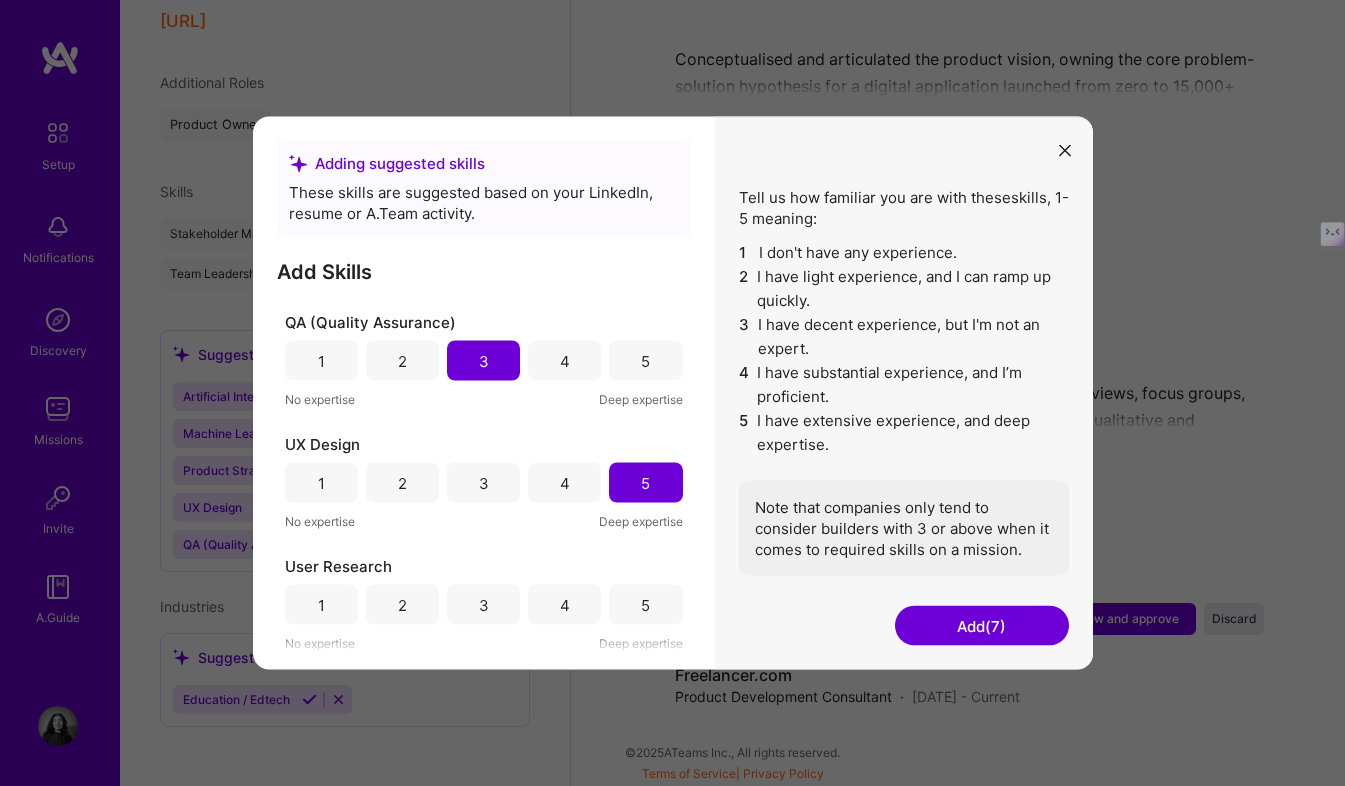 click on "5" at bounding box center [645, 605] 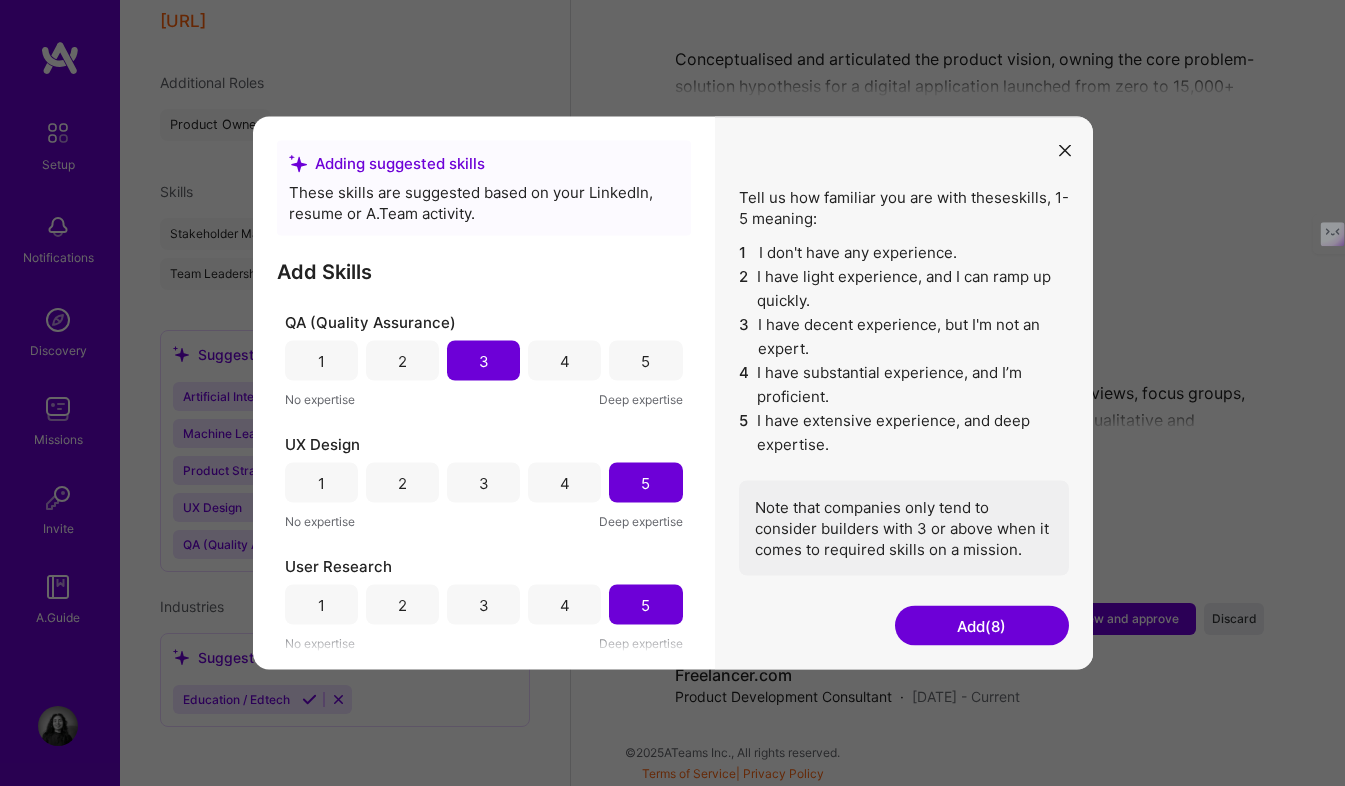 click on "Add  (8)" at bounding box center (982, 626) 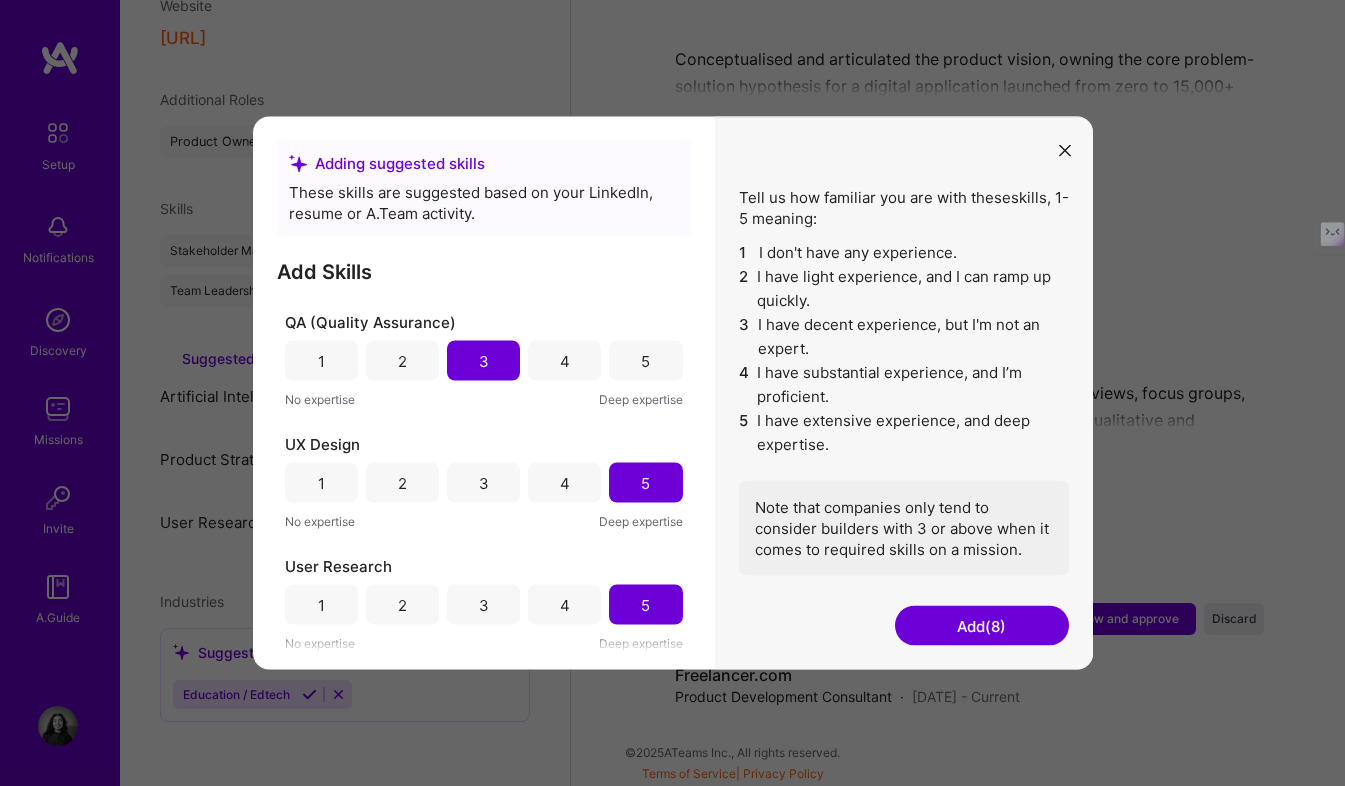 scroll, scrollTop: 529, scrollLeft: 0, axis: vertical 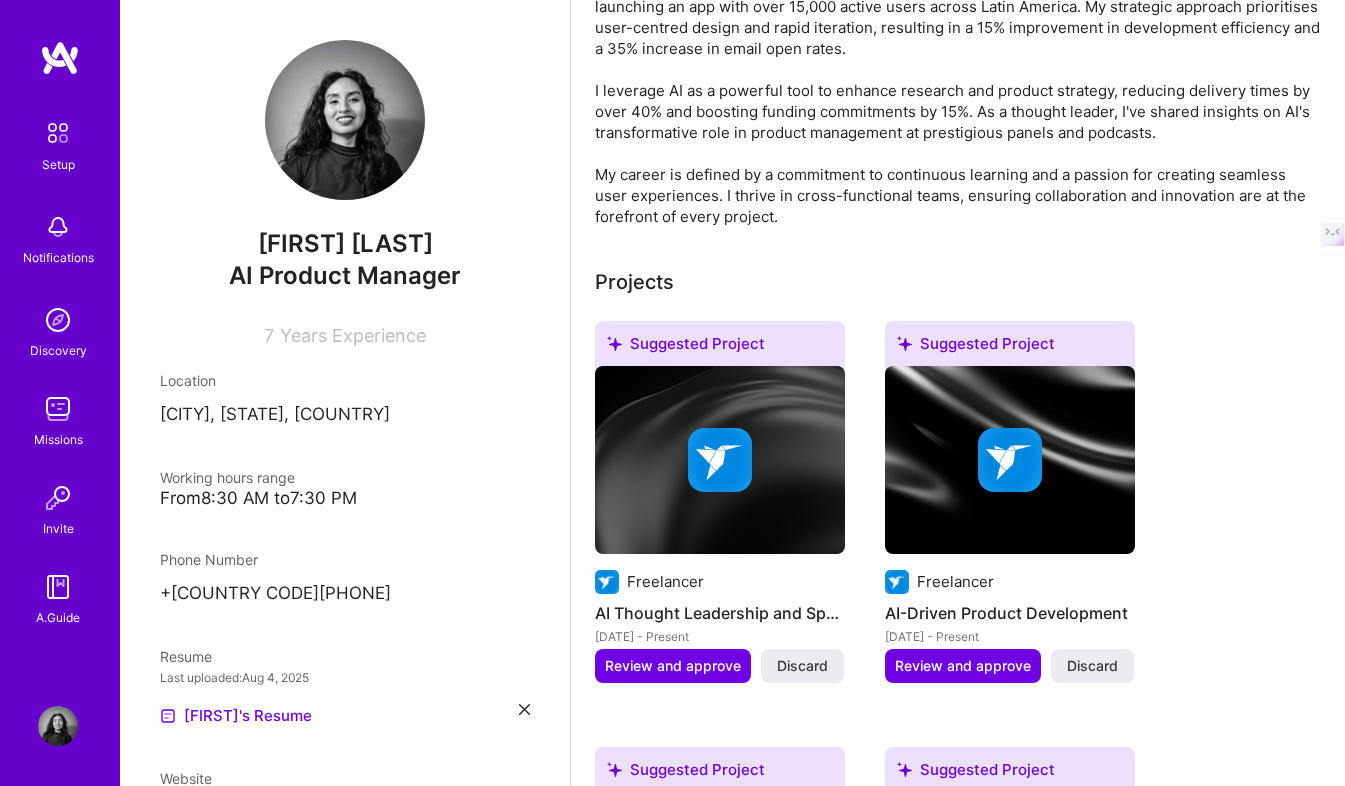 click at bounding box center [720, 460] 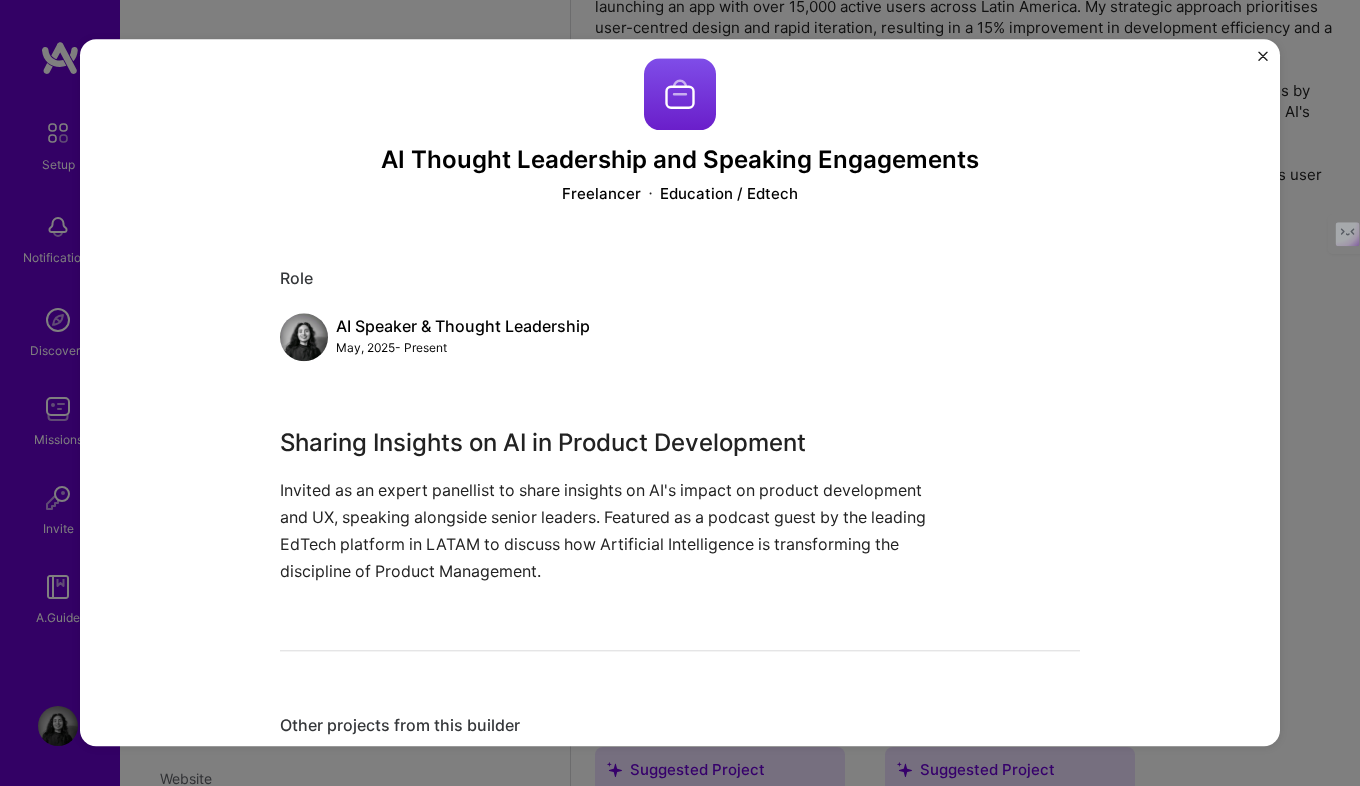 scroll, scrollTop: 0, scrollLeft: 0, axis: both 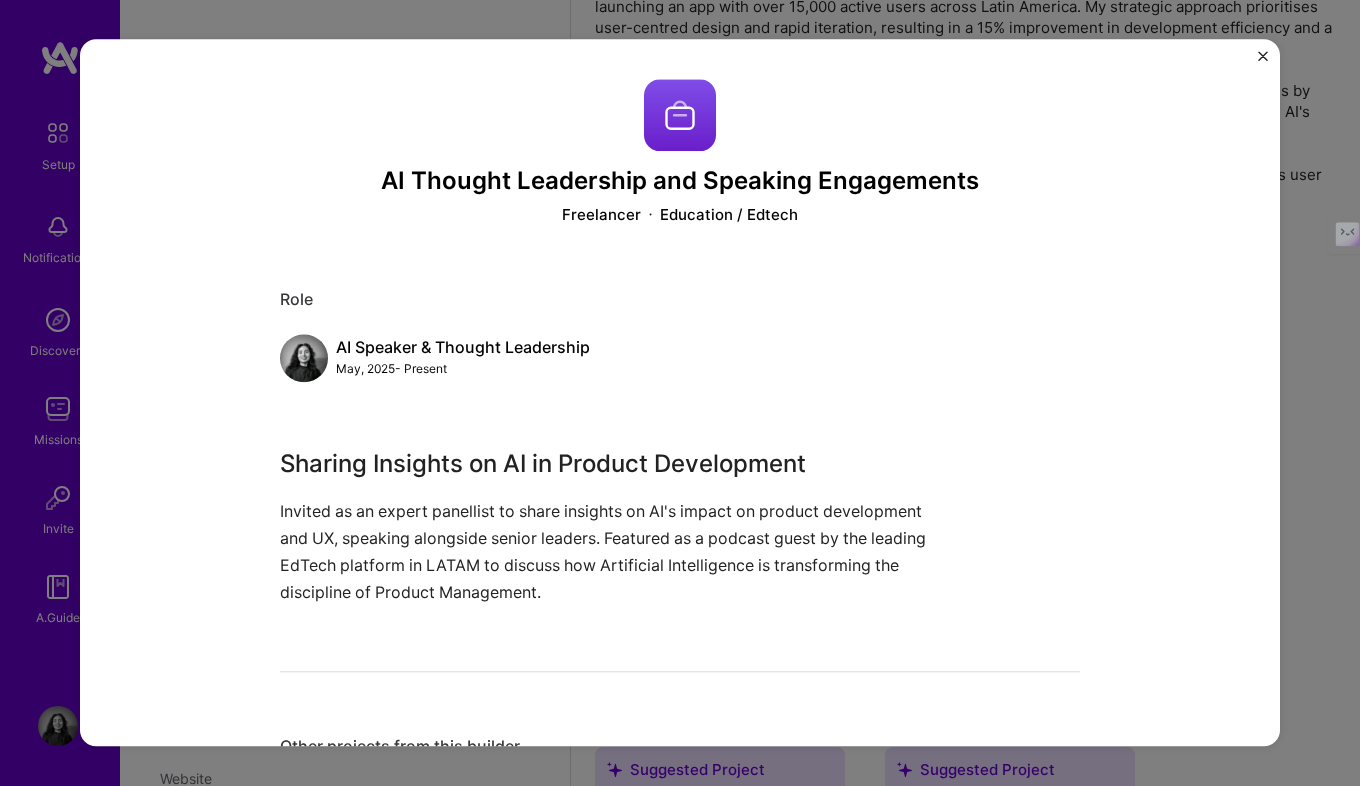click at bounding box center (1263, 56) 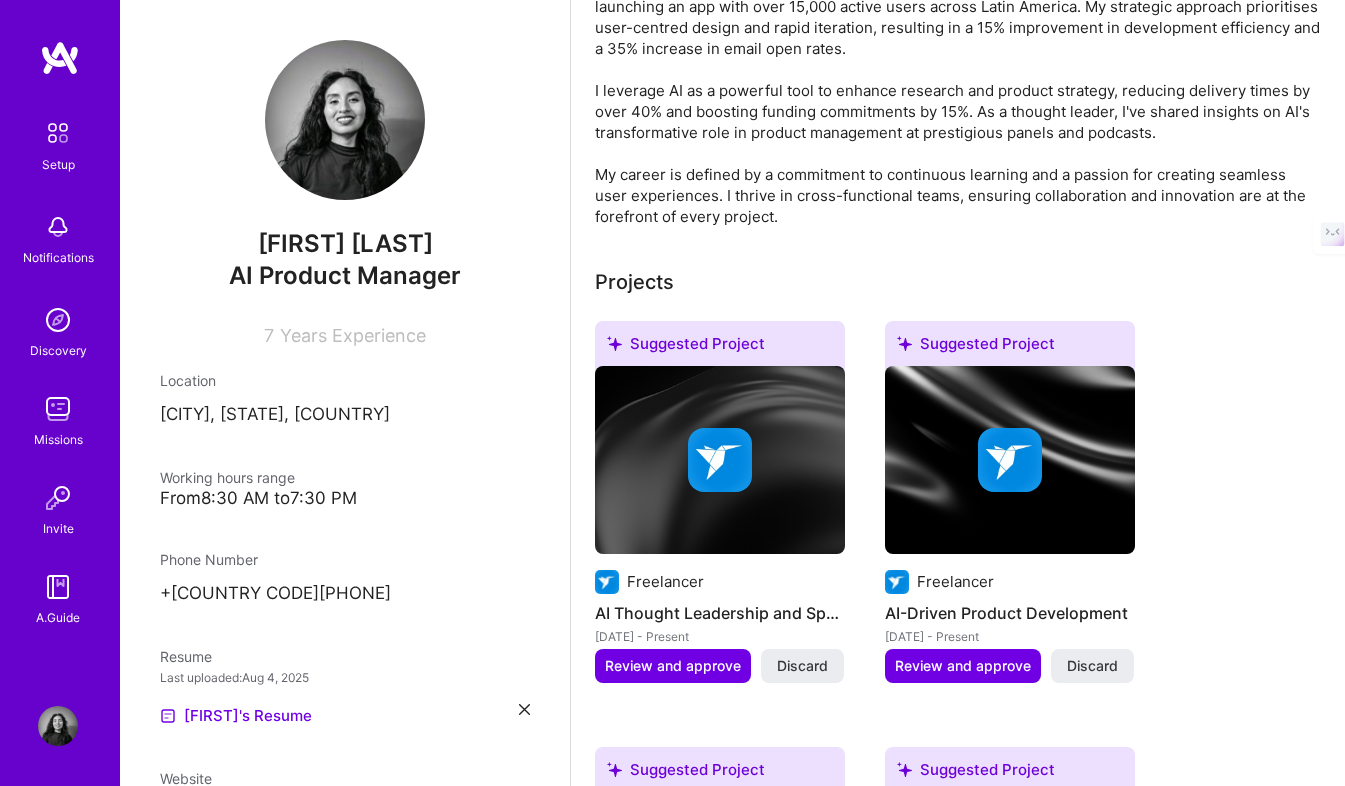 click at bounding box center (1010, 460) 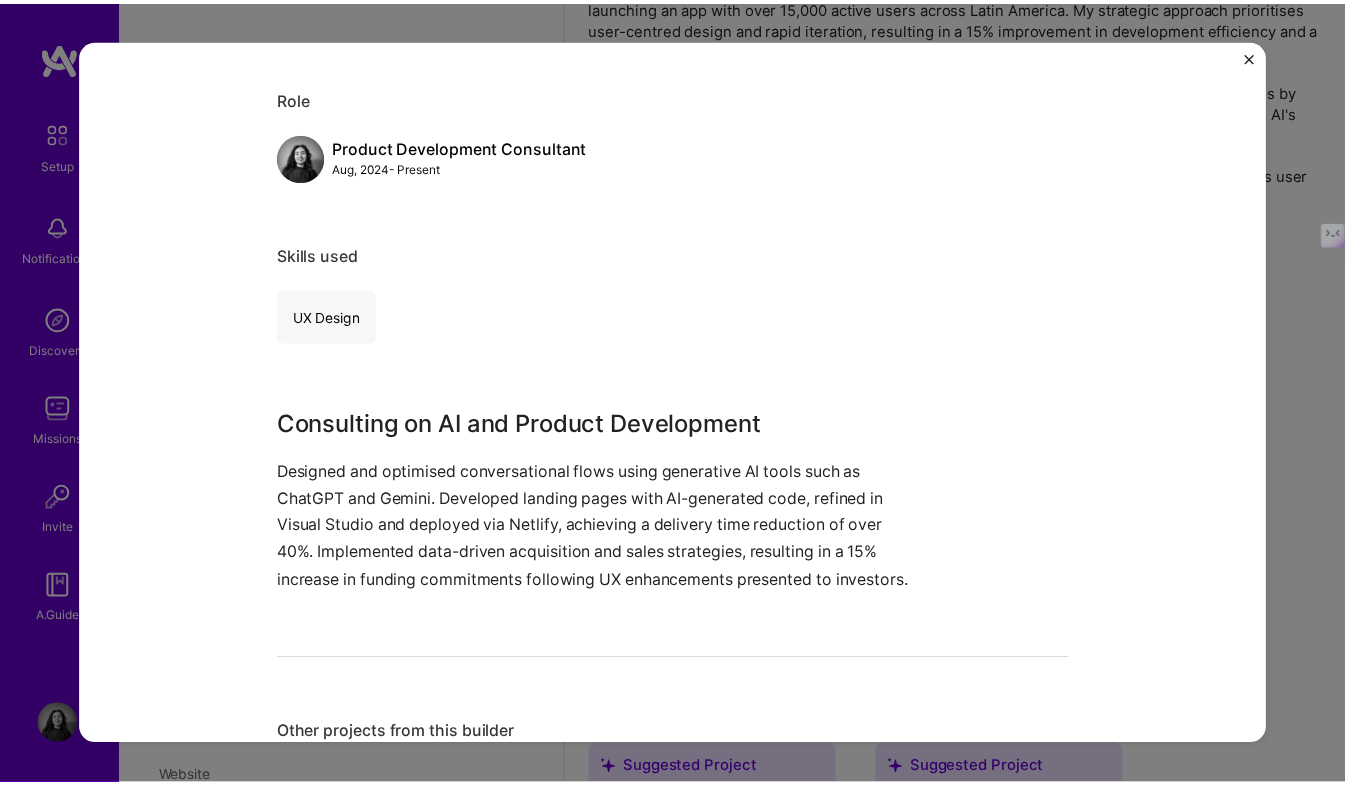 scroll, scrollTop: 263, scrollLeft: 0, axis: vertical 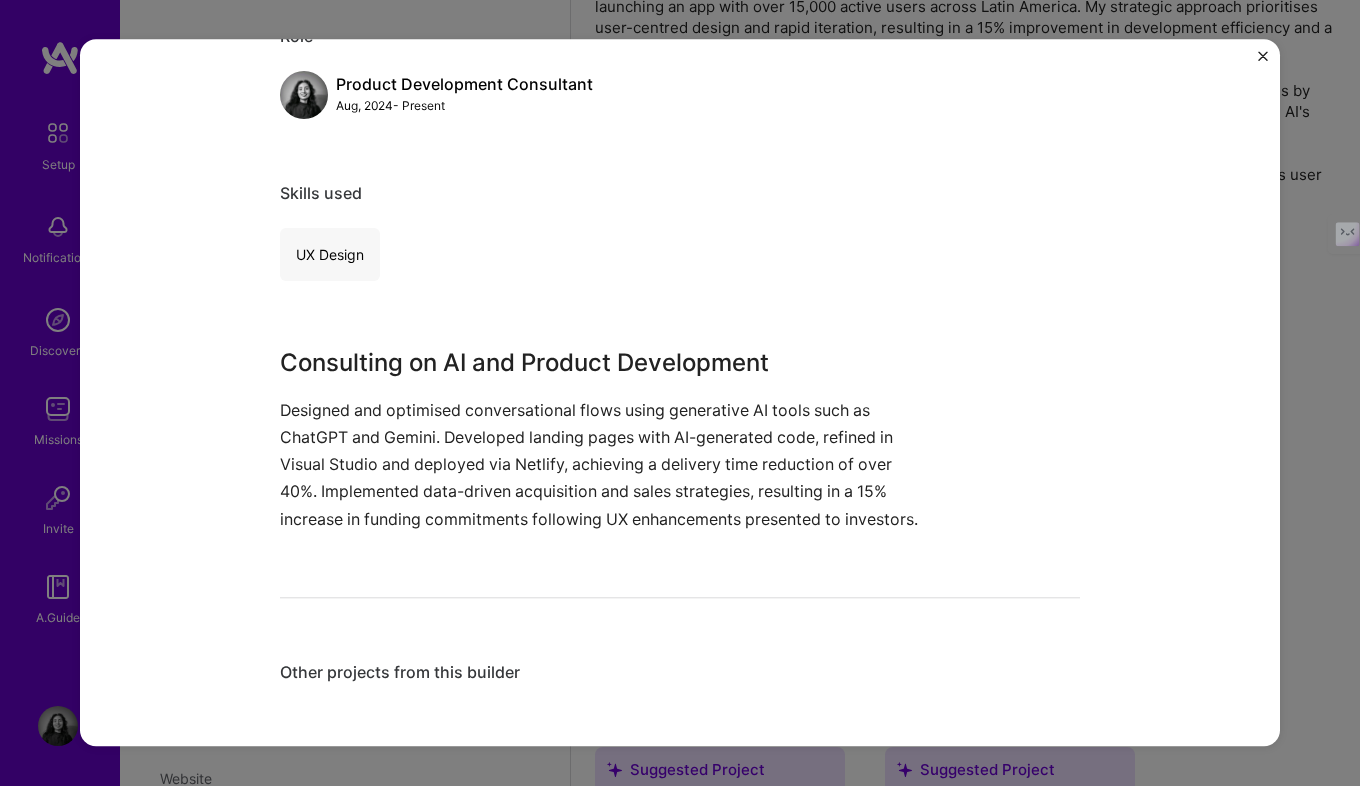 click at bounding box center [1263, 56] 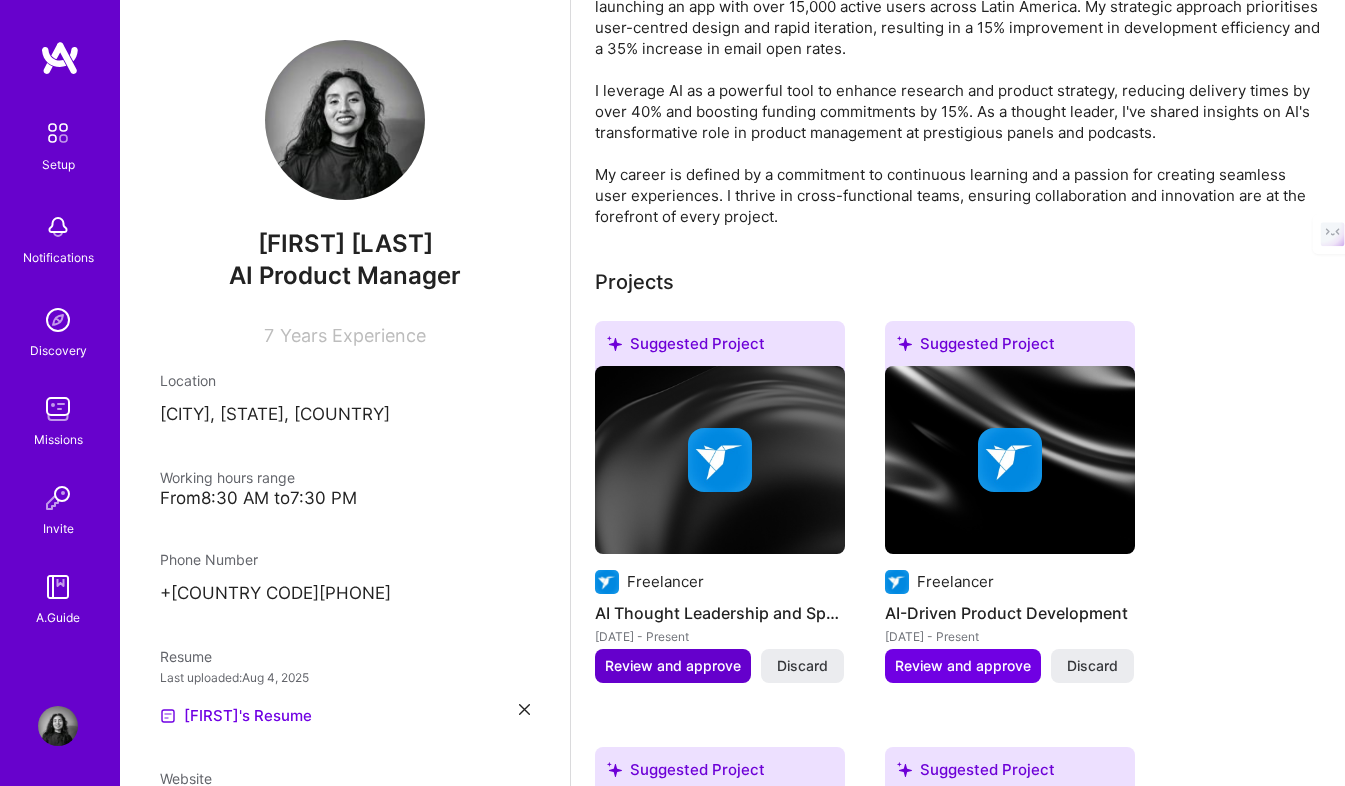 click on "Review and approve" at bounding box center (673, 666) 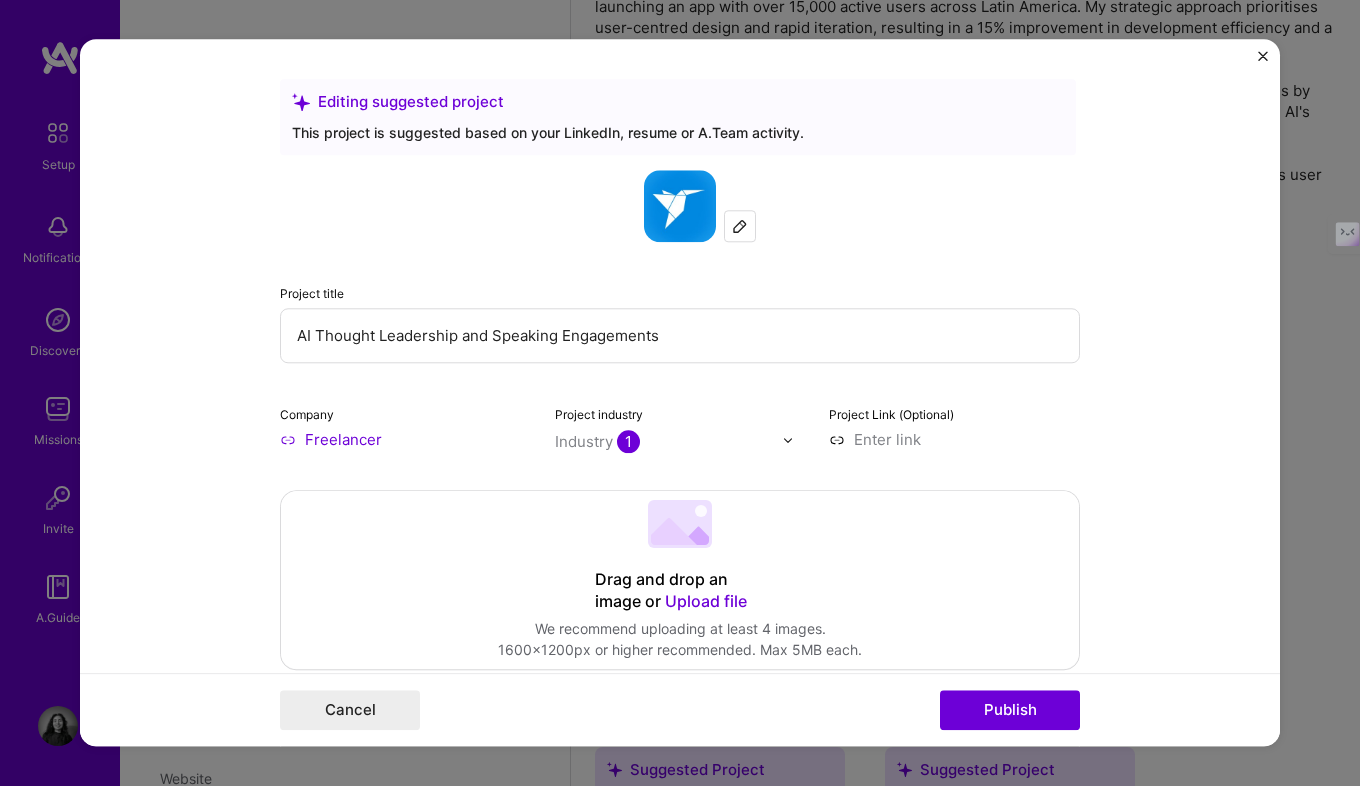 click at bounding box center (1263, 56) 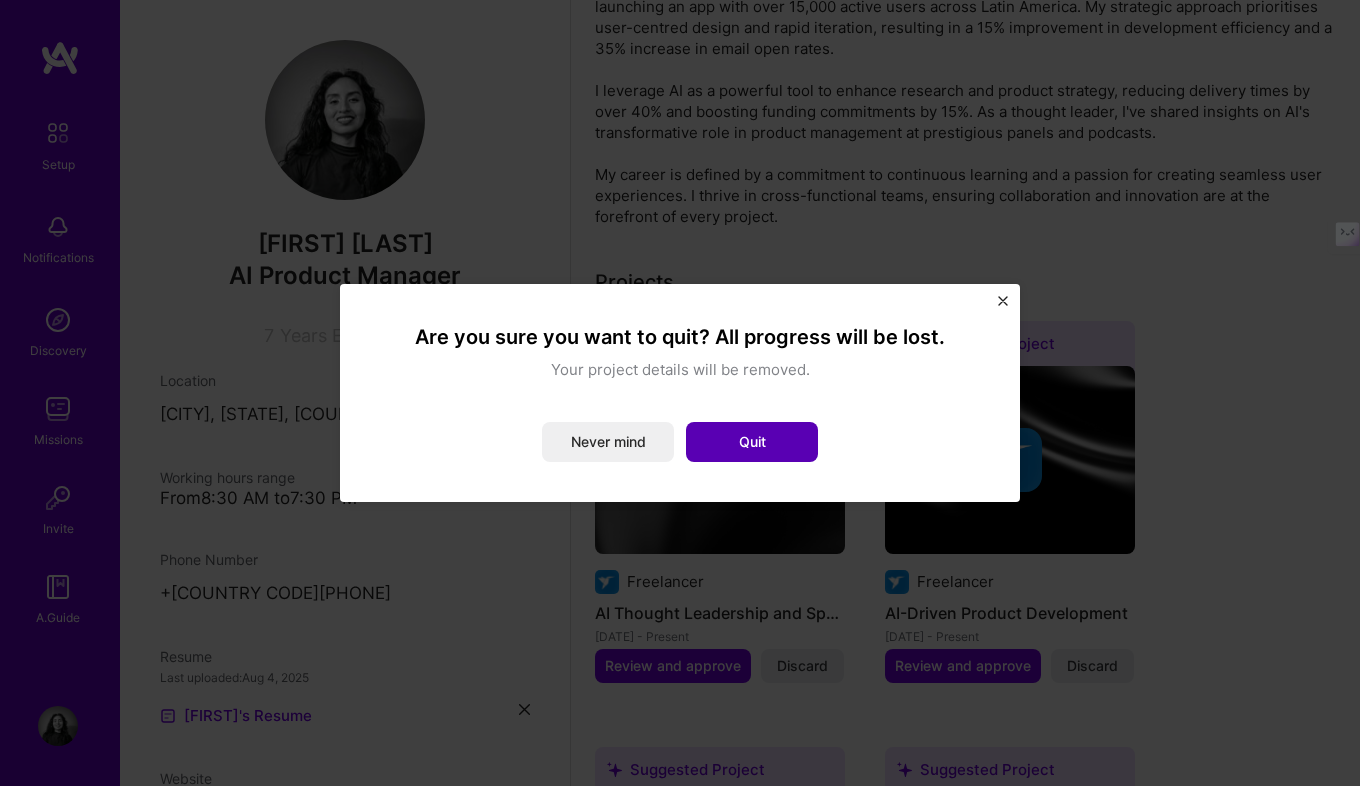 click on "Quit" at bounding box center [752, 442] 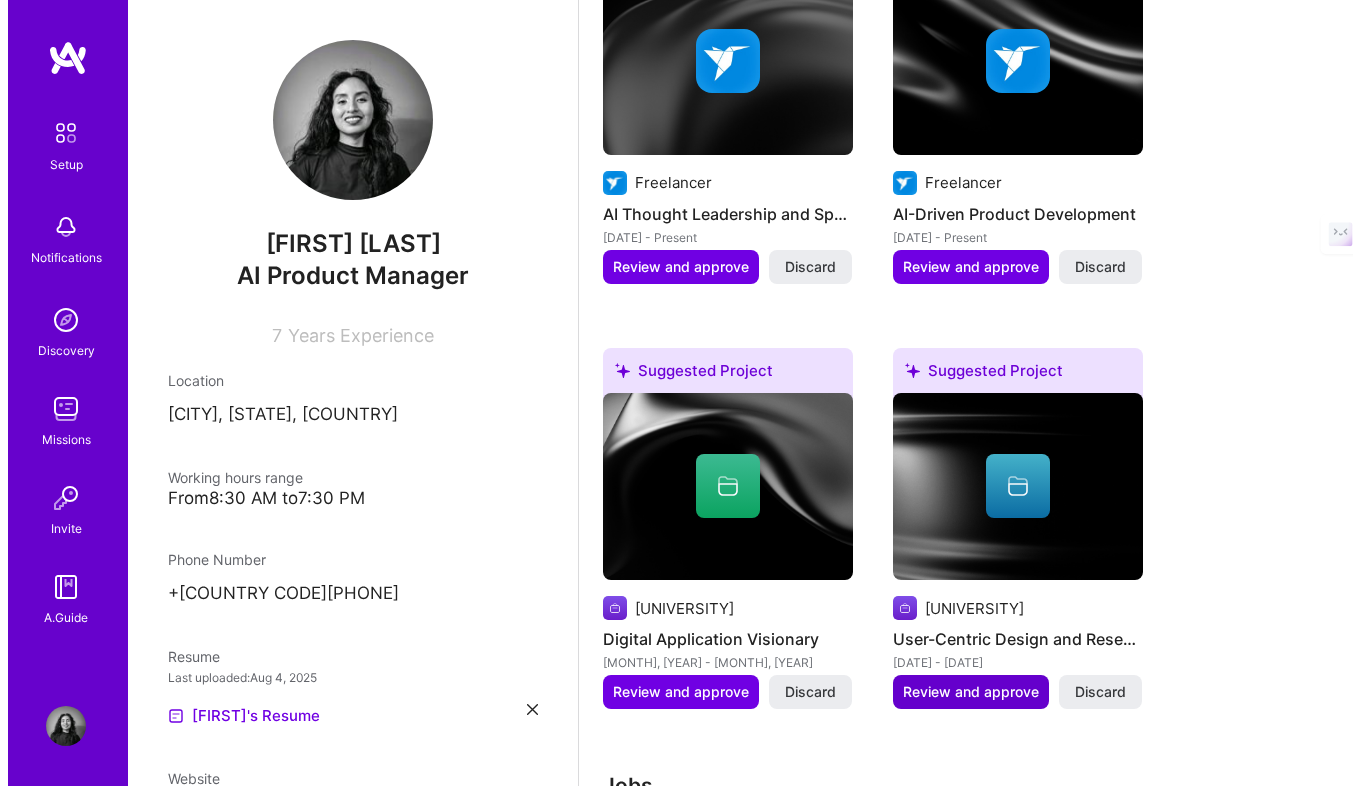 scroll, scrollTop: 1001, scrollLeft: 0, axis: vertical 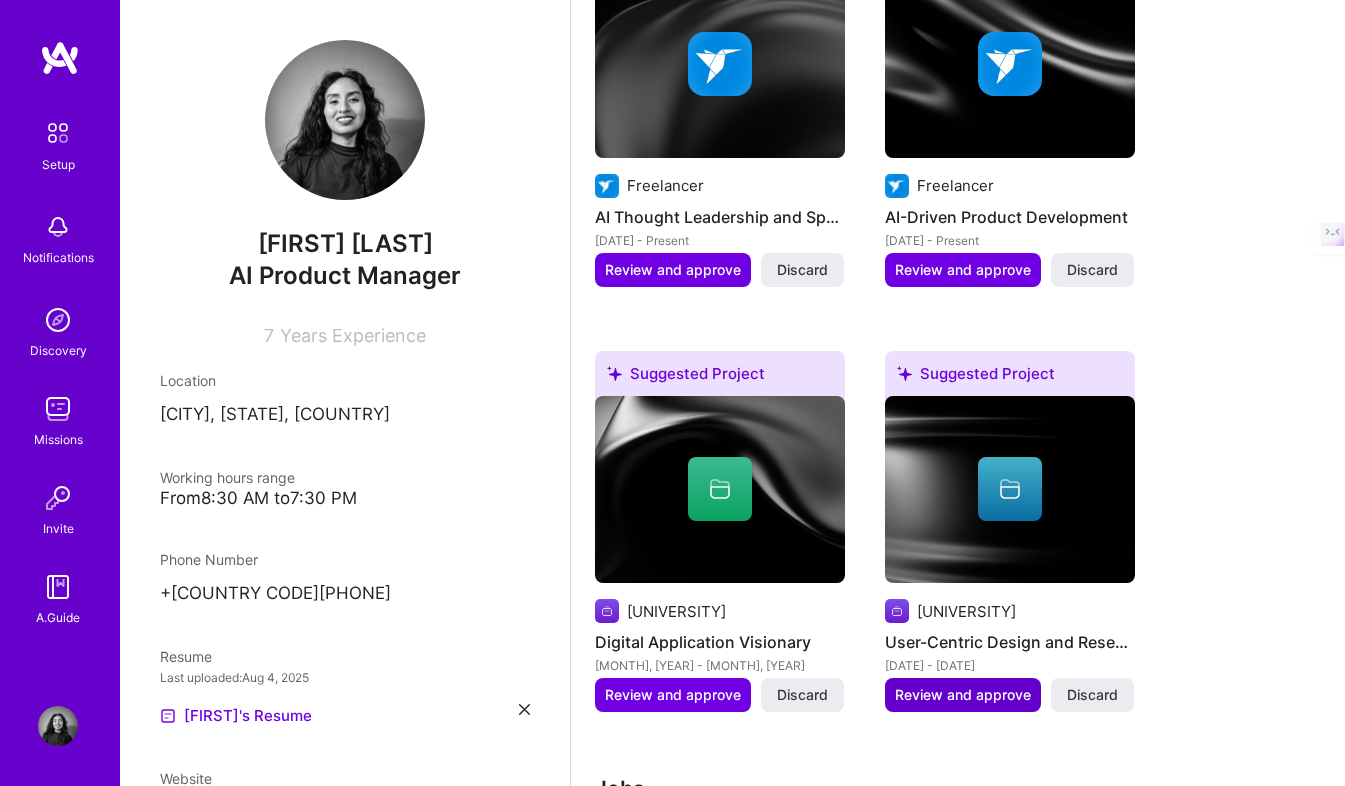 click on "Review and approve" at bounding box center [963, 695] 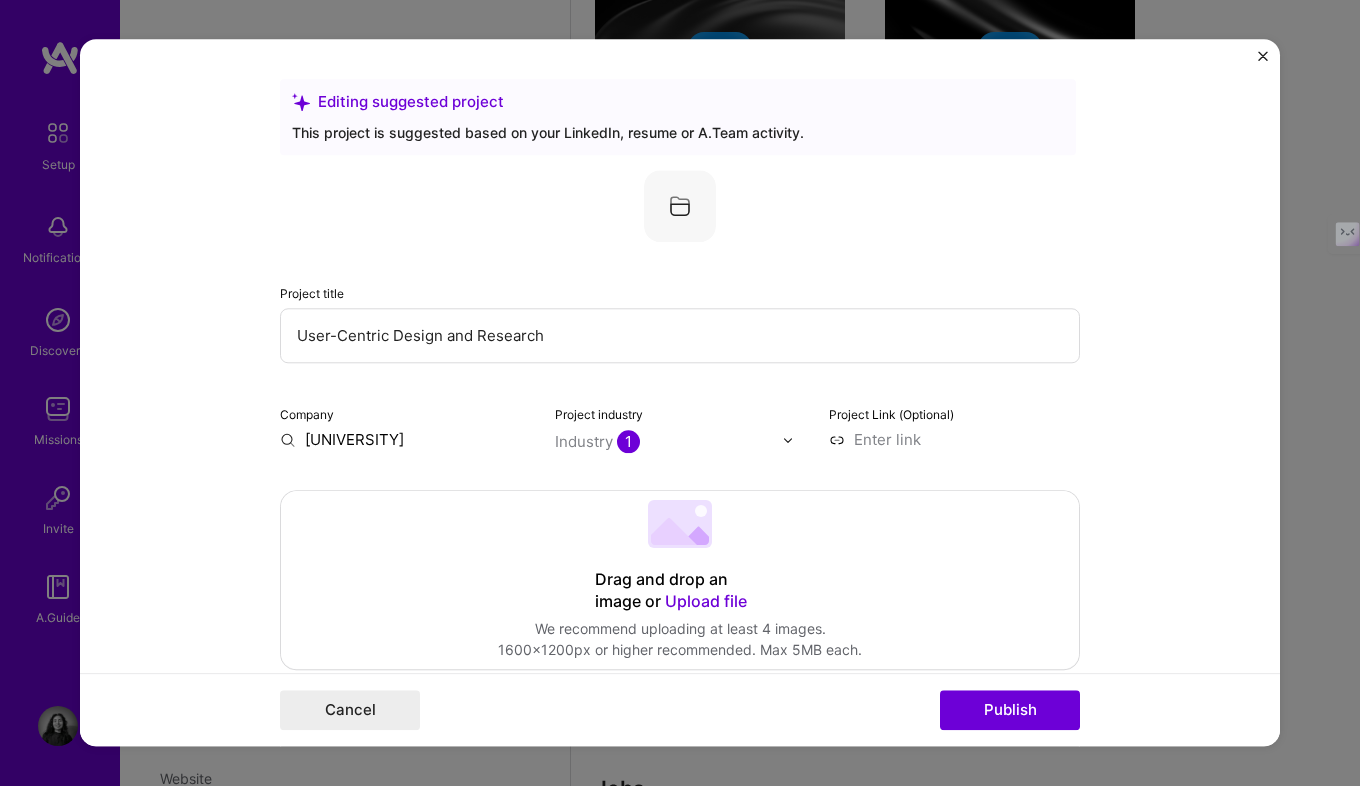 click on "Project Link (Optional)" at bounding box center [891, 414] 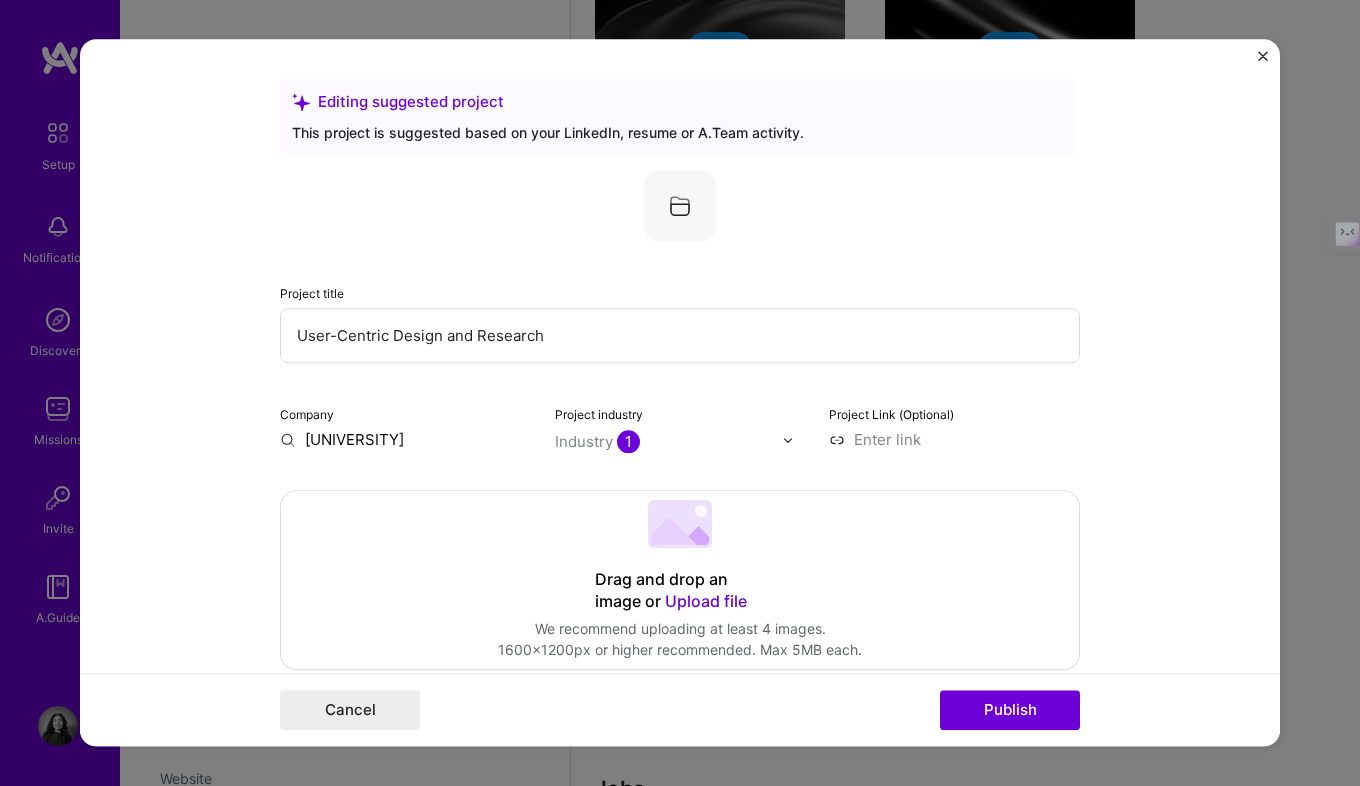 click at bounding box center [954, 439] 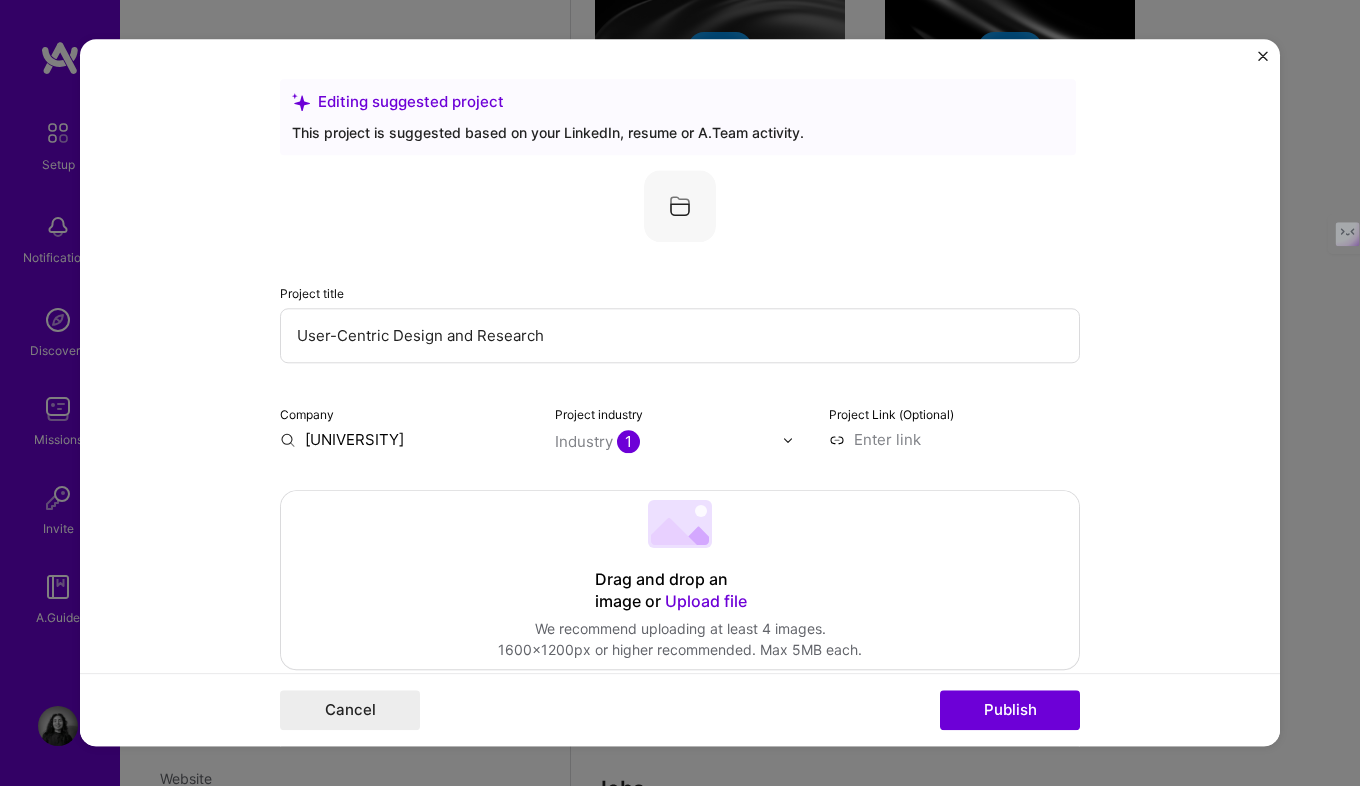 click at bounding box center [954, 439] 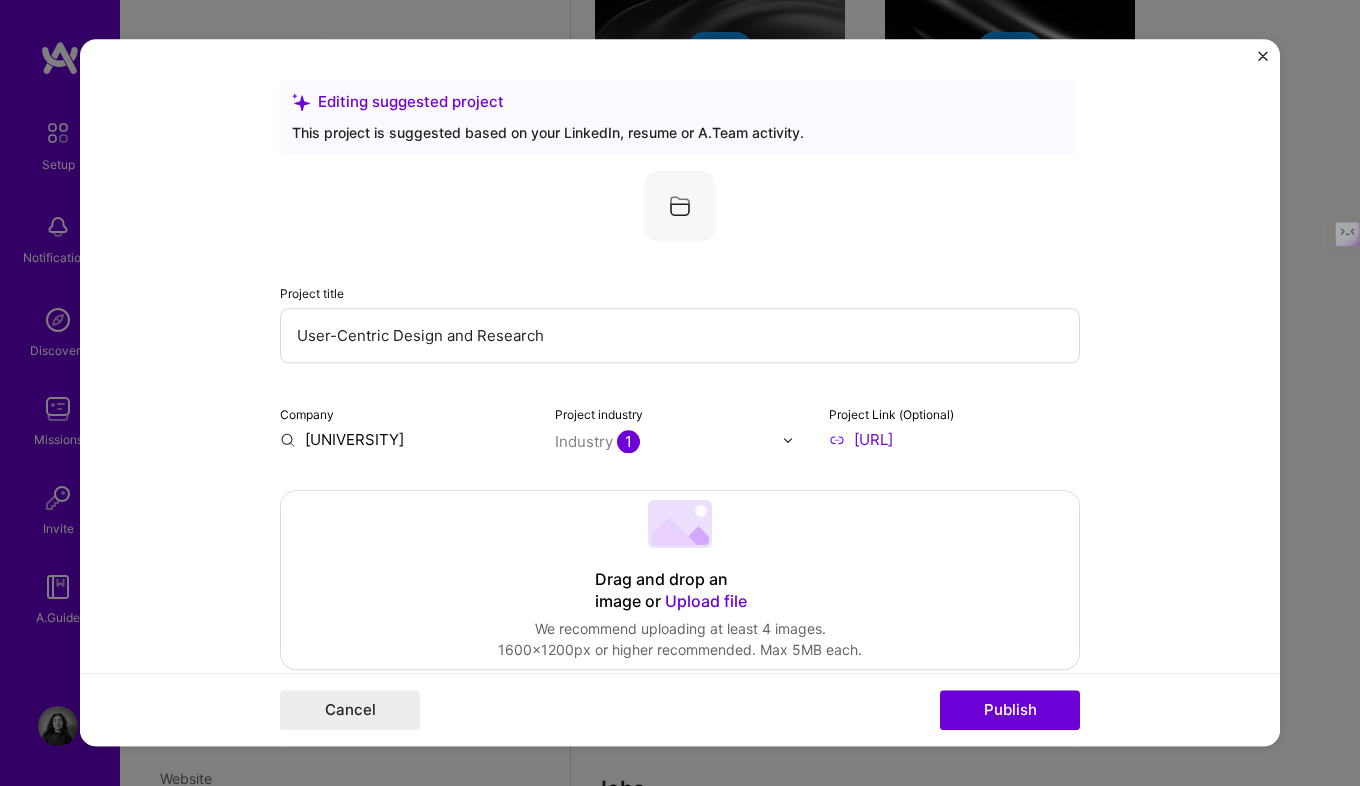 scroll, scrollTop: 0, scrollLeft: 104, axis: horizontal 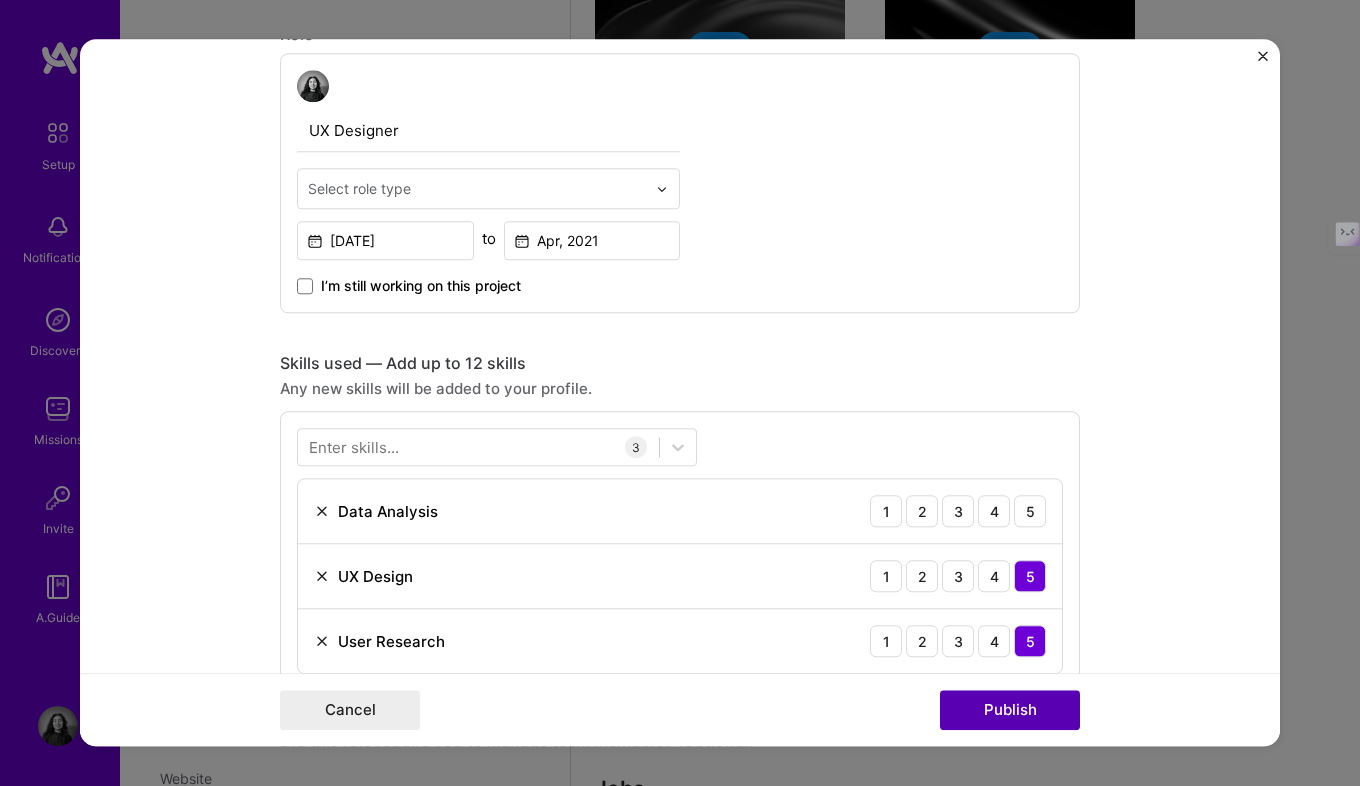 type on "[URL]" 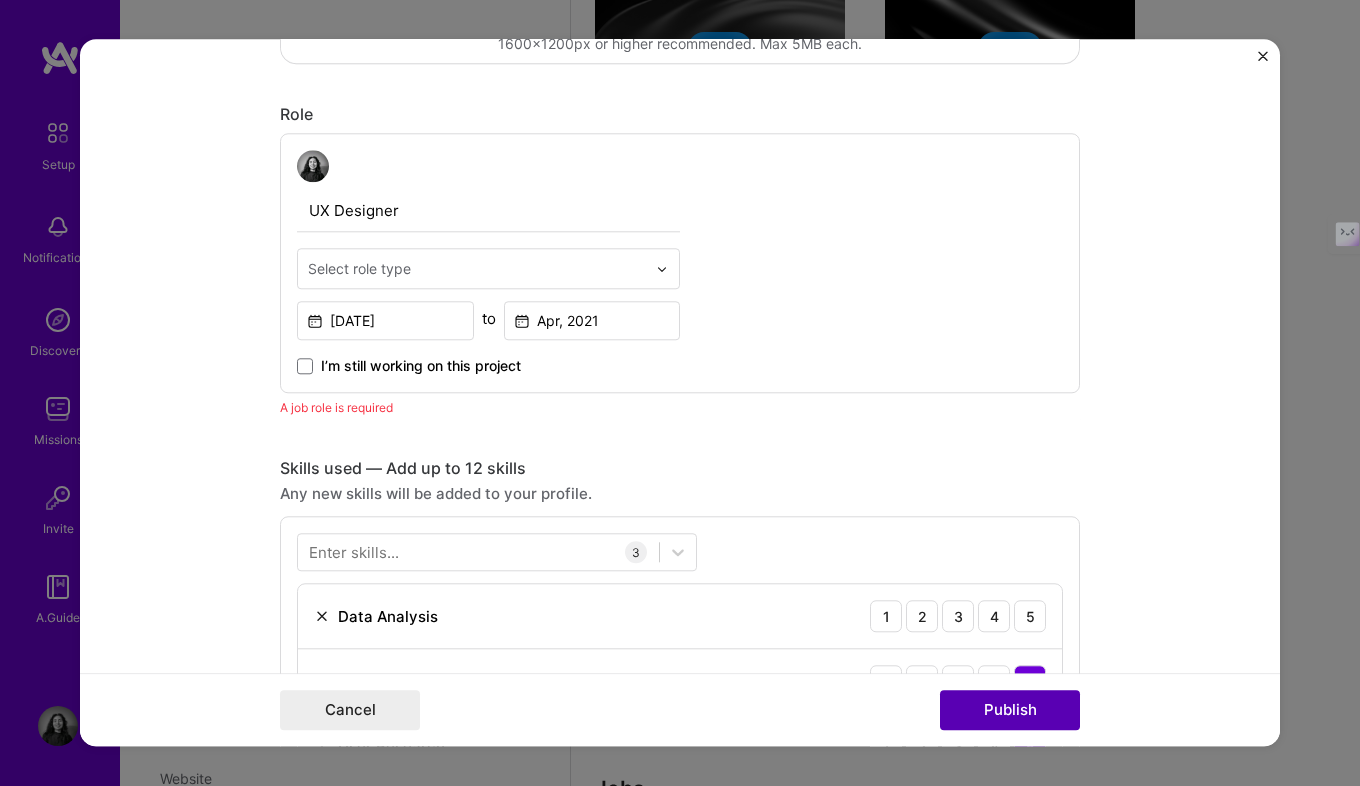 scroll, scrollTop: 0, scrollLeft: 0, axis: both 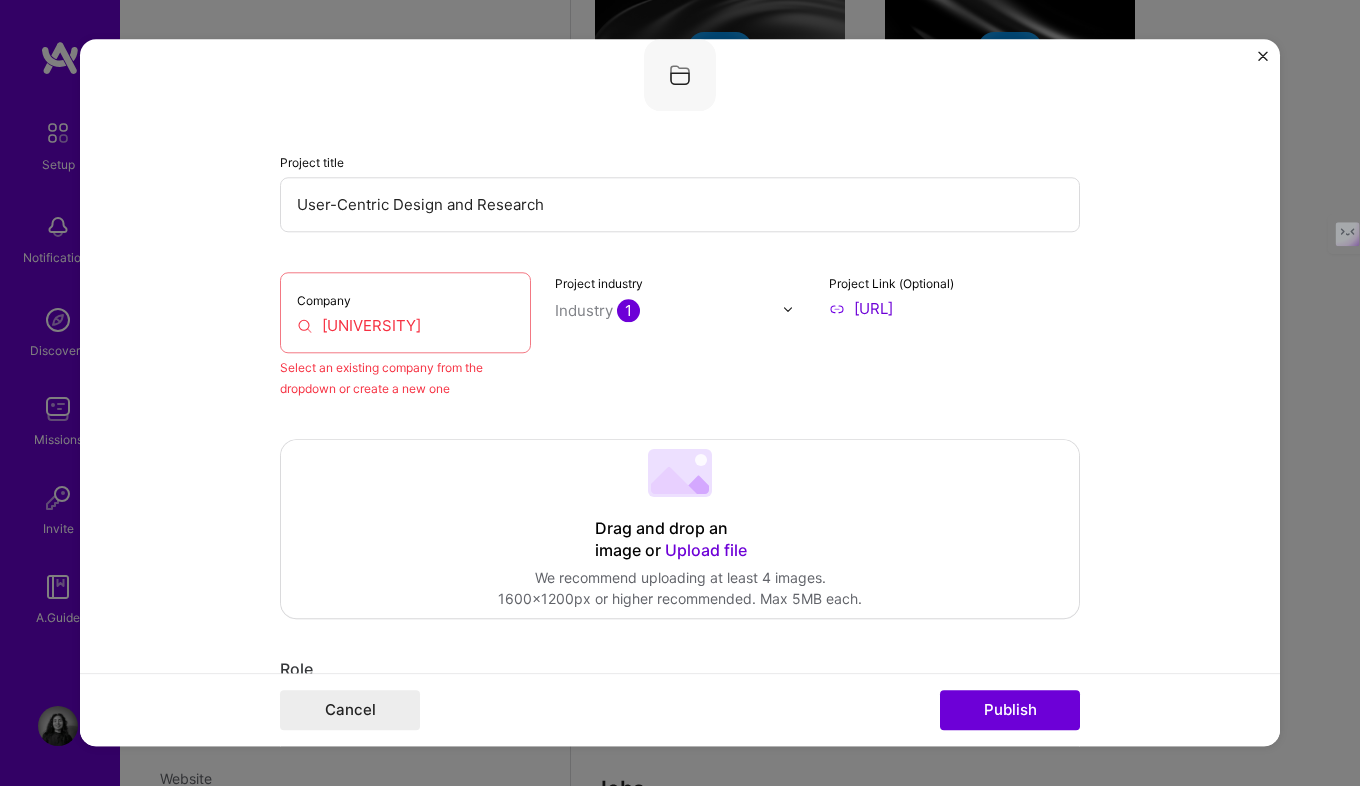 click on "[UNIVERSITY]" at bounding box center [405, 325] 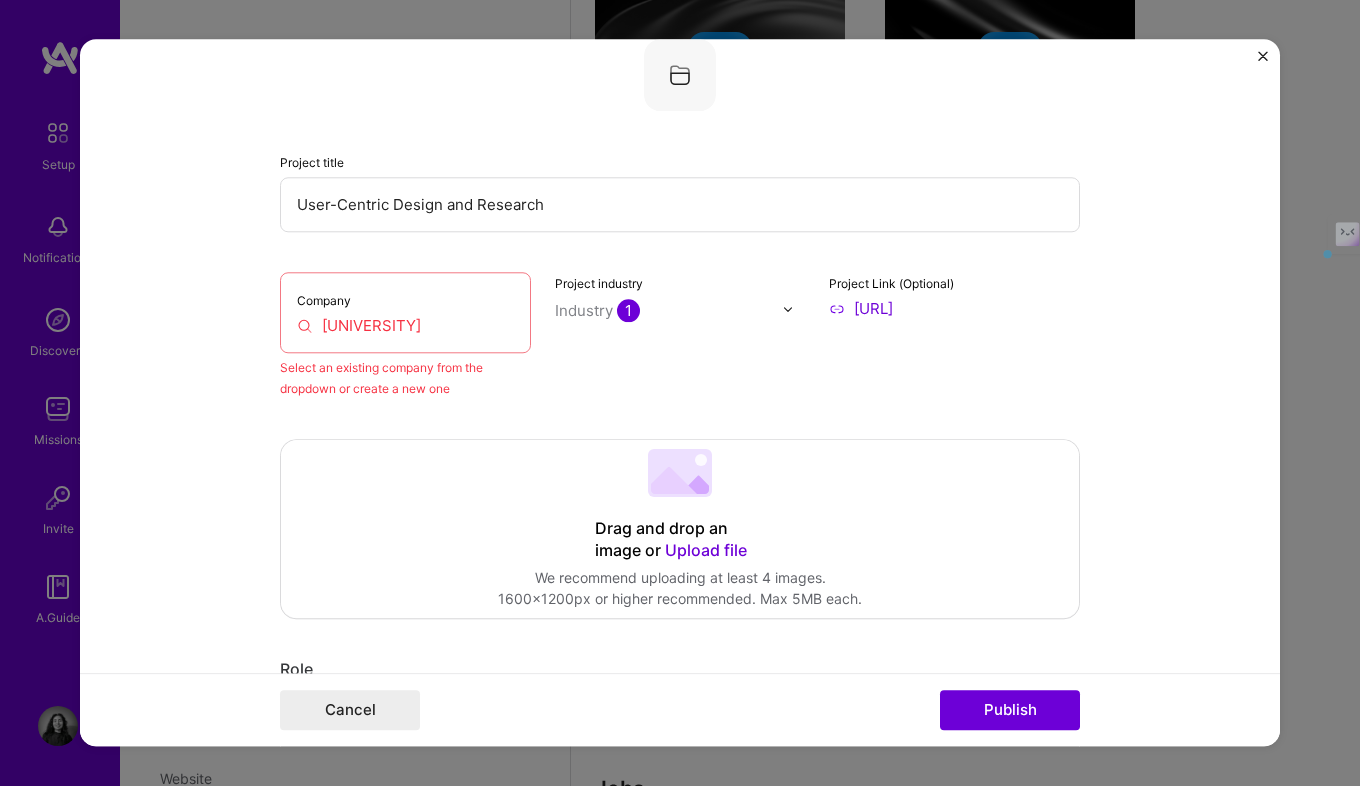 drag, startPoint x: 498, startPoint y: 329, endPoint x: 177, endPoint y: 307, distance: 321.75302 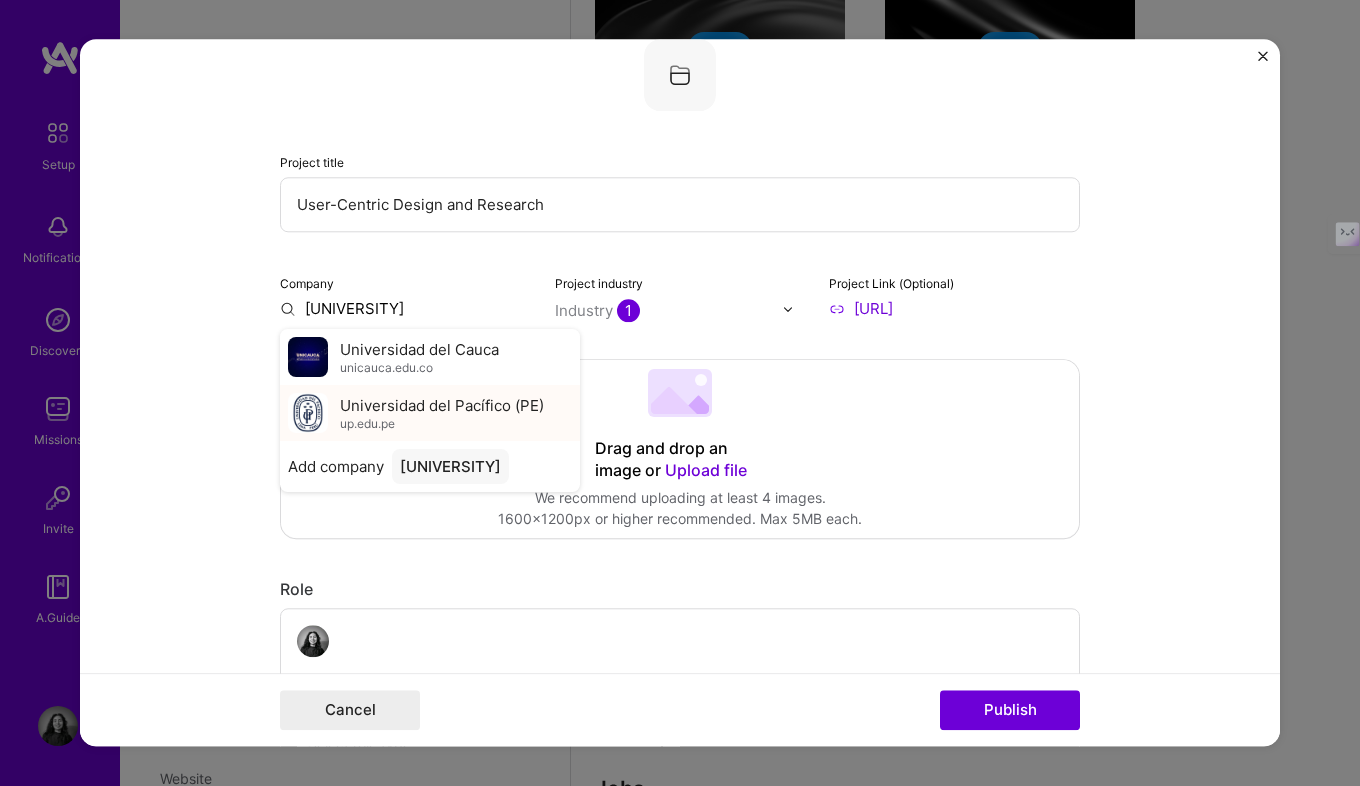 click on "Universidad del Pacífico (PE)" at bounding box center (442, 405) 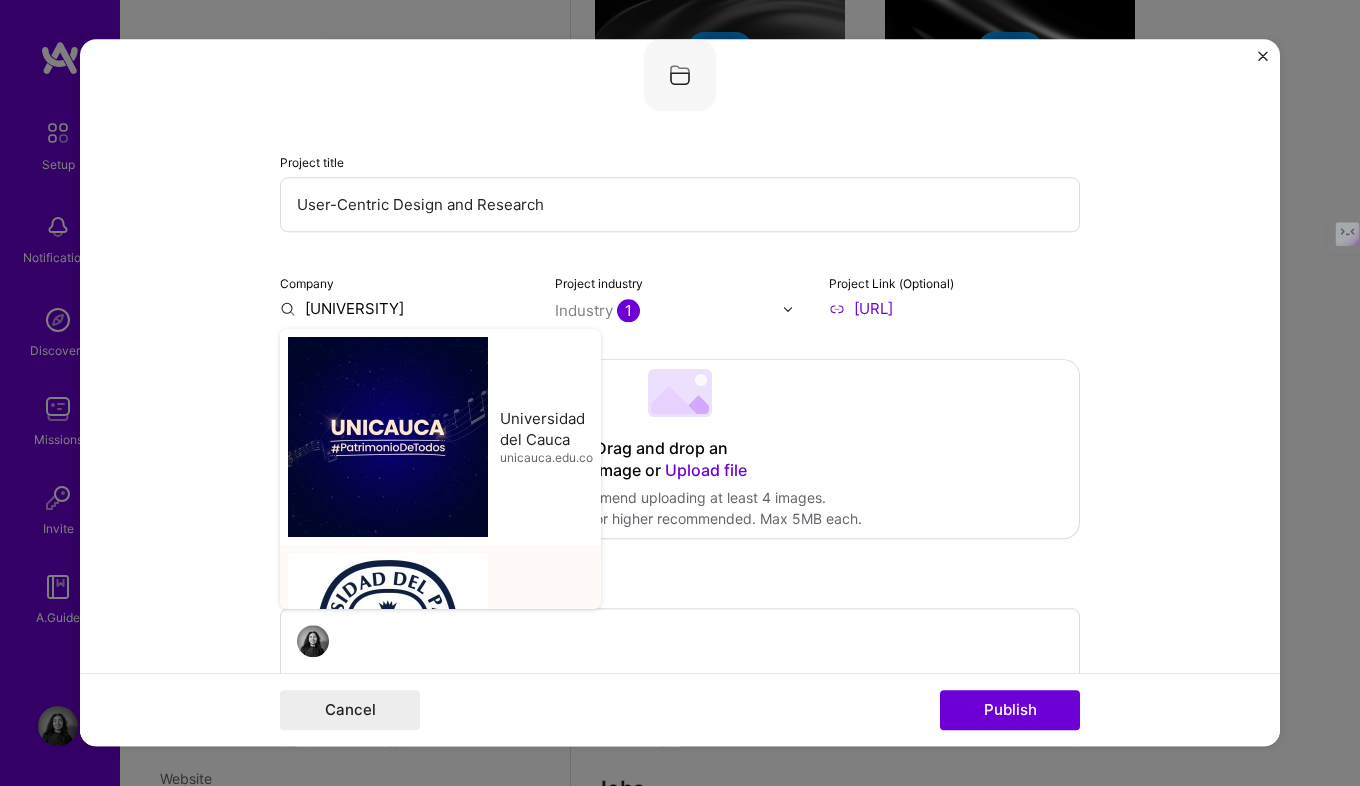 type on "Universidad del Pacífico (PE)" 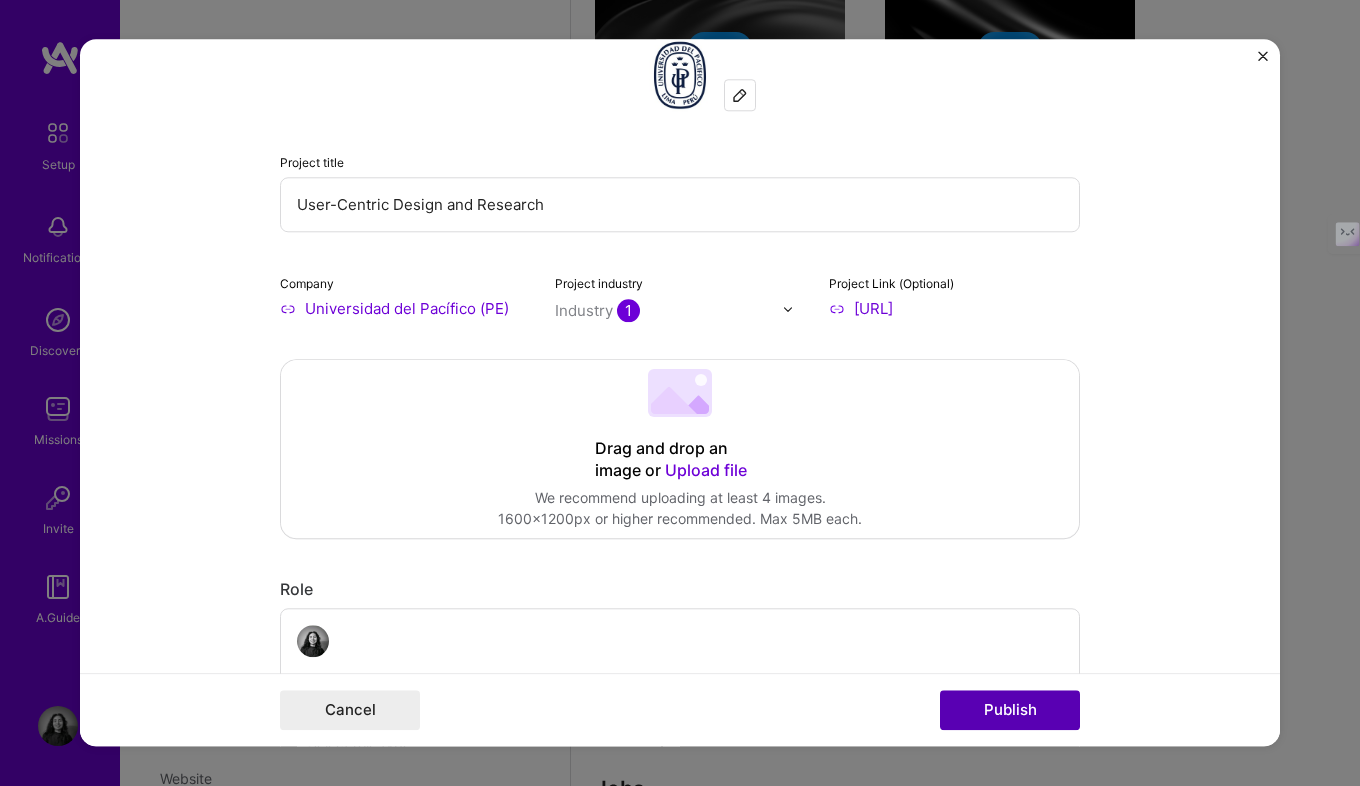 click on "Publish" at bounding box center [1010, 711] 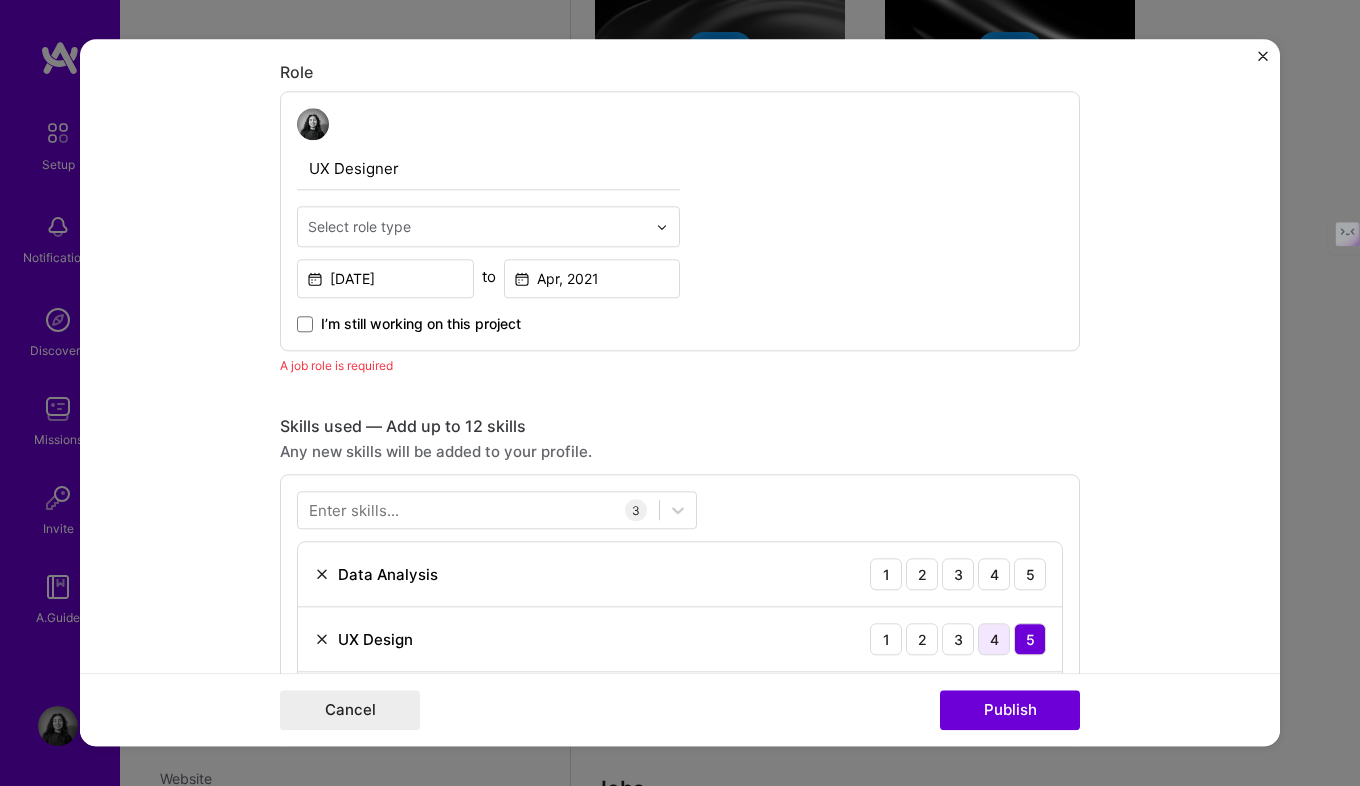 scroll, scrollTop: 672, scrollLeft: 0, axis: vertical 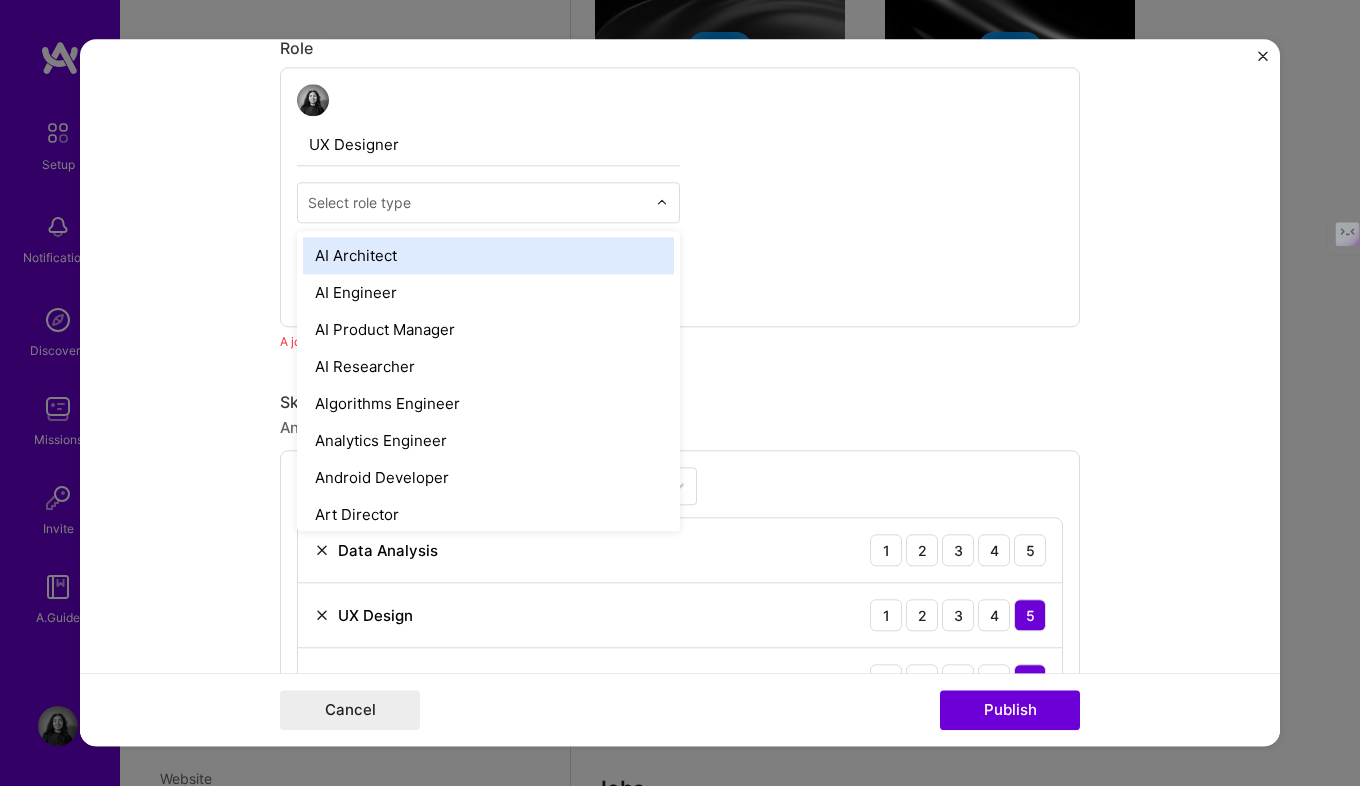 click at bounding box center [477, 202] 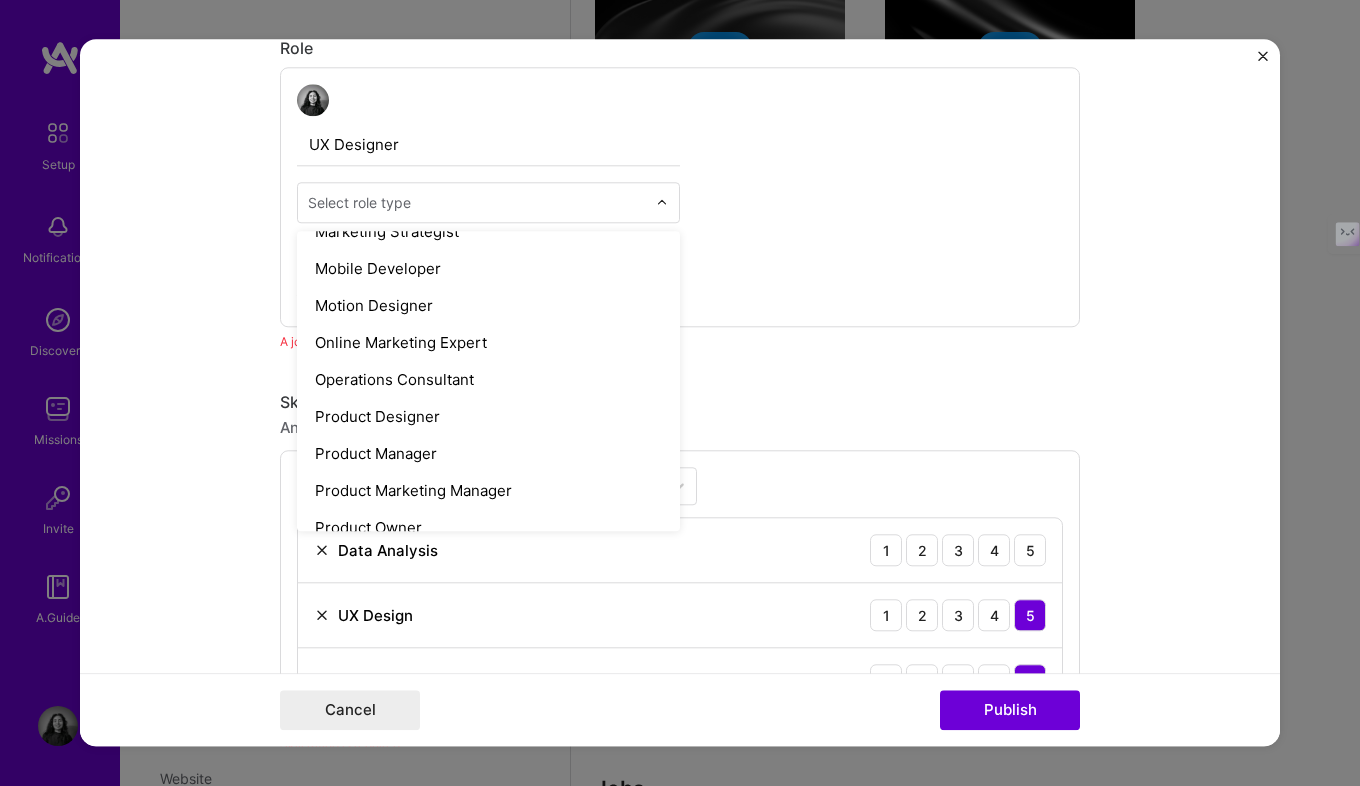 scroll, scrollTop: 2302, scrollLeft: 0, axis: vertical 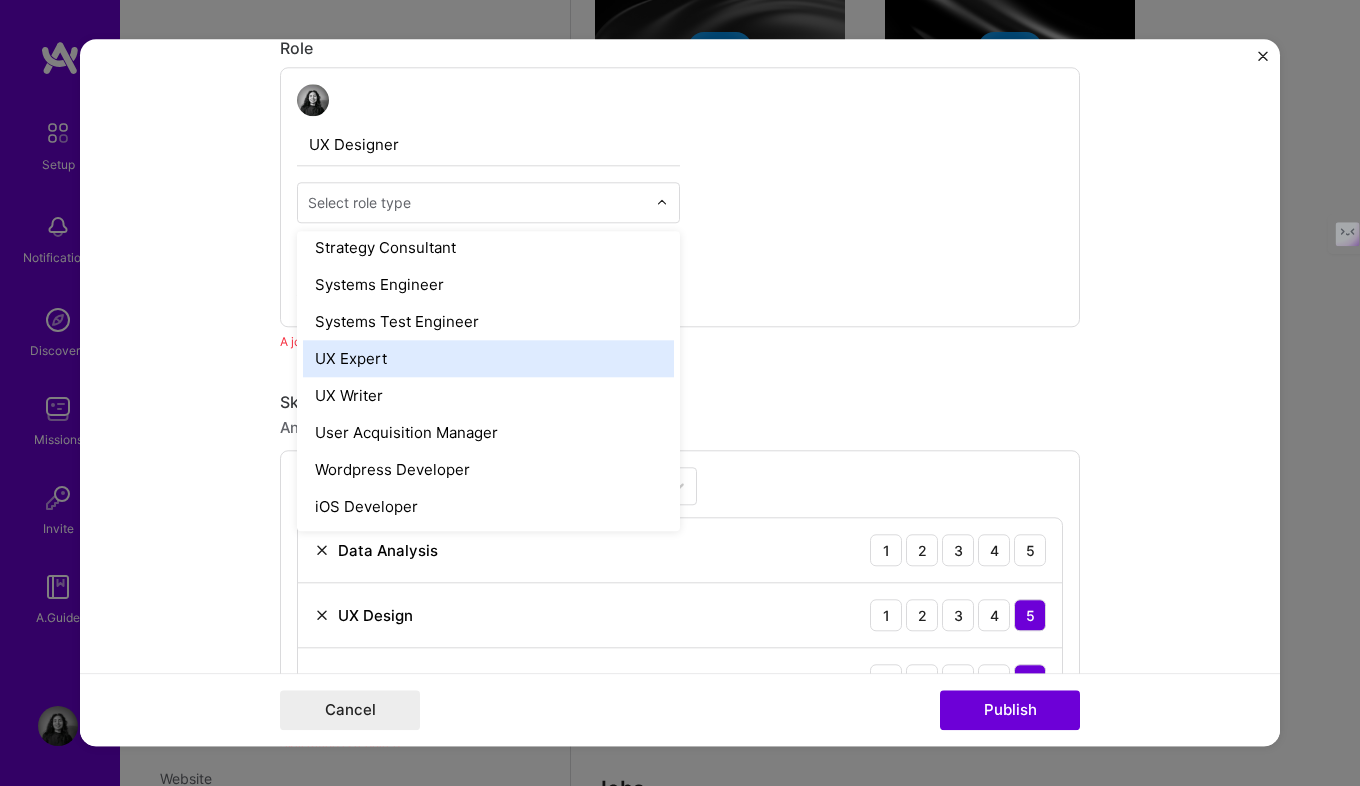 click on "UX Expert" at bounding box center [488, 358] 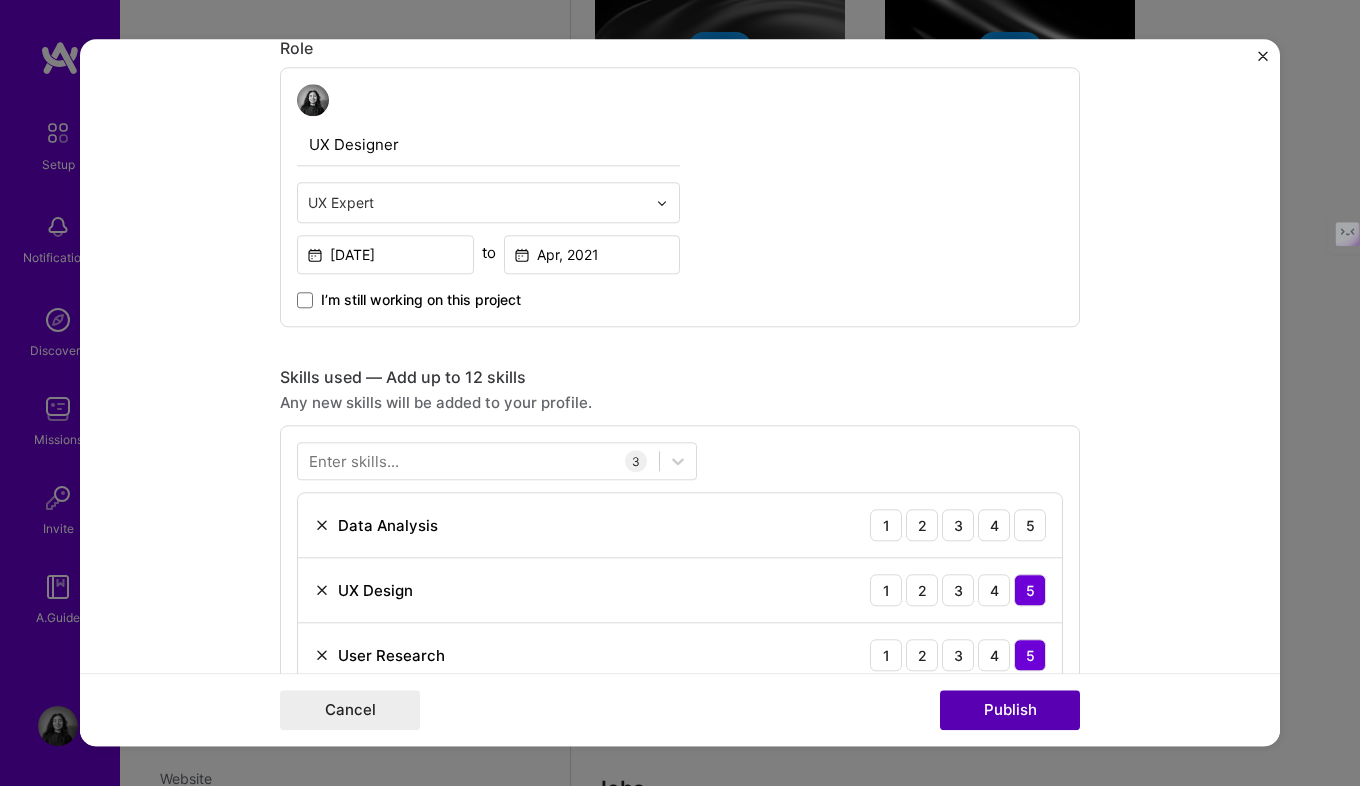 click on "Publish" at bounding box center [1010, 711] 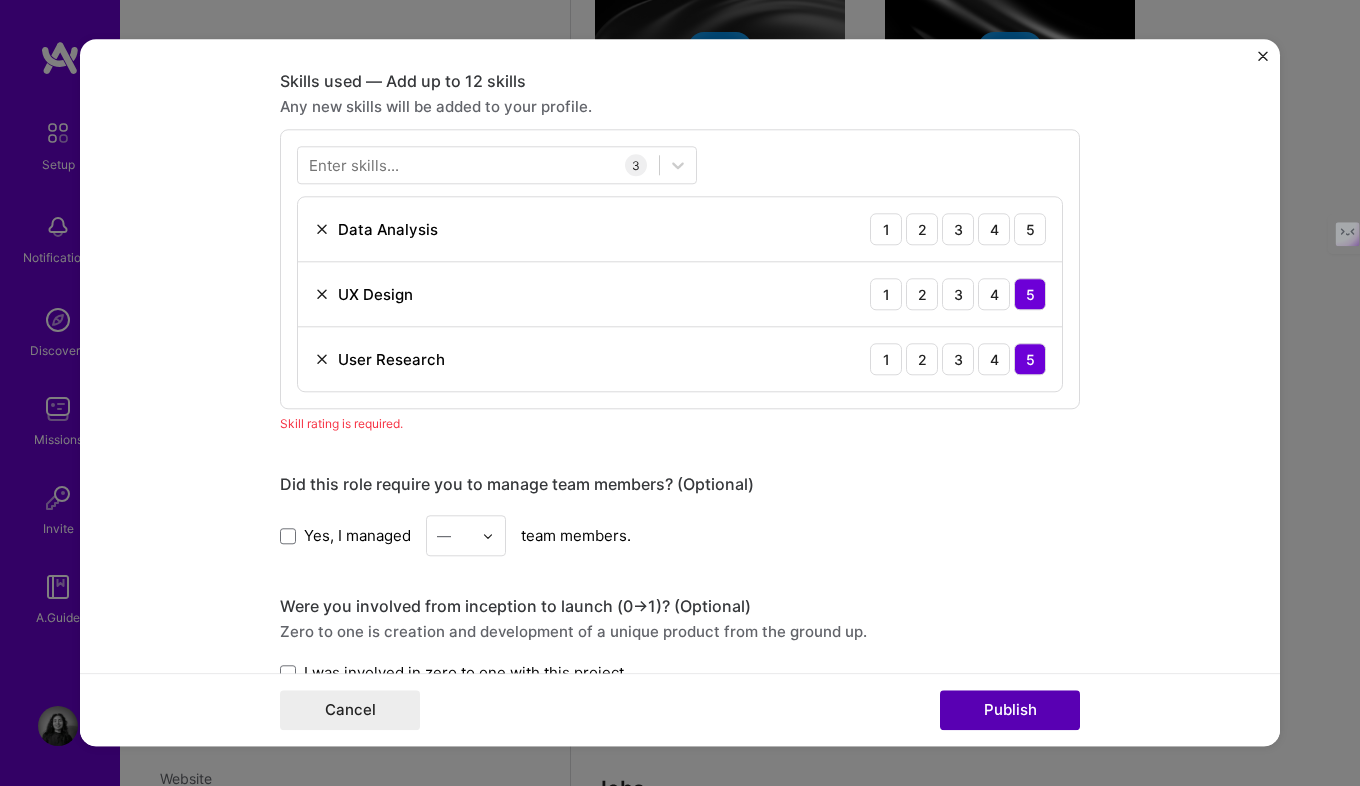 scroll, scrollTop: 1001, scrollLeft: 0, axis: vertical 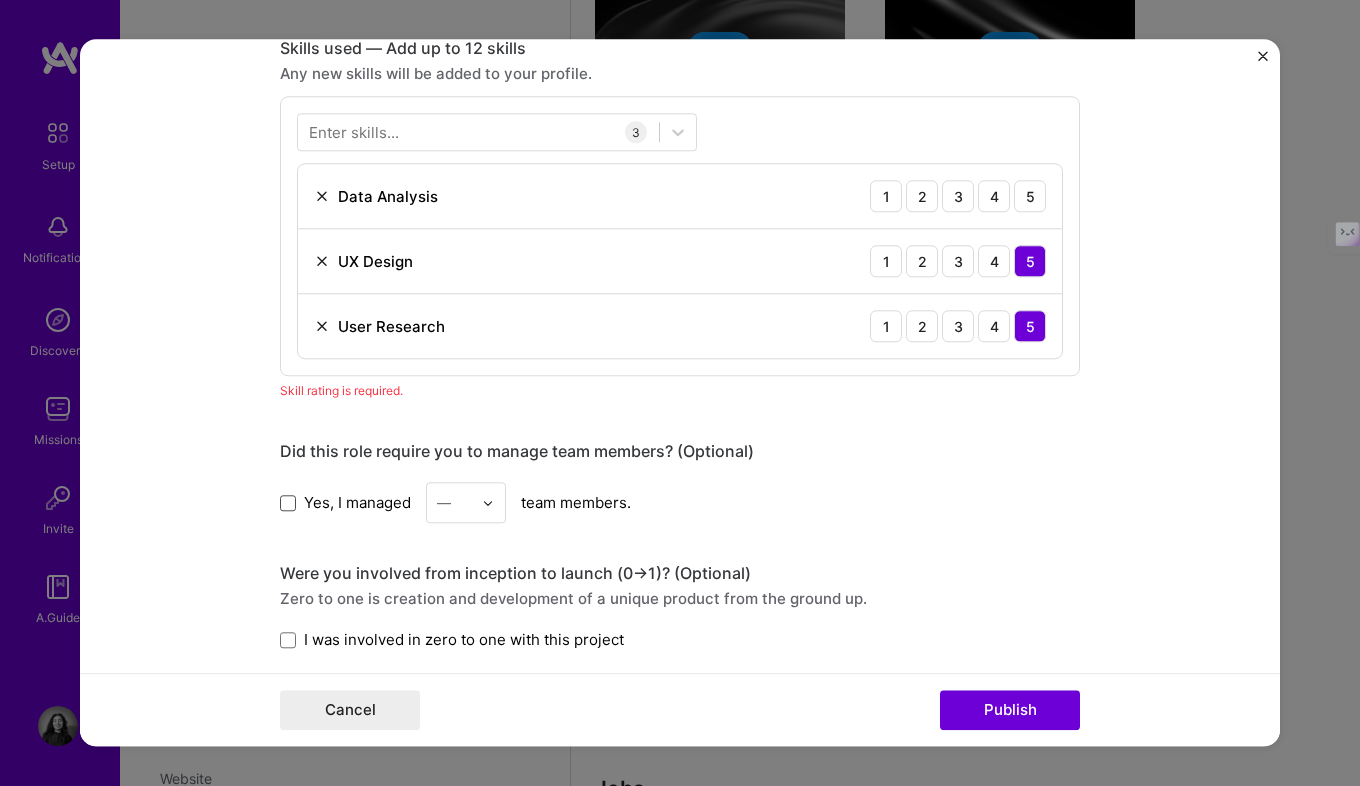 click at bounding box center (288, 503) 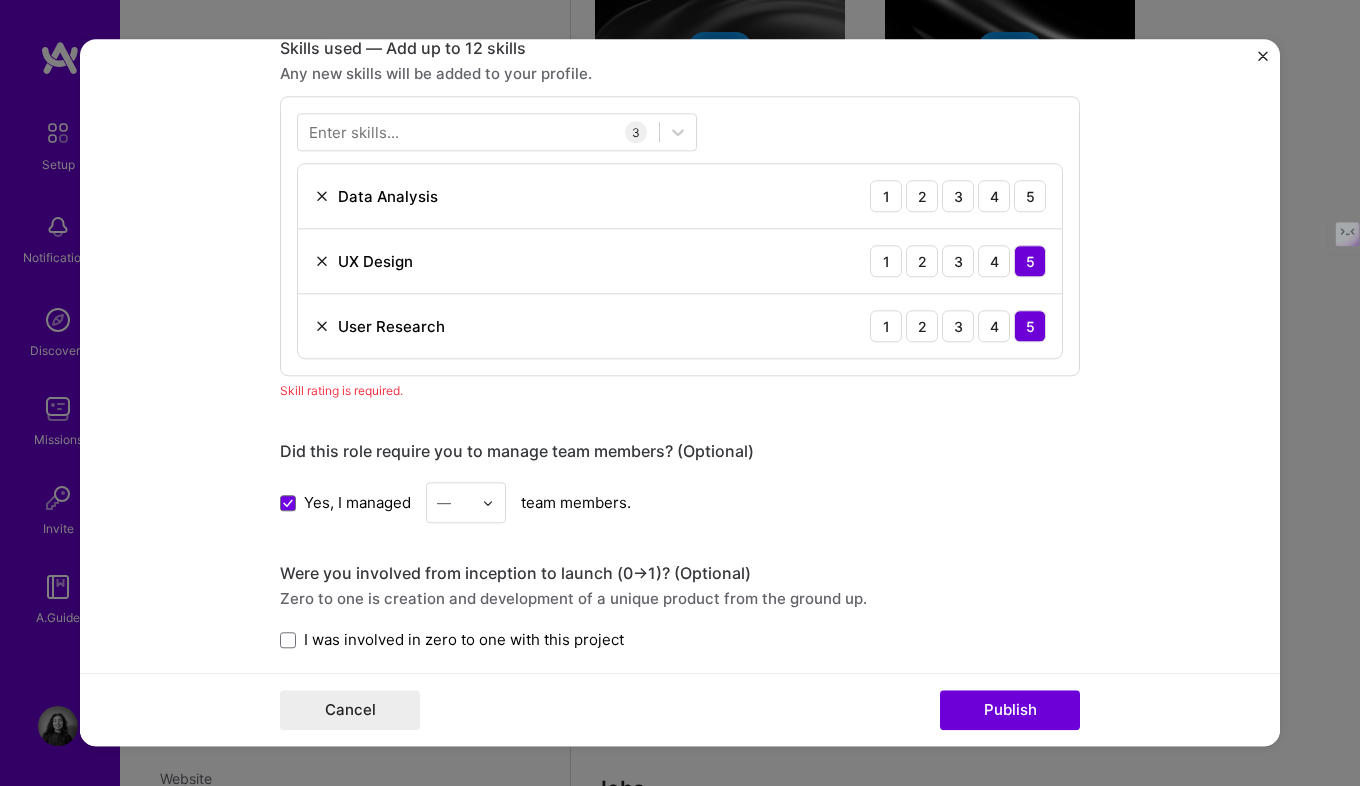 click at bounding box center (493, 502) 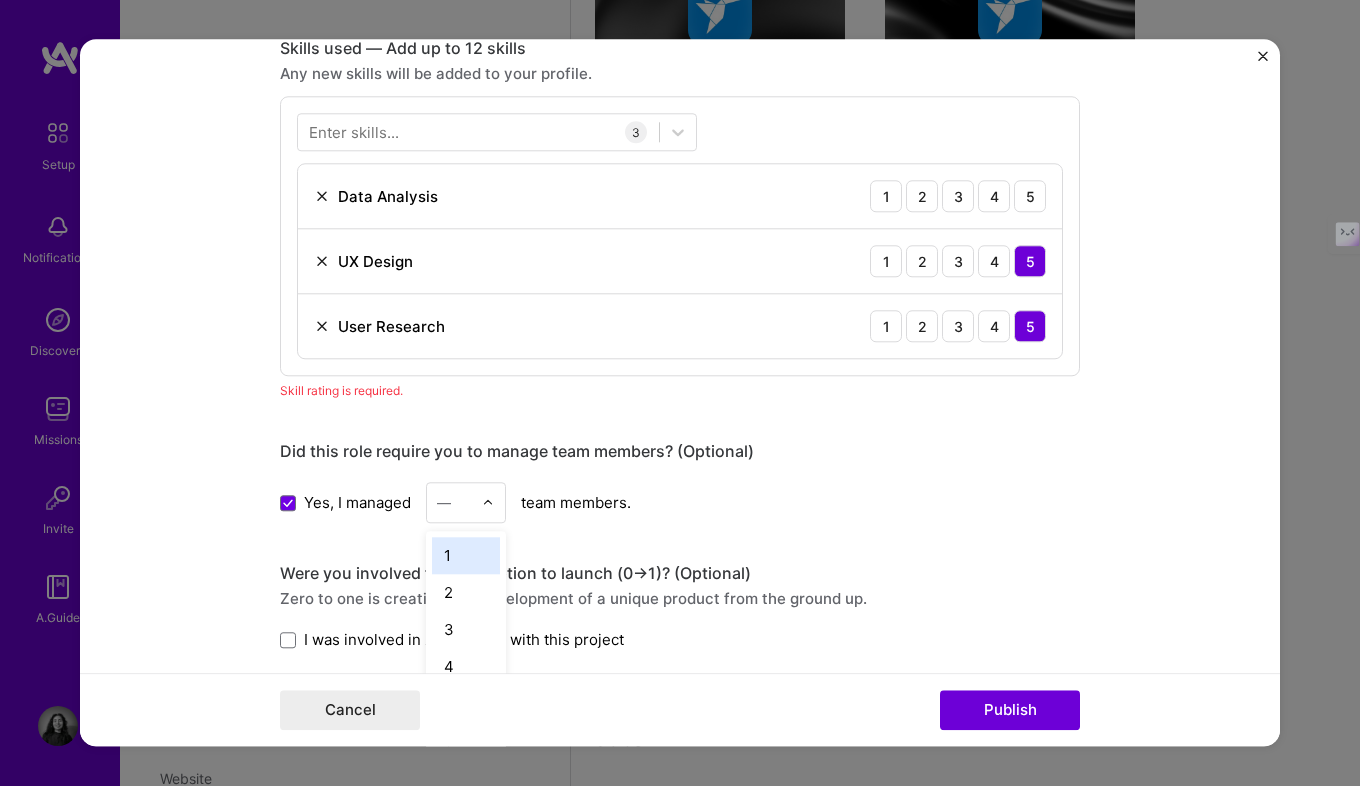 scroll, scrollTop: 1056, scrollLeft: 0, axis: vertical 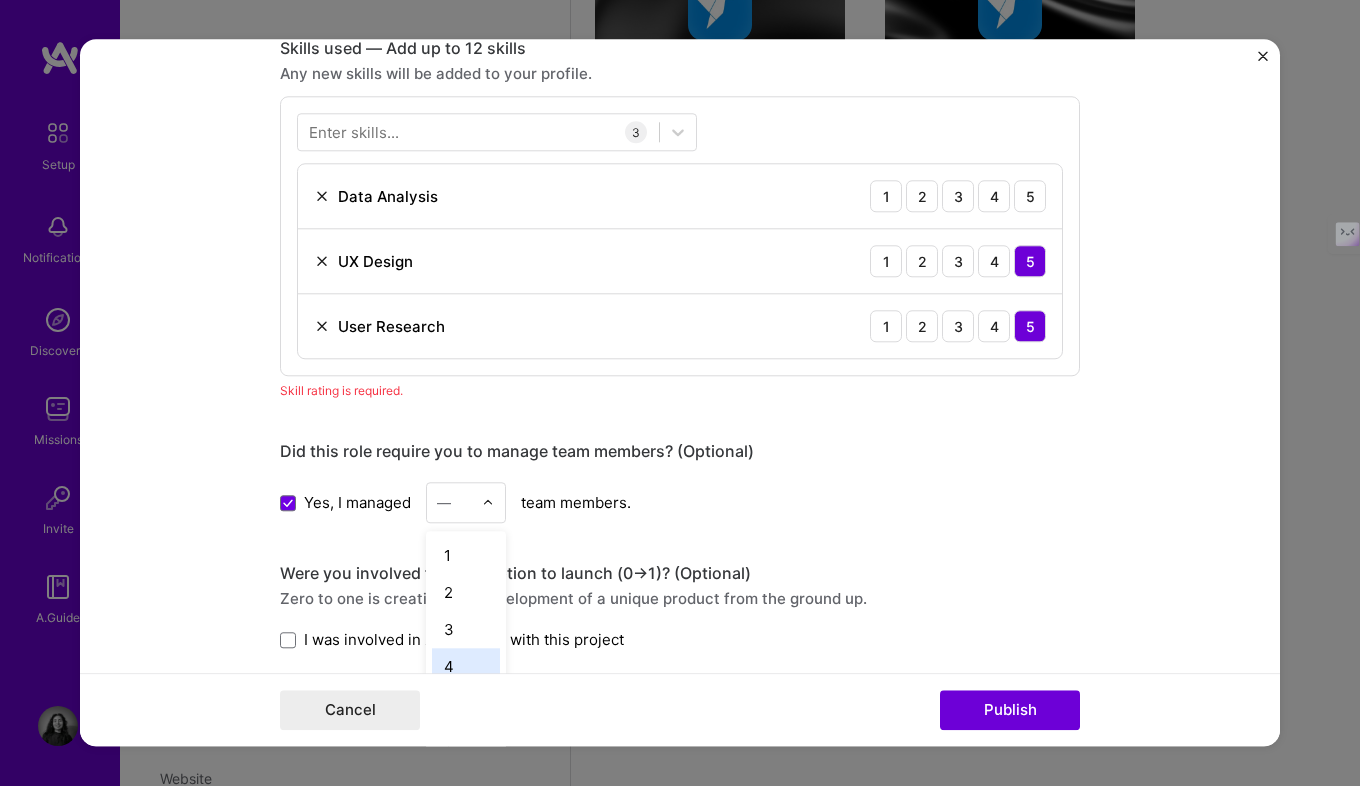 click on "4" at bounding box center [466, 666] 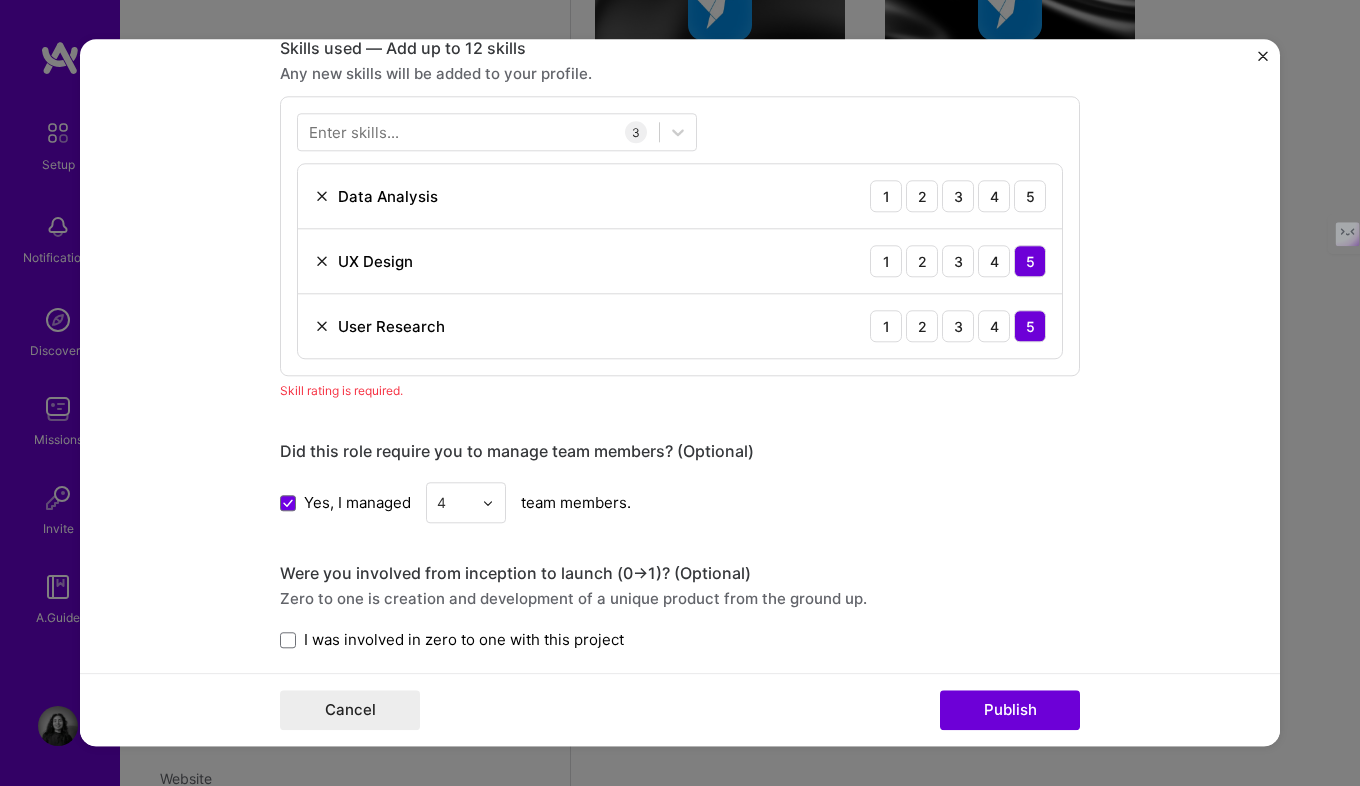 click at bounding box center (488, 503) 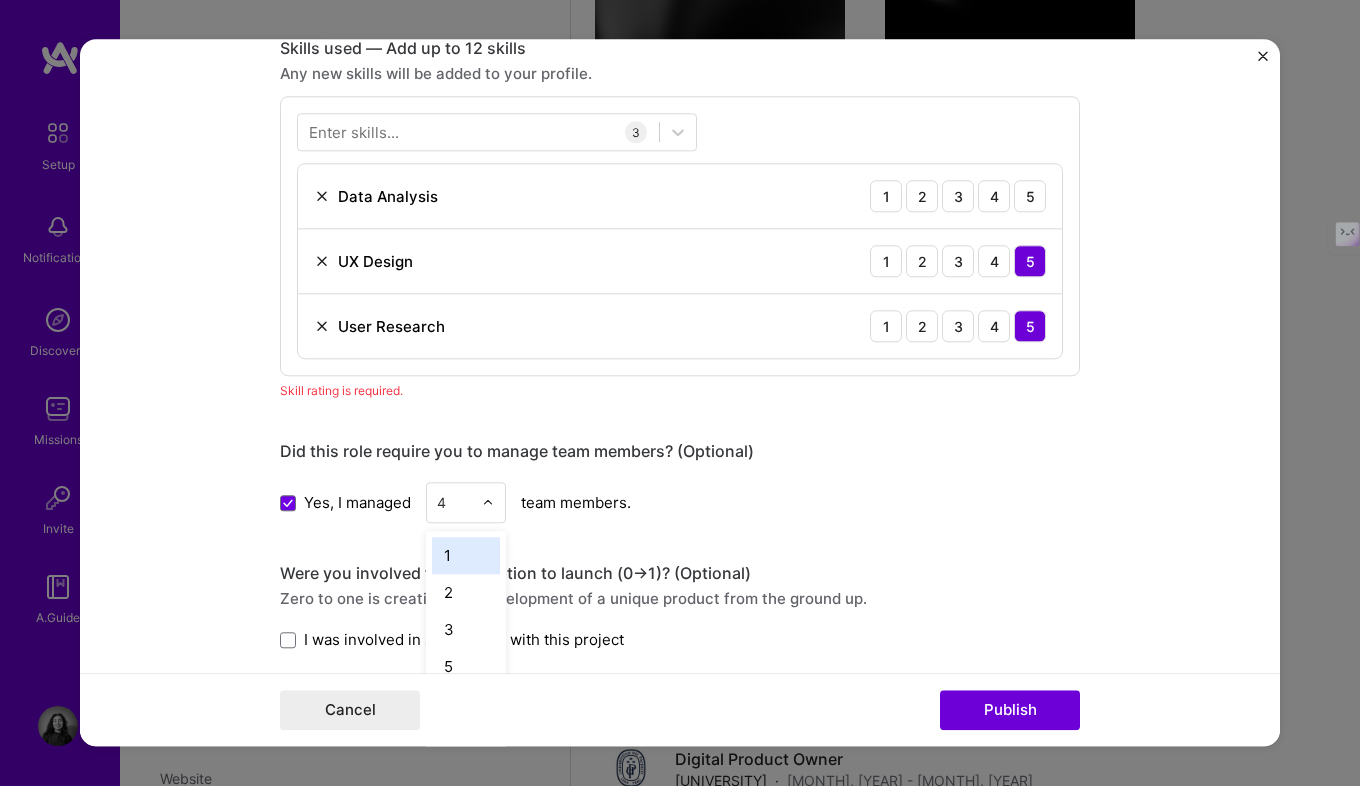 scroll, scrollTop: 1110, scrollLeft: 0, axis: vertical 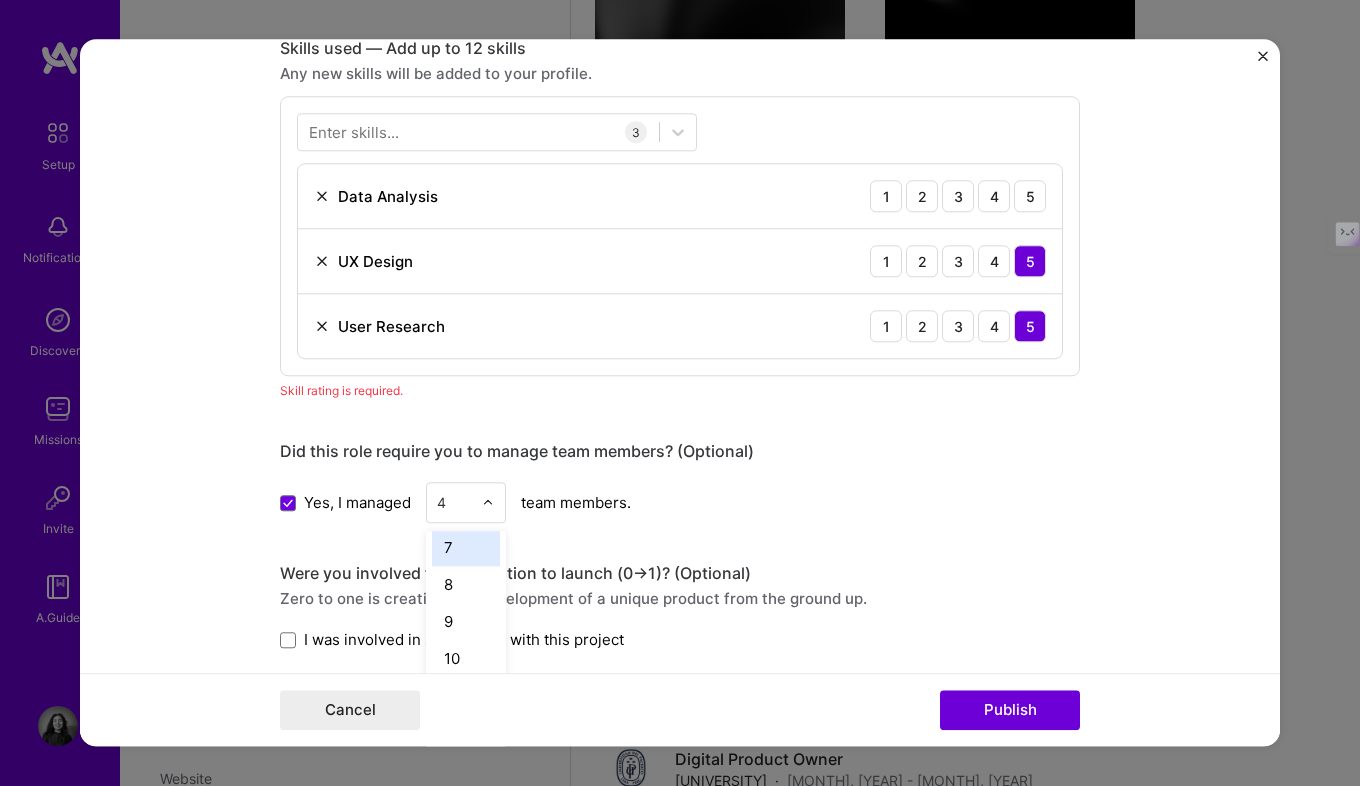 click on "7" at bounding box center (466, 547) 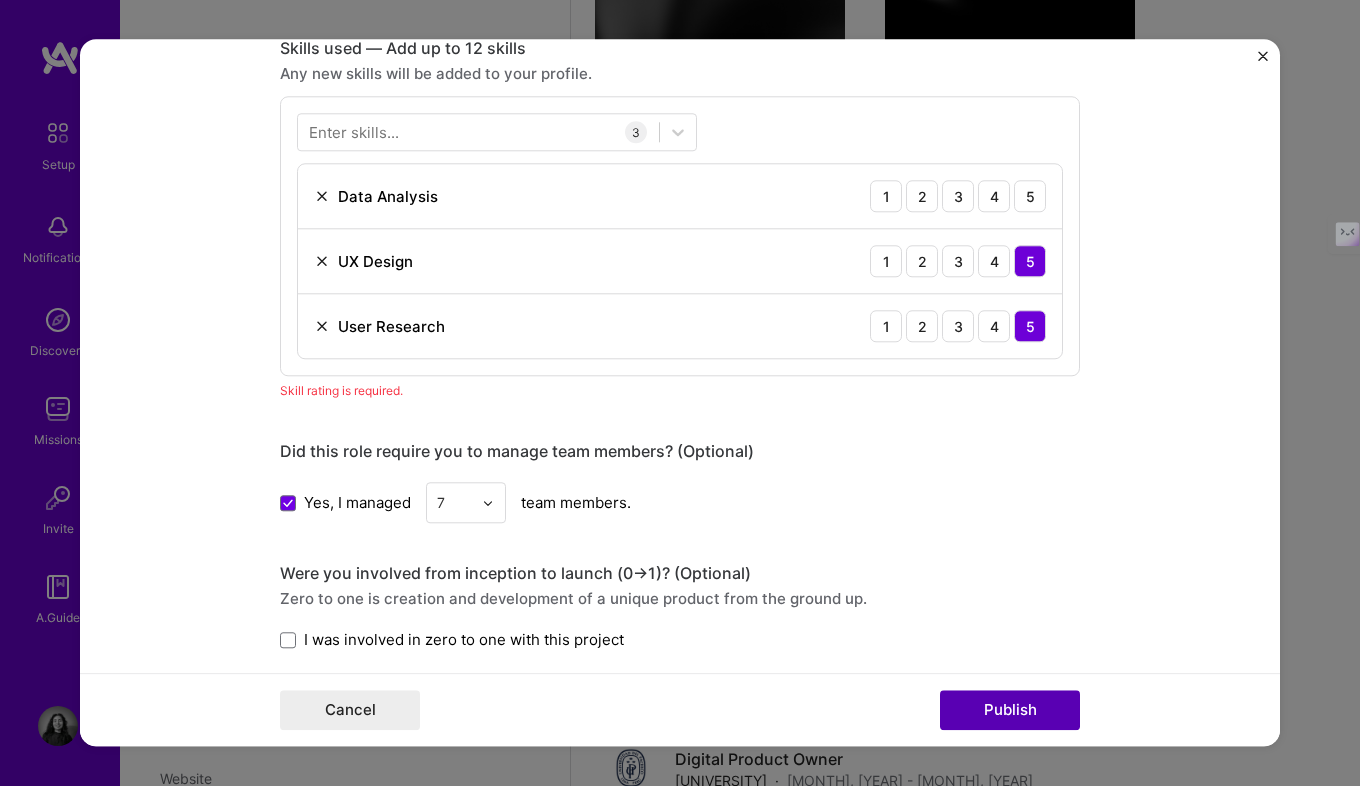click on "Publish" at bounding box center [1010, 711] 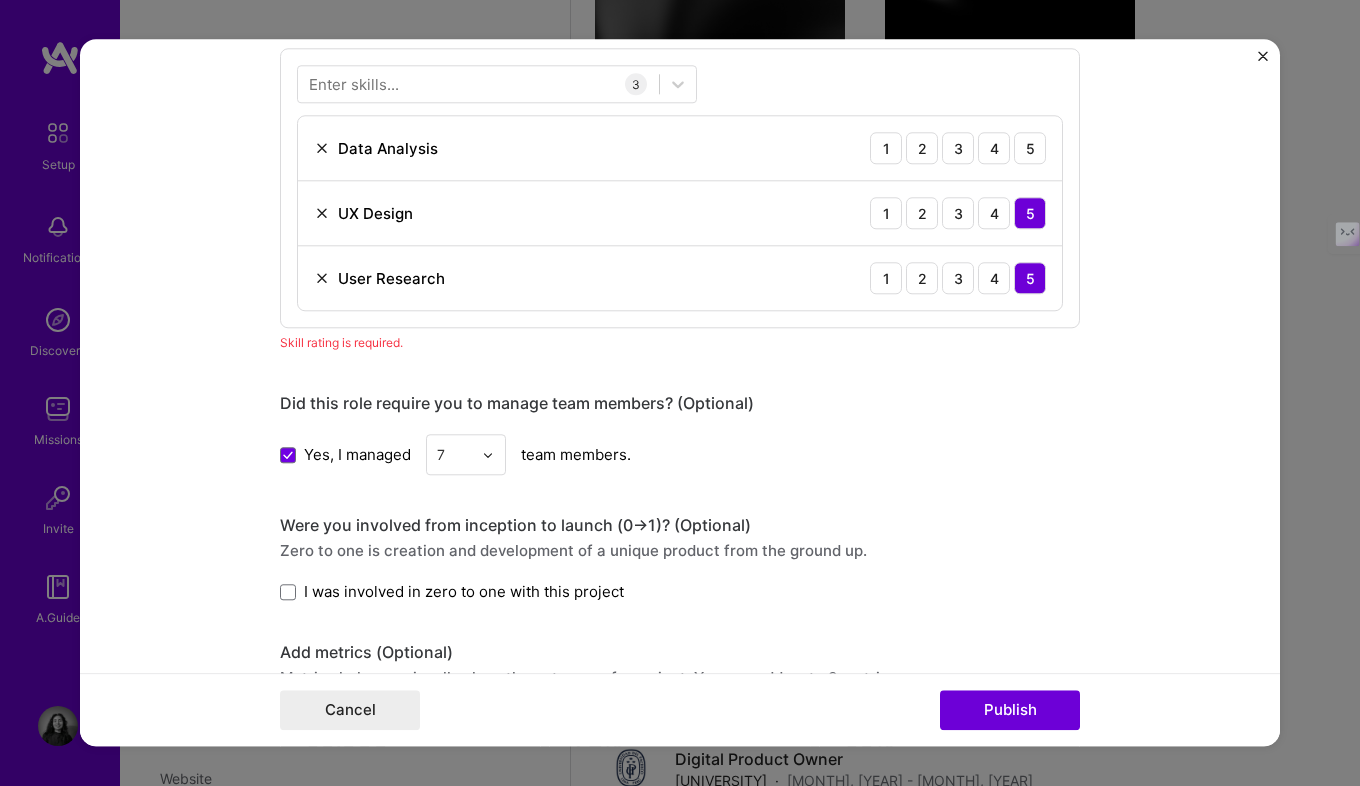 scroll, scrollTop: 1420, scrollLeft: 0, axis: vertical 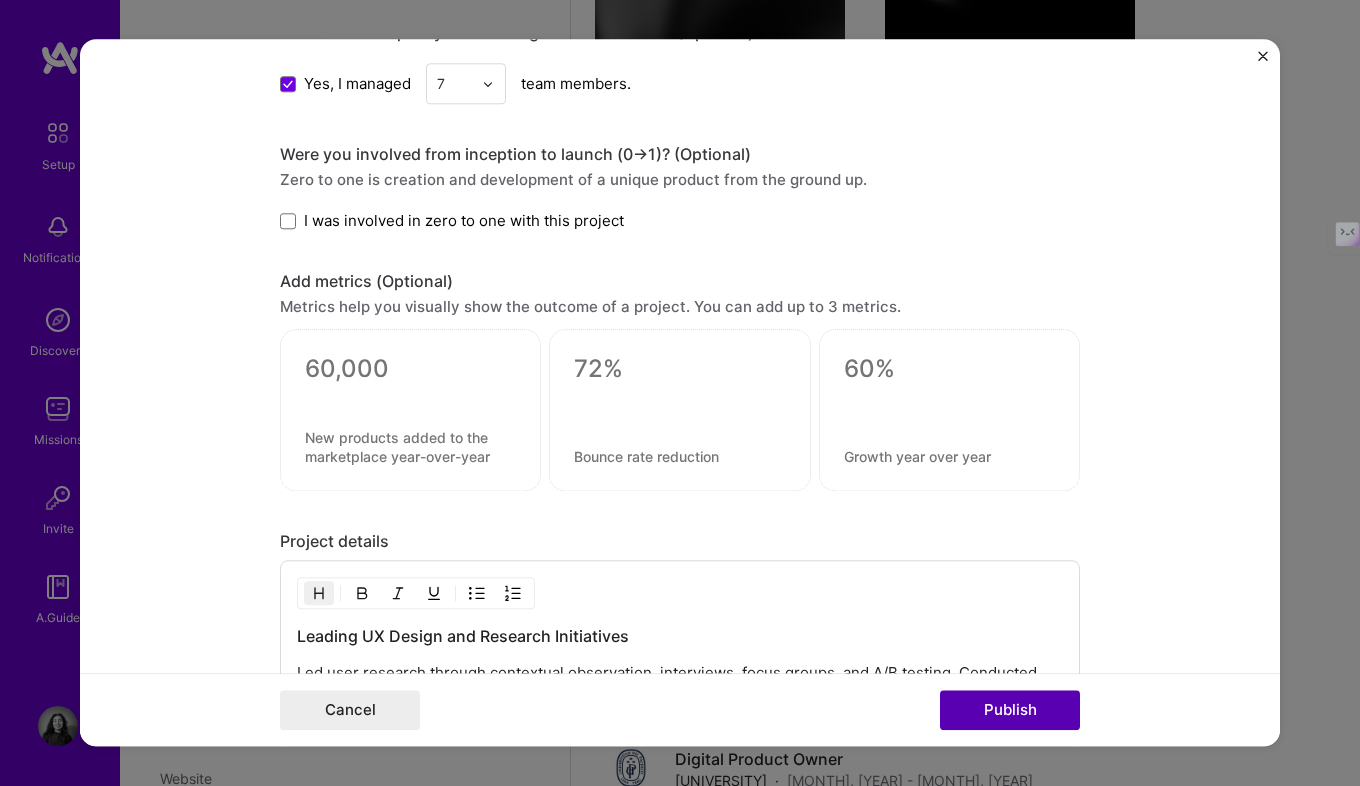 click on "Publish" at bounding box center [1010, 711] 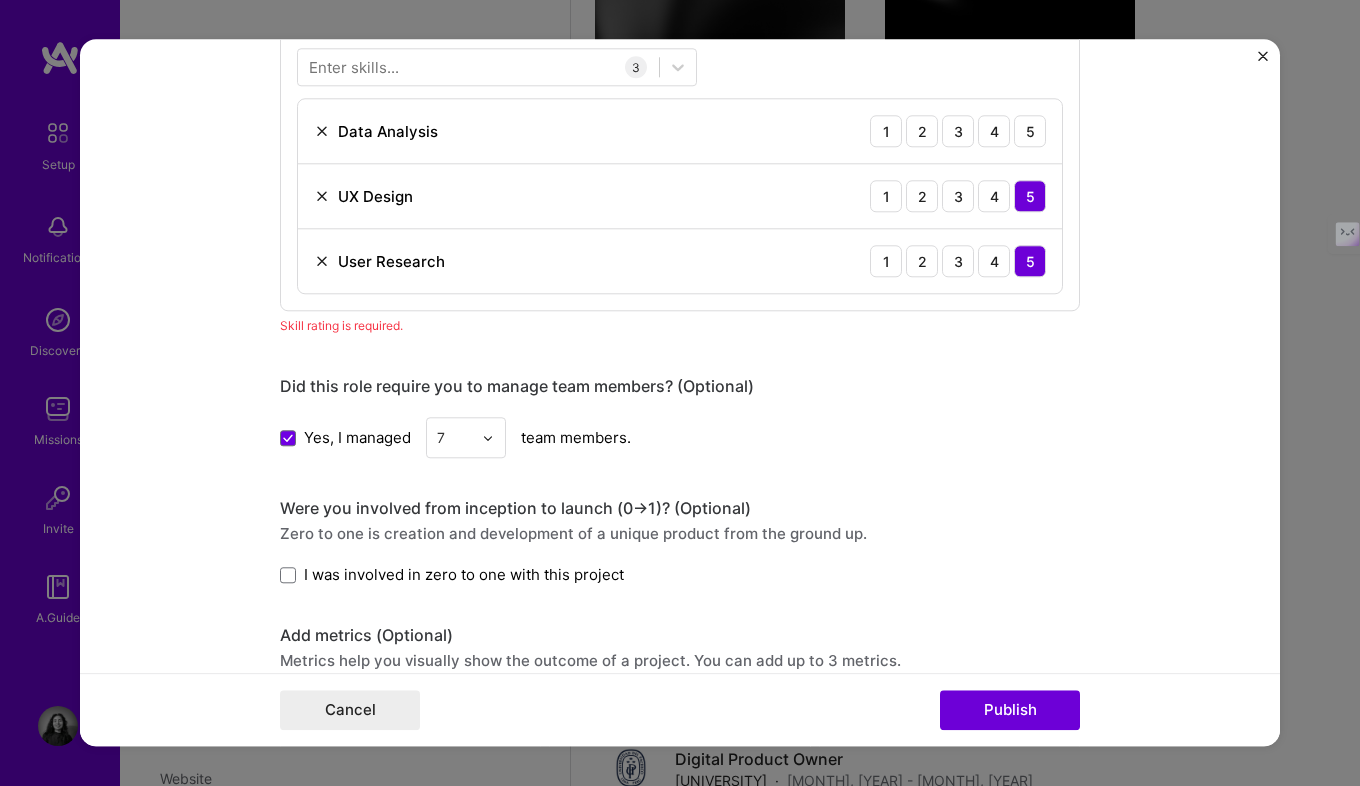 scroll, scrollTop: 1001, scrollLeft: 0, axis: vertical 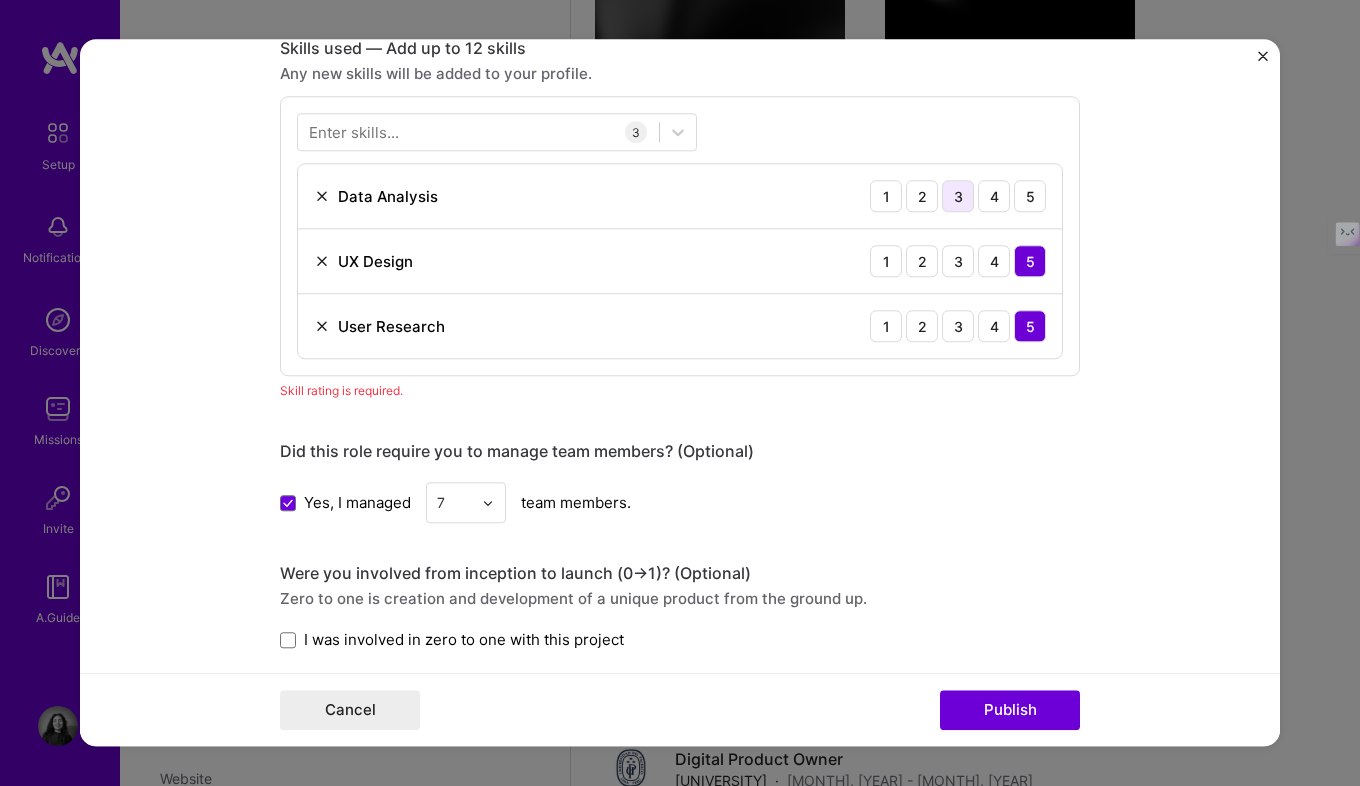 click on "3" at bounding box center (958, 196) 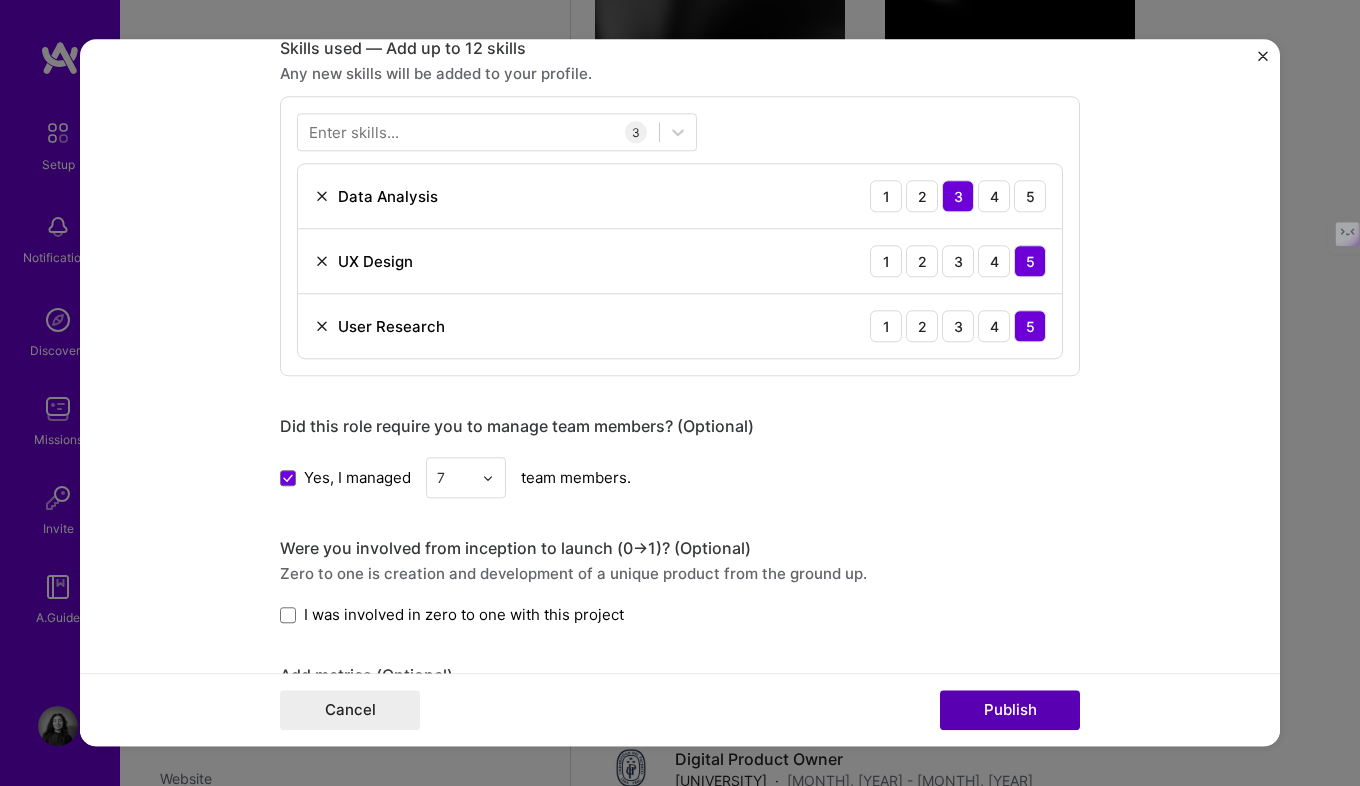 click on "Publish" at bounding box center (1010, 711) 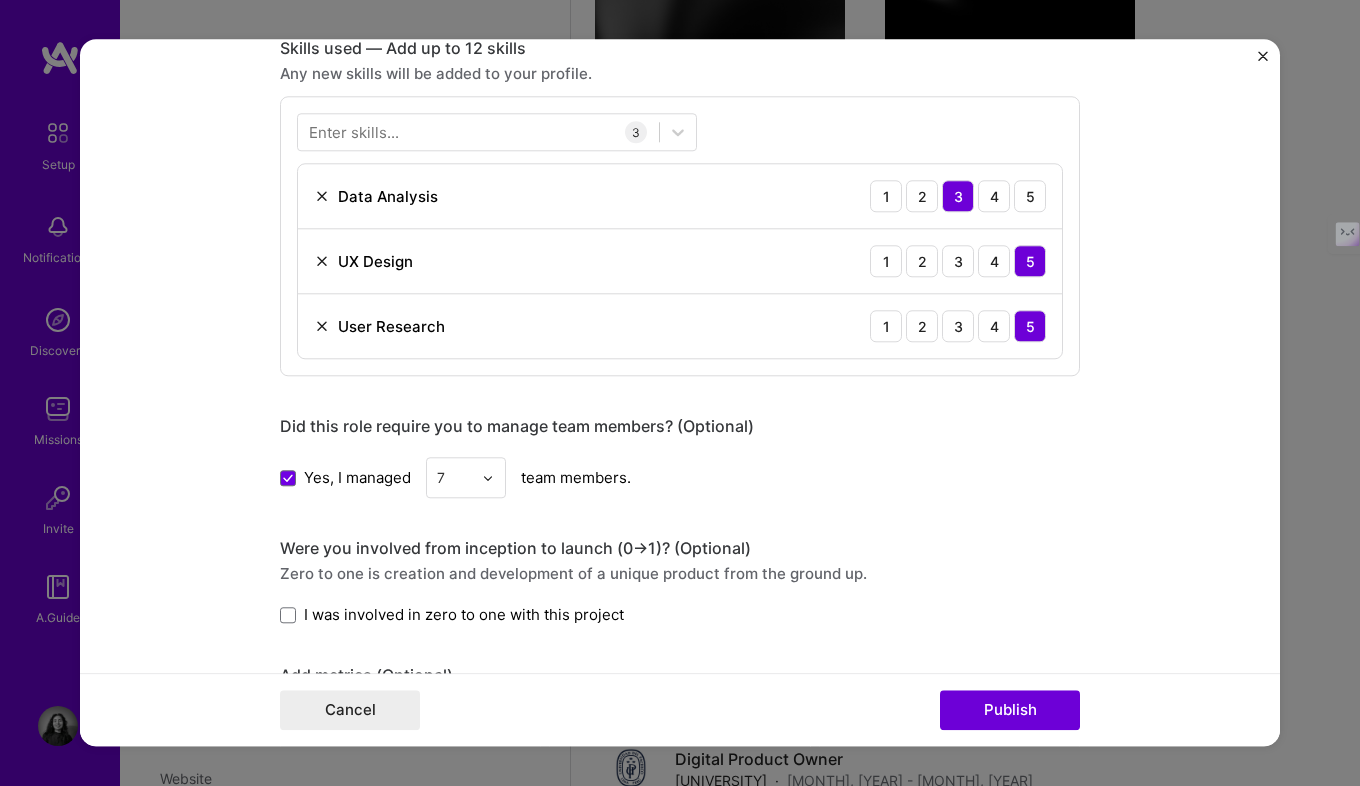 type 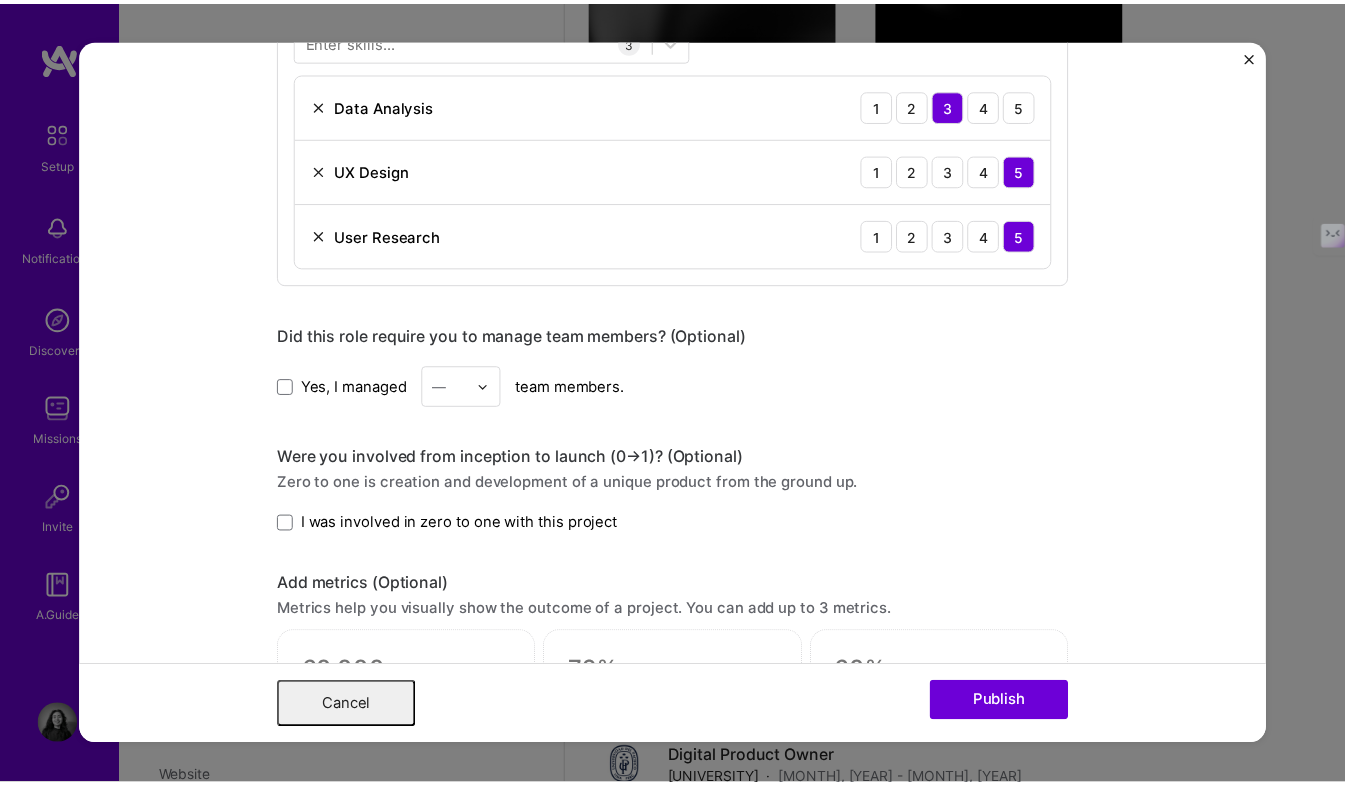 scroll, scrollTop: 0, scrollLeft: 0, axis: both 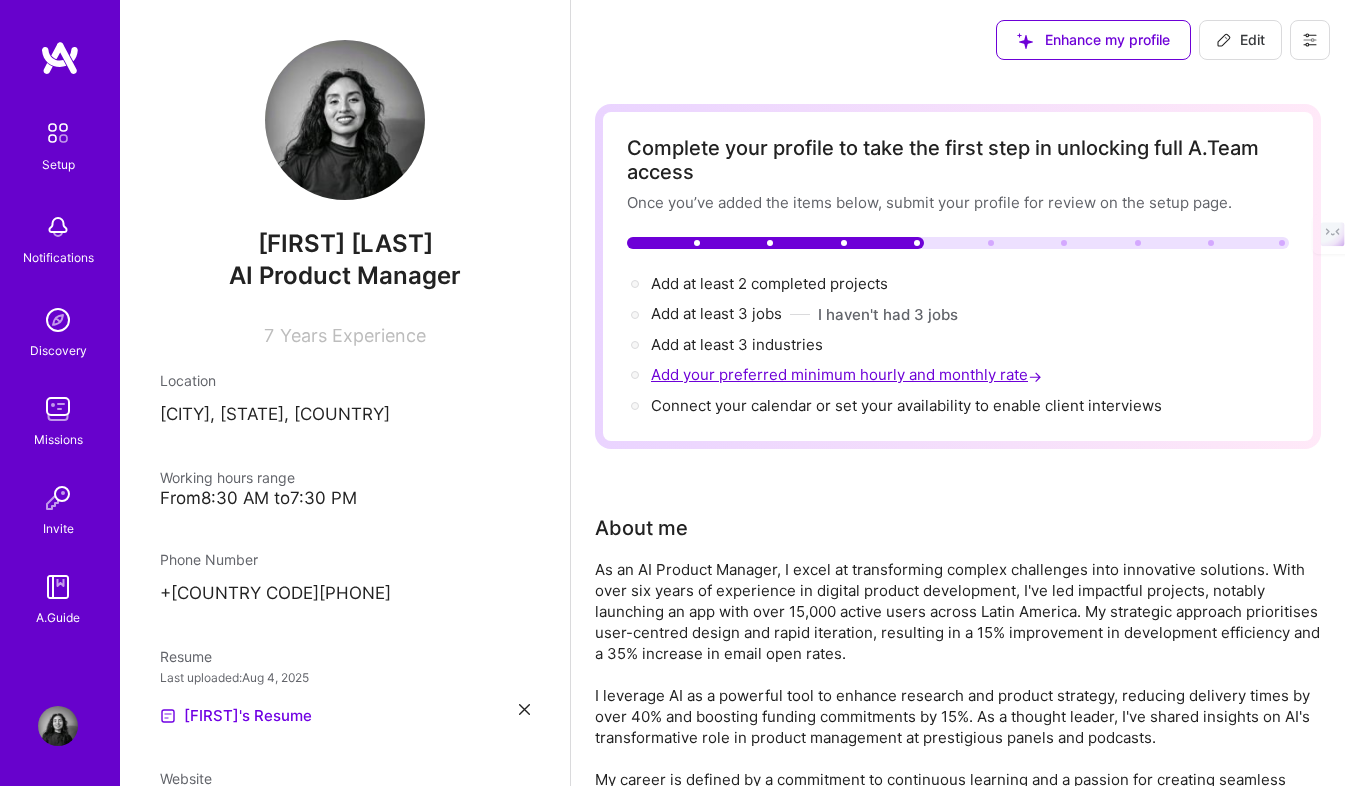 click on "Add your preferred minimum hourly and monthly rate  →" at bounding box center [848, 374] 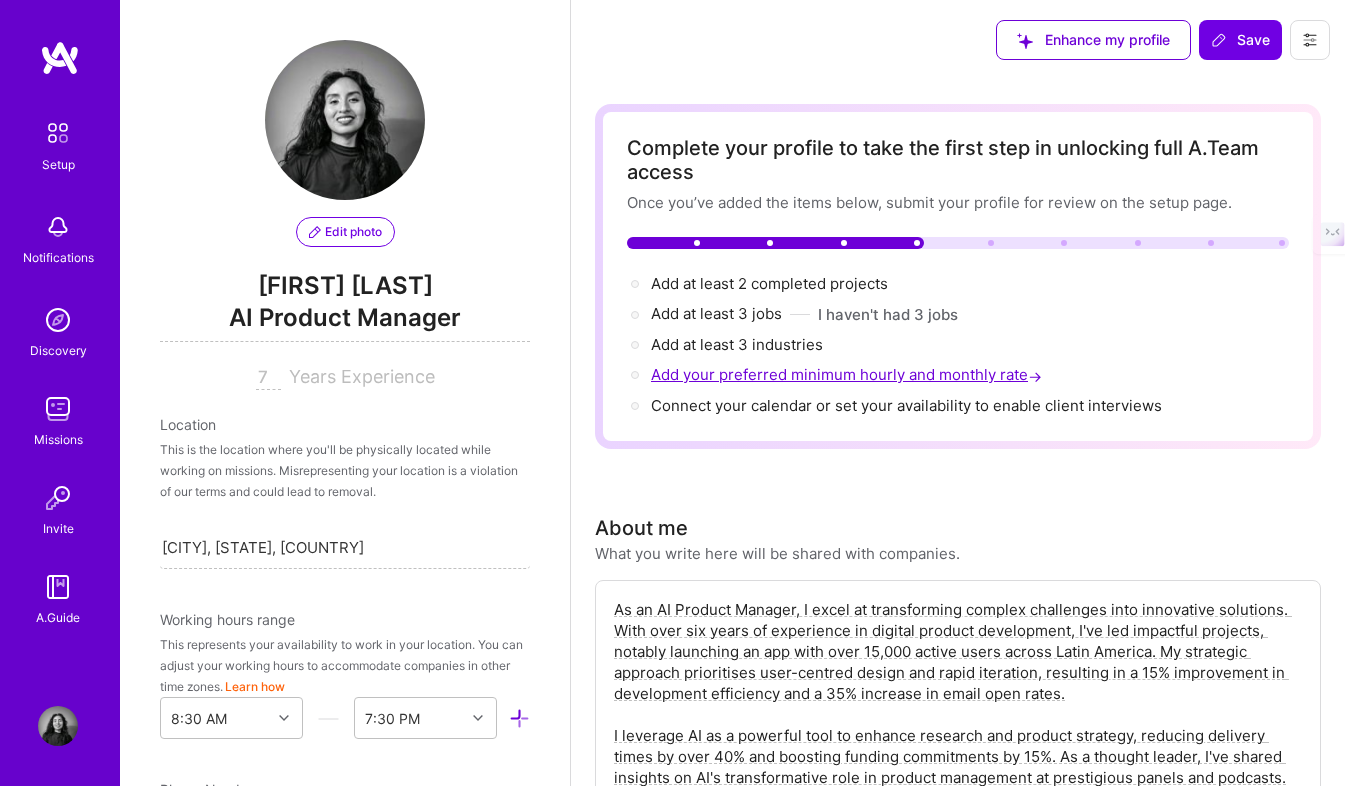 scroll, scrollTop: 814, scrollLeft: 0, axis: vertical 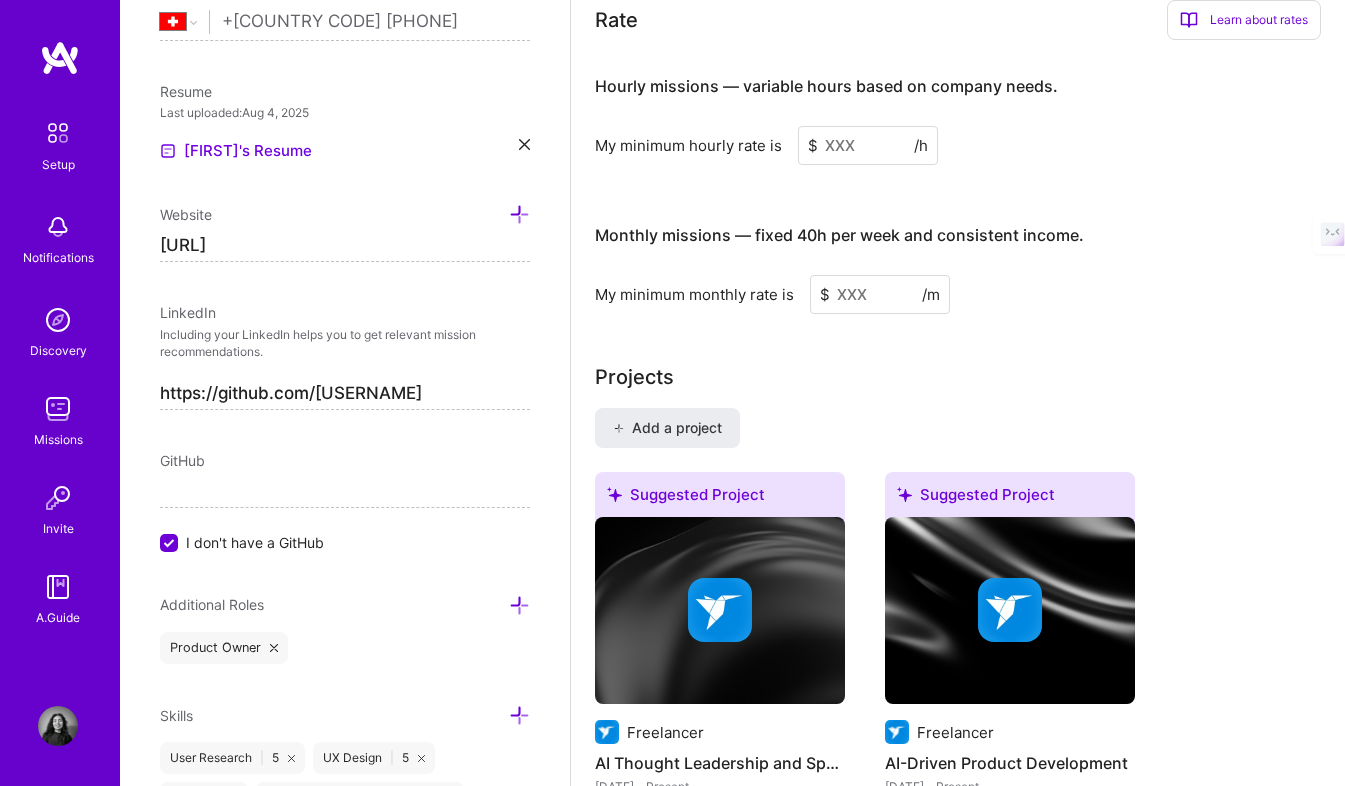 click at bounding box center (868, 145) 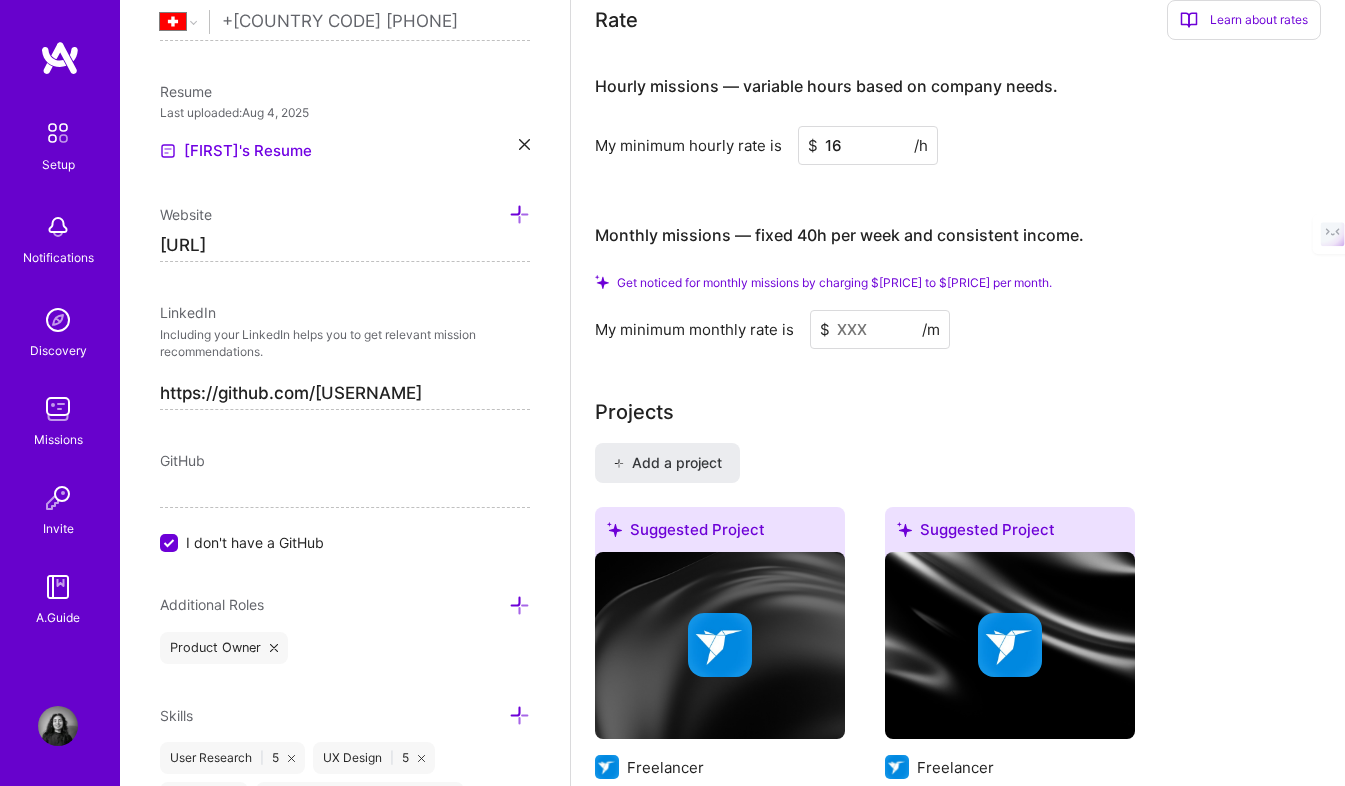 type on "16" 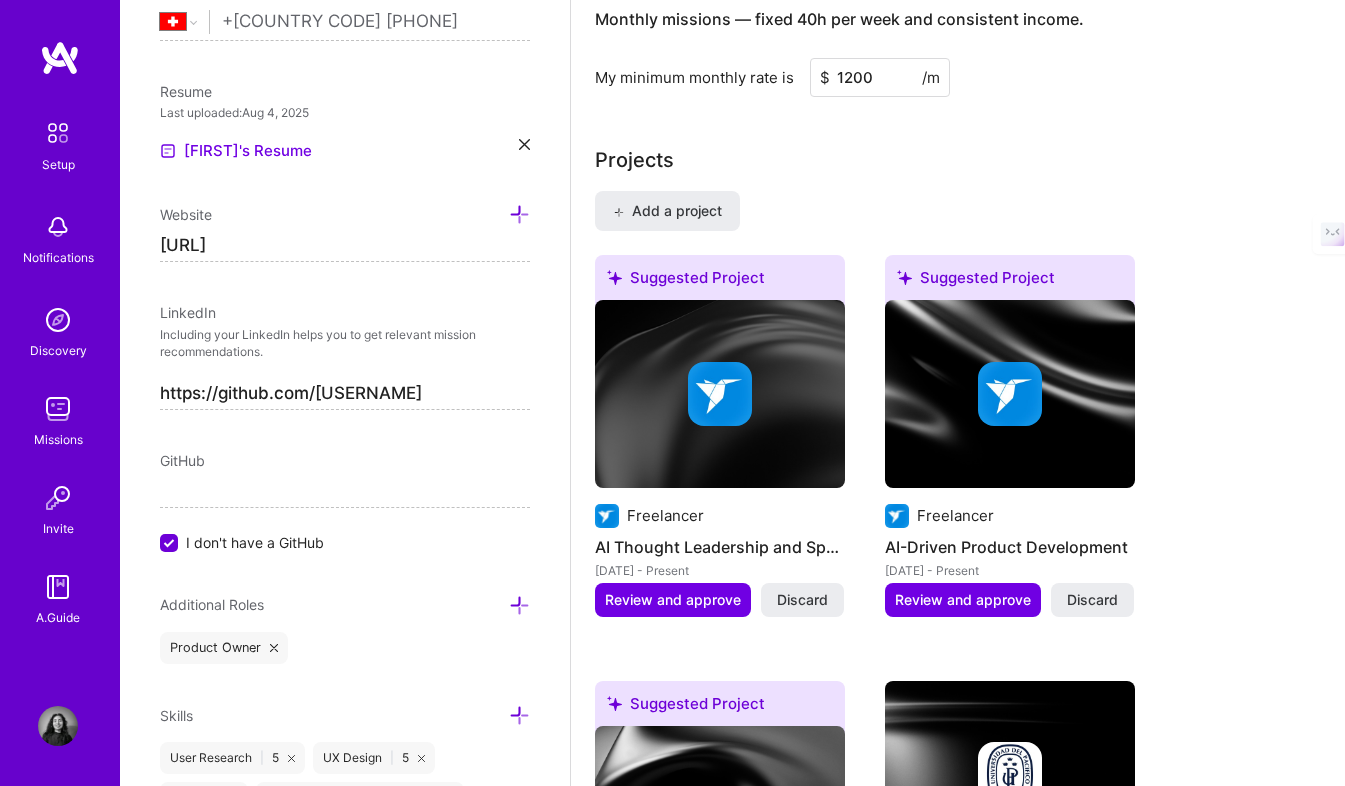 scroll, scrollTop: 1651, scrollLeft: 0, axis: vertical 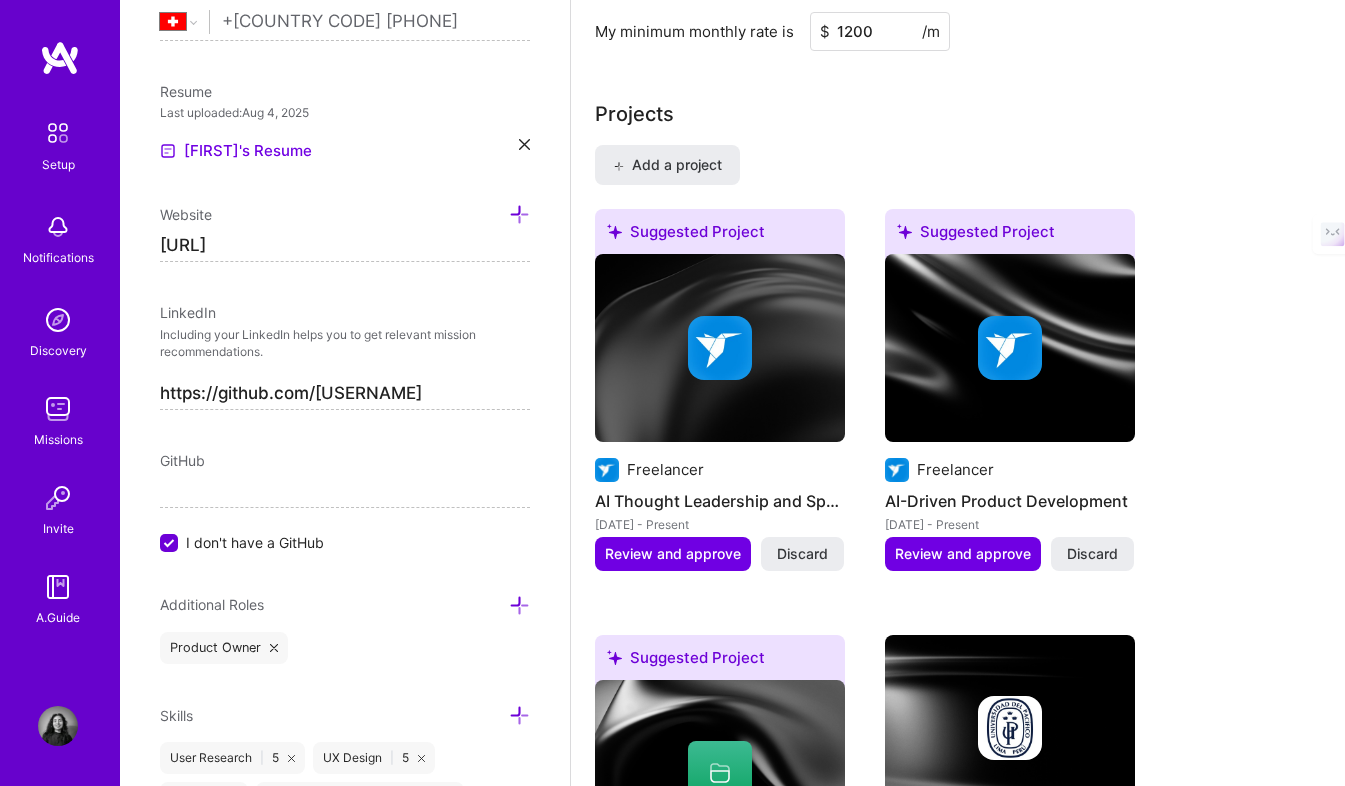 type on "1200" 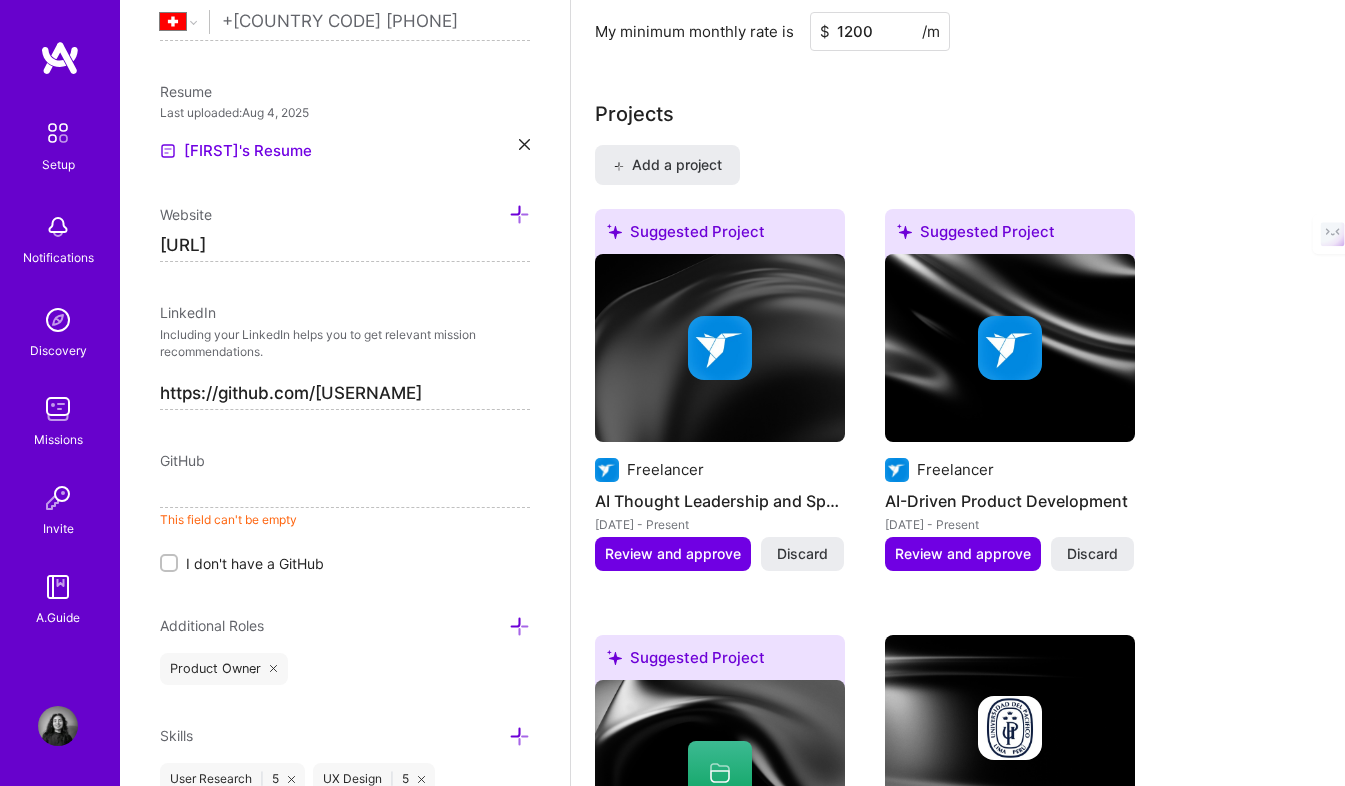 click at bounding box center (345, 492) 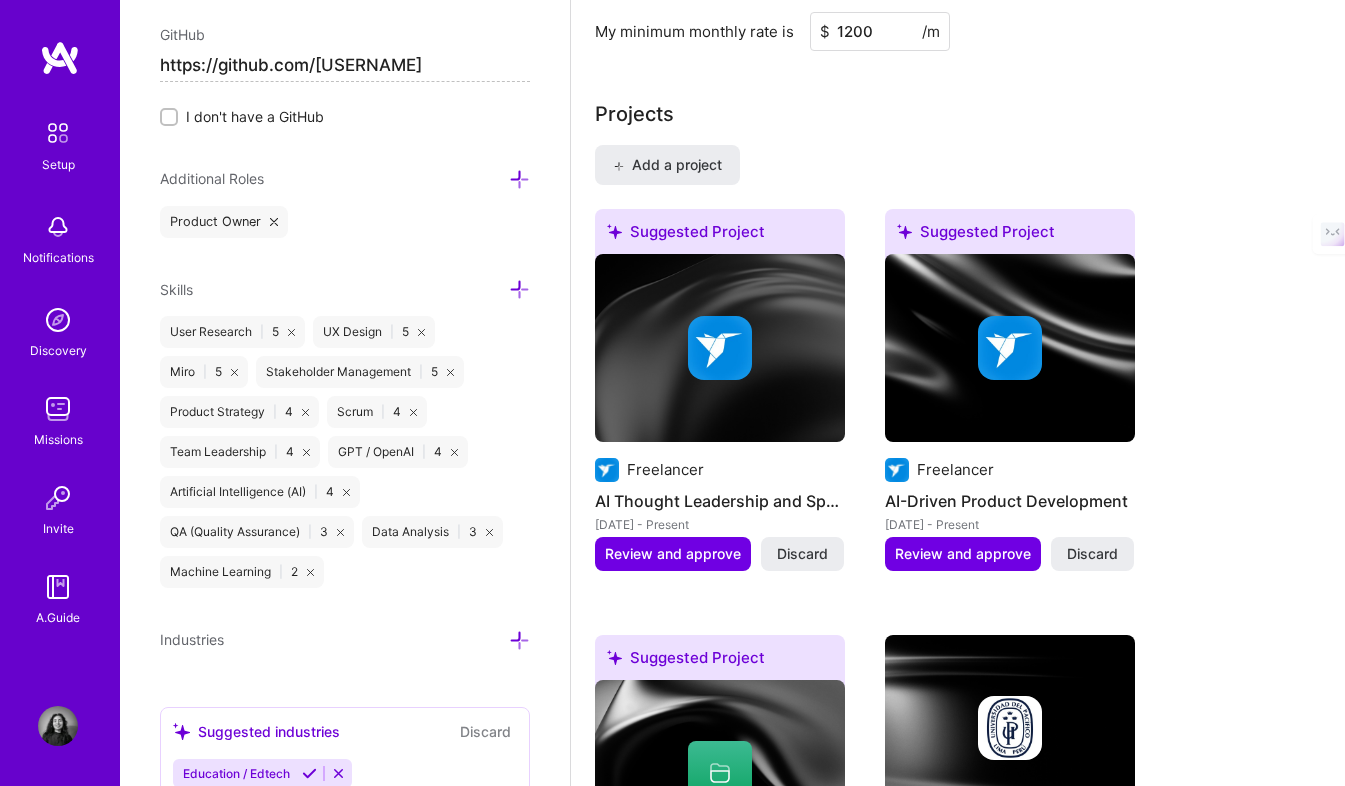 scroll, scrollTop: 1240, scrollLeft: 0, axis: vertical 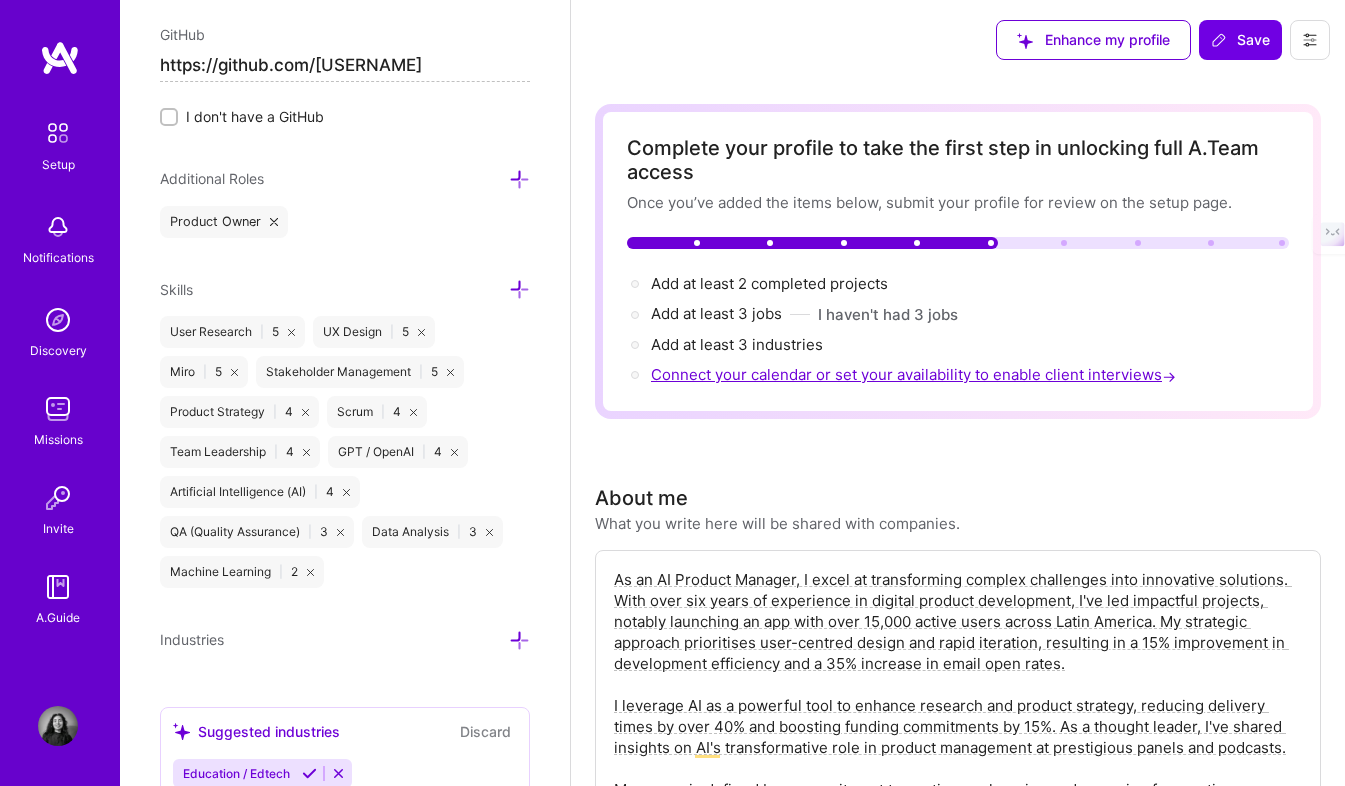 type on "https://github.com/[USERNAME]" 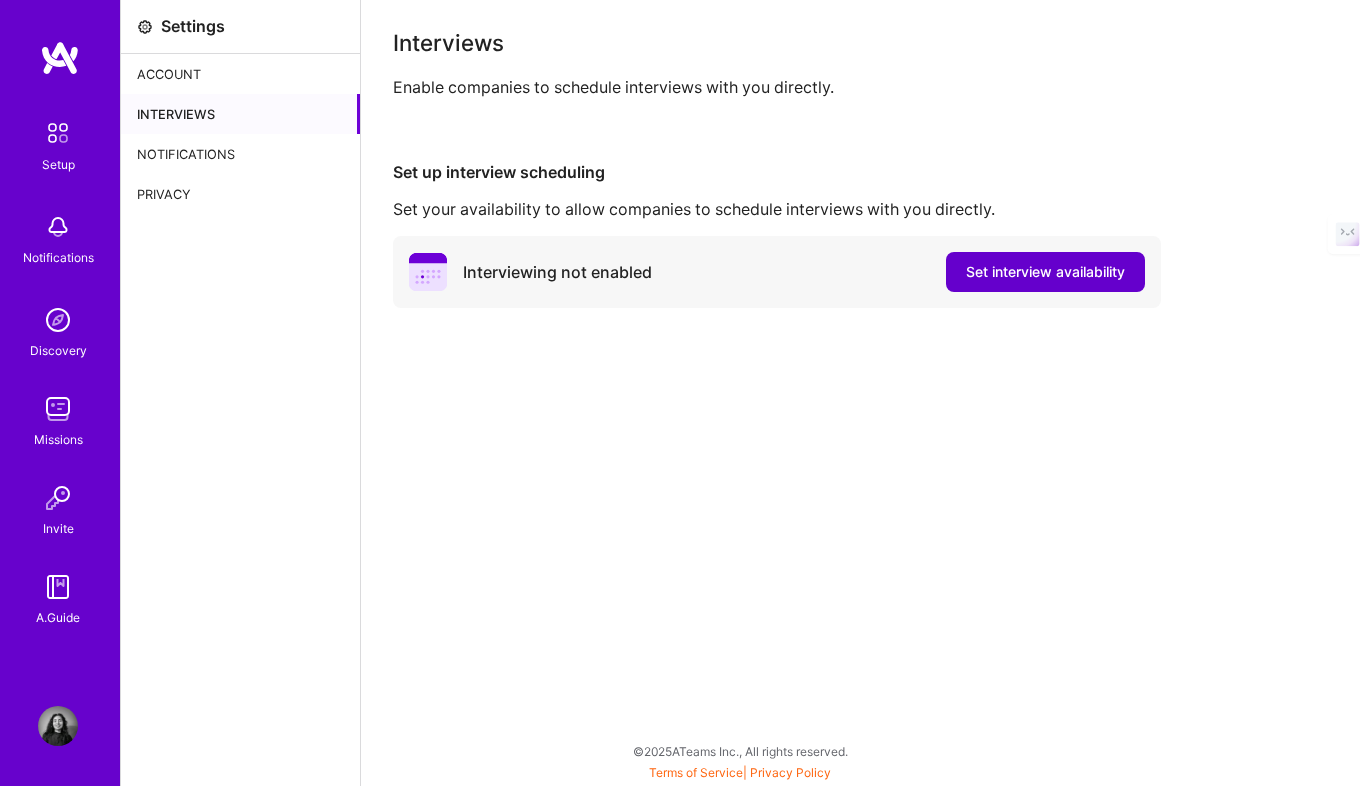 click on "Set interview availability" at bounding box center (1045, 272) 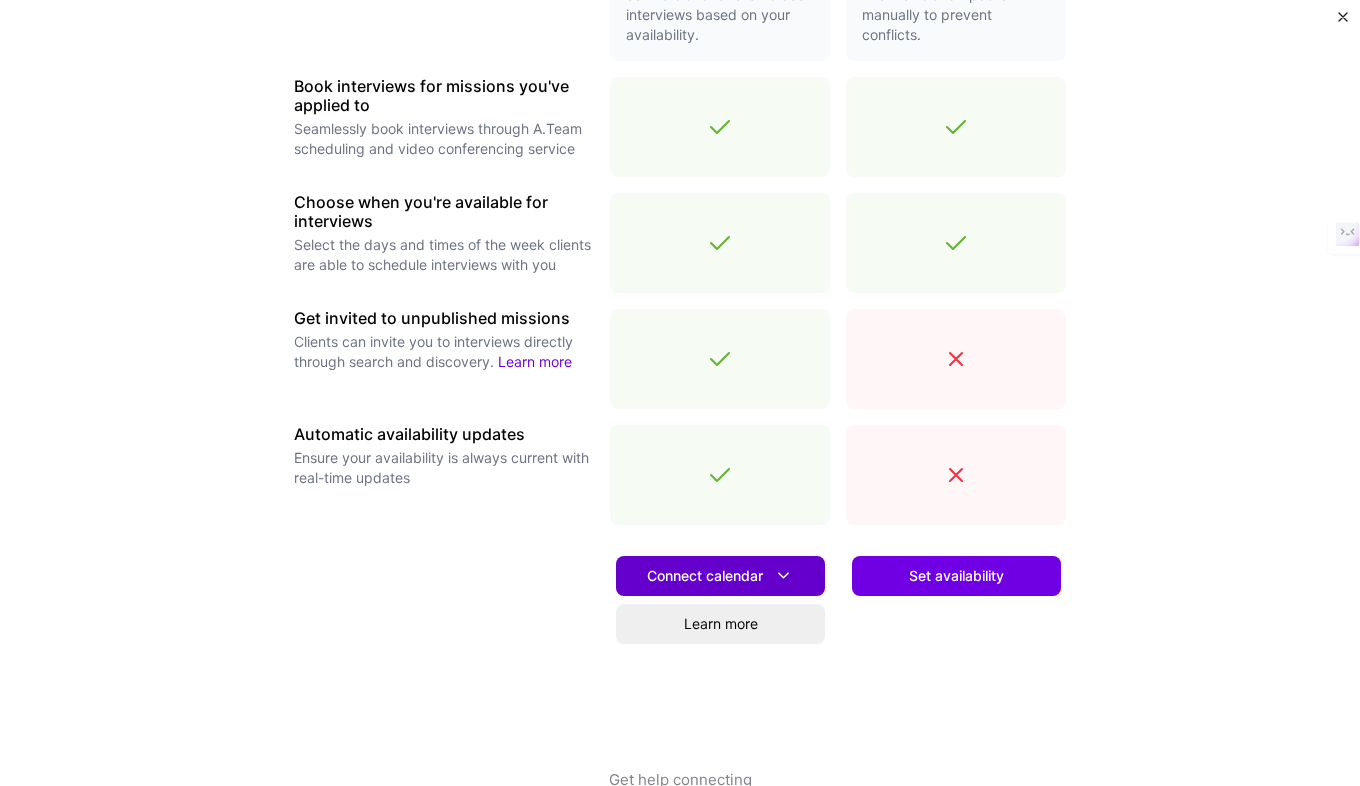 scroll, scrollTop: 615, scrollLeft: 0, axis: vertical 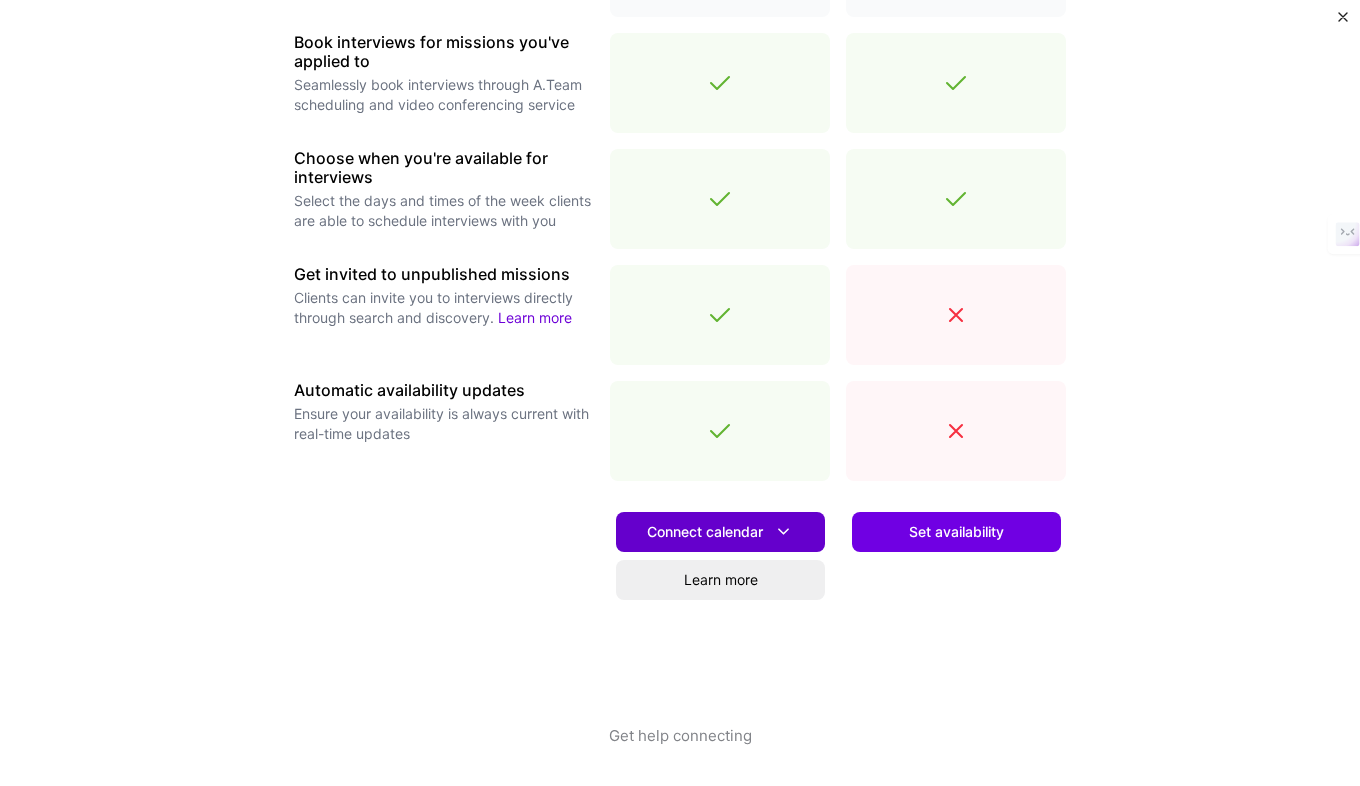 click on "Connect calendar" at bounding box center [720, 531] 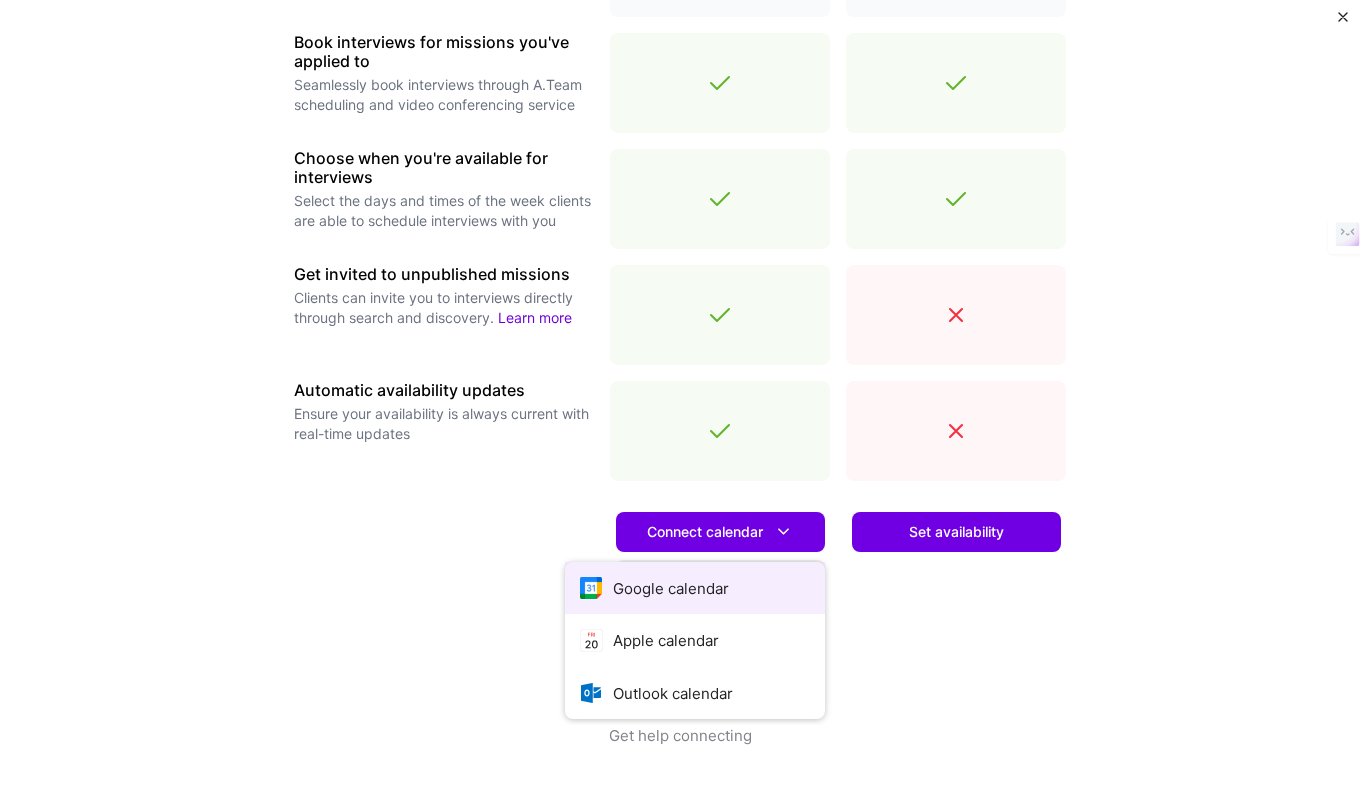 click on "Google calendar" at bounding box center (695, 588) 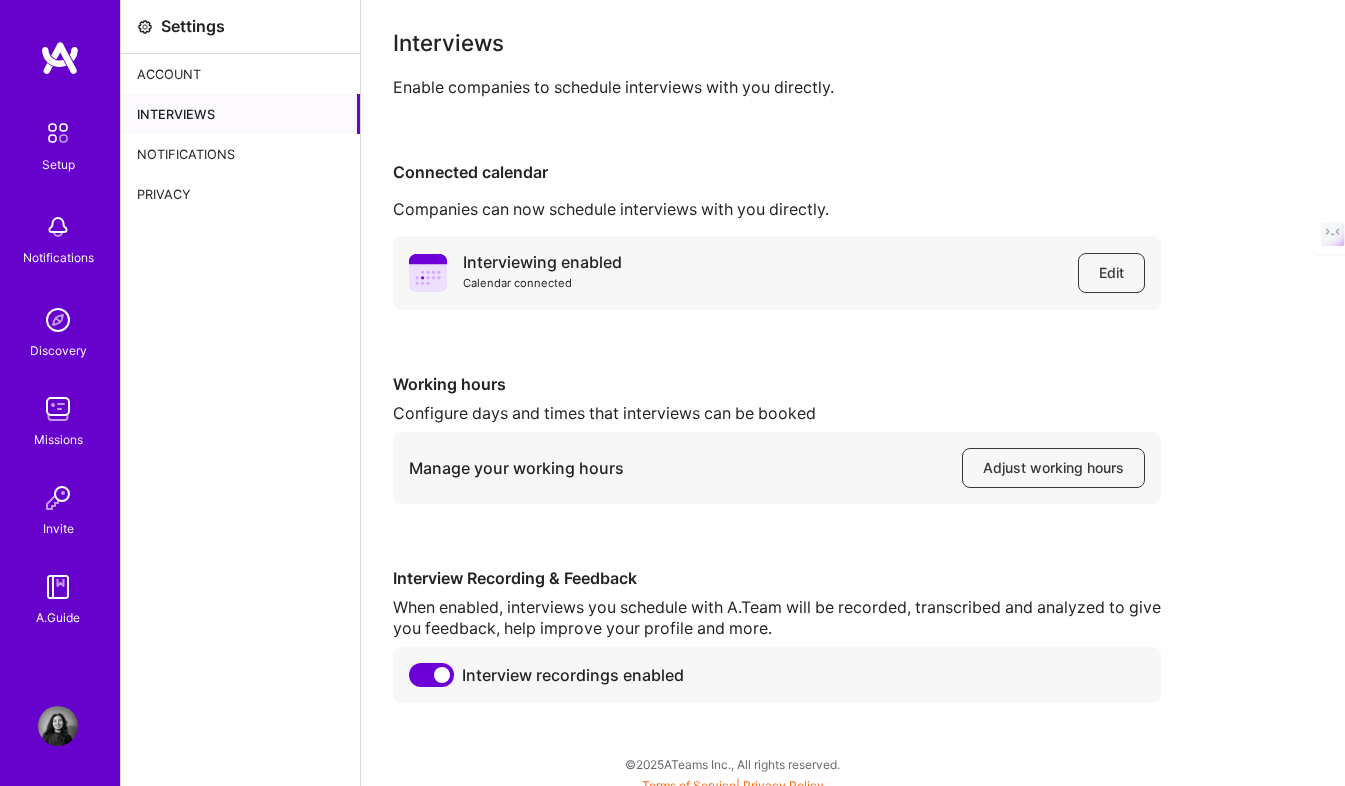 scroll, scrollTop: 0, scrollLeft: 0, axis: both 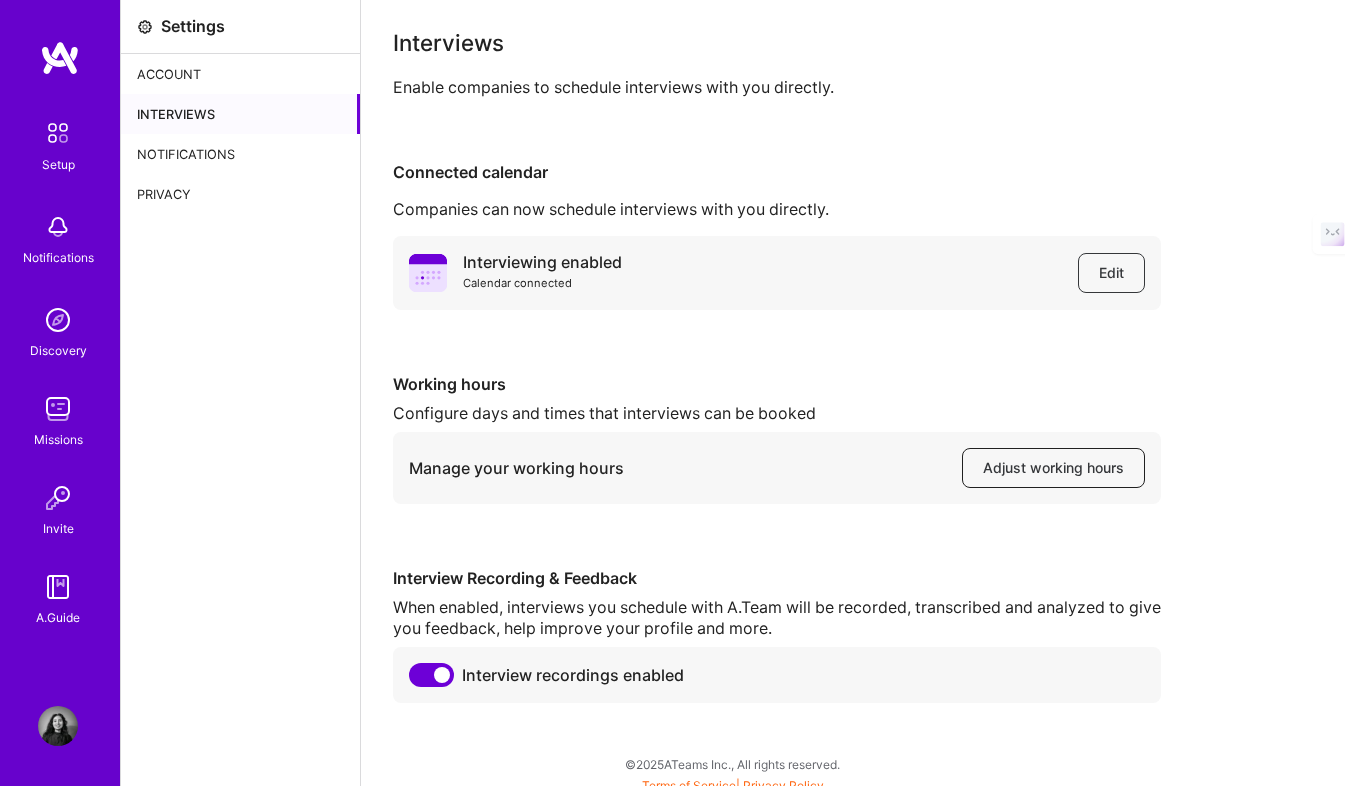 click on "Adjust working hours" at bounding box center [1053, 468] 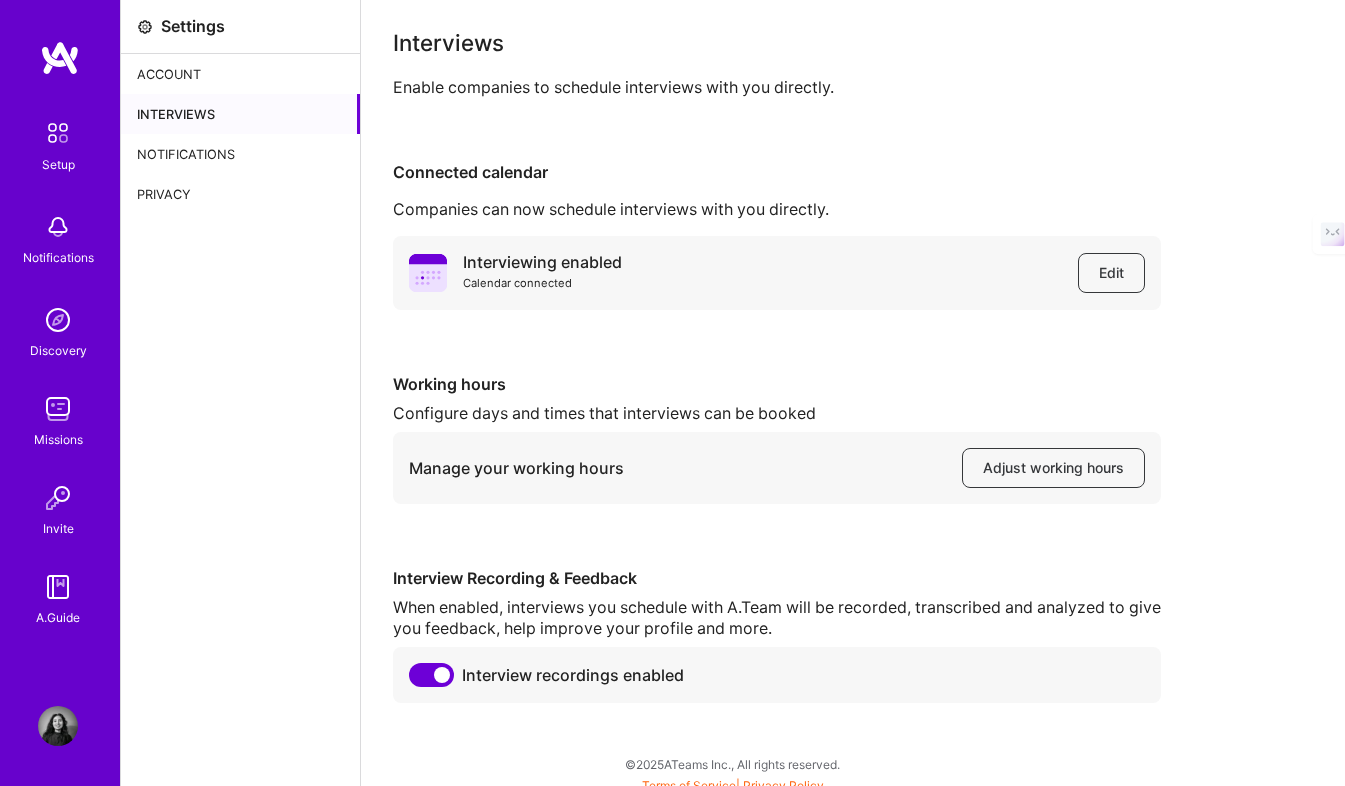click on "Notifications" at bounding box center [240, 154] 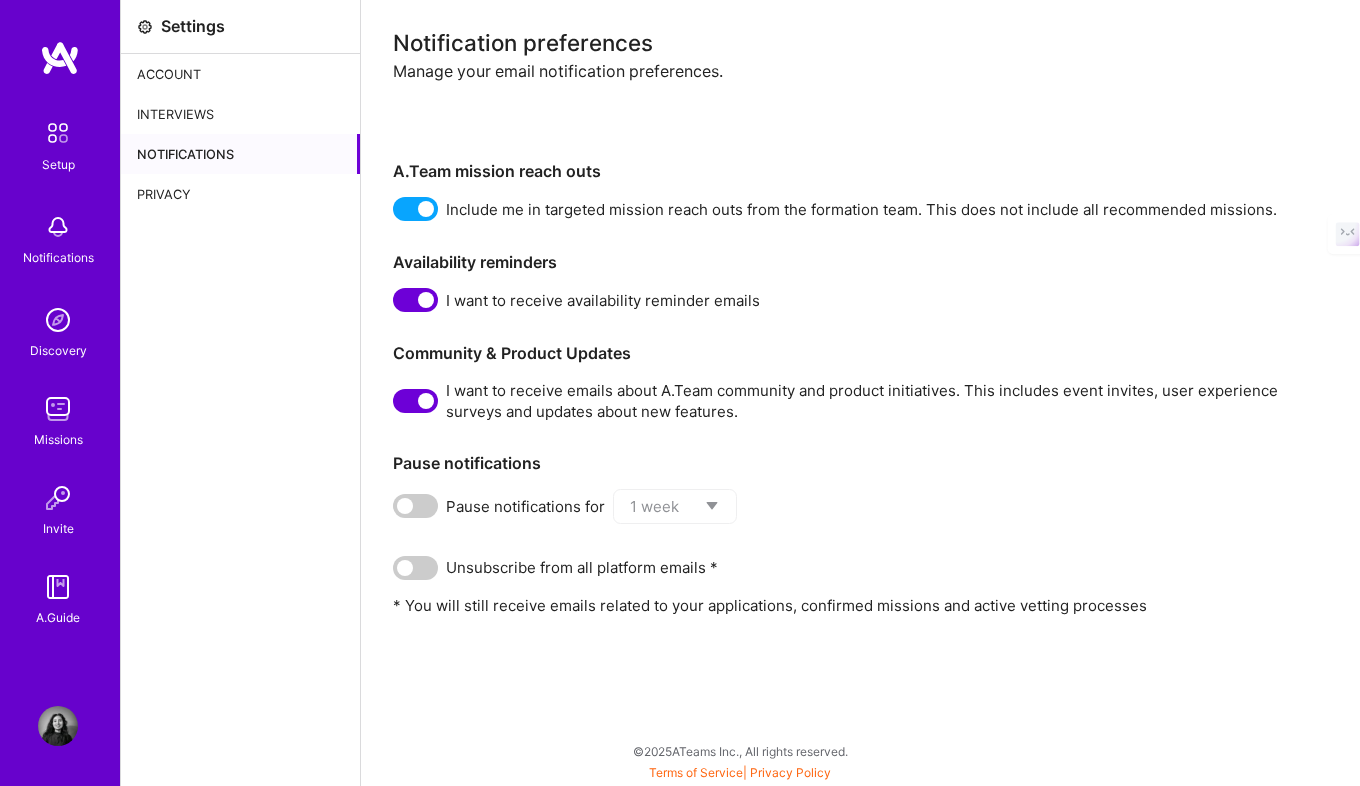 click at bounding box center [58, 133] 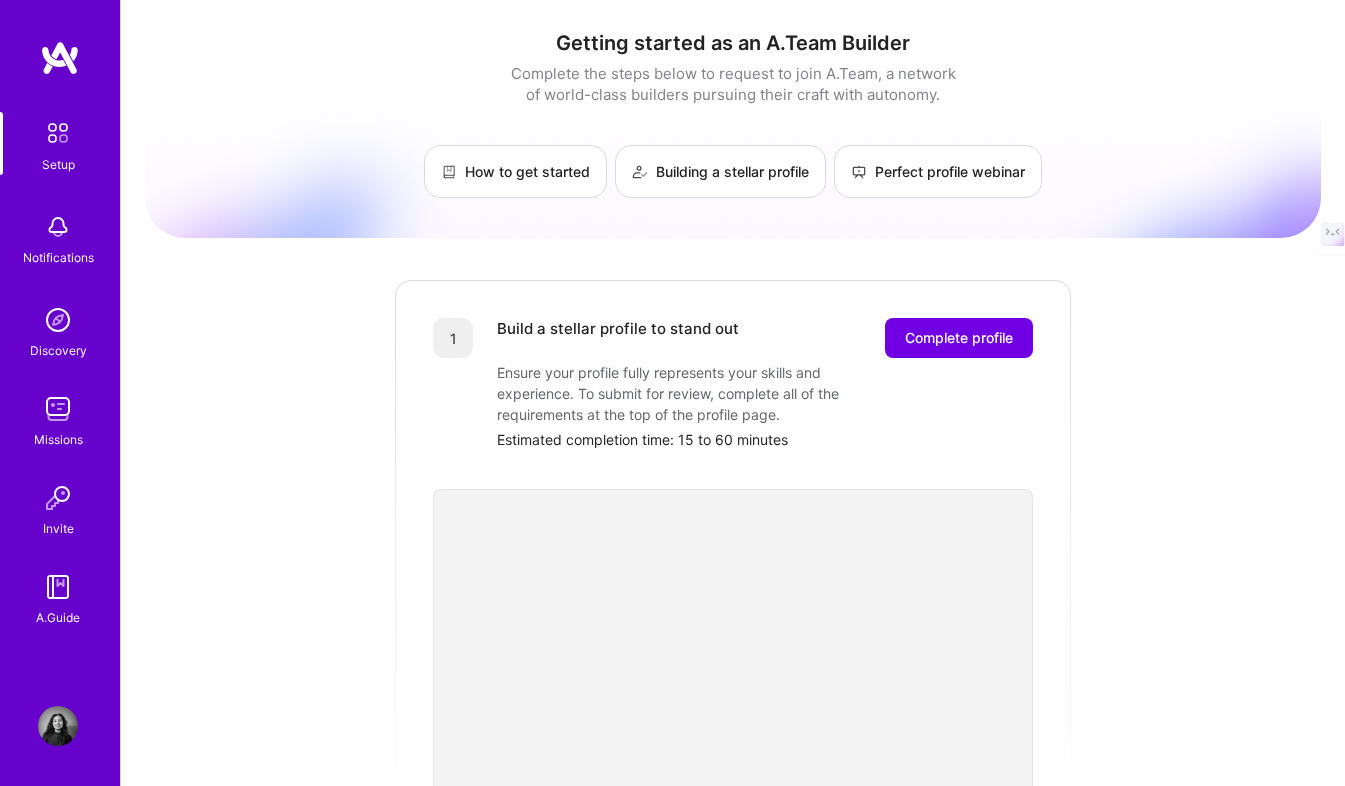click at bounding box center (58, 726) 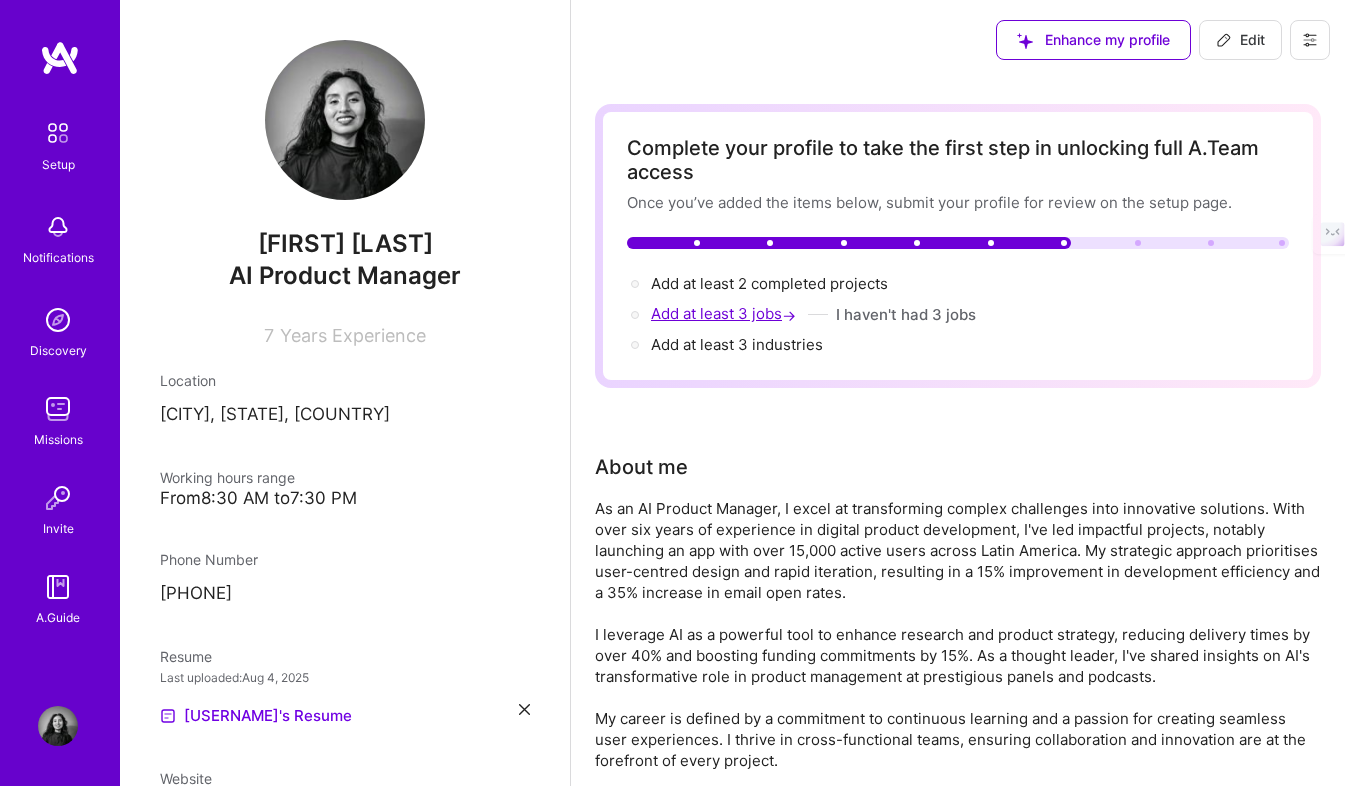click on "Add at least 3 jobs  →" at bounding box center (725, 313) 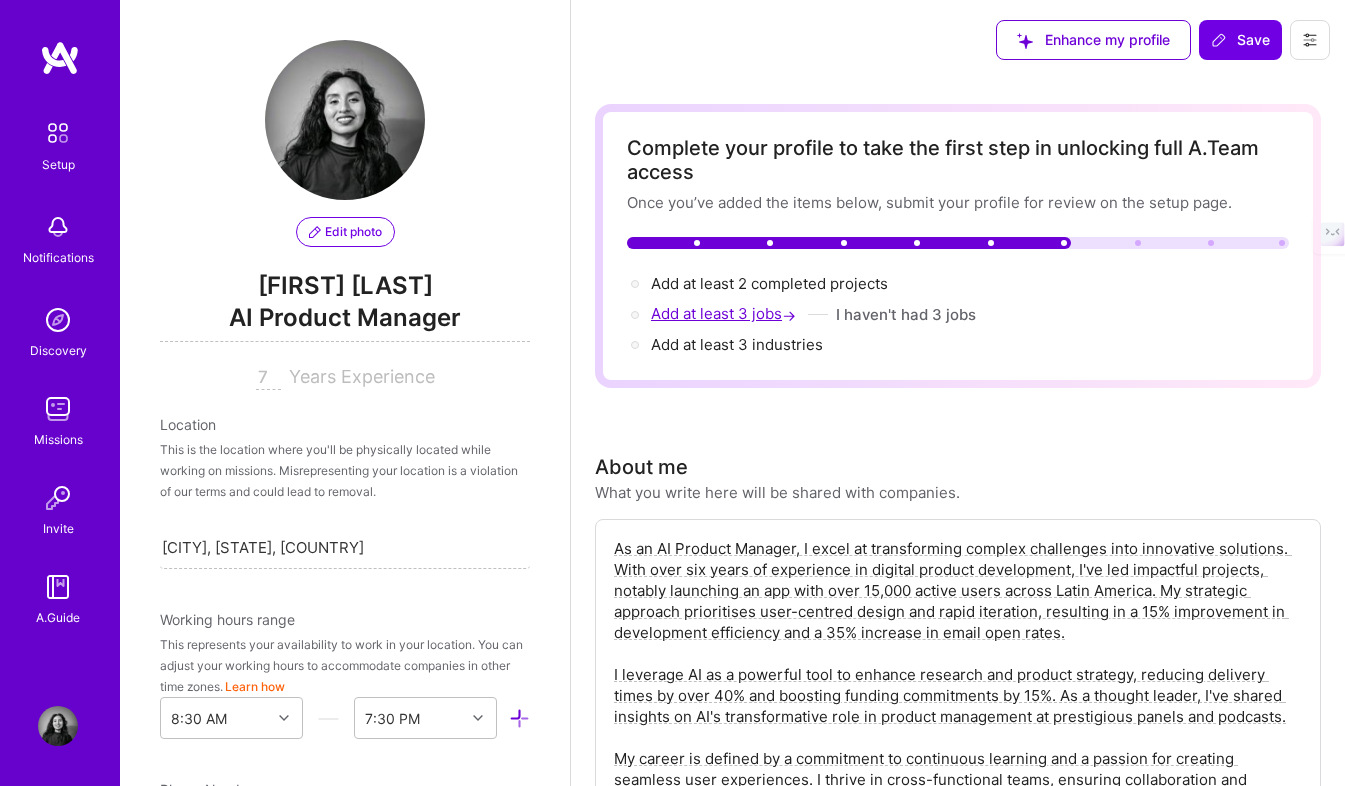 scroll, scrollTop: 3, scrollLeft: 0, axis: vertical 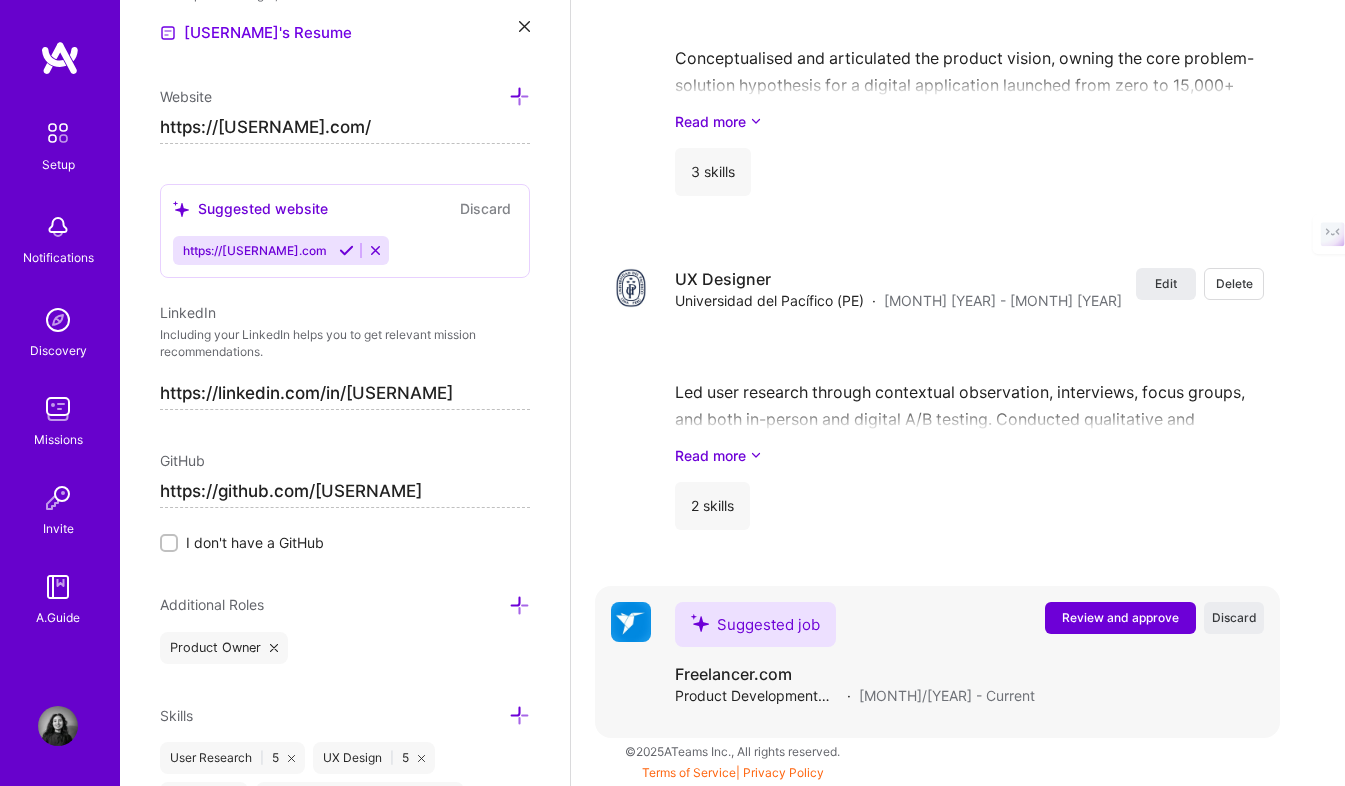 click on "Review and approve" at bounding box center (1120, 617) 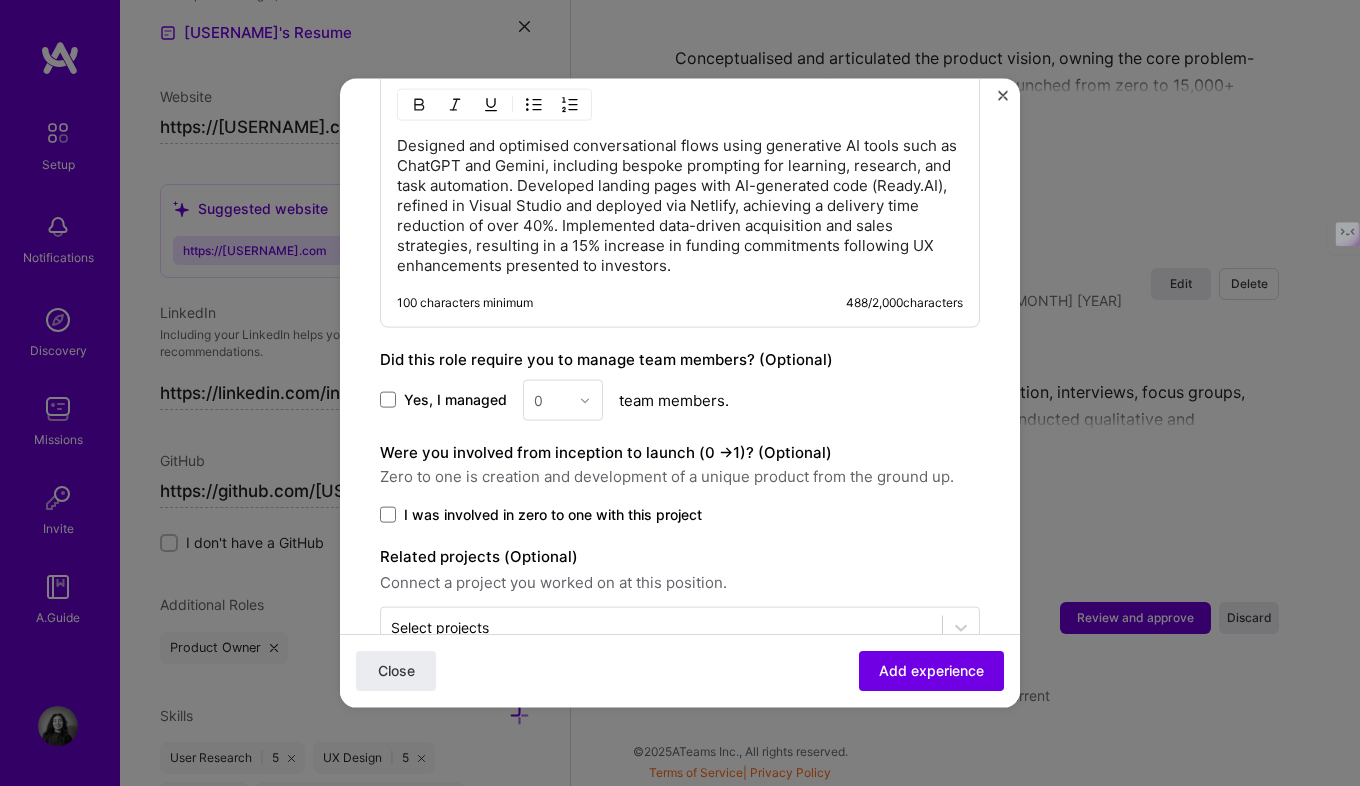 scroll, scrollTop: 1082, scrollLeft: 0, axis: vertical 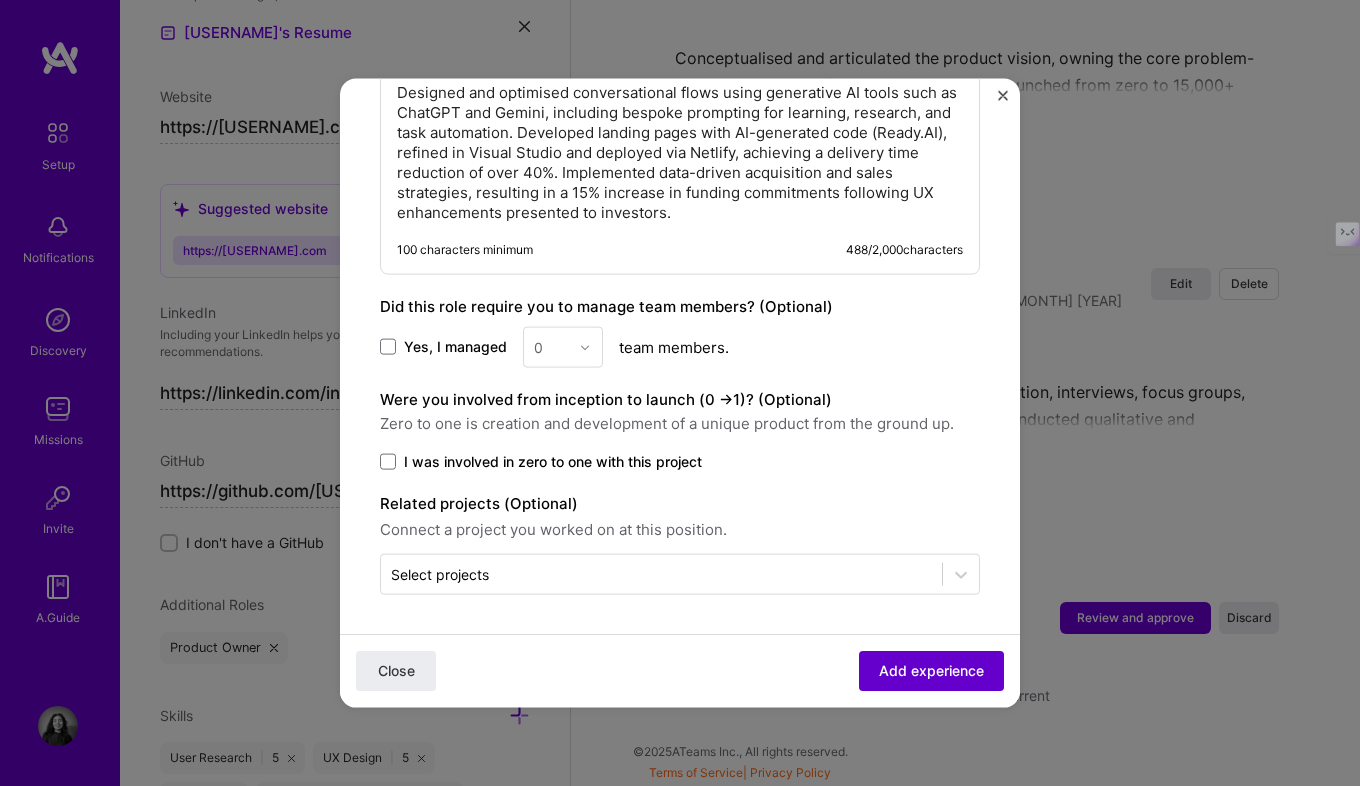 click on "Add experience" at bounding box center [931, 671] 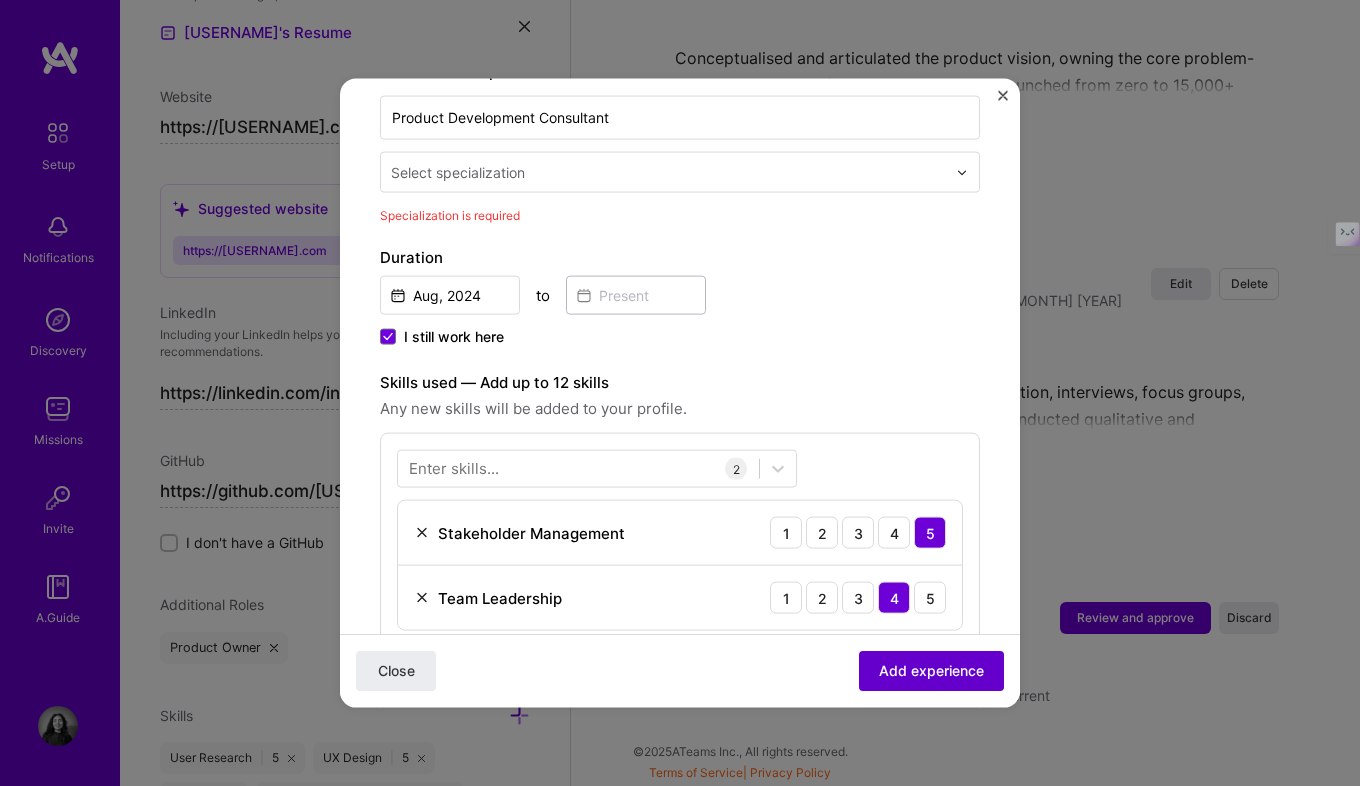 scroll, scrollTop: 415, scrollLeft: 0, axis: vertical 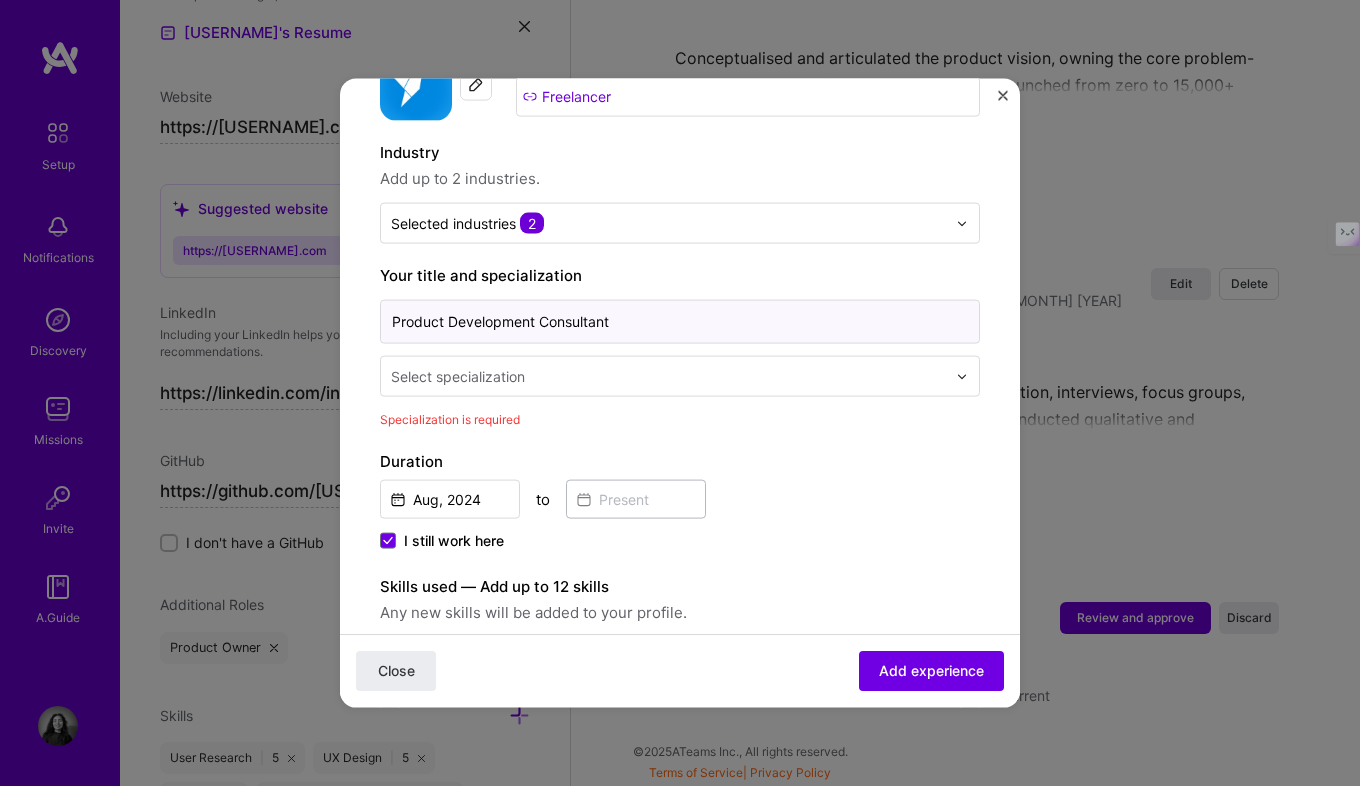 click on "Product Development Consultant" at bounding box center [680, 322] 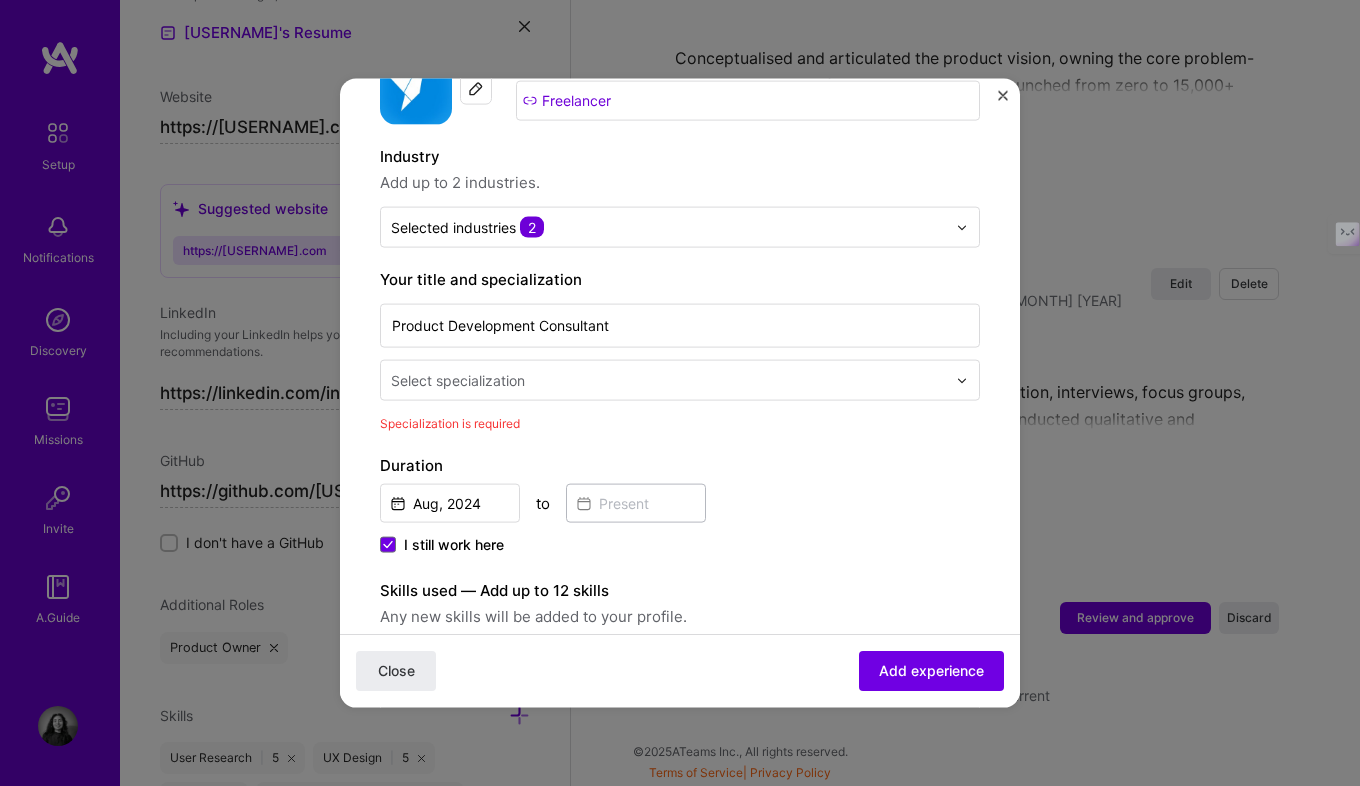 click on "Select specialization" at bounding box center (668, 380) 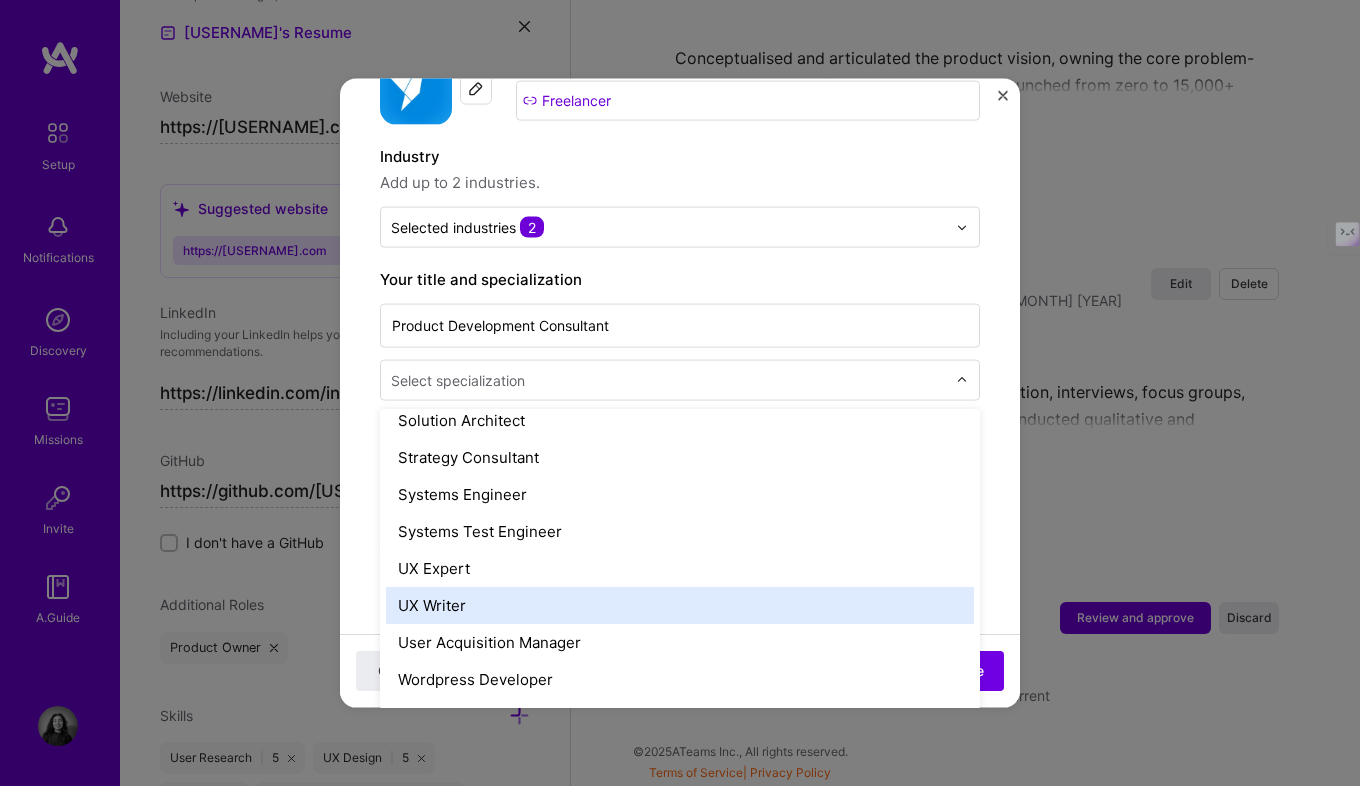 scroll, scrollTop: 2302, scrollLeft: 0, axis: vertical 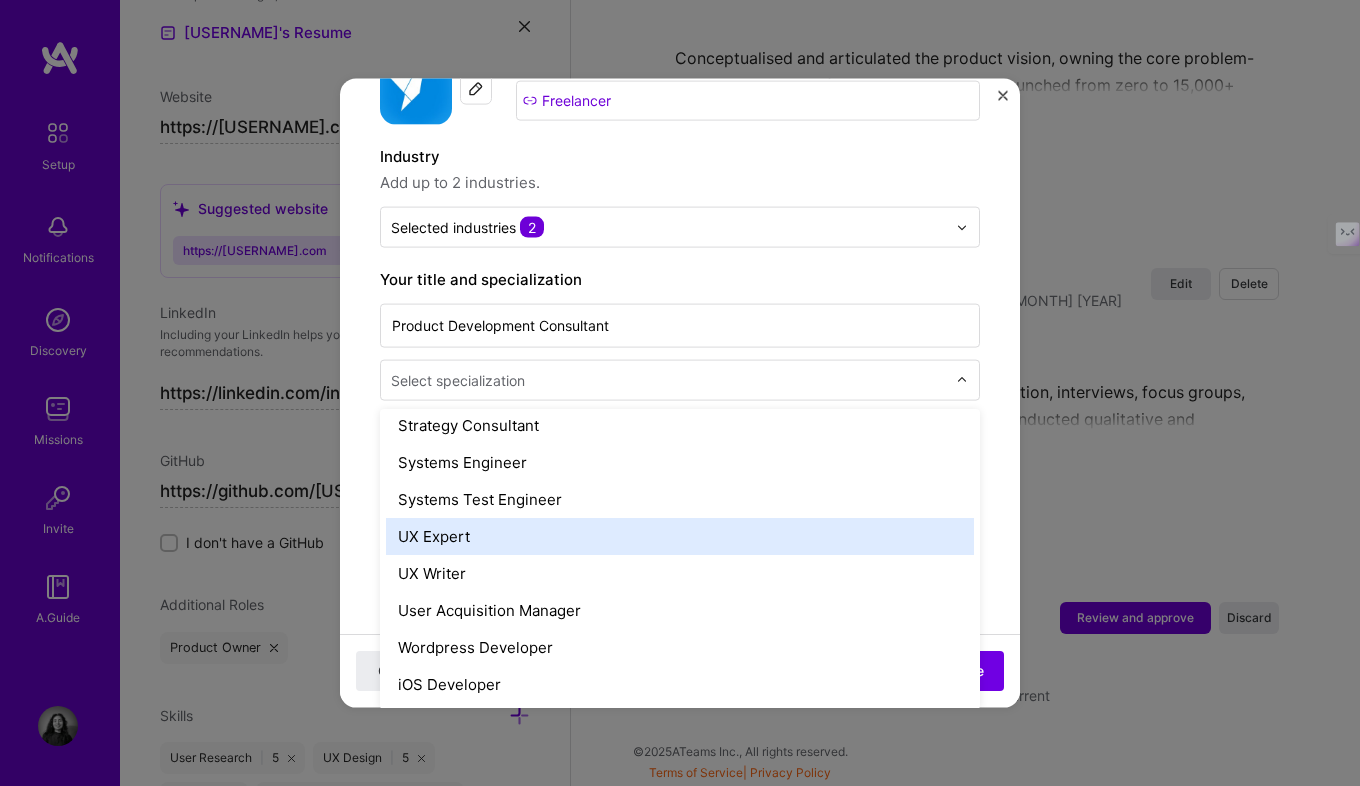 click on "UX Expert" at bounding box center [680, 536] 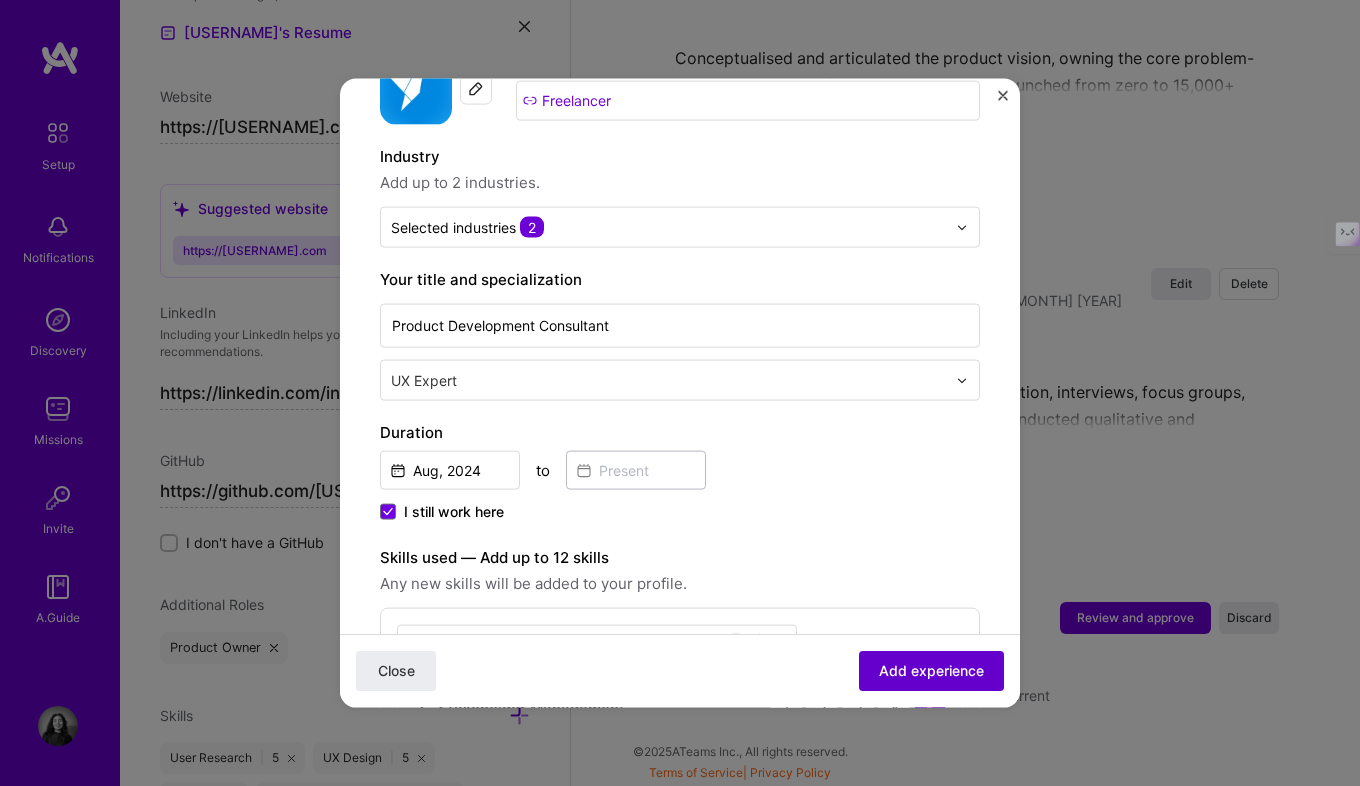 click on "Add experience" at bounding box center [931, 671] 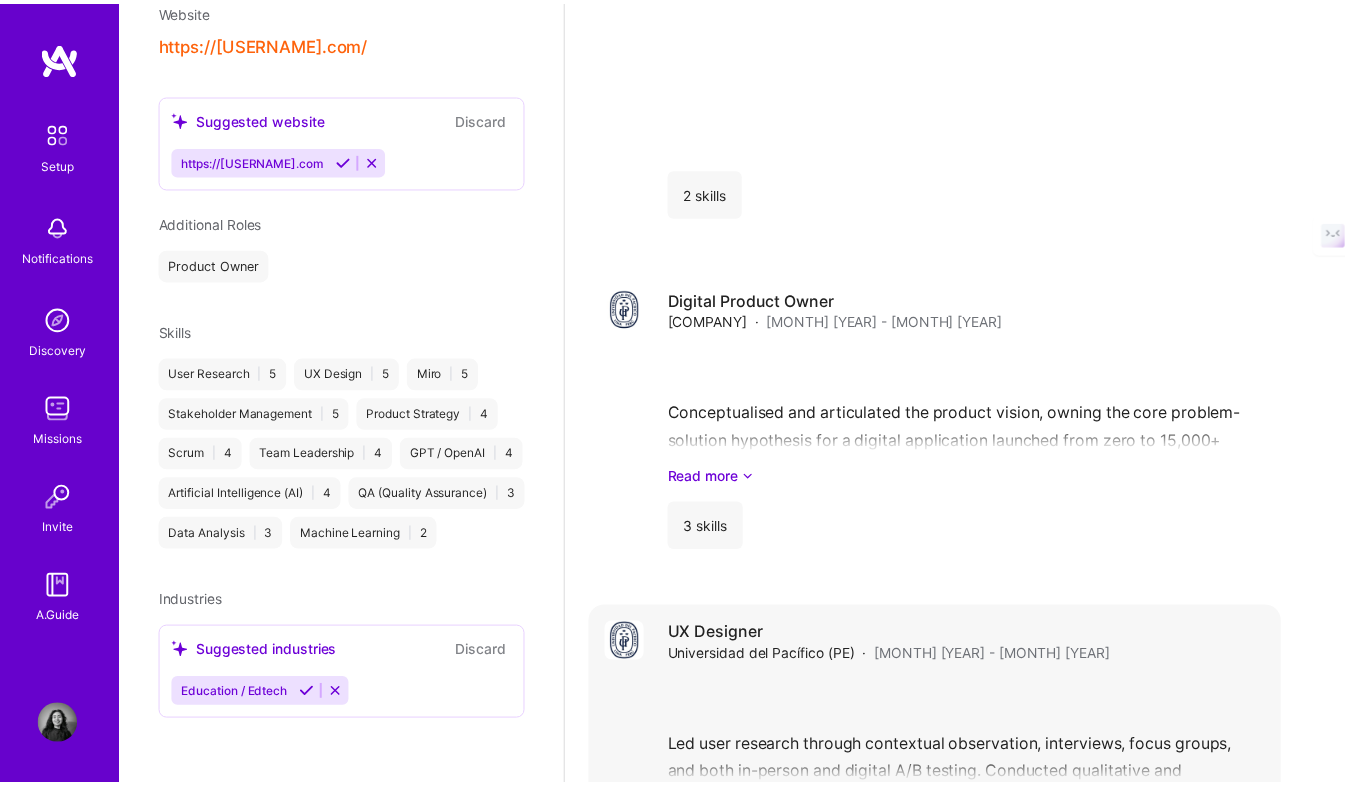 scroll, scrollTop: 2593, scrollLeft: 0, axis: vertical 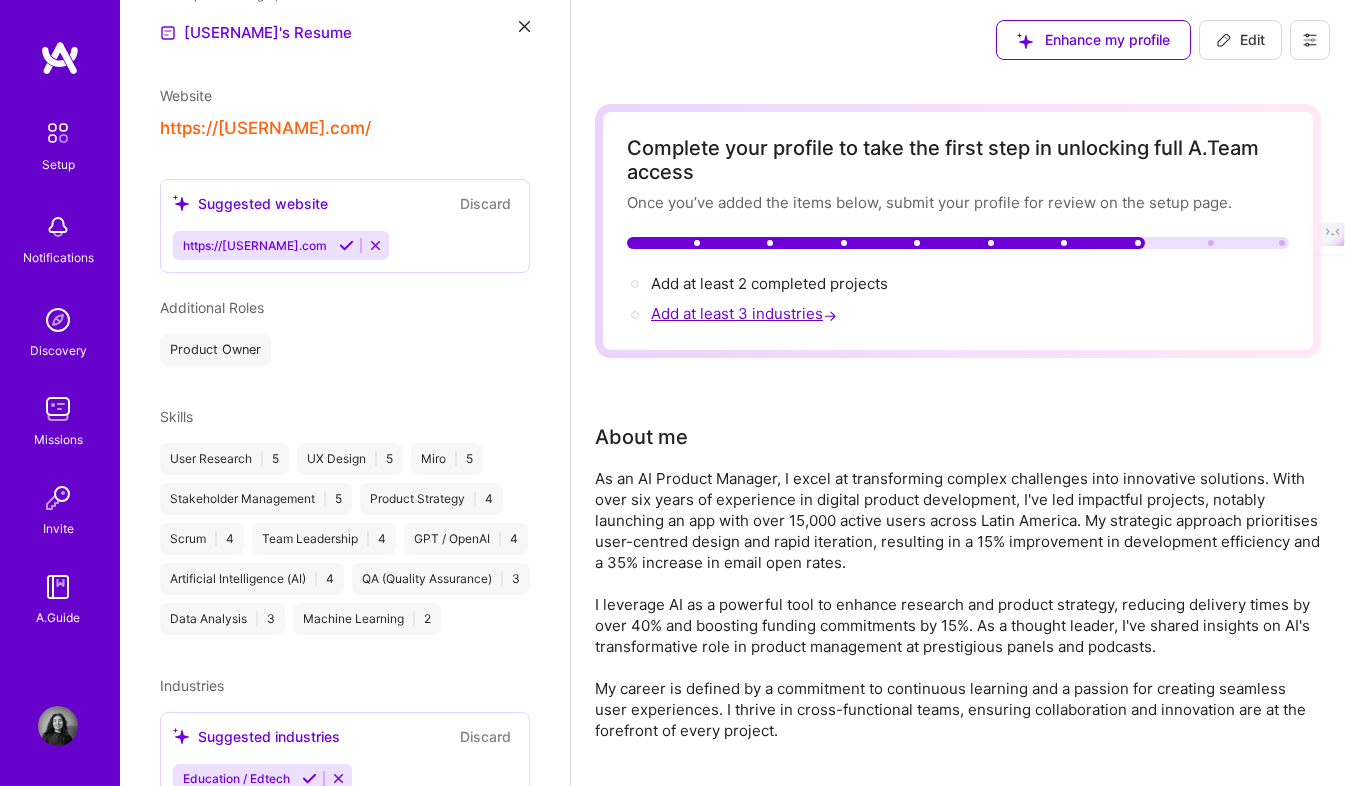 click on "Add at least 3 industries  →" at bounding box center (746, 313) 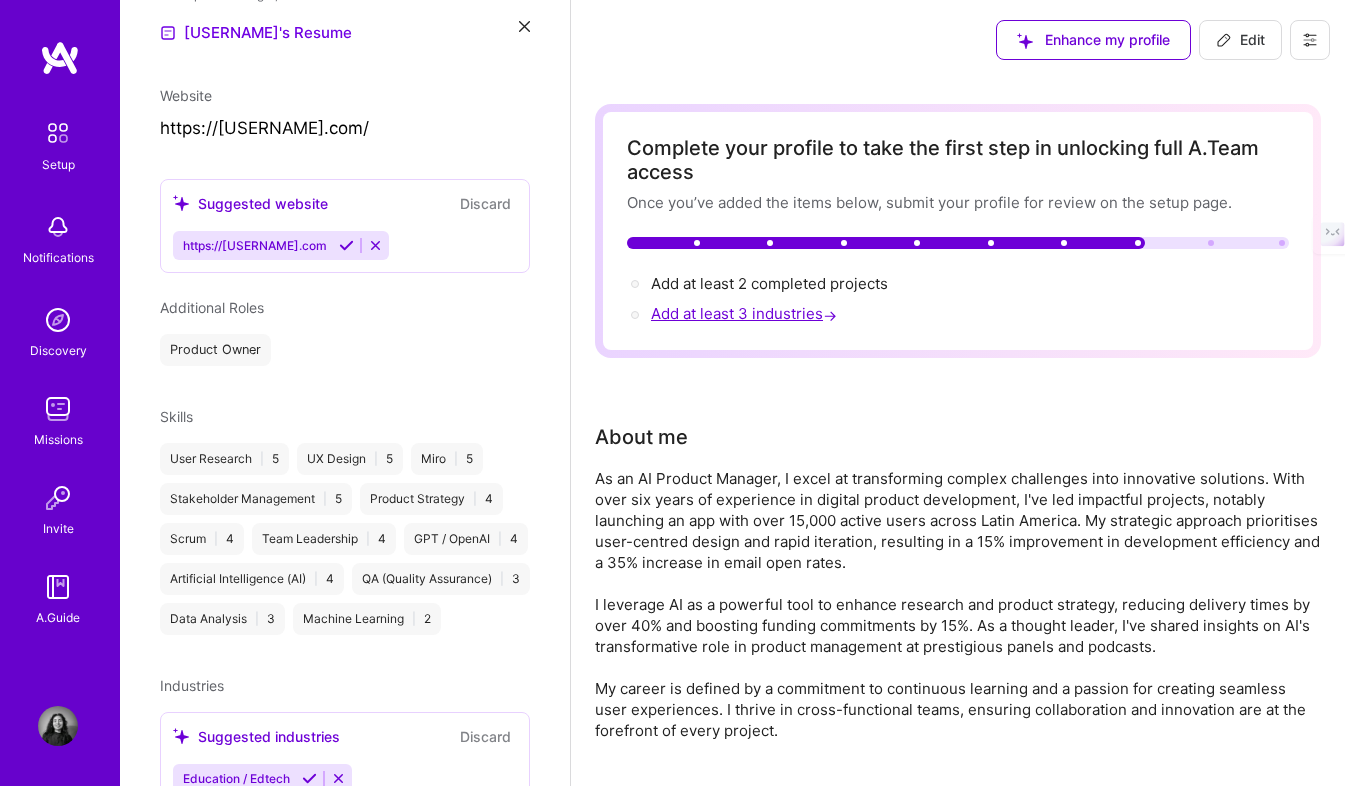 select on "CH" 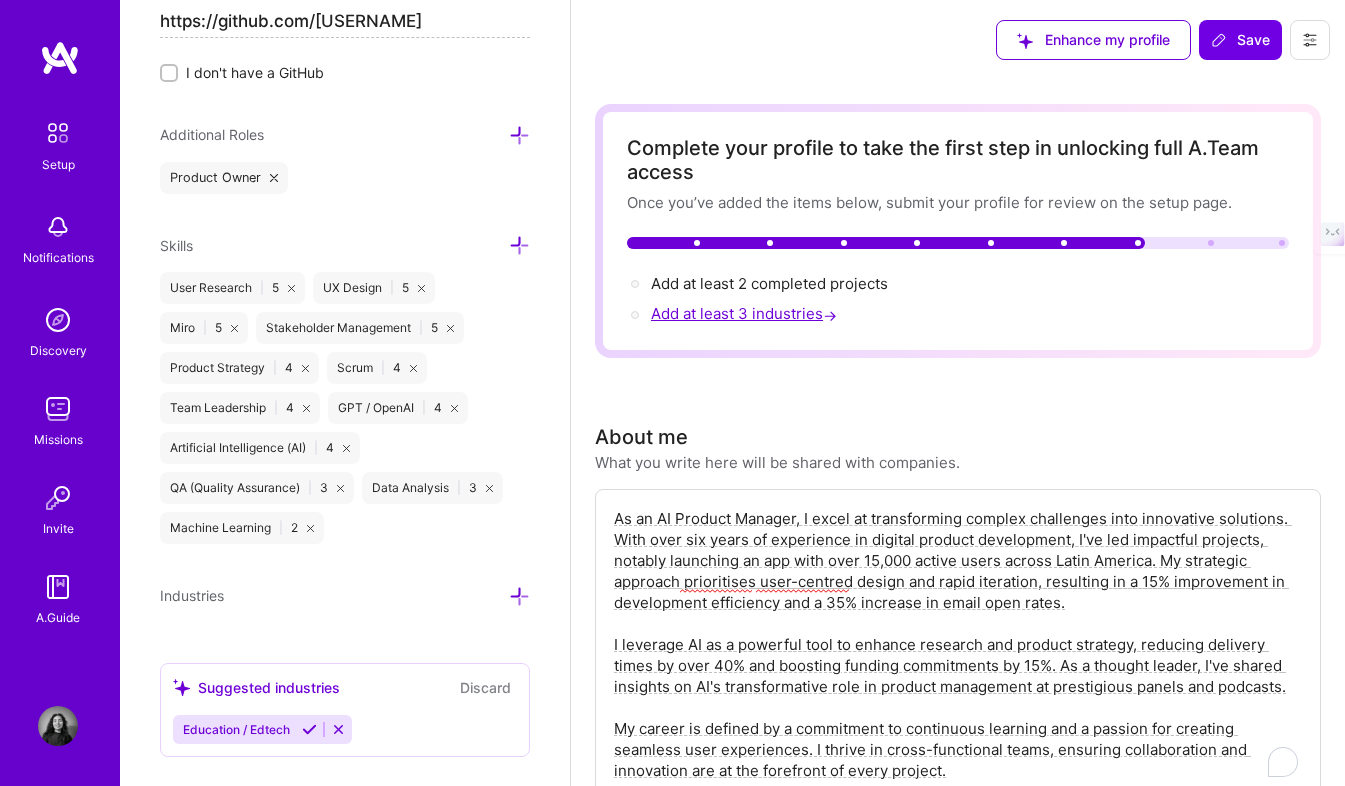 scroll, scrollTop: 1435, scrollLeft: 0, axis: vertical 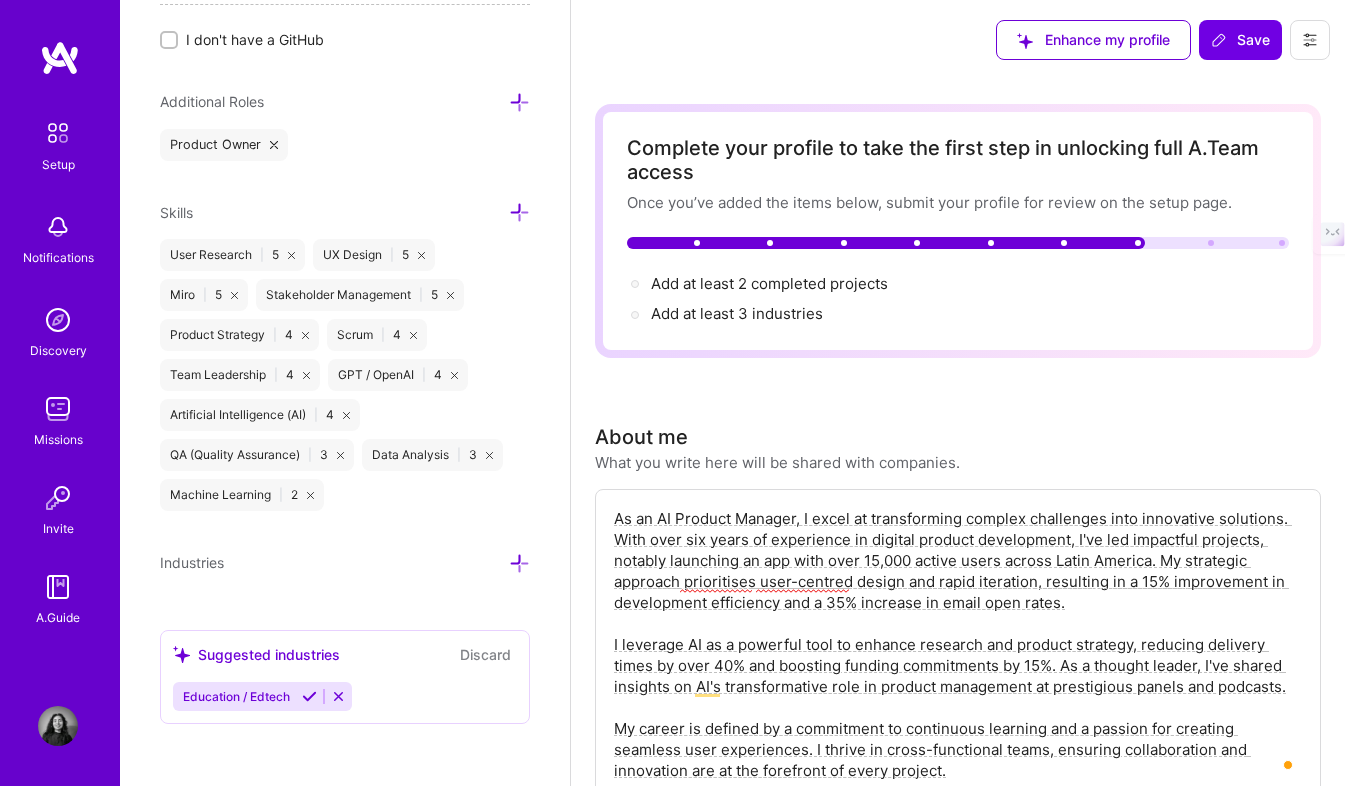 click at bounding box center (519, 563) 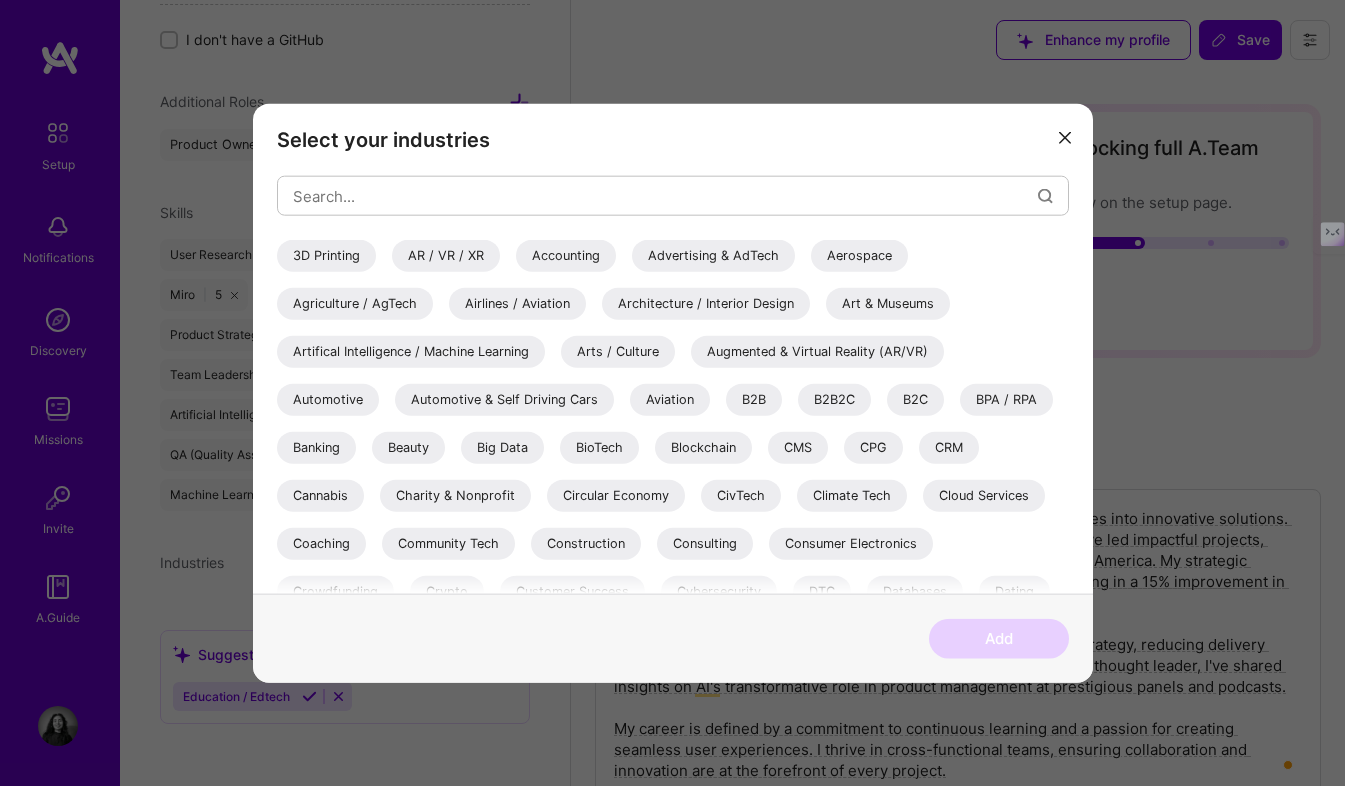click on "Artifical Intelligence / Machine Learning" at bounding box center [411, 352] 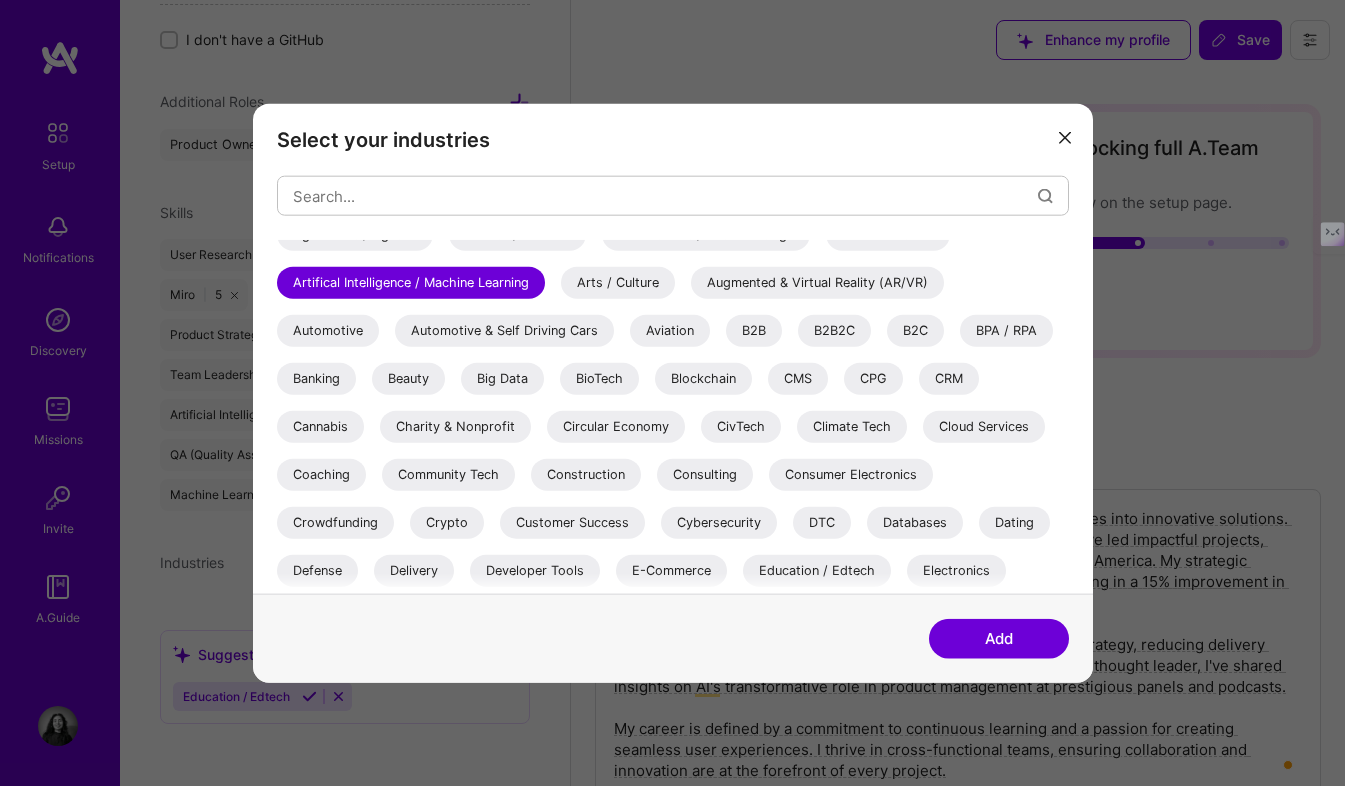 scroll, scrollTop: 86, scrollLeft: 0, axis: vertical 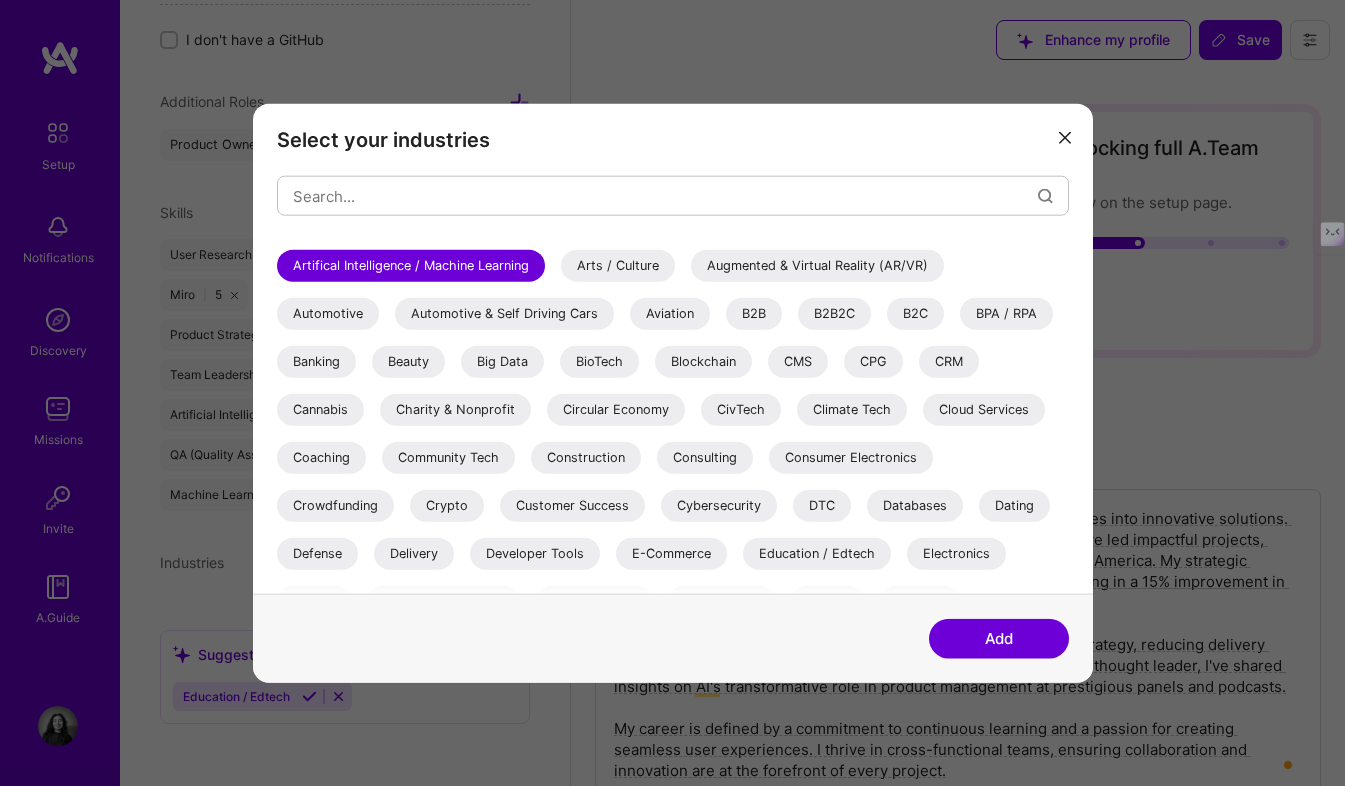 click on "B2C" at bounding box center (915, 314) 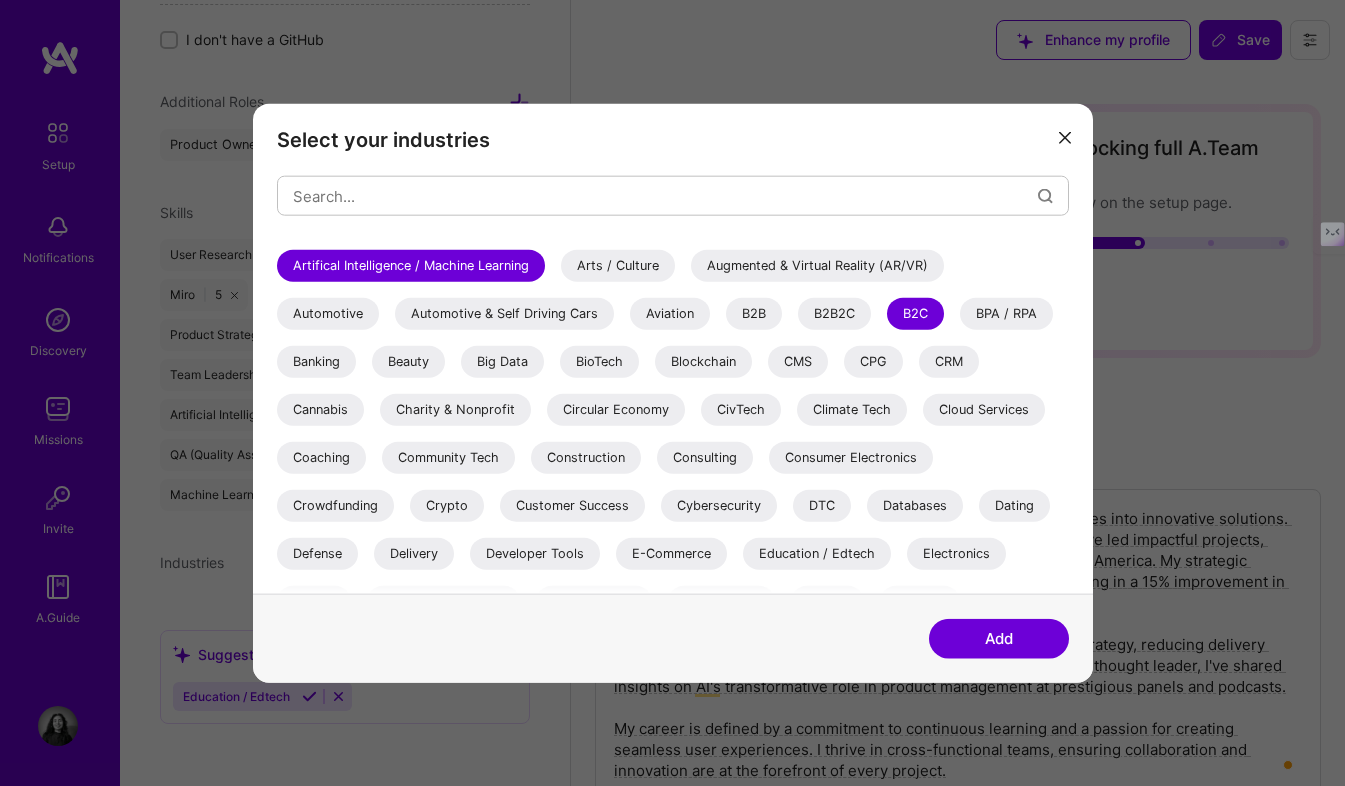 click on "B2B" at bounding box center (754, 314) 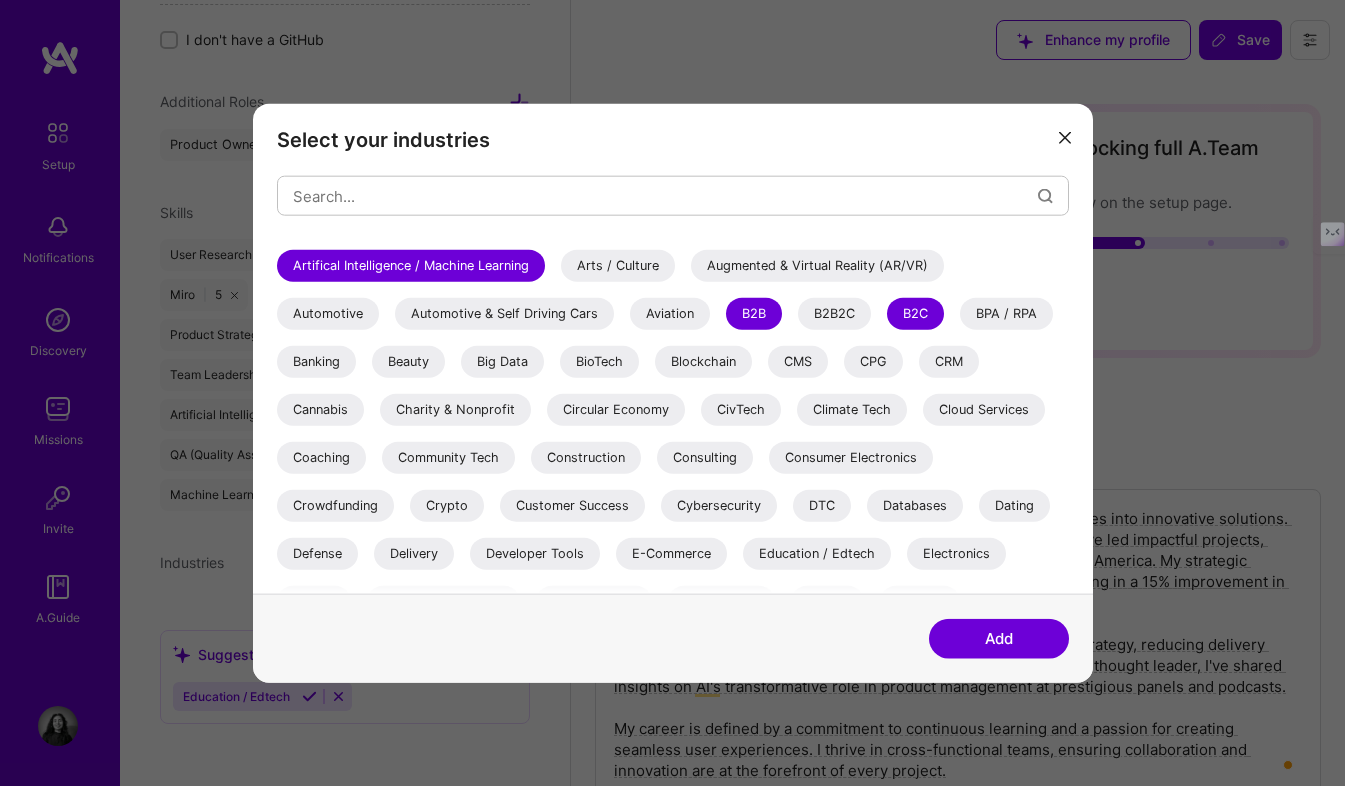 click on "Banking" at bounding box center [316, 362] 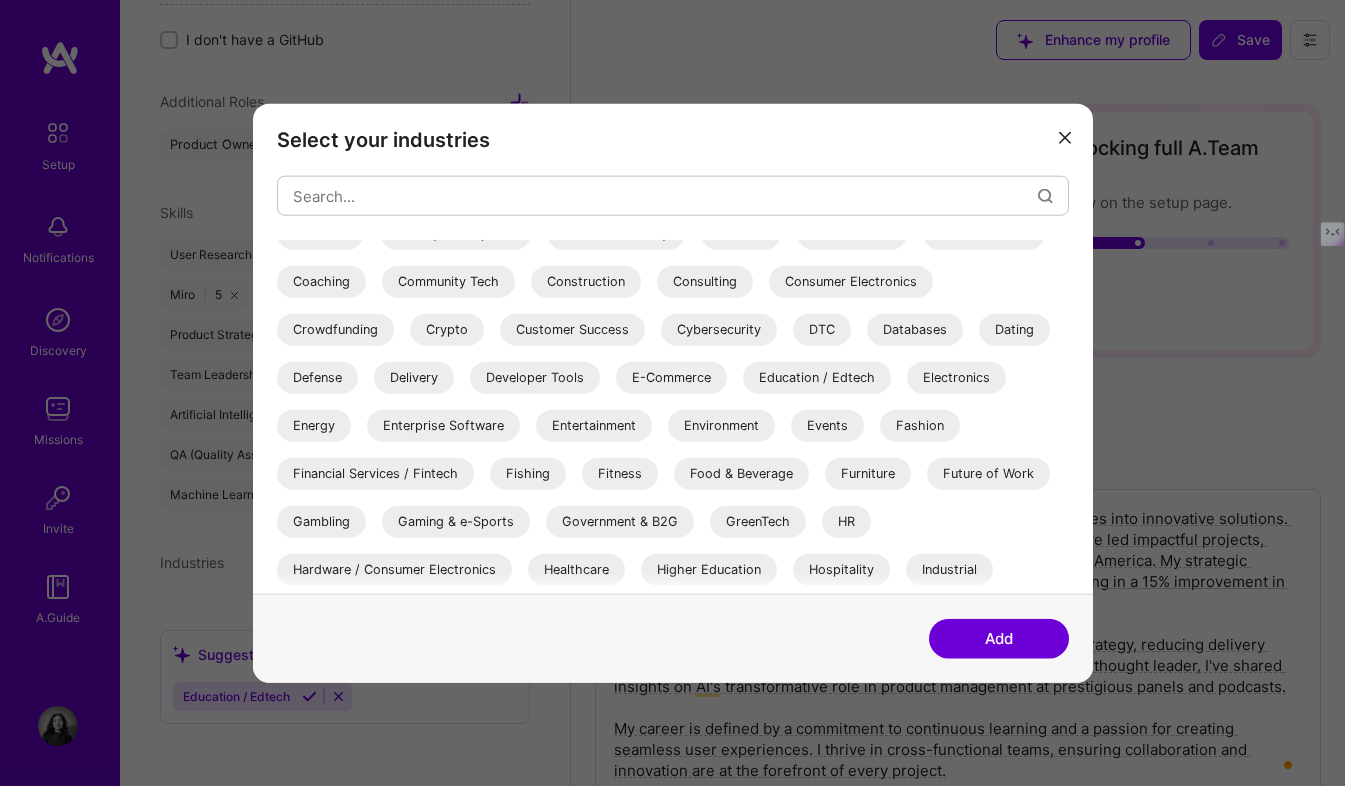 scroll, scrollTop: 262, scrollLeft: 0, axis: vertical 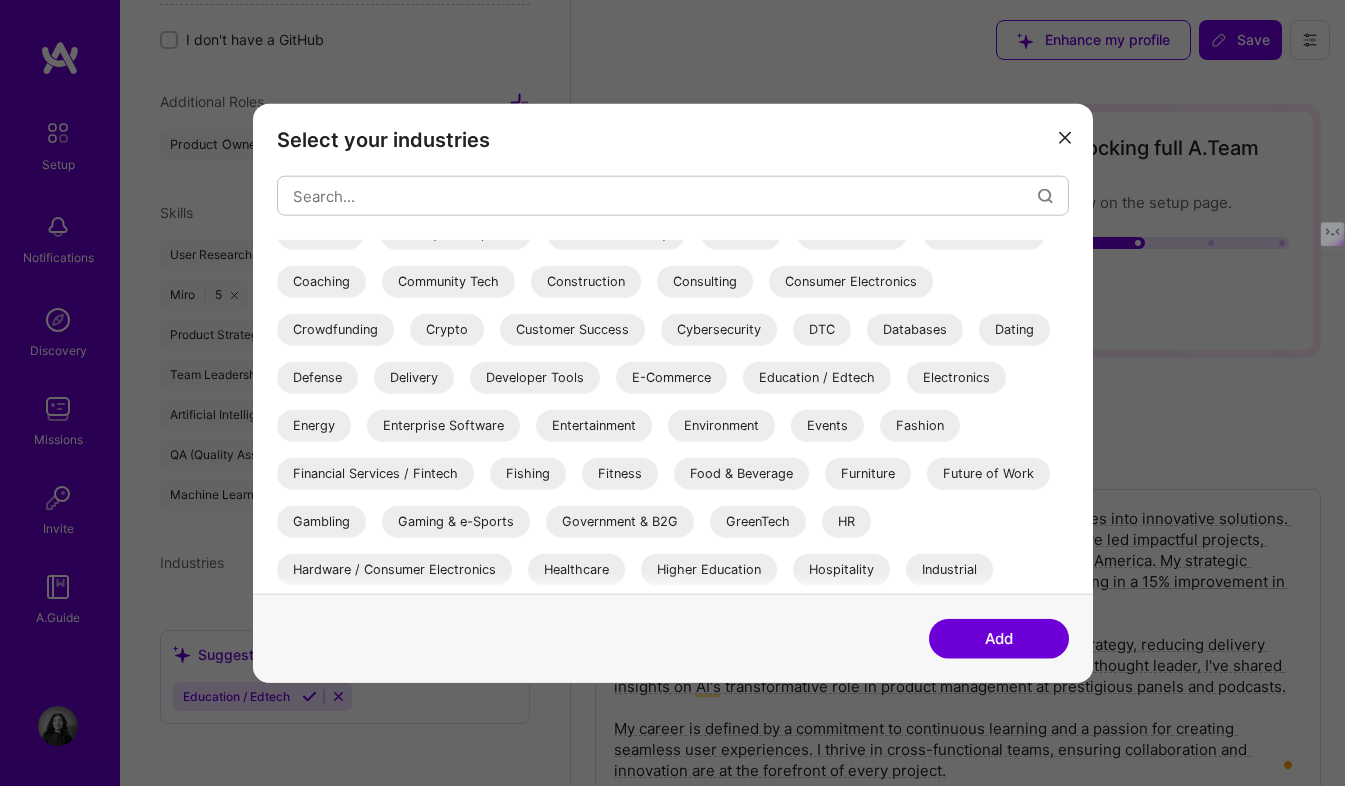 click on "Customer Success" at bounding box center (572, 330) 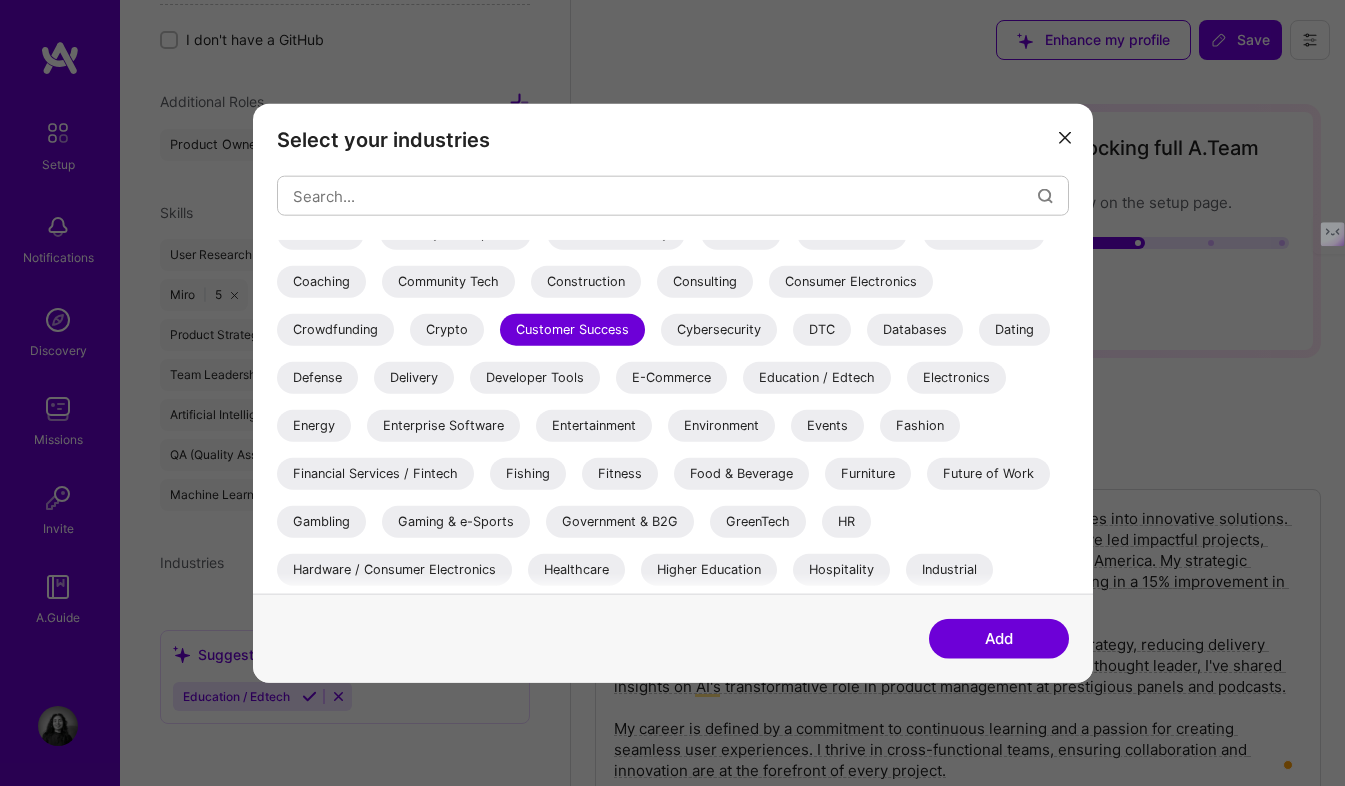 click on "Consulting" at bounding box center (705, 282) 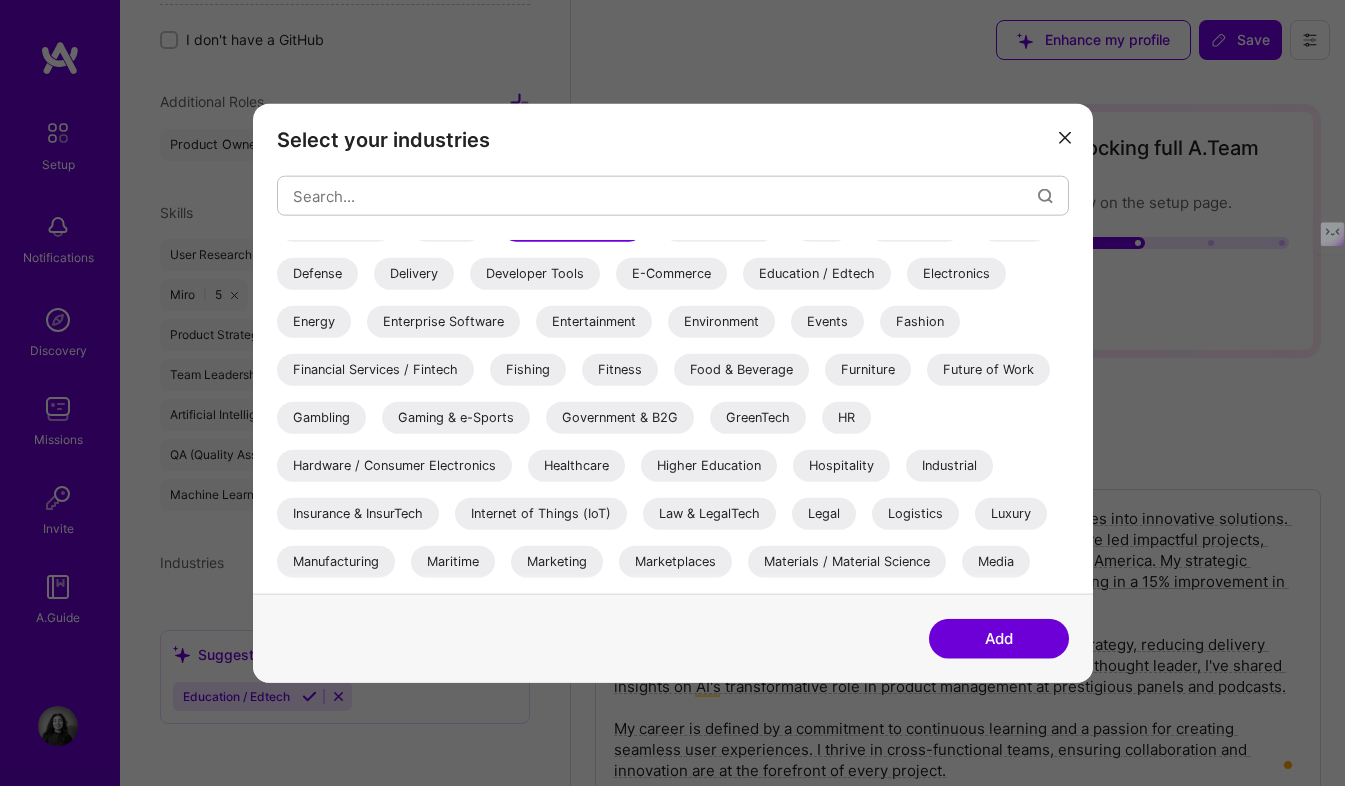 scroll, scrollTop: 369, scrollLeft: 0, axis: vertical 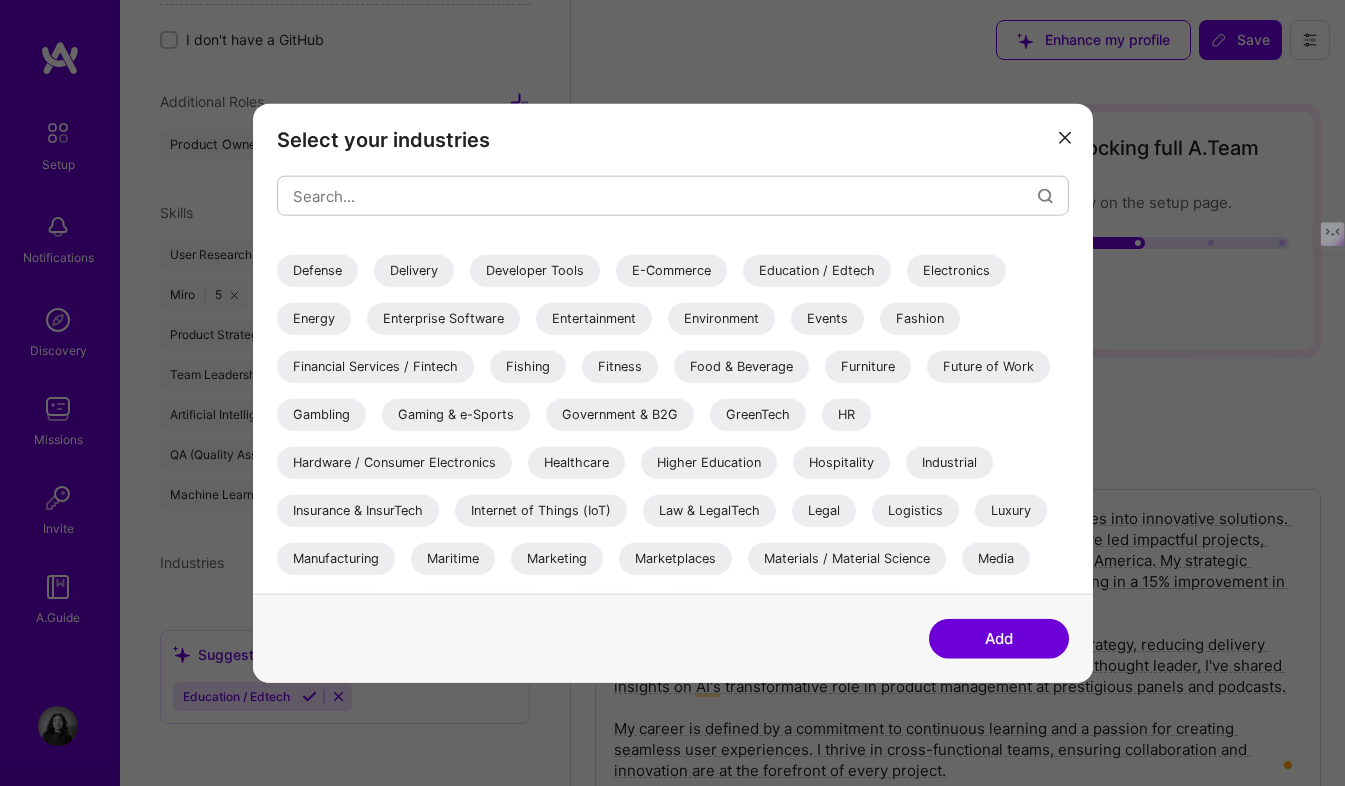 click on "Education / Edtech" at bounding box center (817, 271) 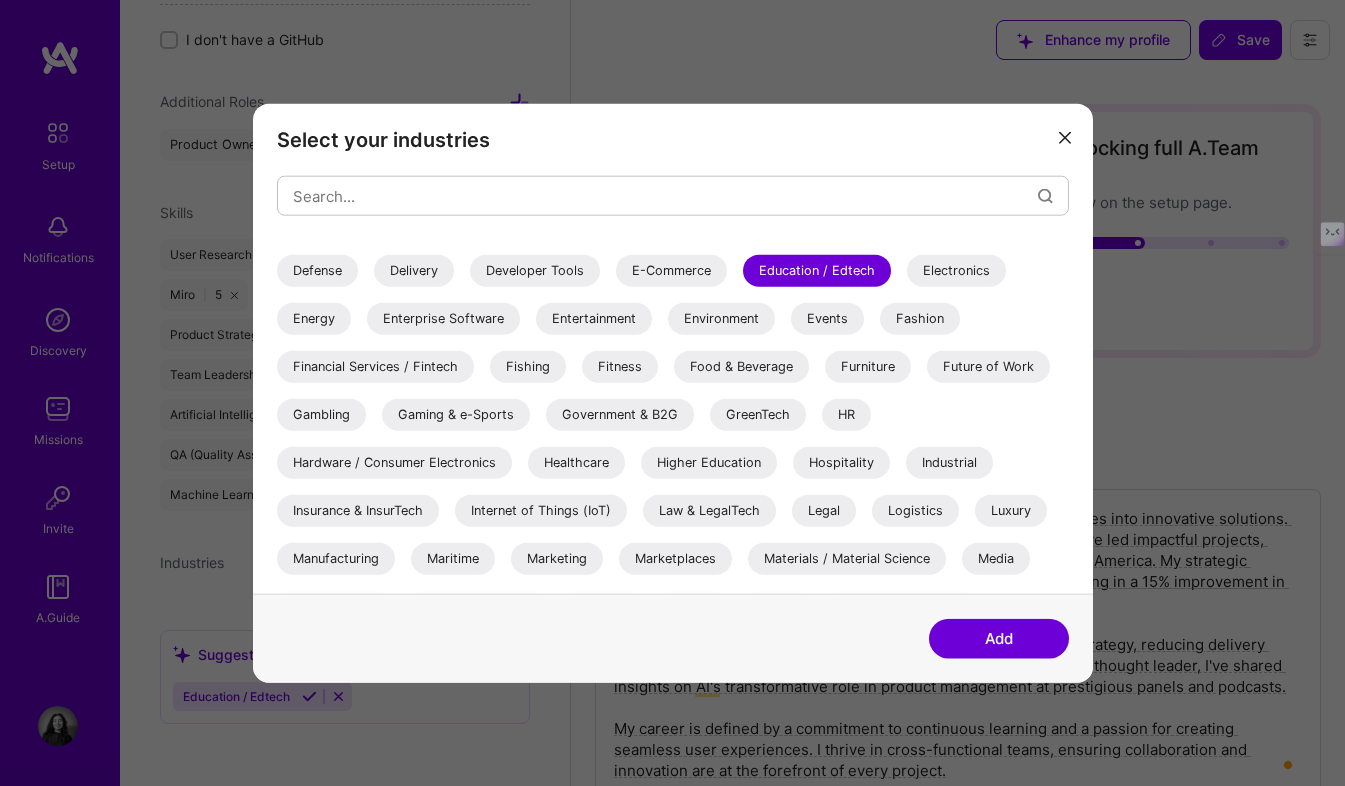 click on "Future of Work" at bounding box center [988, 367] 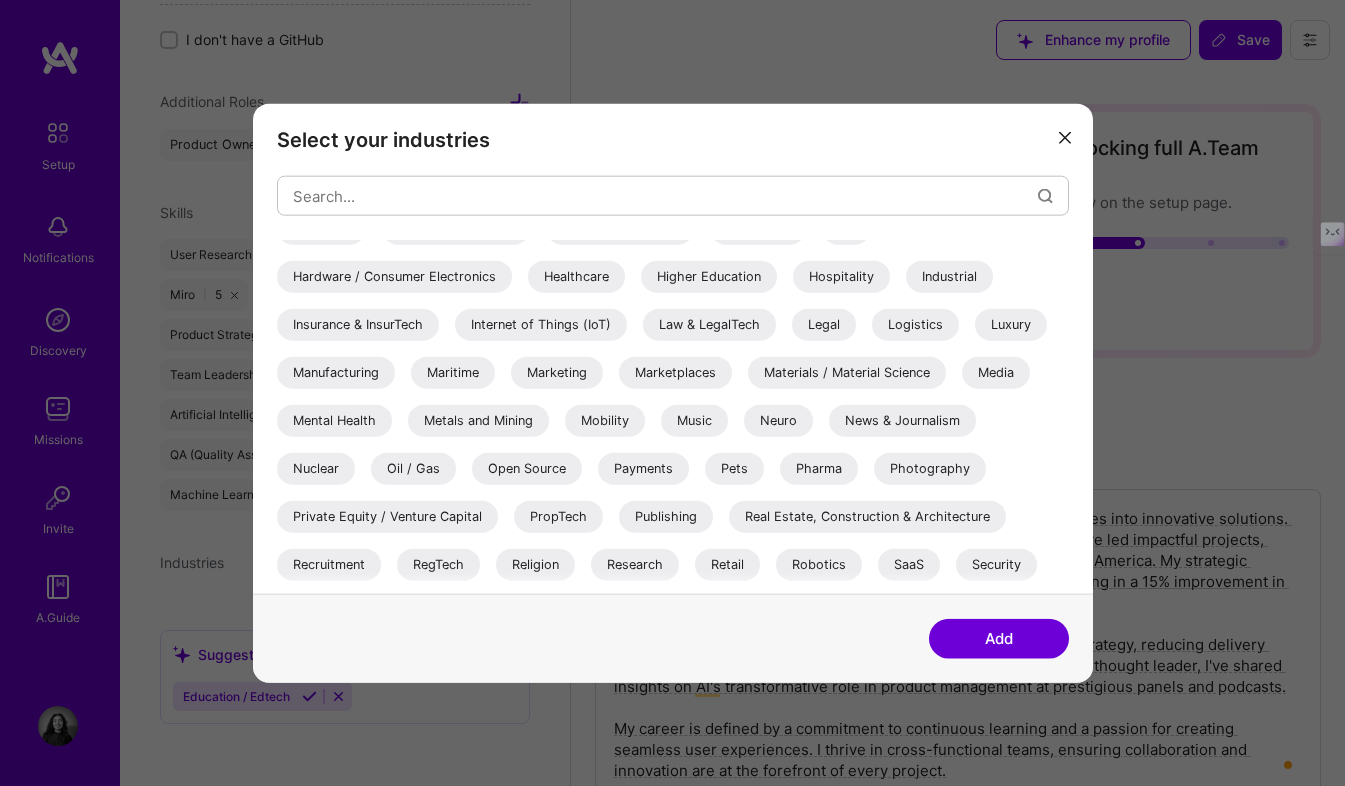 scroll, scrollTop: 558, scrollLeft: 0, axis: vertical 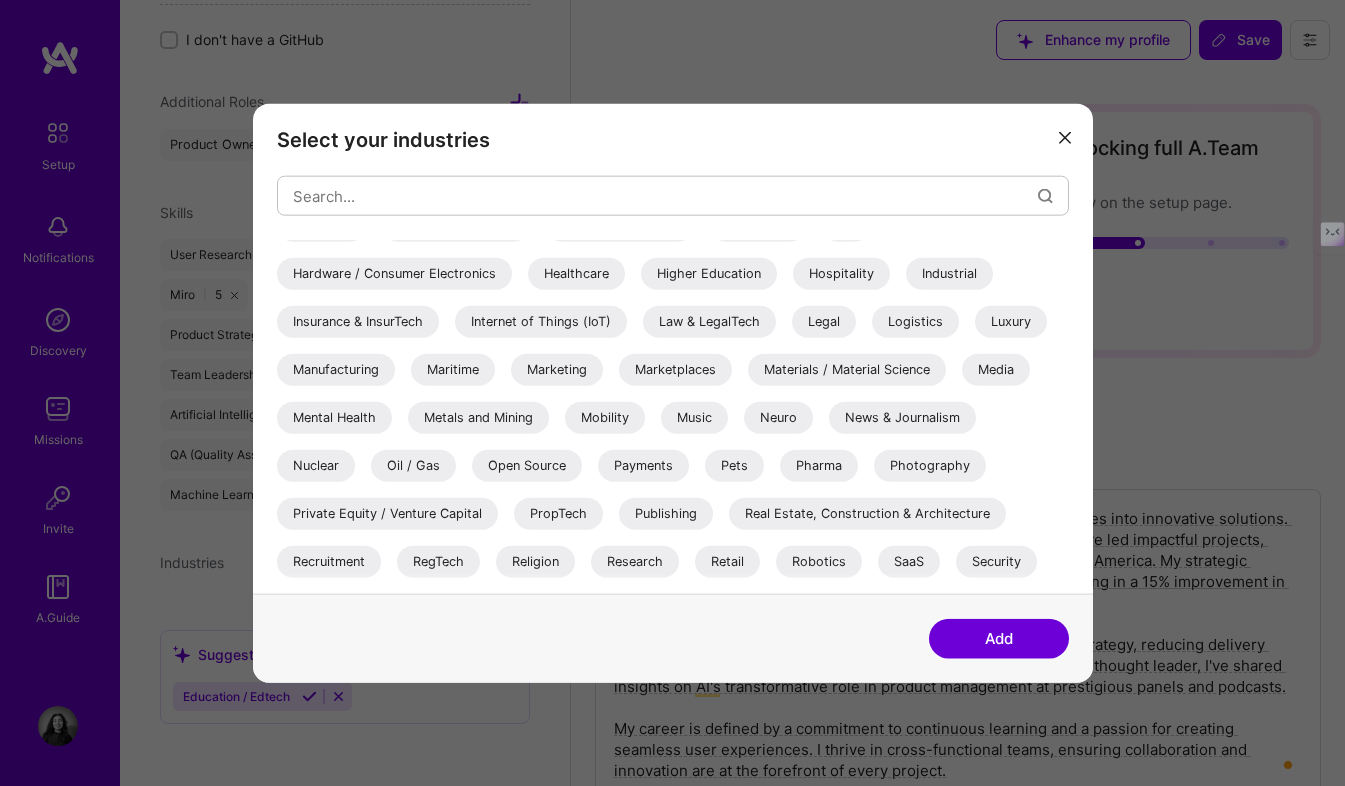 click on "Marketing" at bounding box center (557, 370) 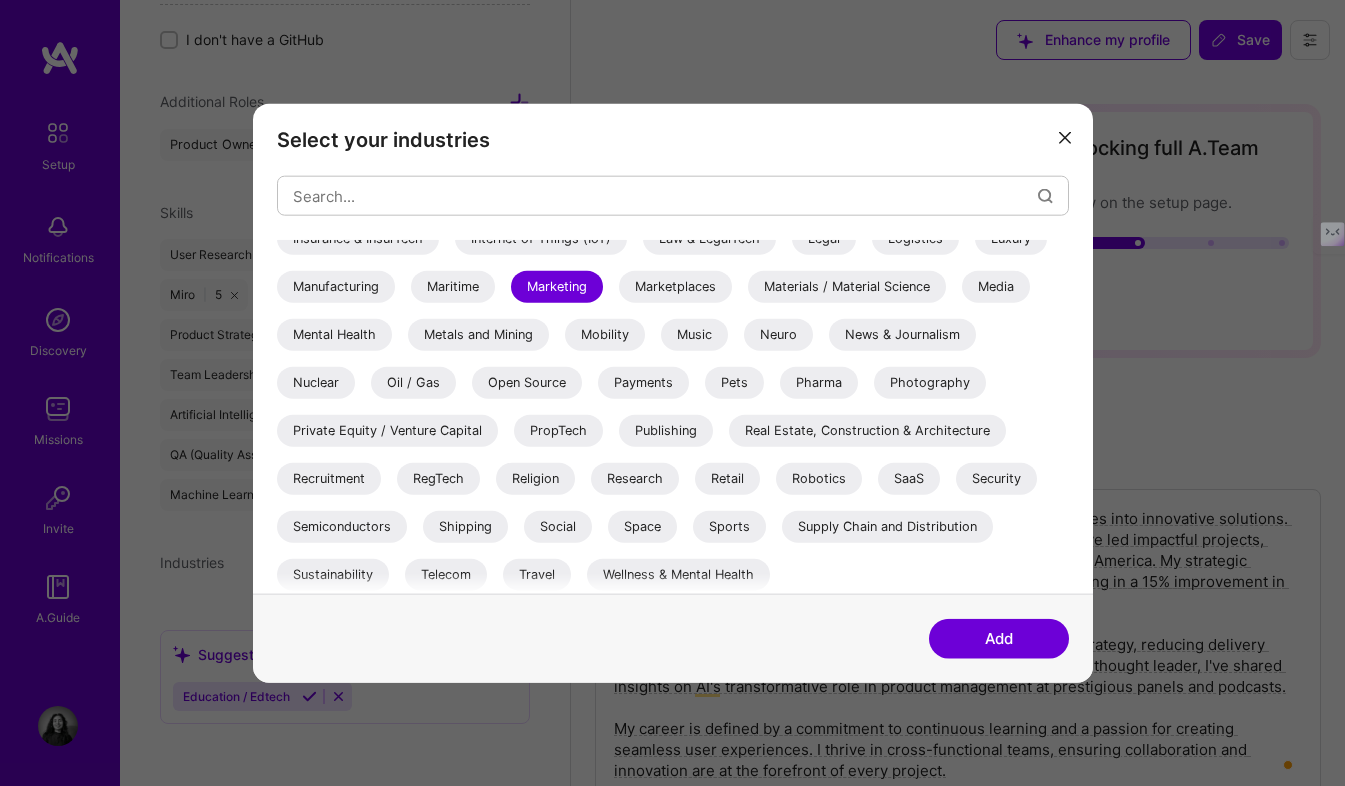scroll, scrollTop: 646, scrollLeft: 0, axis: vertical 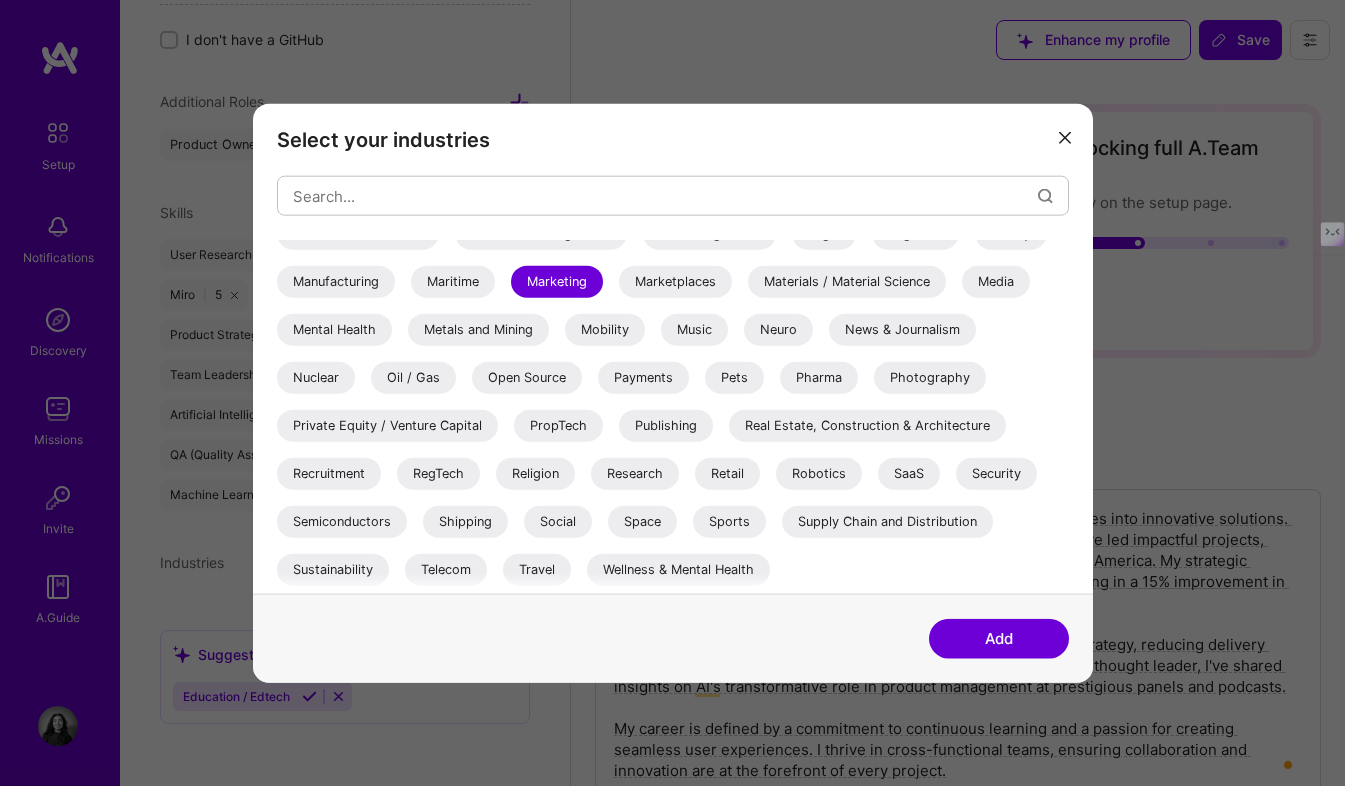 click on "Research" at bounding box center (635, 474) 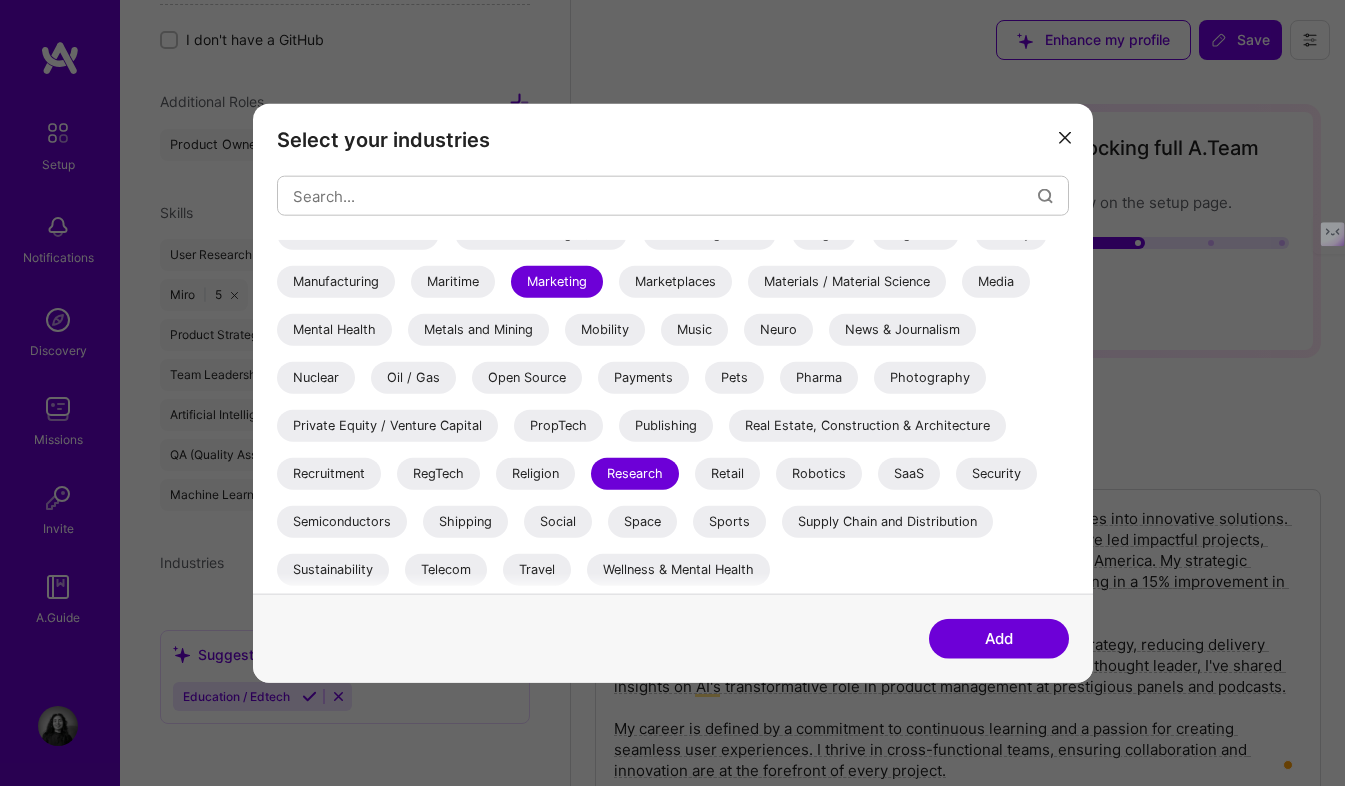click on "Social" at bounding box center [558, 522] 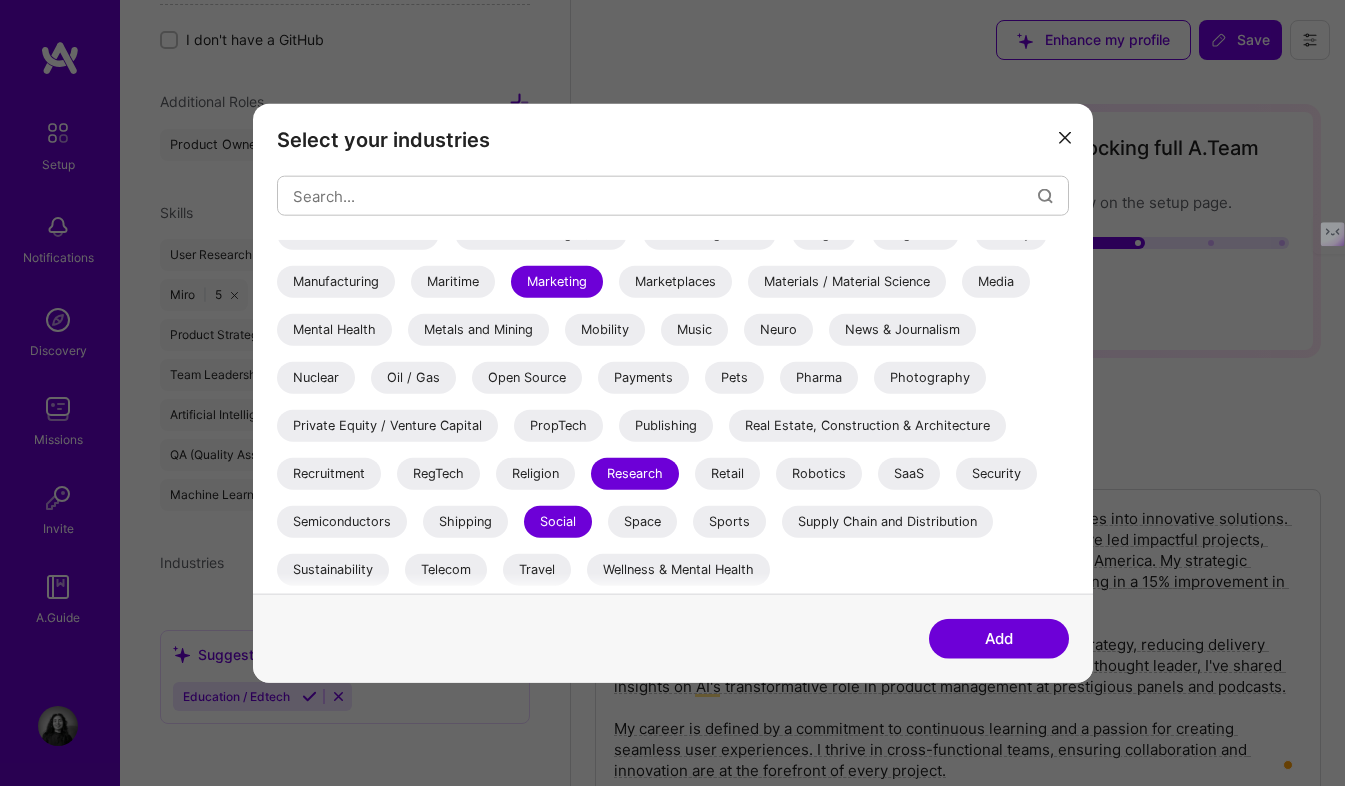 click on "Travel" at bounding box center (537, 570) 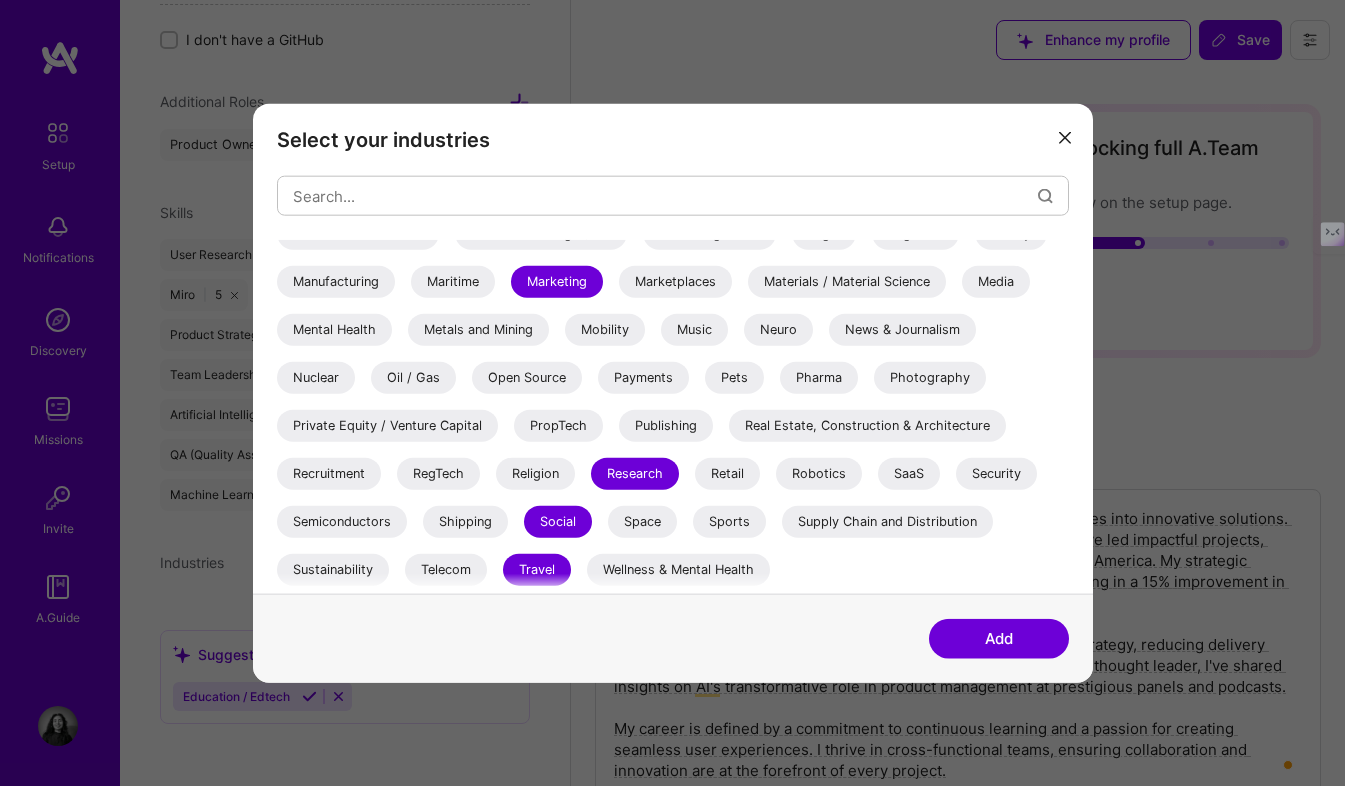 click on "Add" at bounding box center (999, 638) 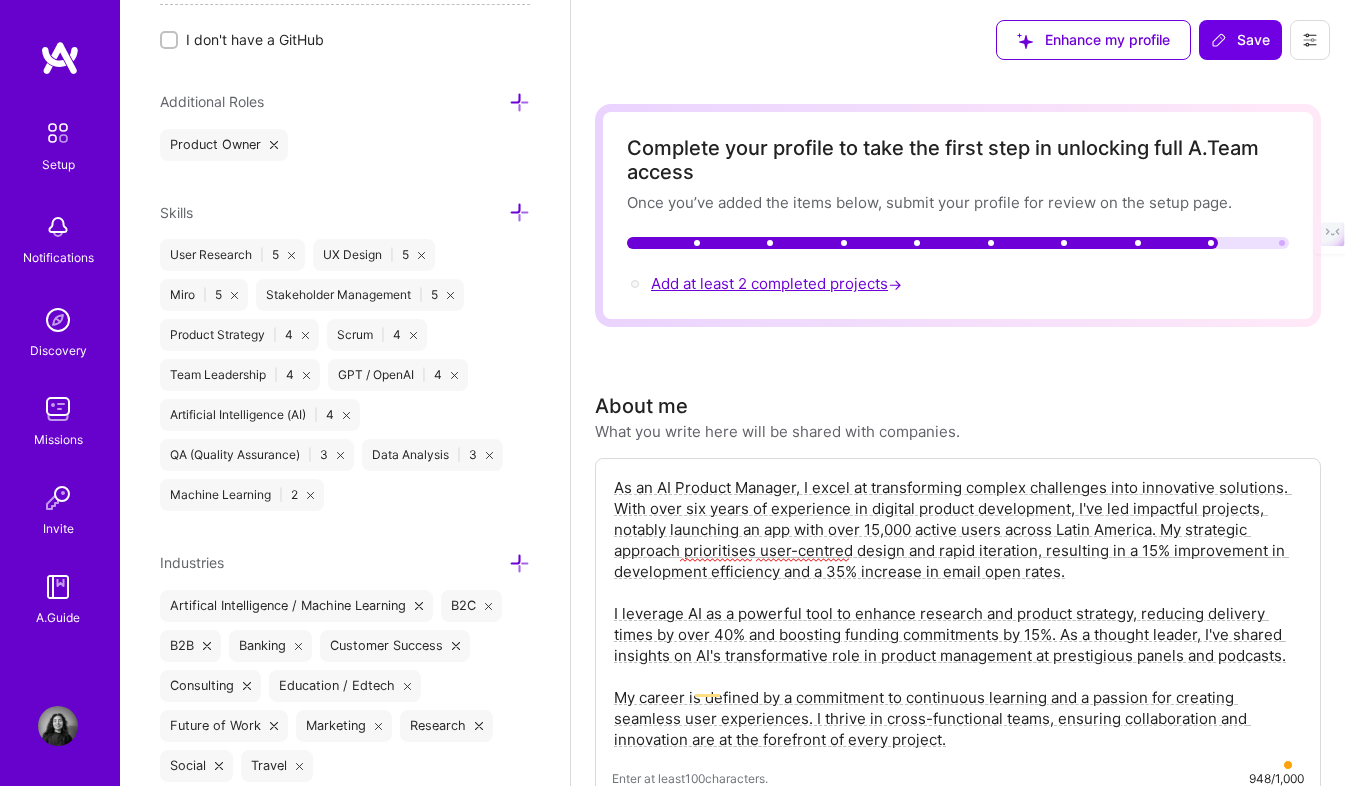 click on "Add at least 2 completed projects  →" at bounding box center (778, 283) 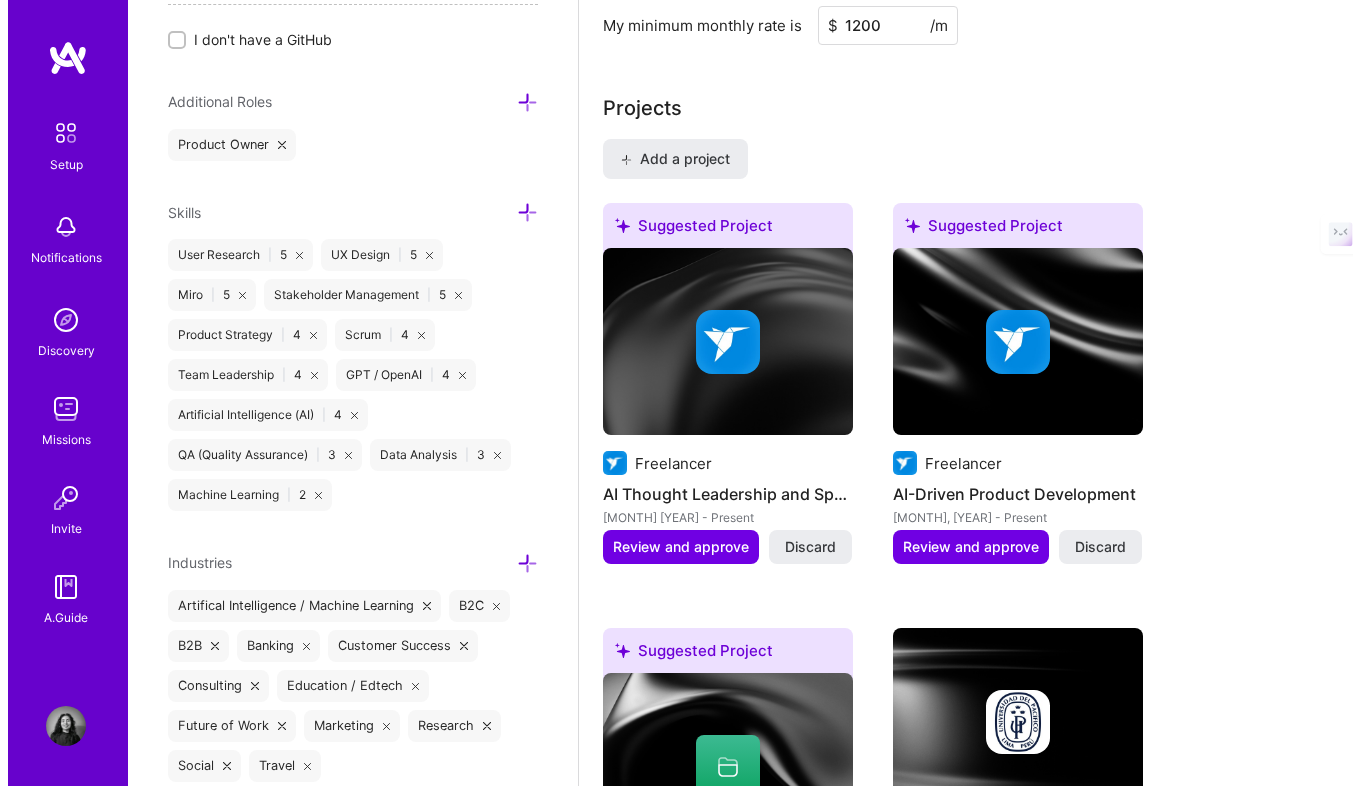 scroll, scrollTop: 1675, scrollLeft: 0, axis: vertical 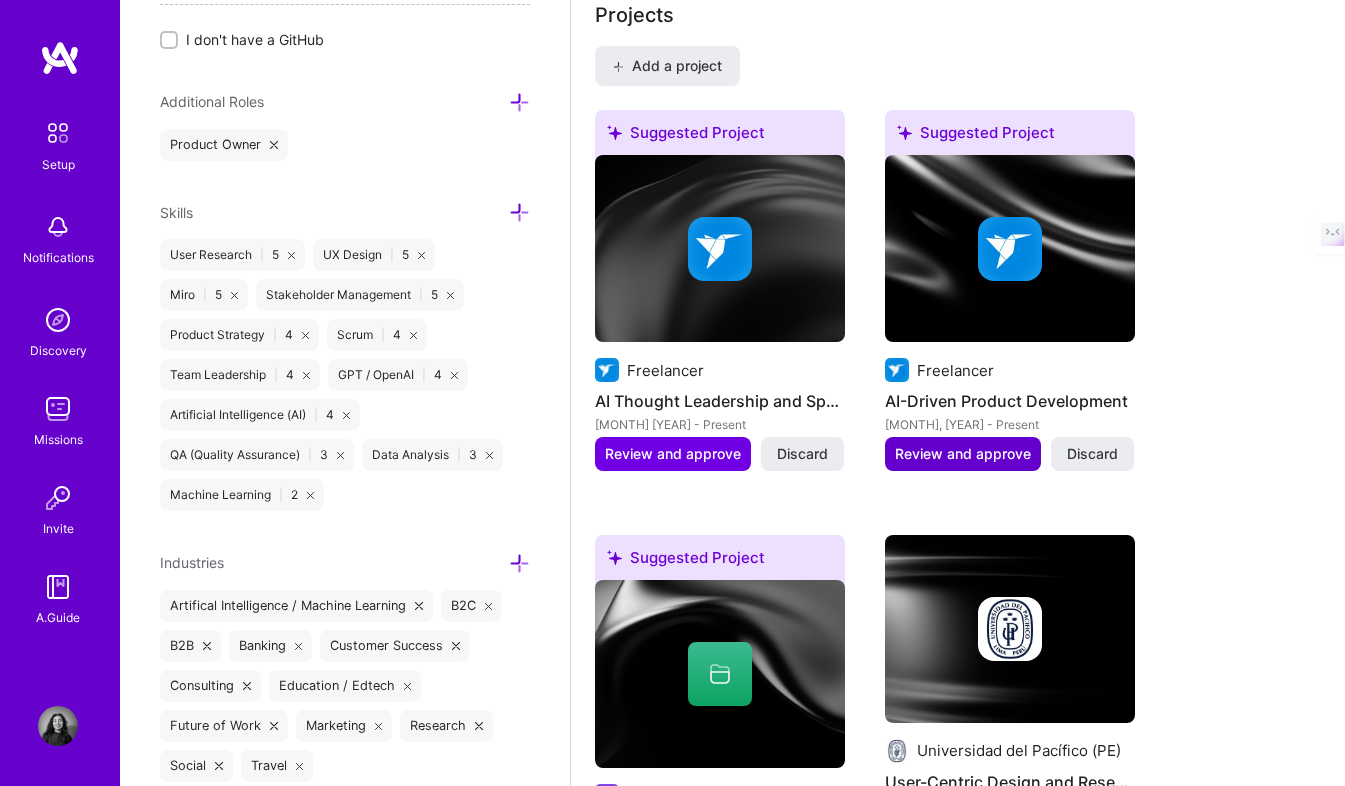 click on "Review and approve" at bounding box center [963, 454] 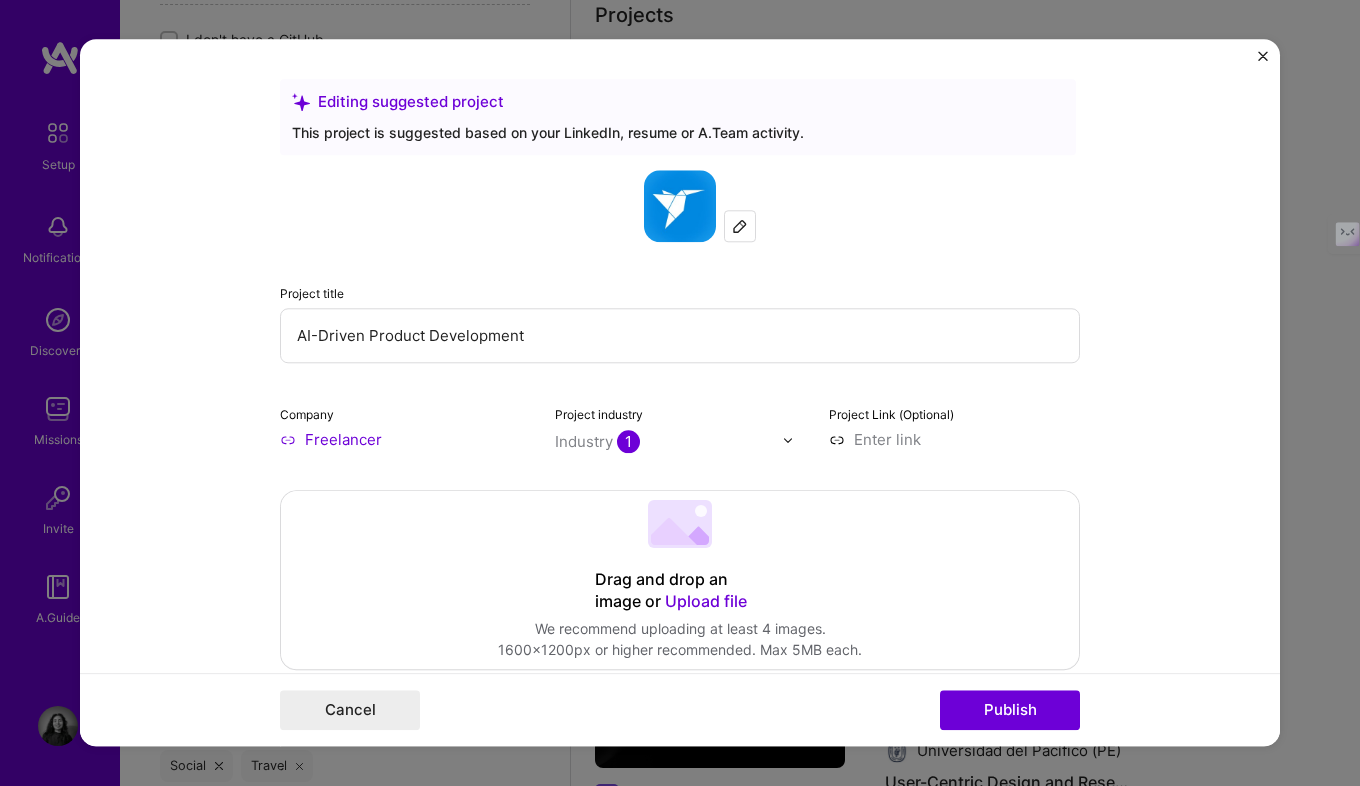 click at bounding box center (954, 439) 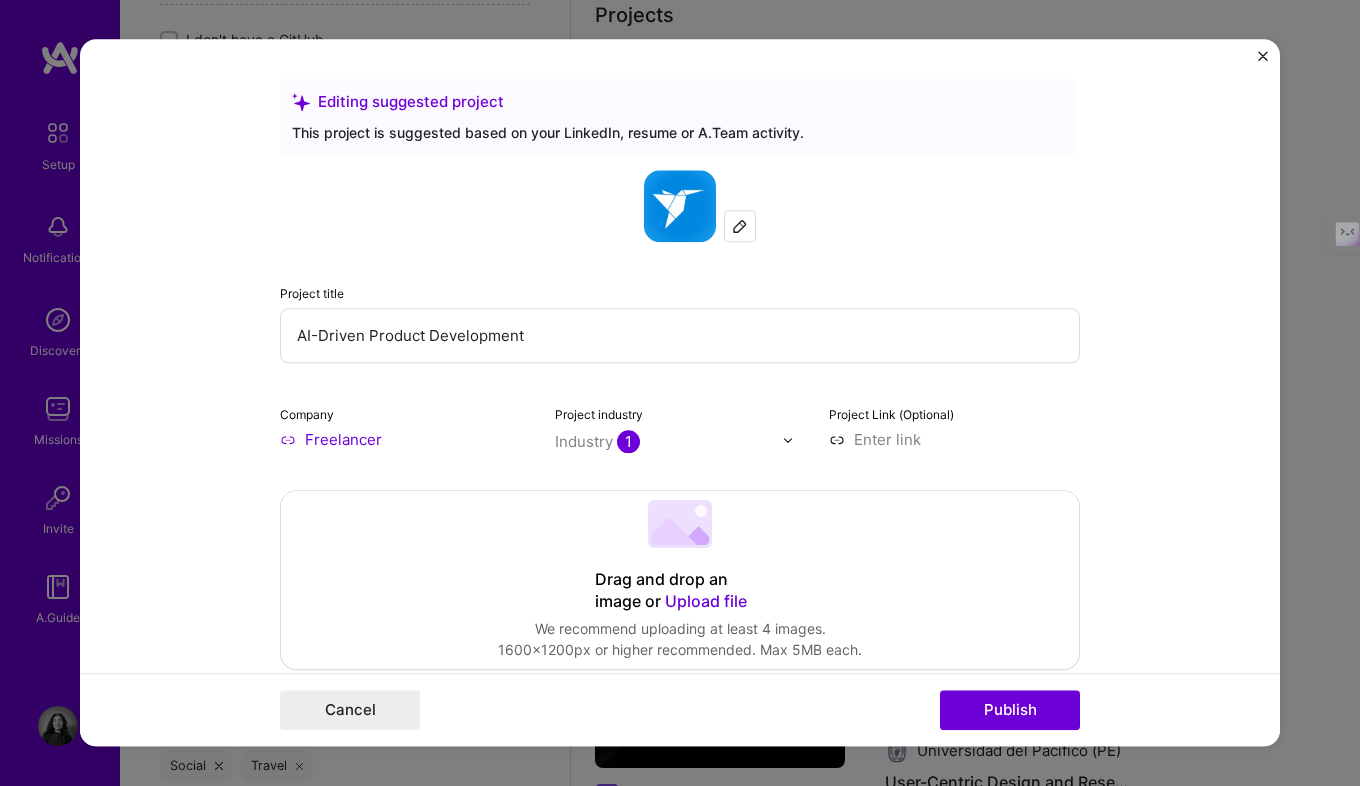 paste on "https://yoannahernandez.com/project-return-to-classes" 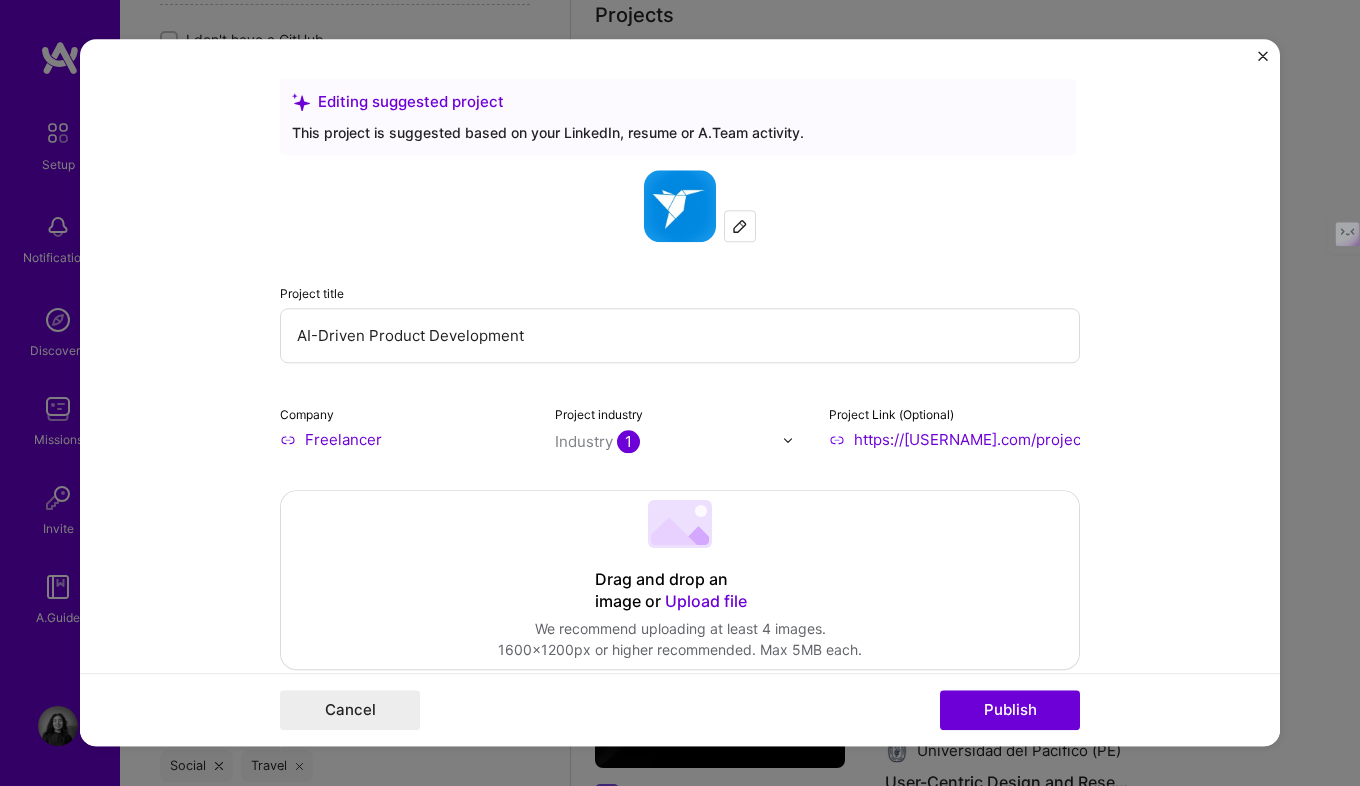 scroll, scrollTop: 0, scrollLeft: 172, axis: horizontal 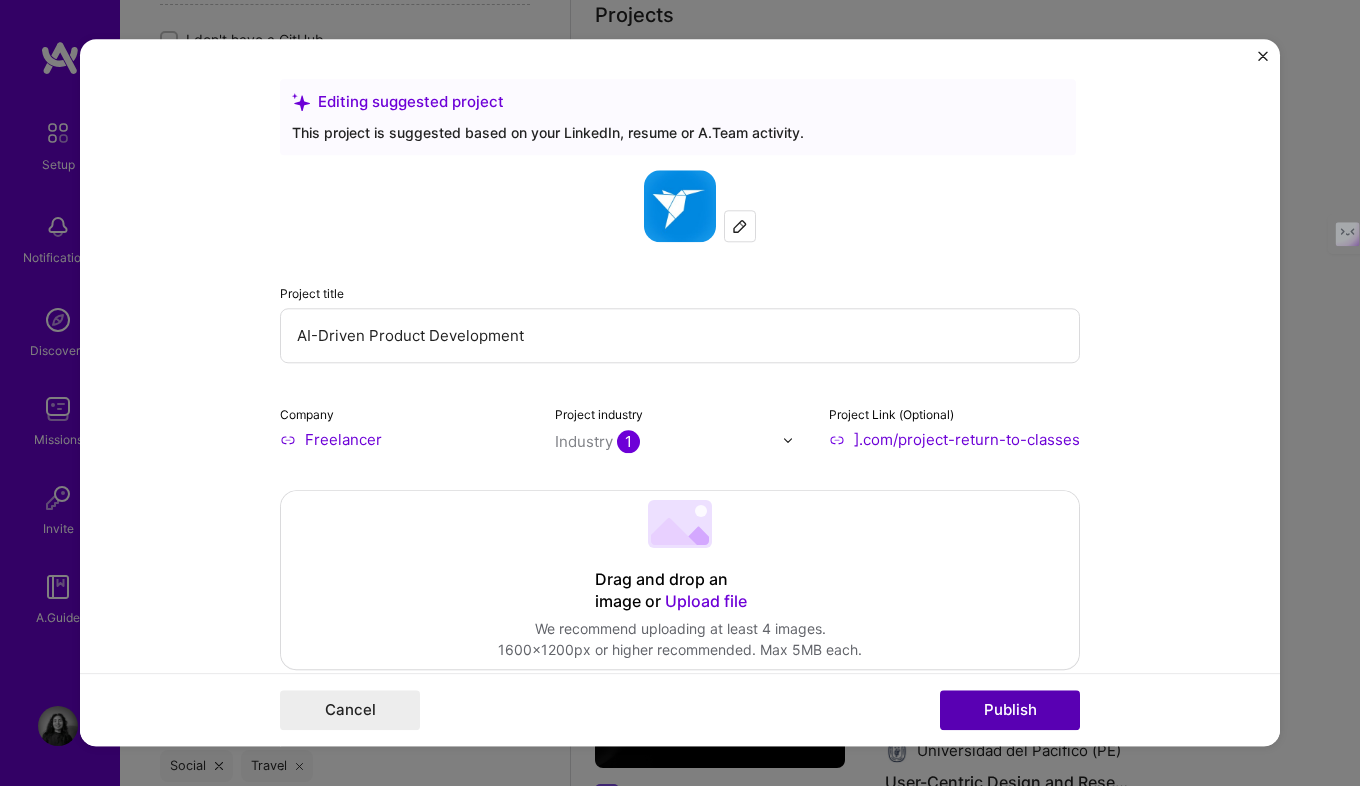 type on "https://yoannahernandez.com/project-return-to-classes" 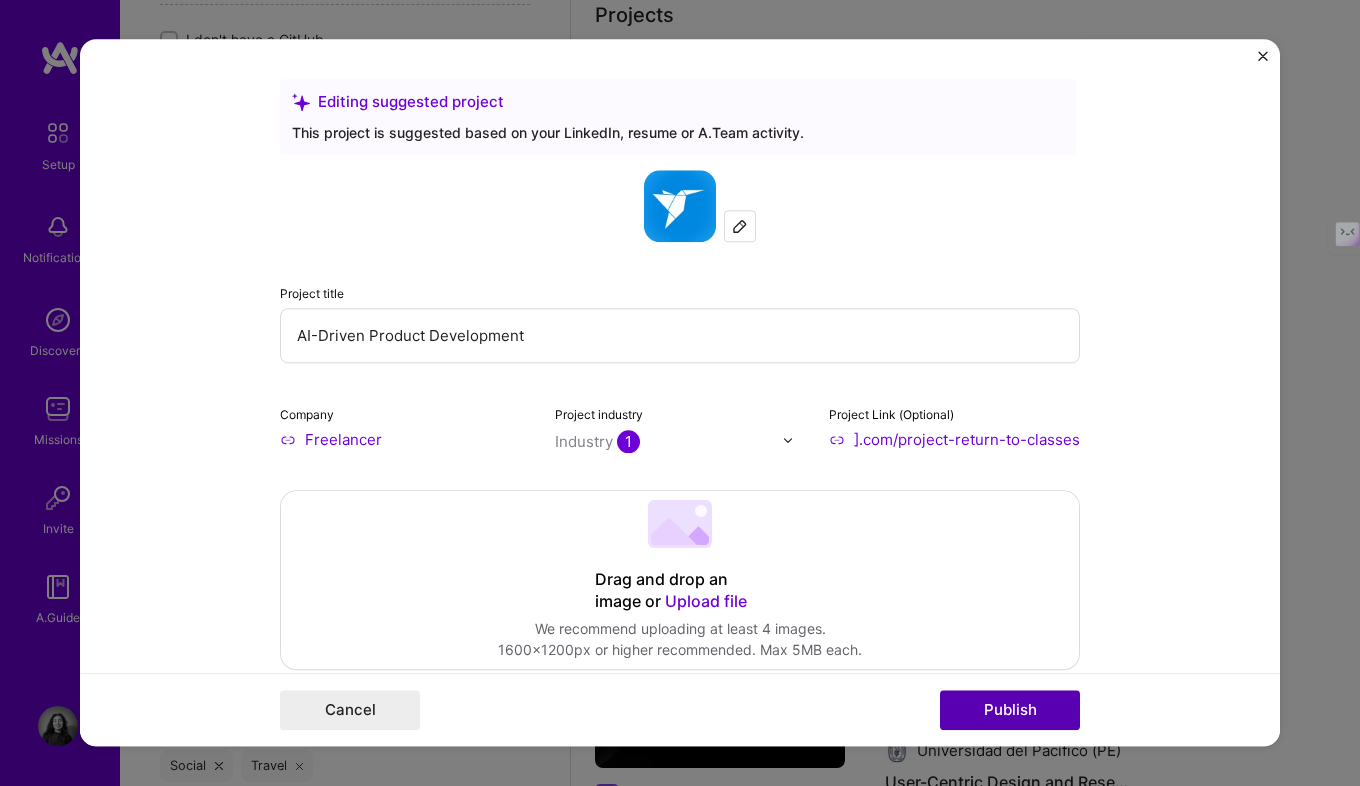 scroll, scrollTop: 0, scrollLeft: 0, axis: both 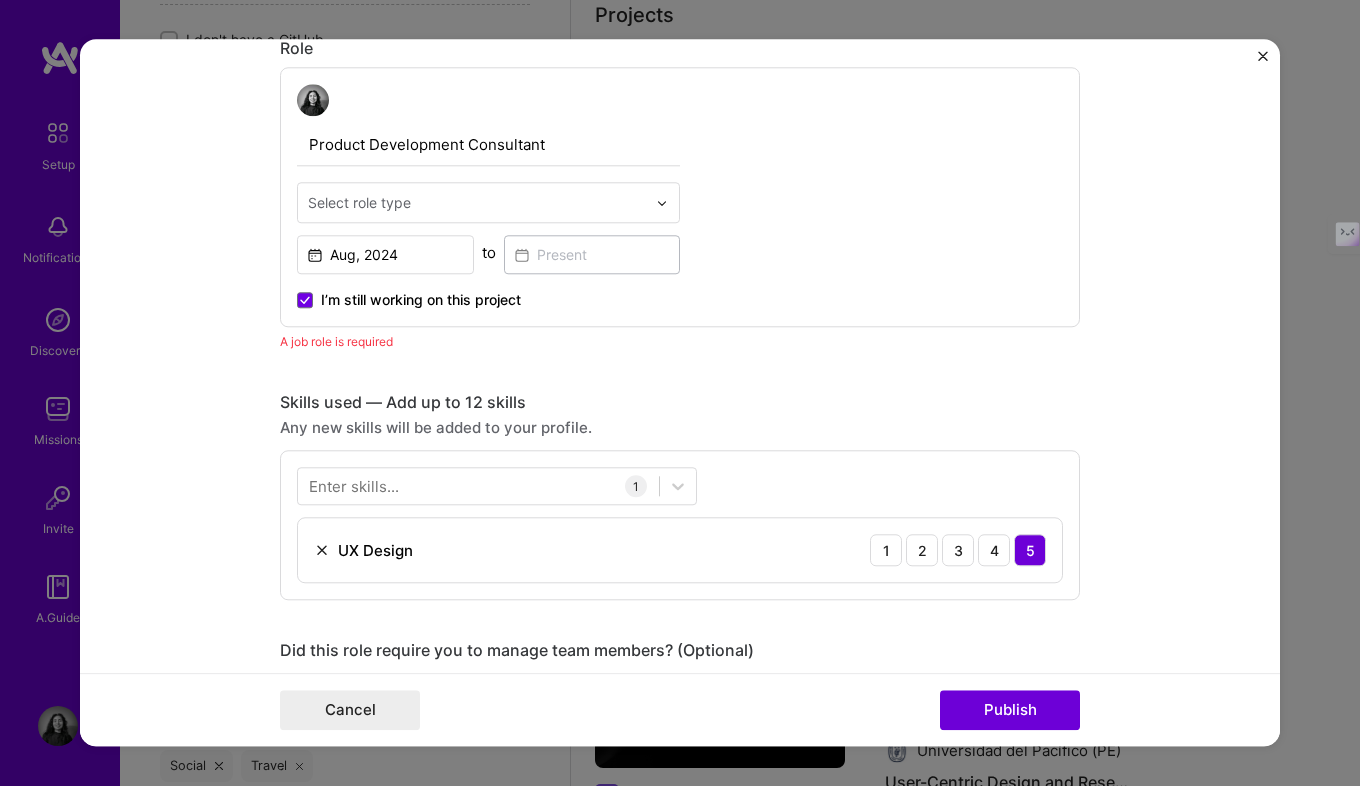 click at bounding box center (477, 202) 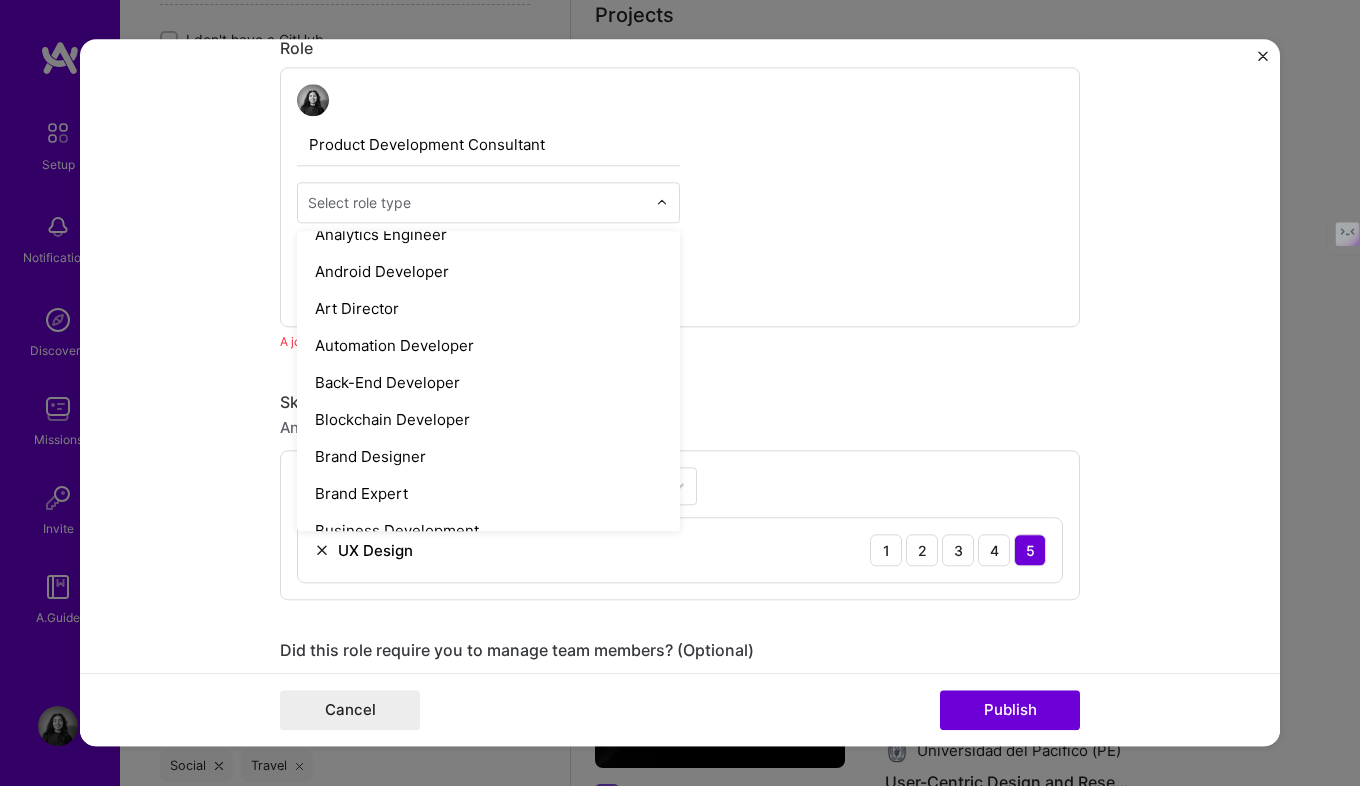 scroll, scrollTop: 0, scrollLeft: 0, axis: both 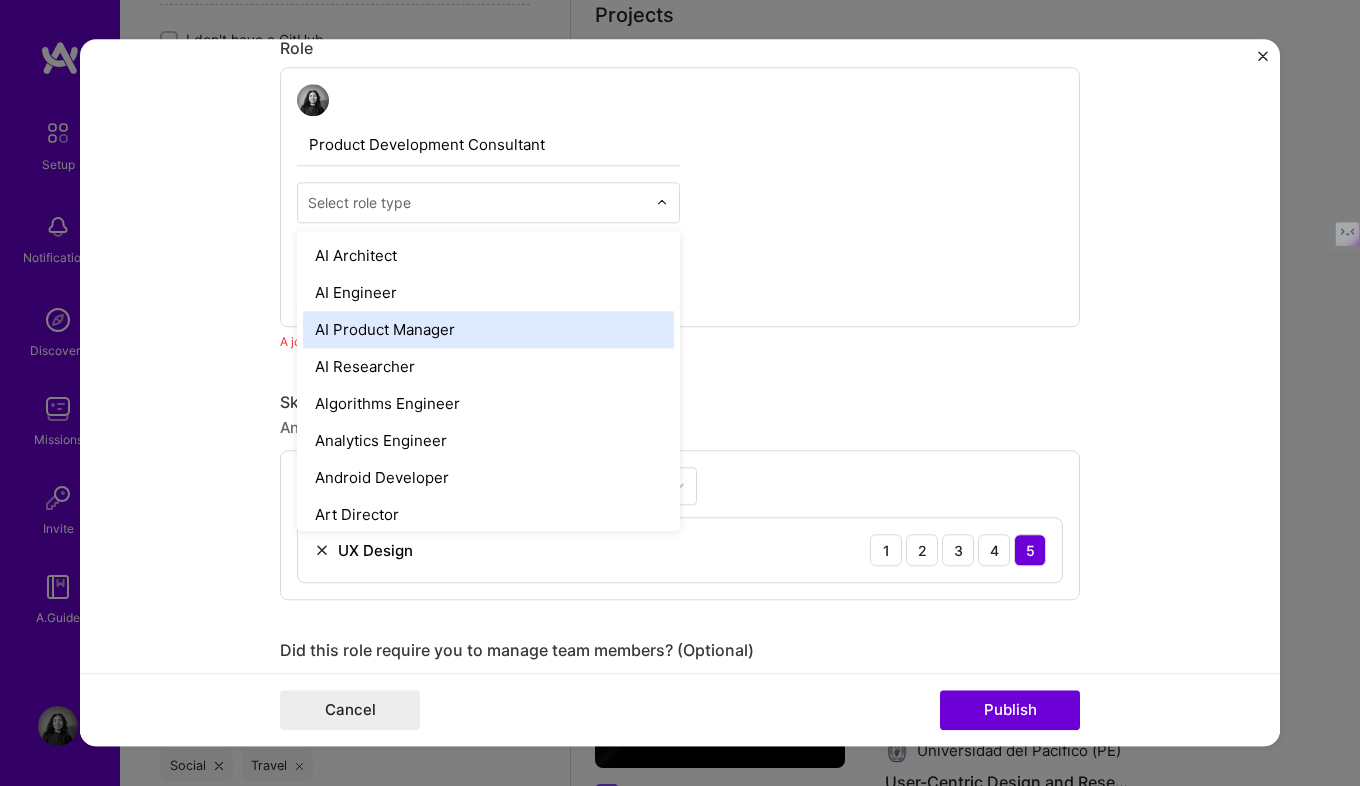 click on "AI Product Manager" at bounding box center [488, 329] 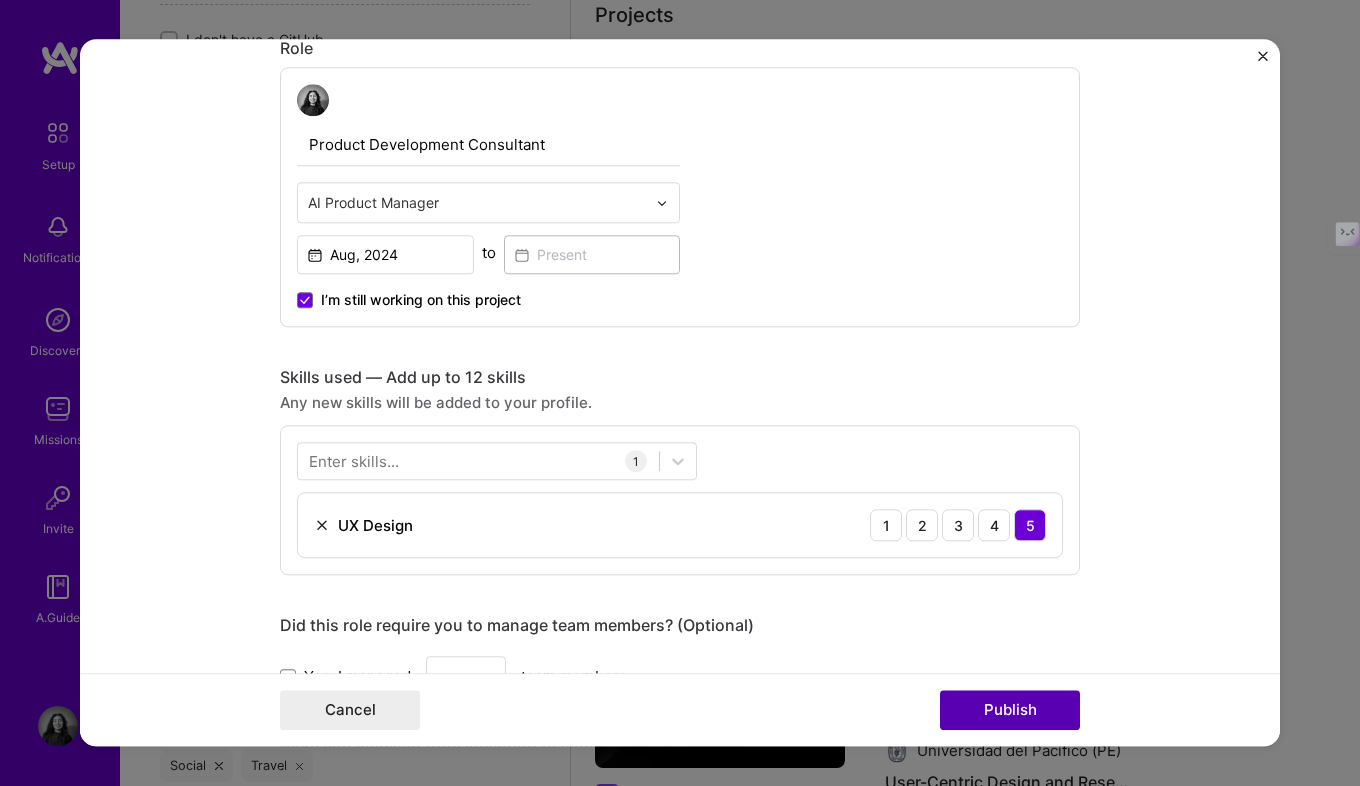 click on "Publish" at bounding box center [1010, 711] 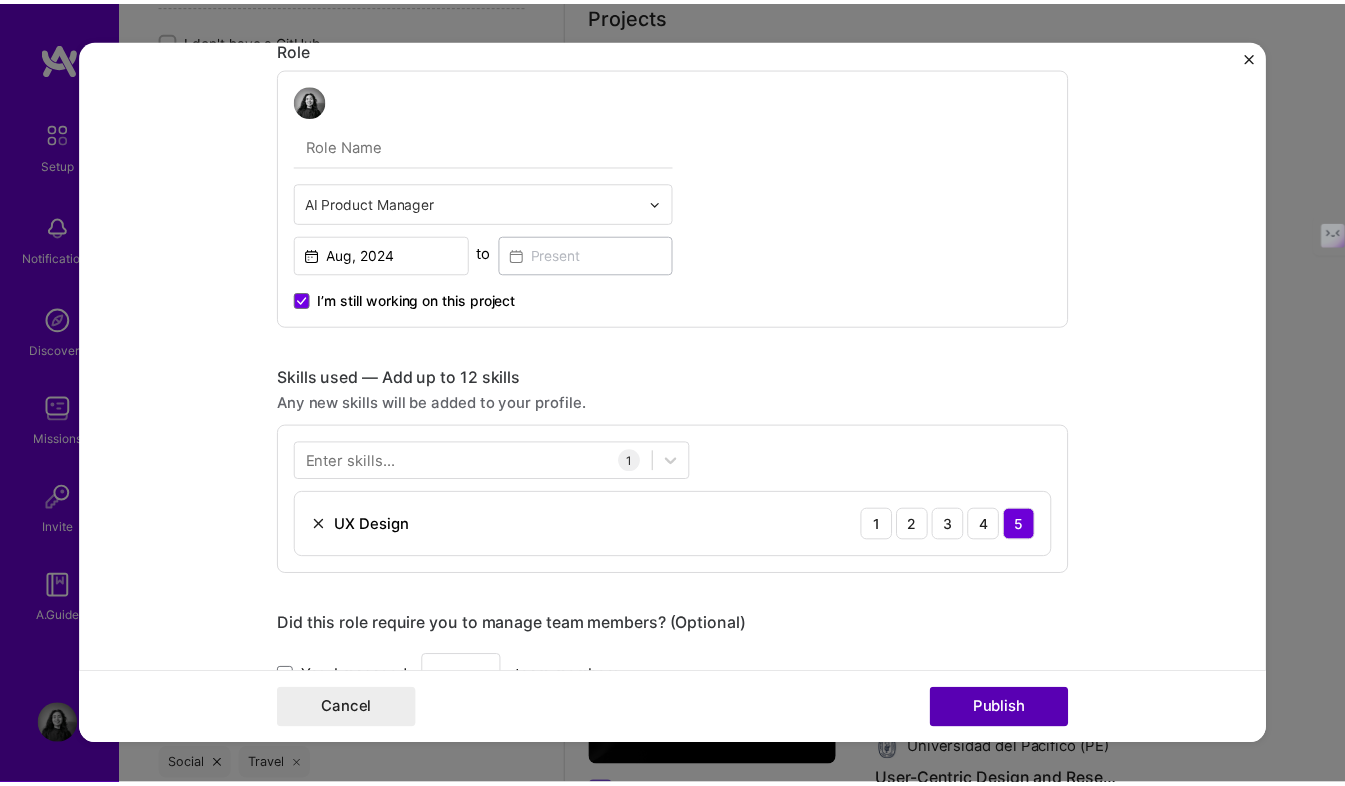 scroll, scrollTop: 581, scrollLeft: 0, axis: vertical 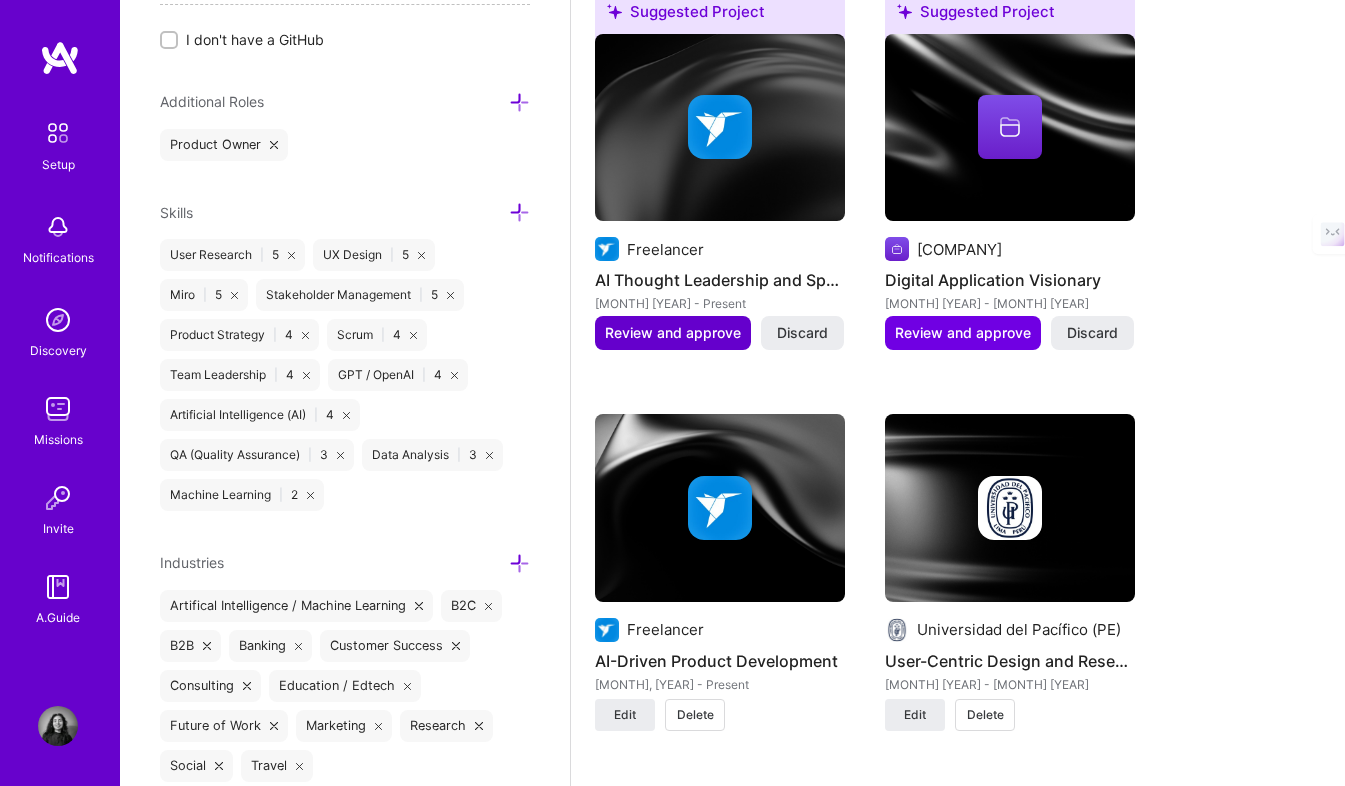 click on "Review and approve" at bounding box center (673, 333) 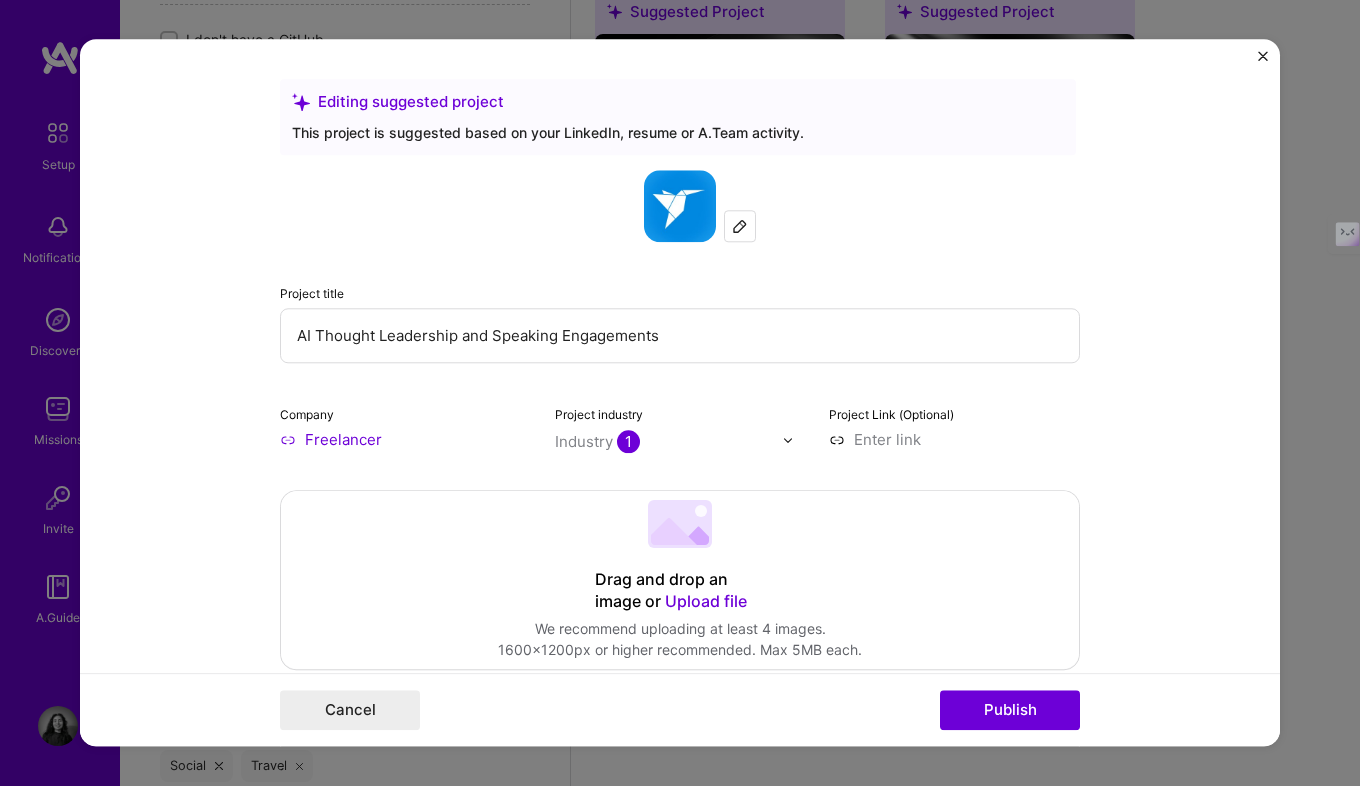 click at bounding box center [954, 439] 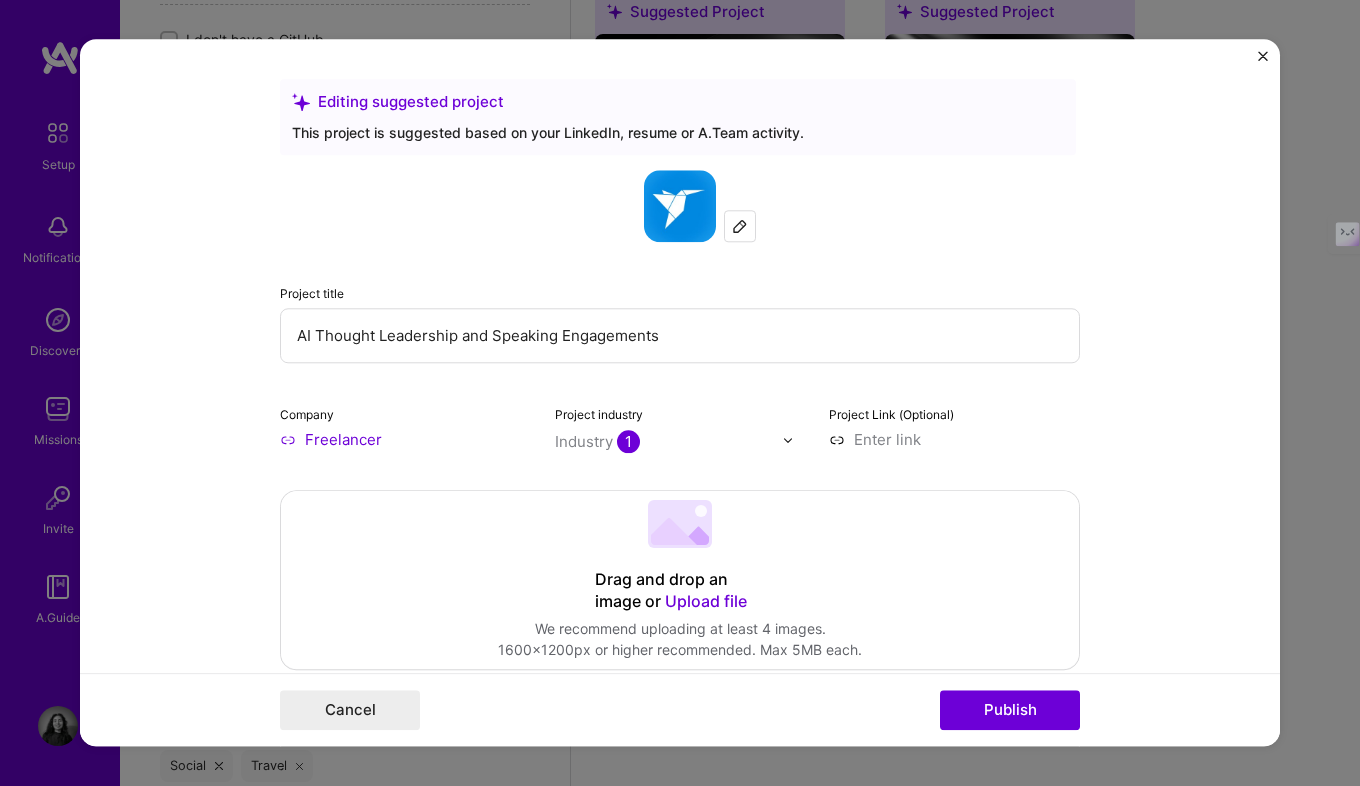 paste on "https://yoannahernandez.com/#projects" 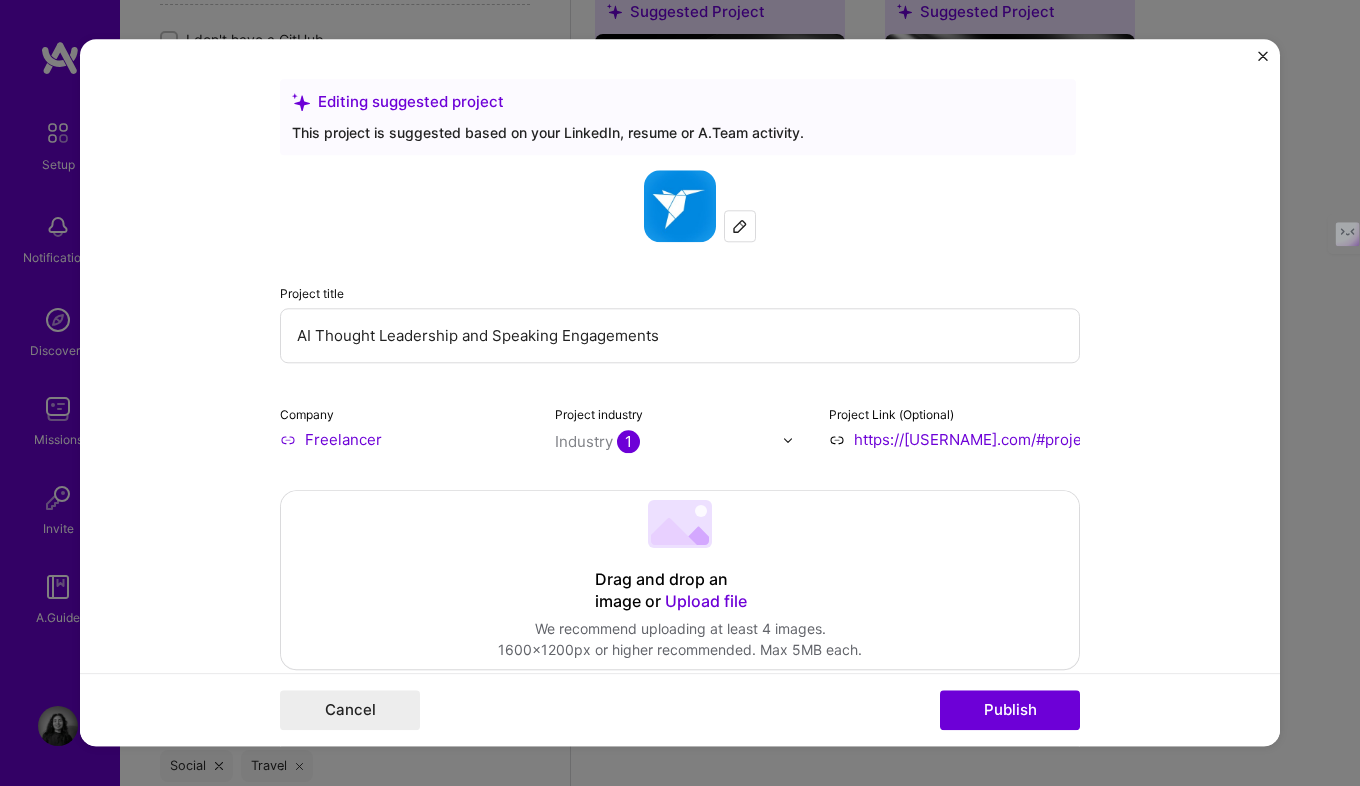 scroll, scrollTop: 0, scrollLeft: 59, axis: horizontal 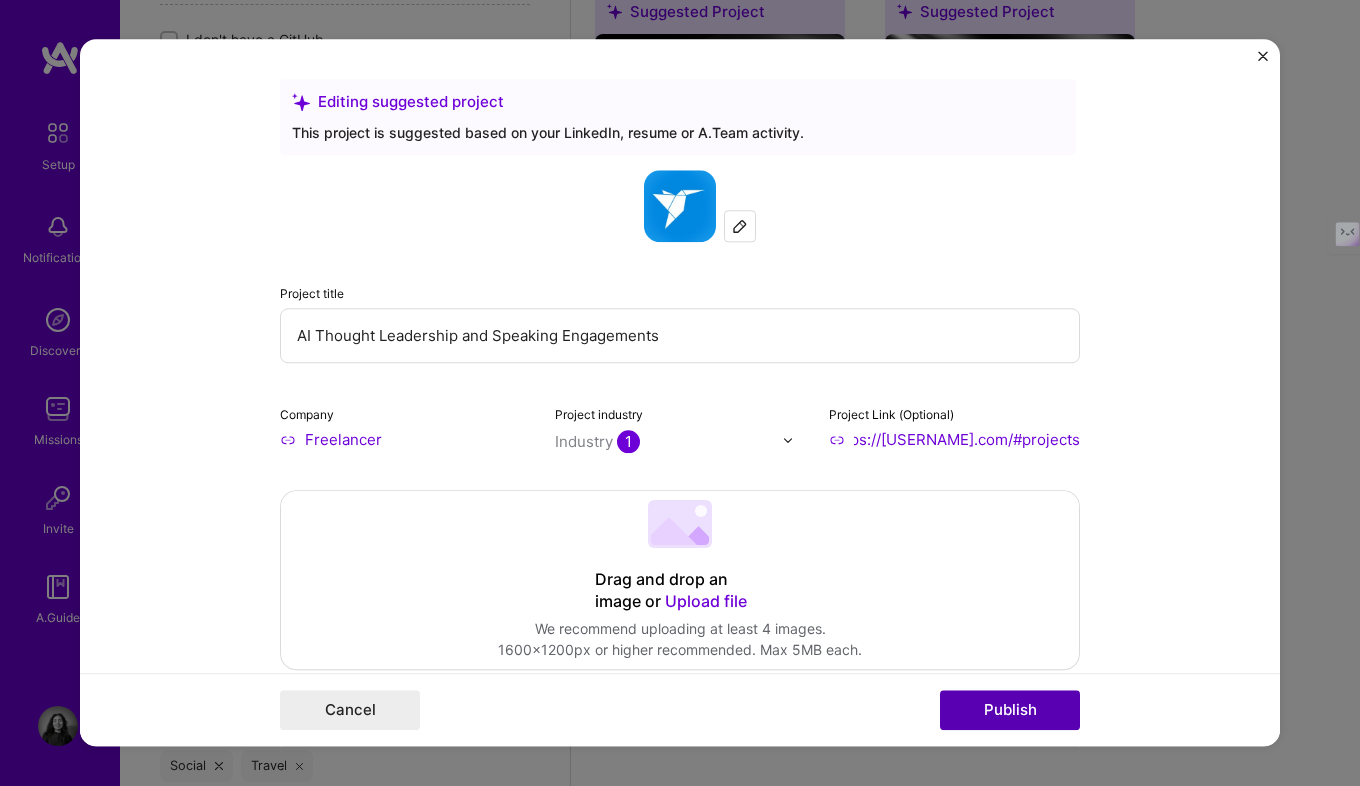 type on "https://yoannahernandez.com/#projects" 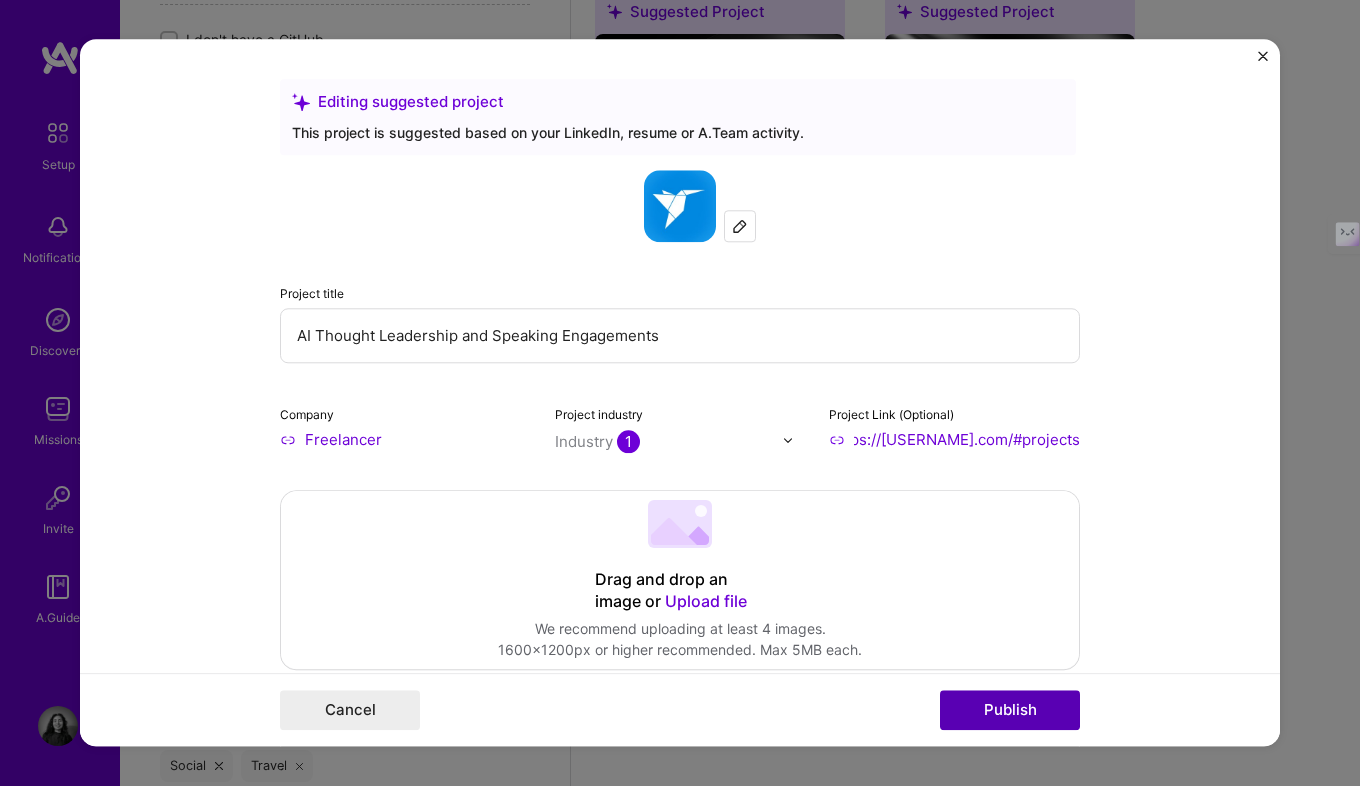 click on "Publish" at bounding box center [1010, 711] 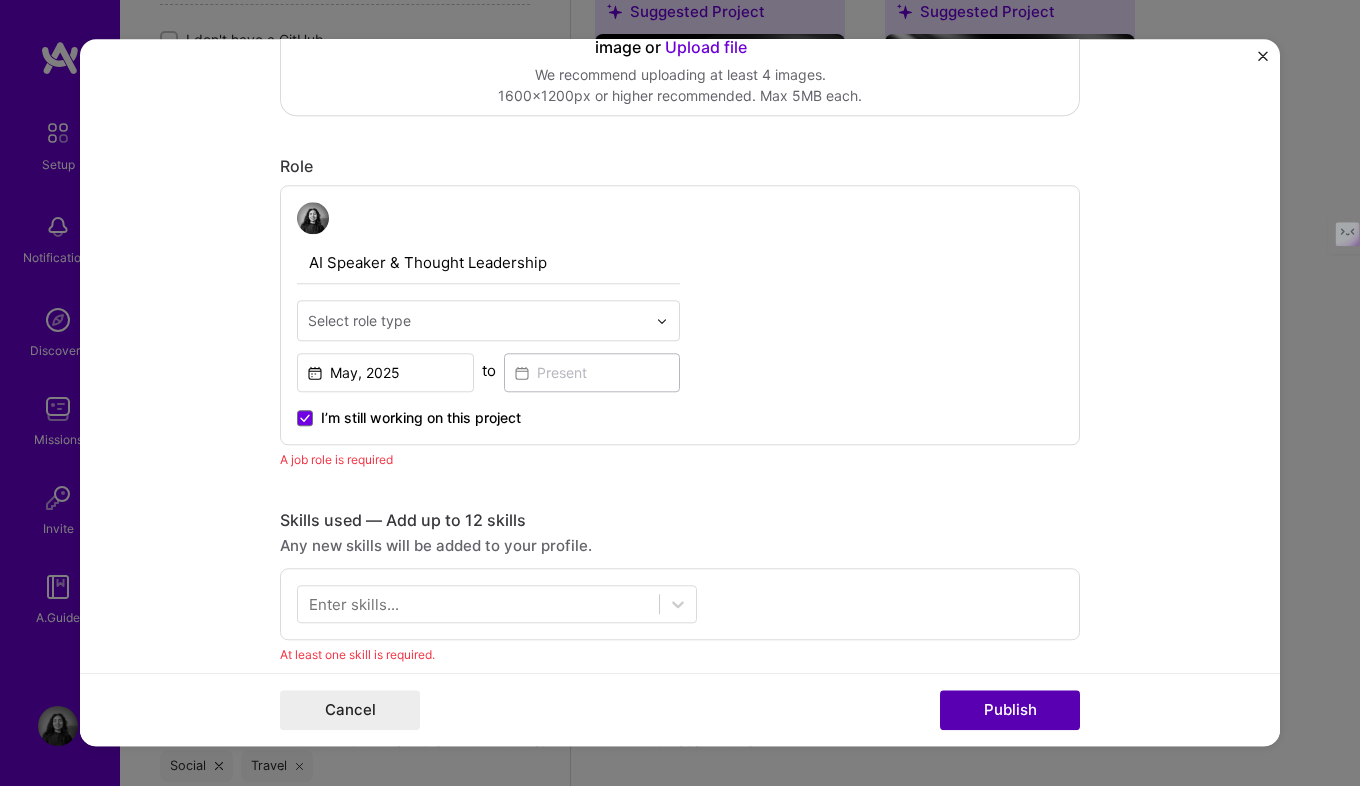 scroll, scrollTop: 672, scrollLeft: 0, axis: vertical 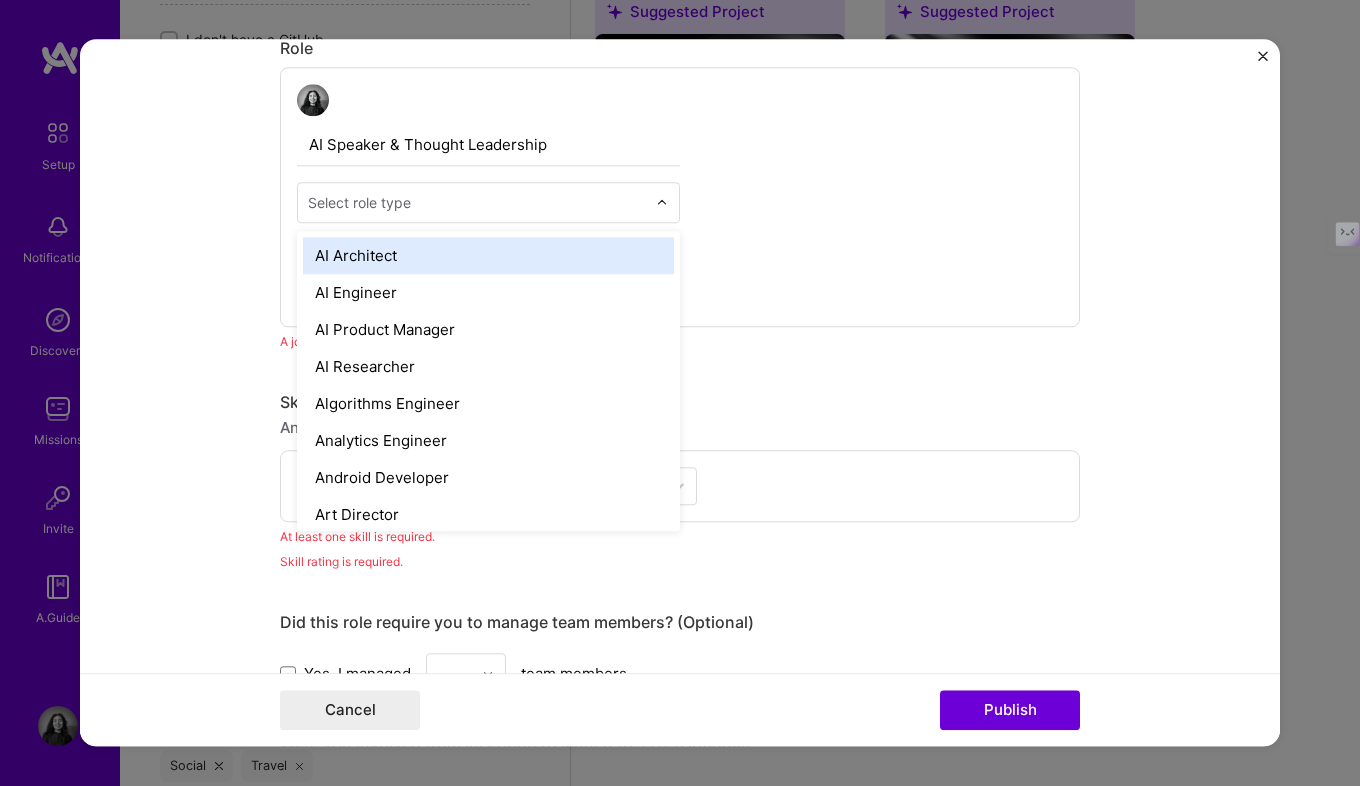 click at bounding box center (477, 202) 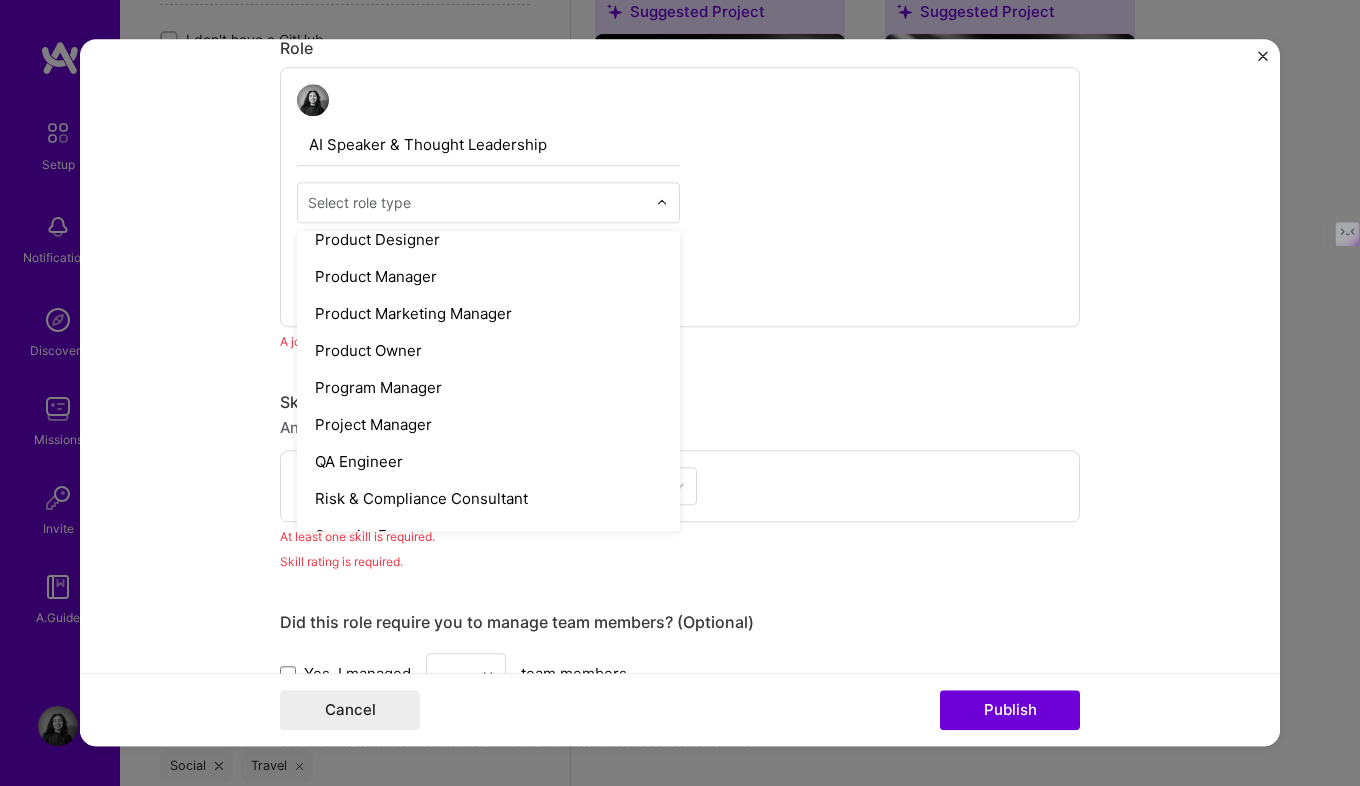 scroll, scrollTop: 1817, scrollLeft: 0, axis: vertical 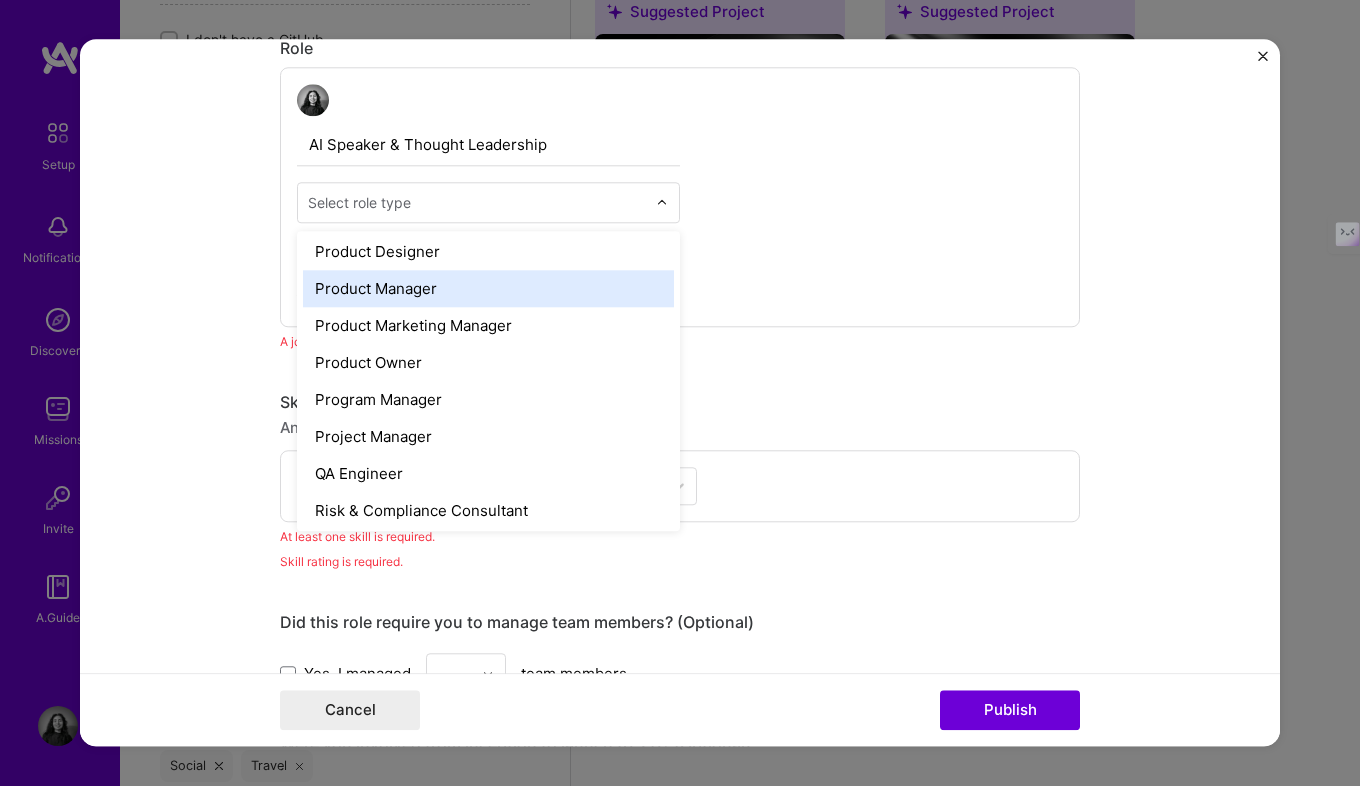 click on "Product Manager" at bounding box center (488, 288) 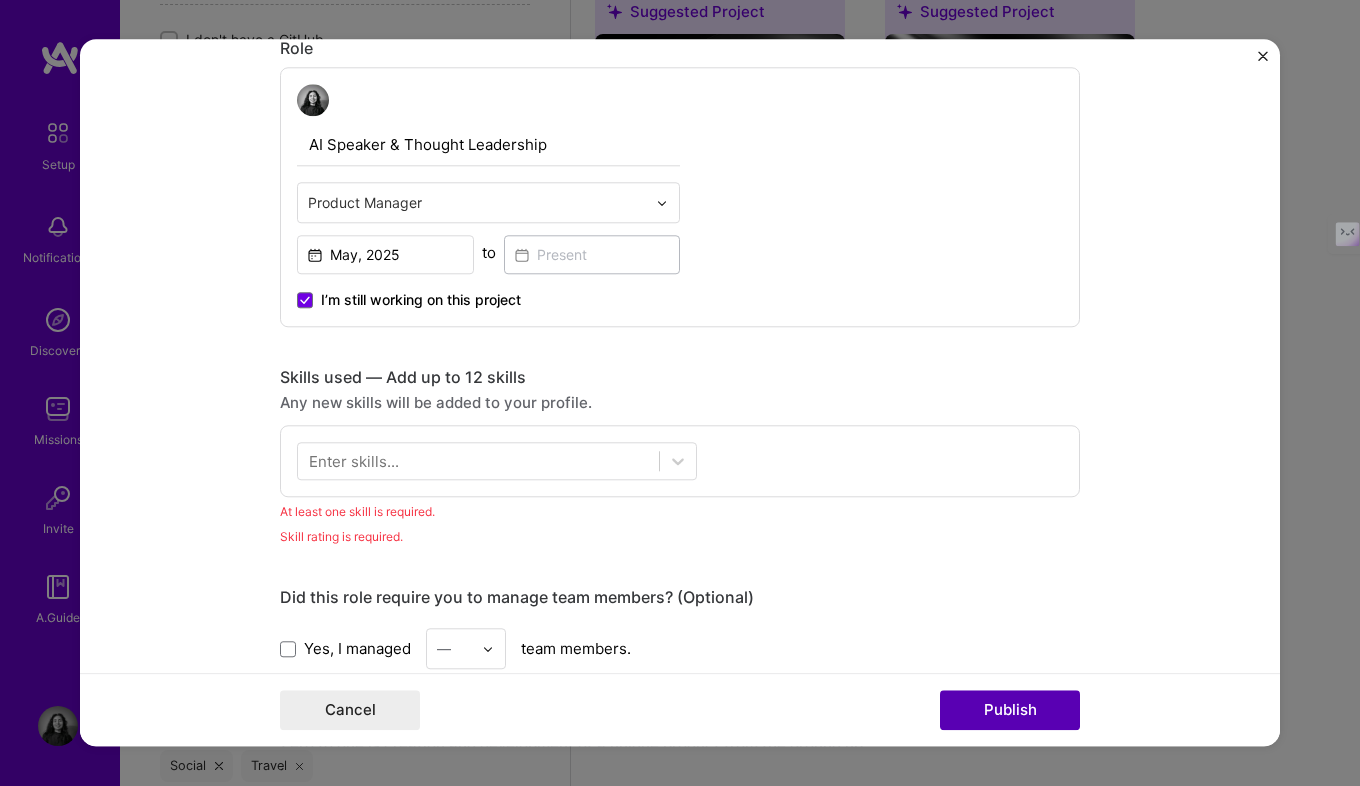 click on "Publish" at bounding box center [1010, 711] 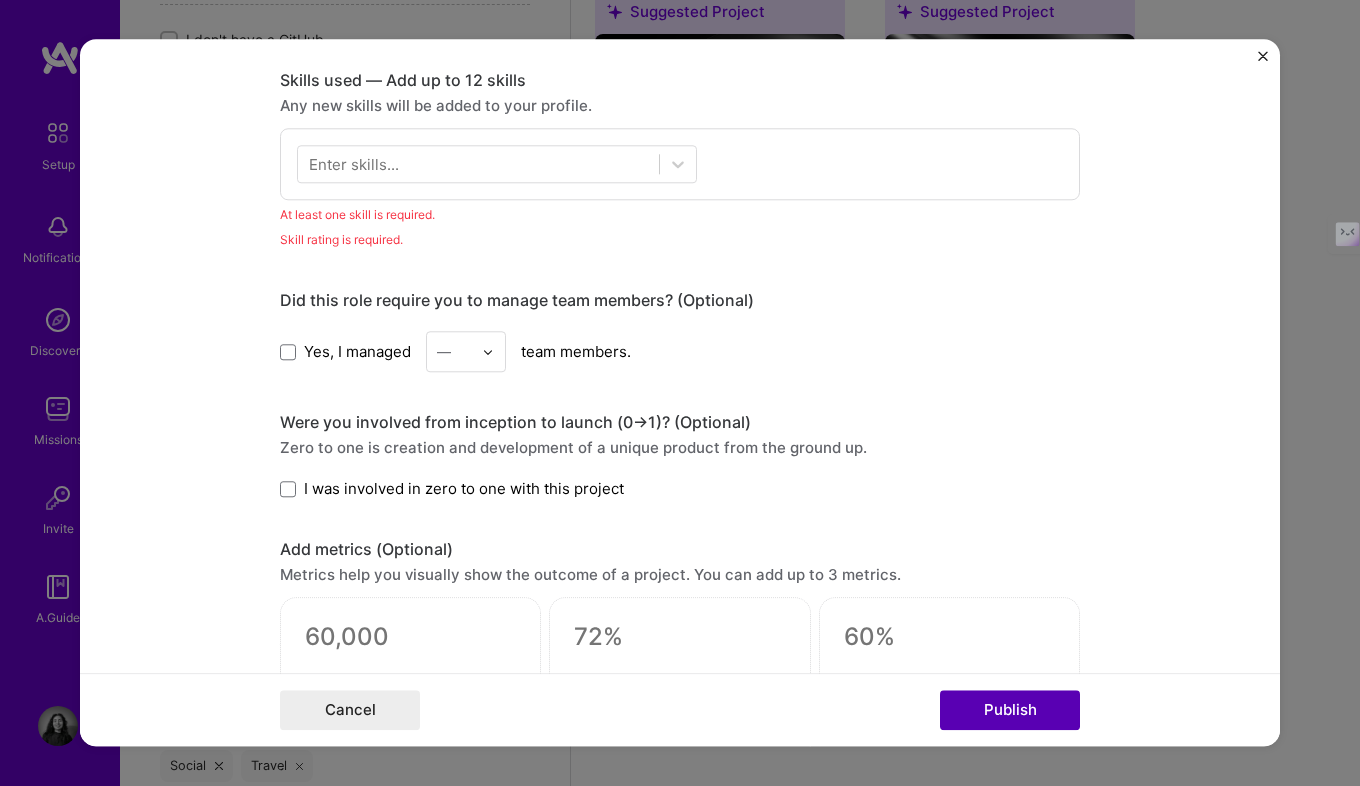 scroll, scrollTop: 1001, scrollLeft: 0, axis: vertical 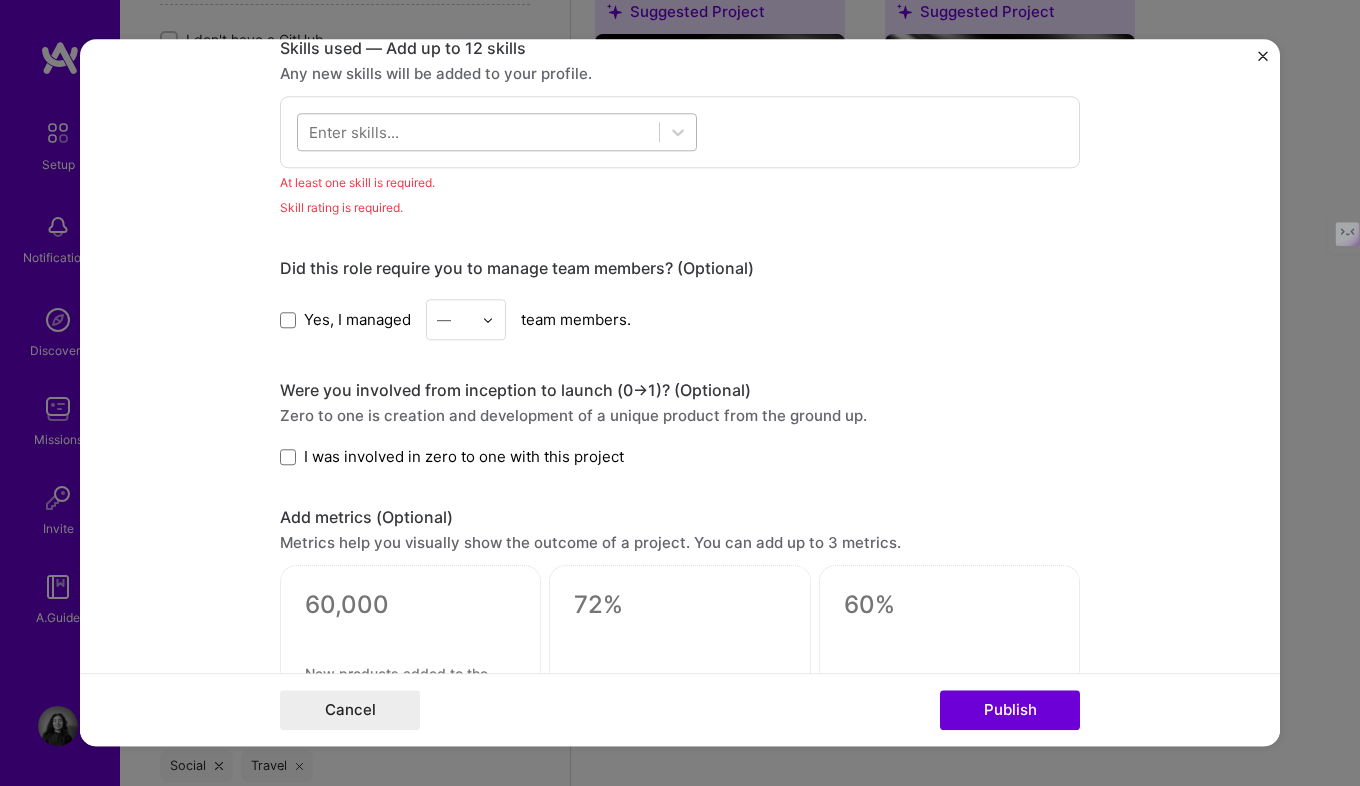click at bounding box center [478, 132] 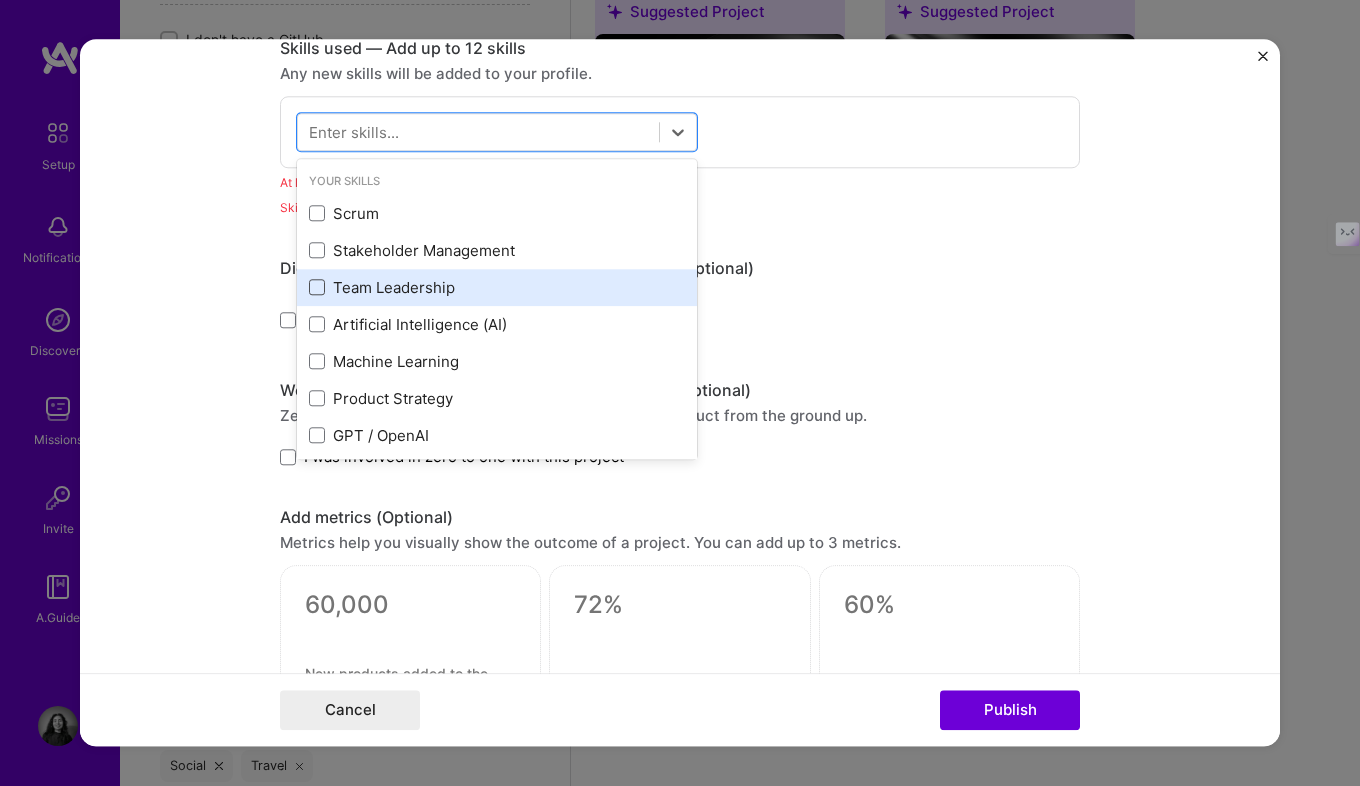 click at bounding box center [317, 288] 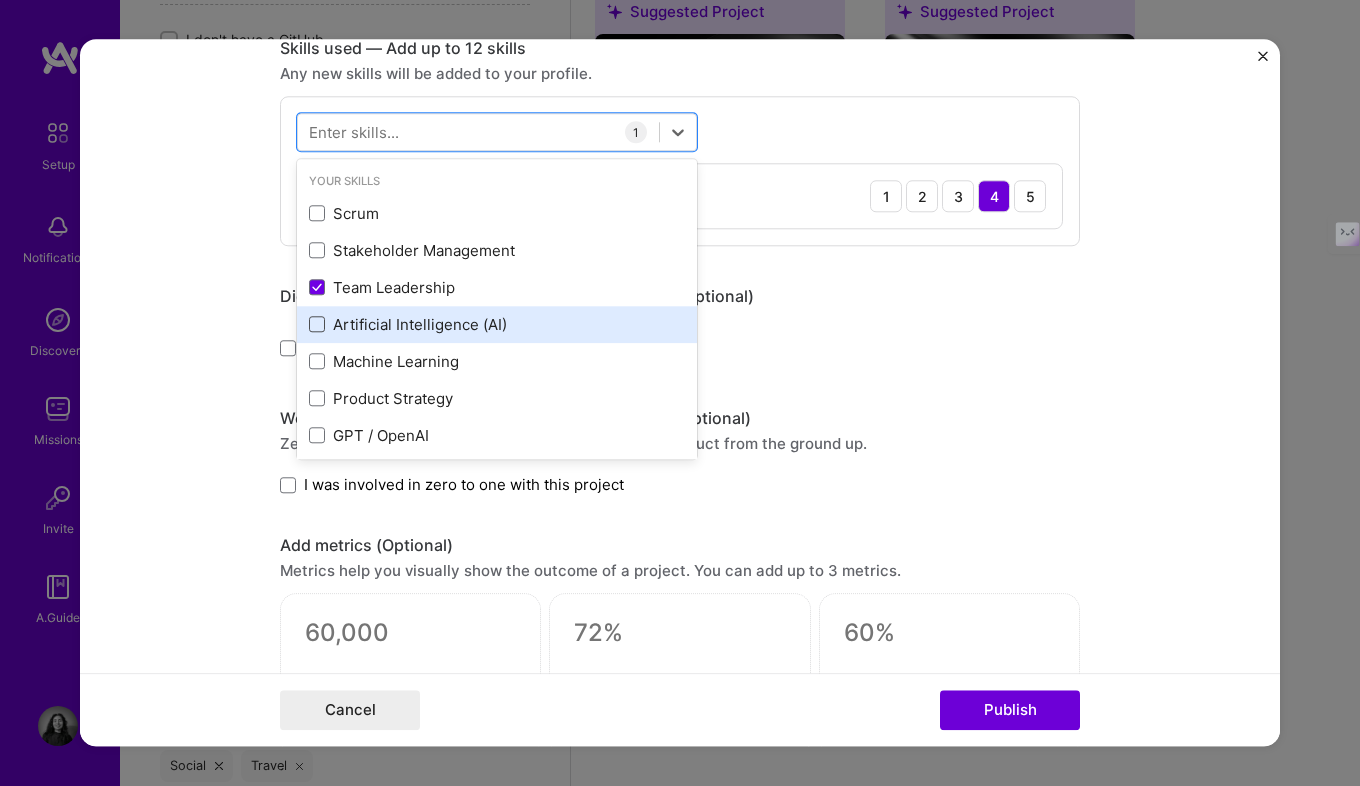 click at bounding box center (317, 325) 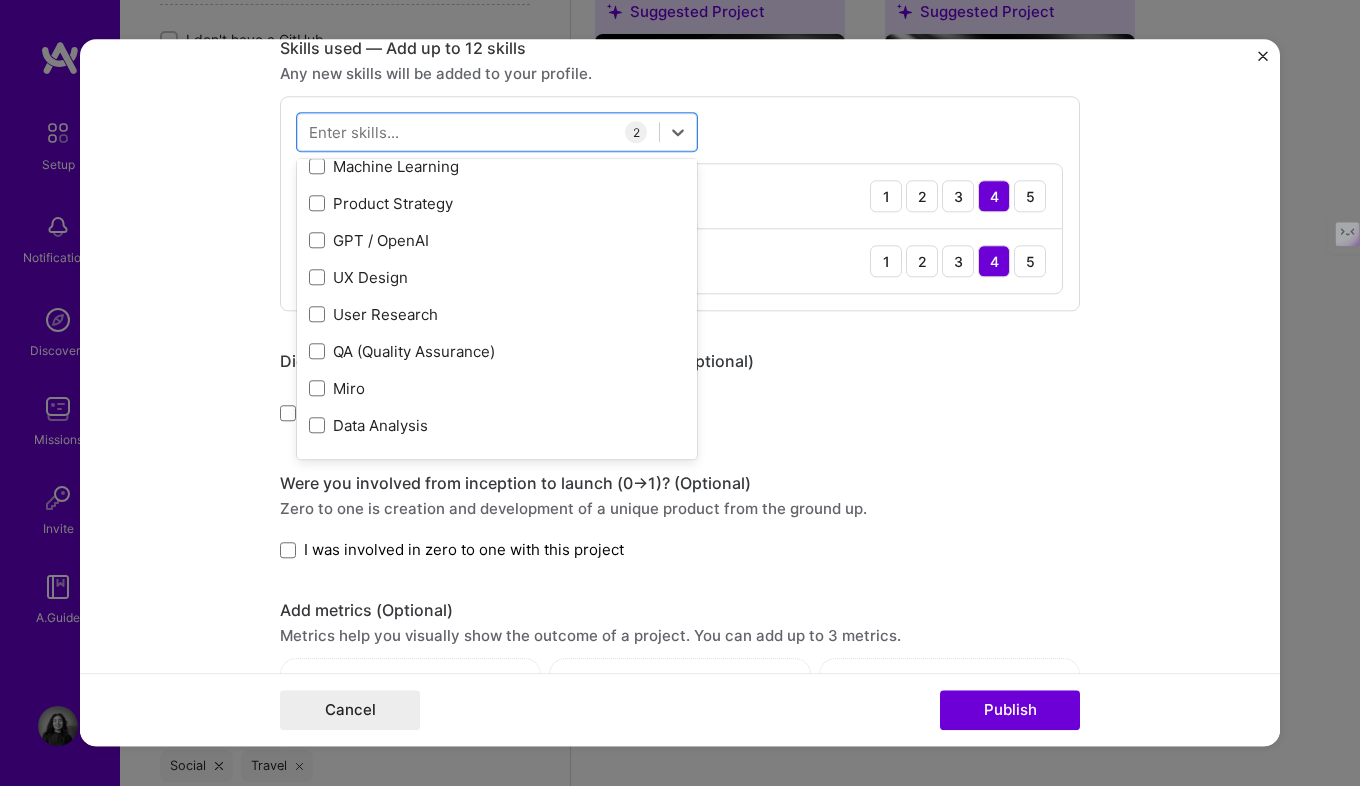scroll, scrollTop: 204, scrollLeft: 0, axis: vertical 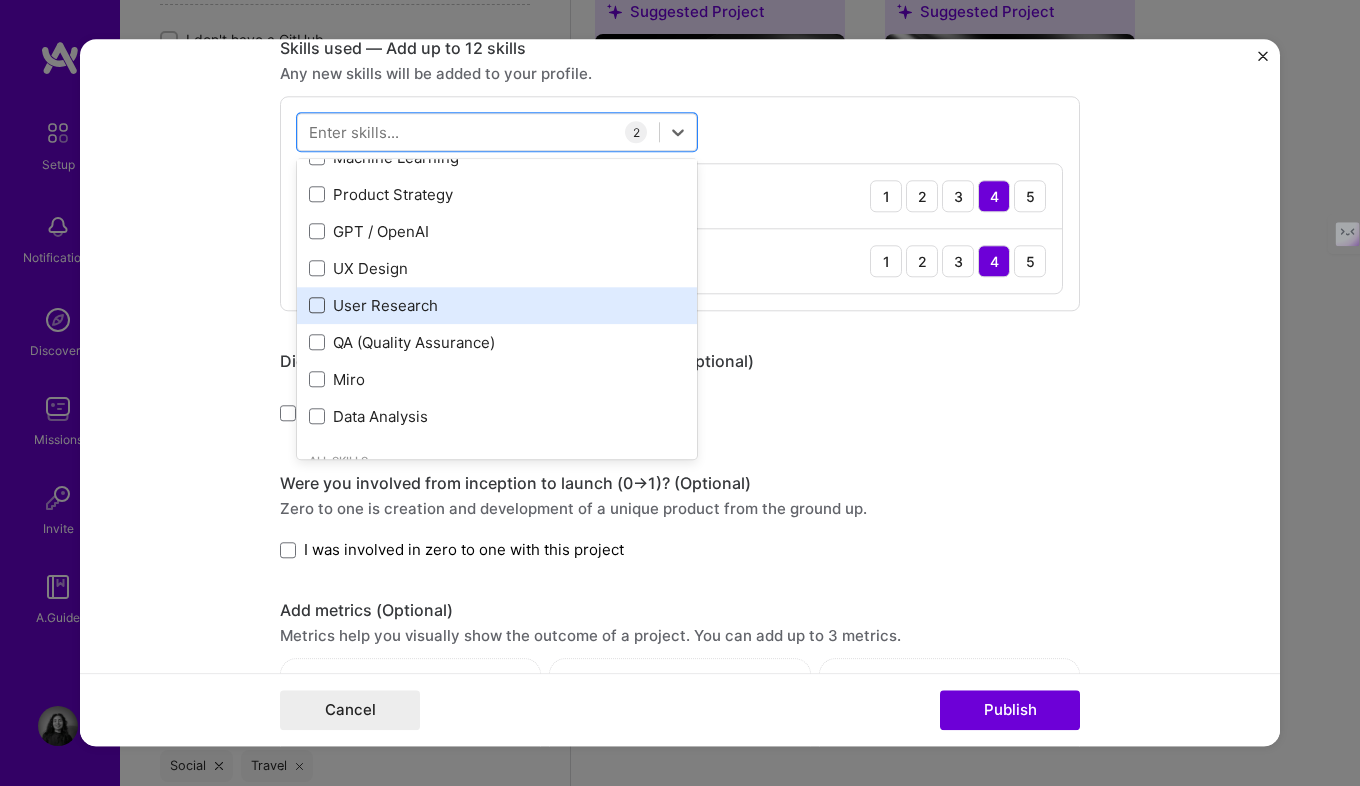 click at bounding box center (317, 306) 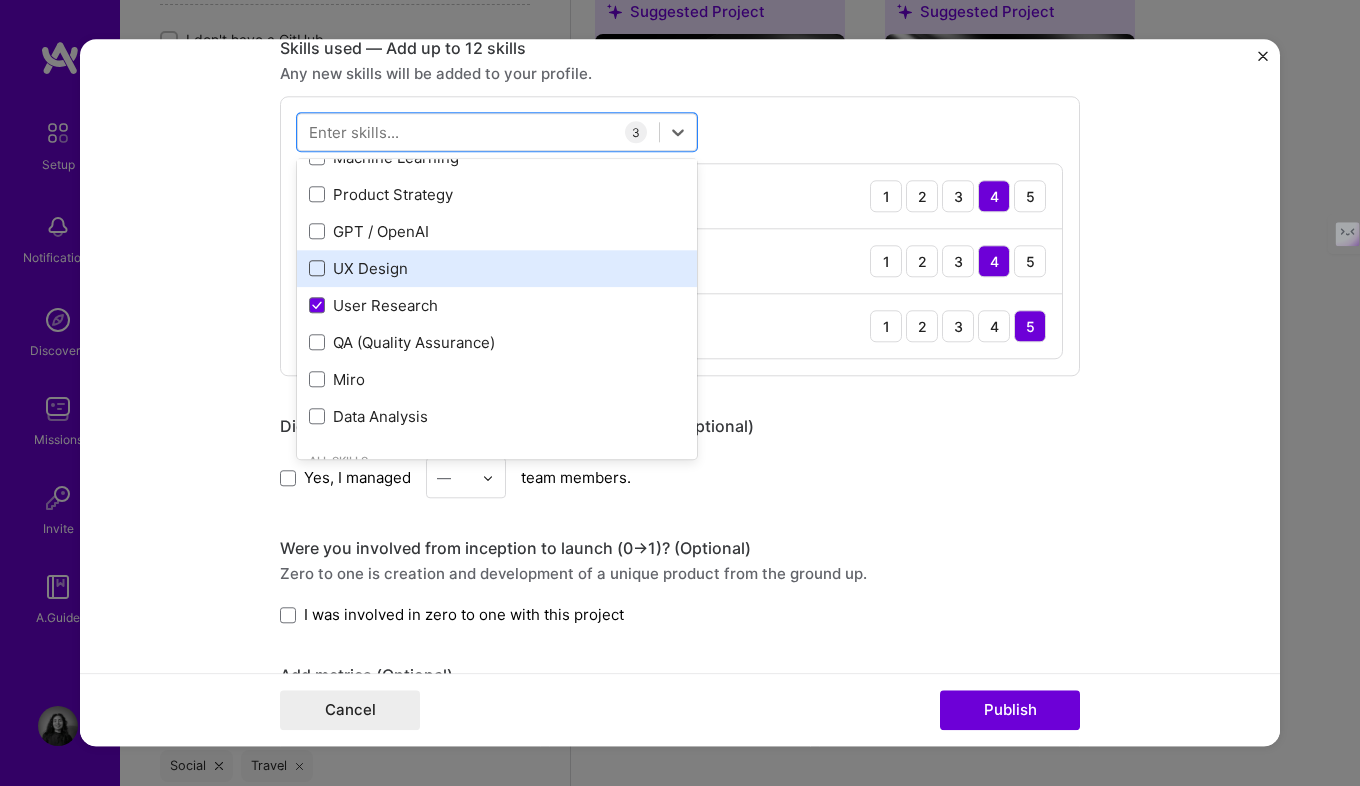 click at bounding box center [317, 269] 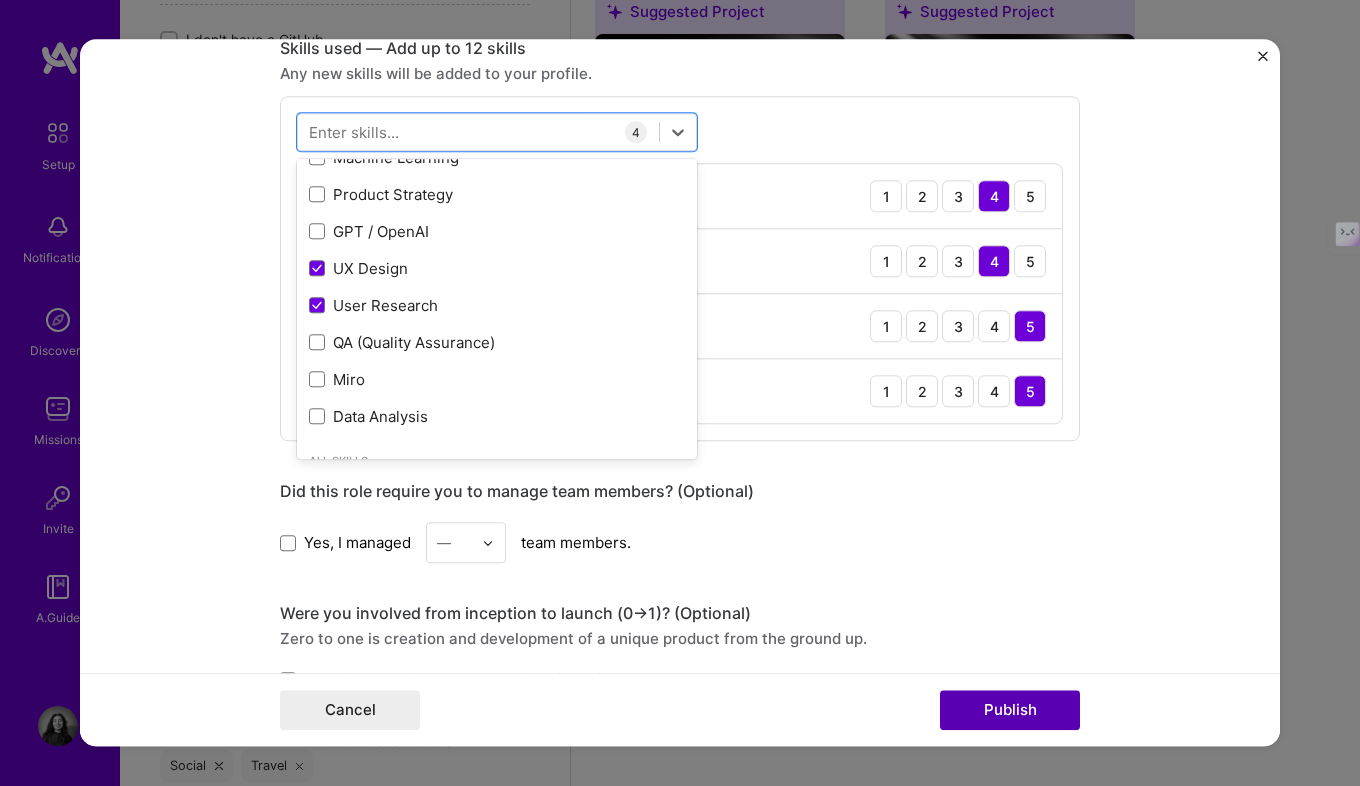 click on "Publish" at bounding box center (1010, 711) 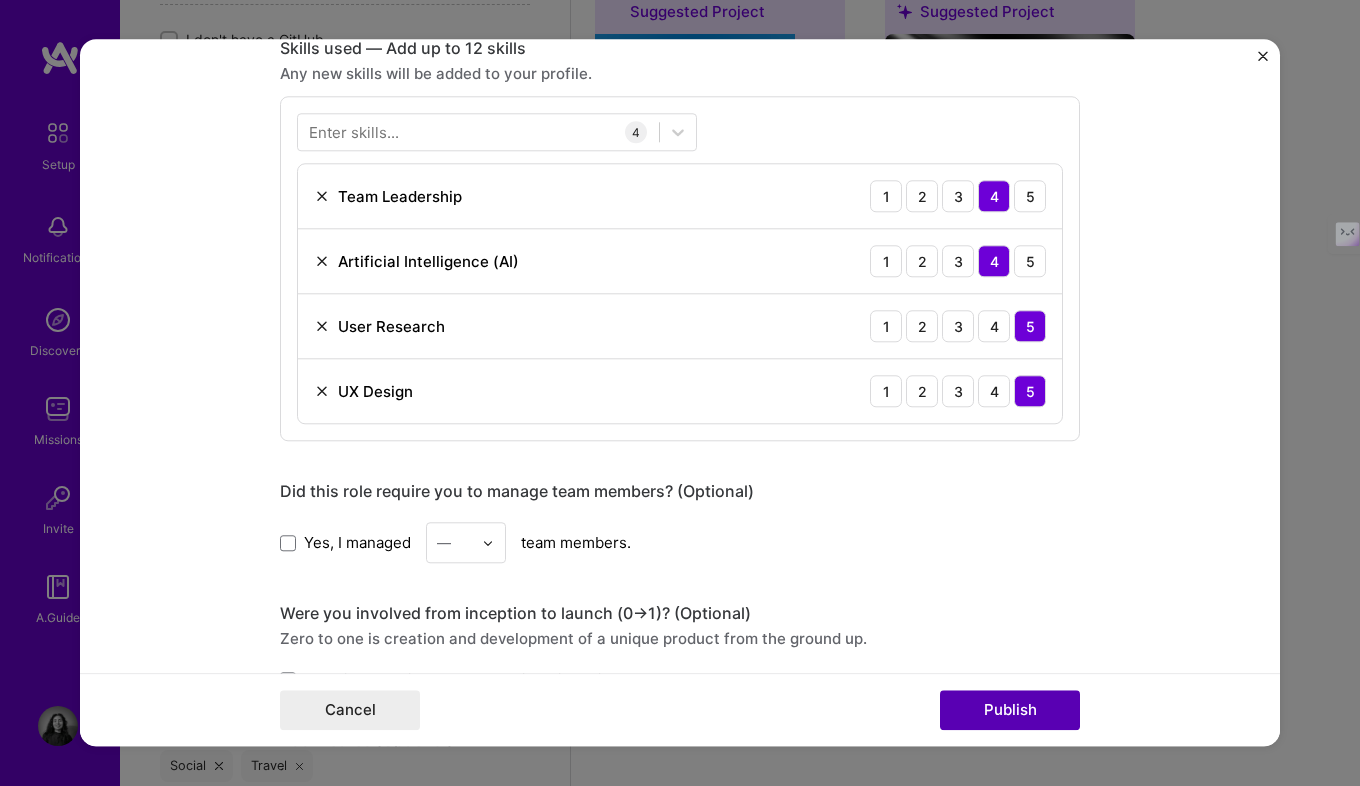 type 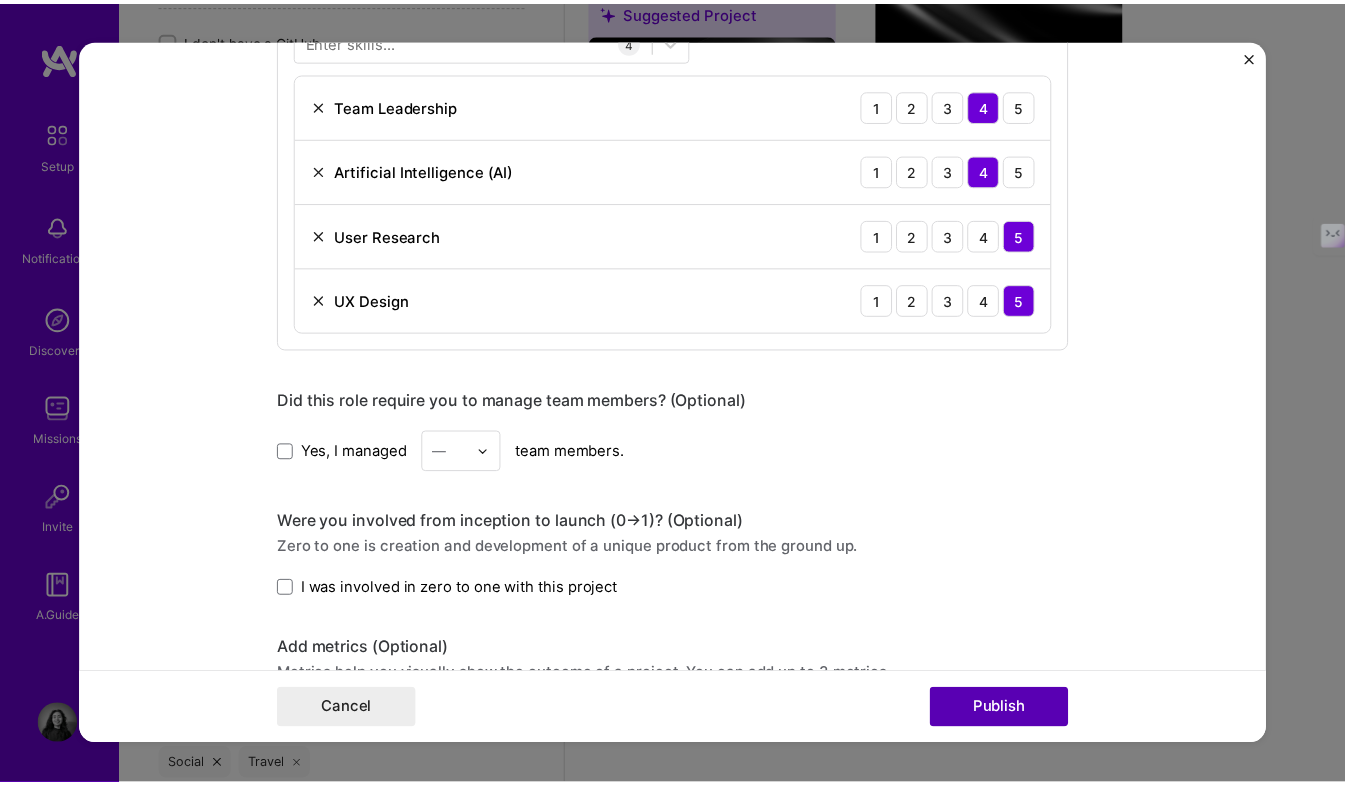 scroll, scrollTop: 910, scrollLeft: 0, axis: vertical 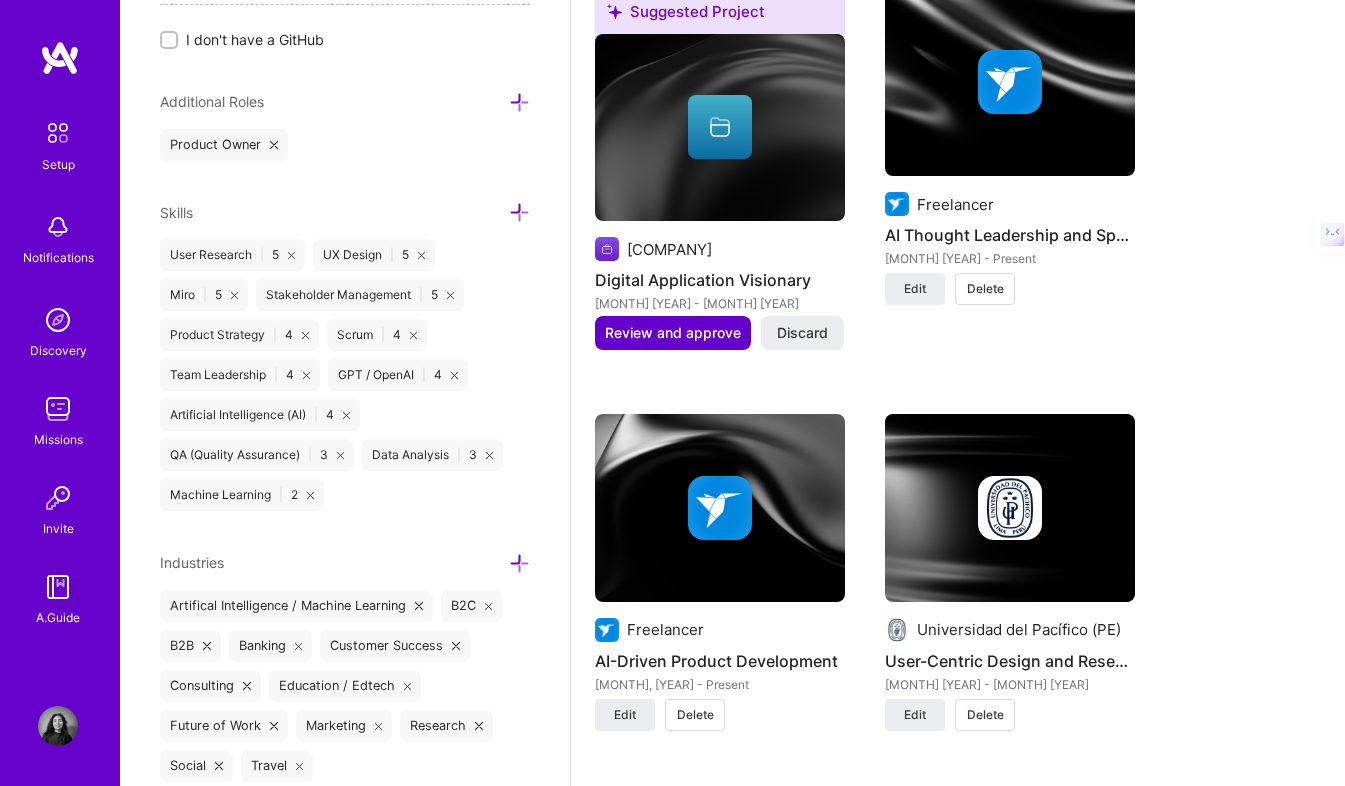 click on "Review and approve" at bounding box center [673, 333] 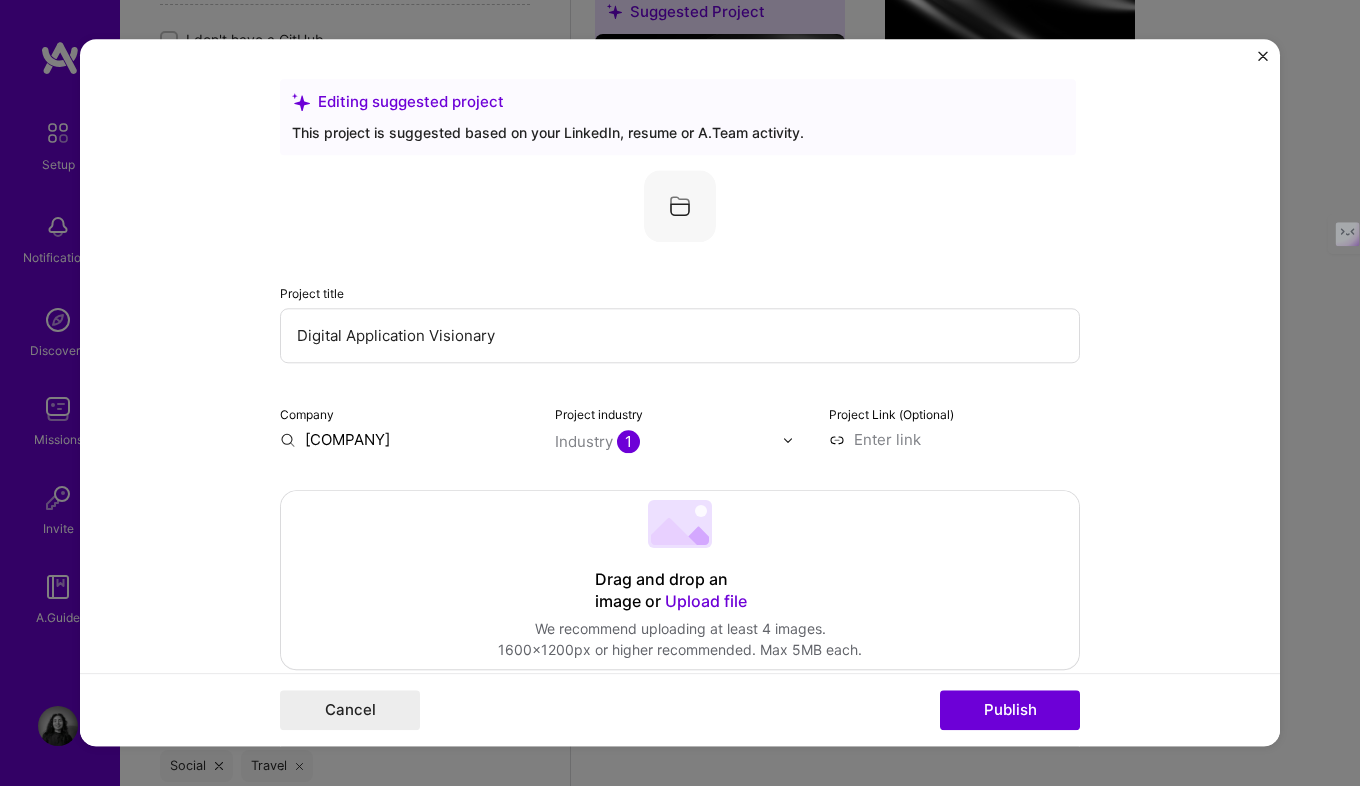 click on "Editing suggested project This project is suggested based on your LinkedIn, resume or A.Team activity. Project title Digital Application Visionary Company Universidad del Pacífico
Project industry Industry 1 Project Link (Optional)
Drag and drop an image or   Upload file Upload file We recommend uploading at least 4 images. 1600x1200px or higher recommended. Max 5MB each. Role Digital Product Owner Select role type Apr, 2021
to Oct, 2023
I’m still working on this project Skills used — Add up to 12 skills Any new skills will be added to your profile. Enter skills... 2 Product Strategy 1 2 3 4 5 QA (Quality Assurance) 1 2 3 4 5 Did this role require you to manage team members? (Optional) Yes, I managed — team members. Were you involved from inception to launch (0  ->  1)? (Optional) Zero to one is creation and development of a unique product from the ground up. Project details" at bounding box center [680, 392] 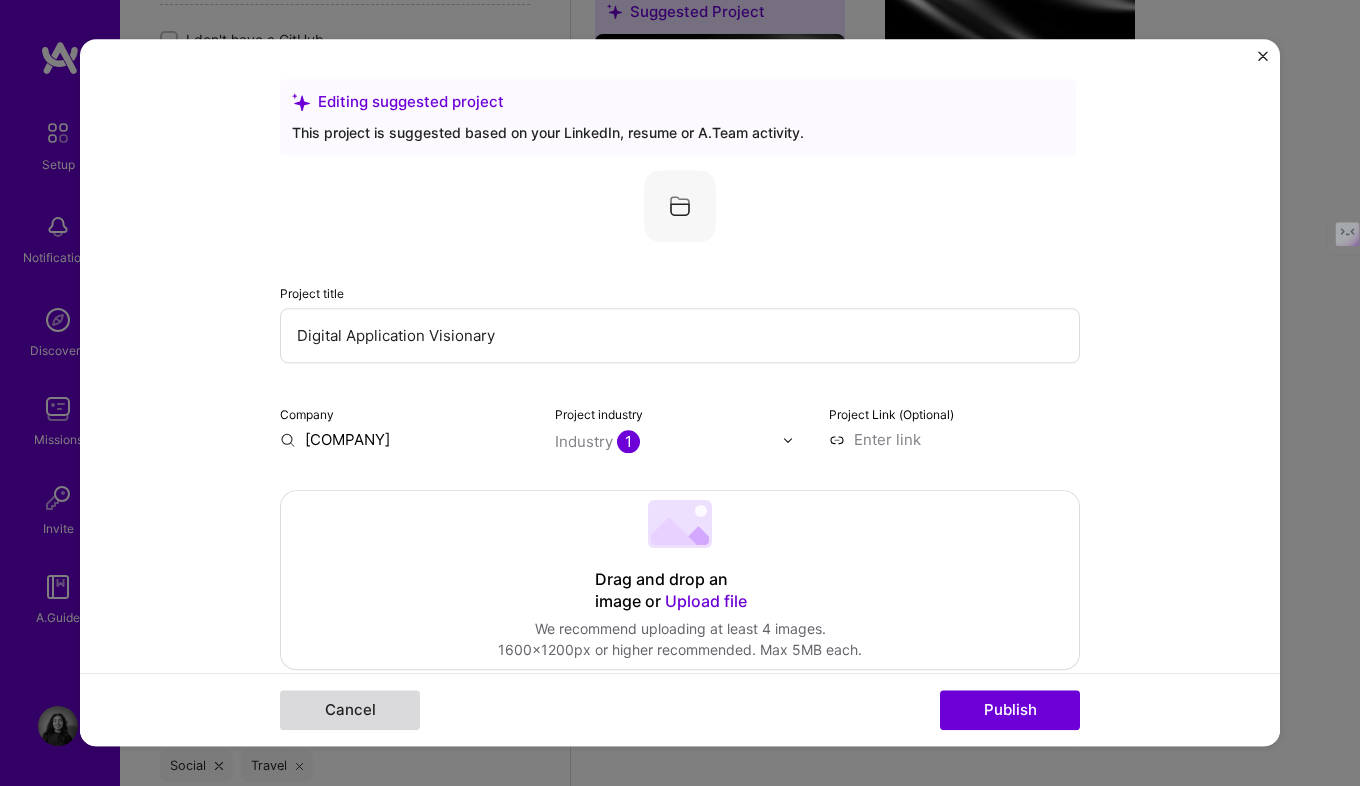 click on "Cancel" at bounding box center [350, 711] 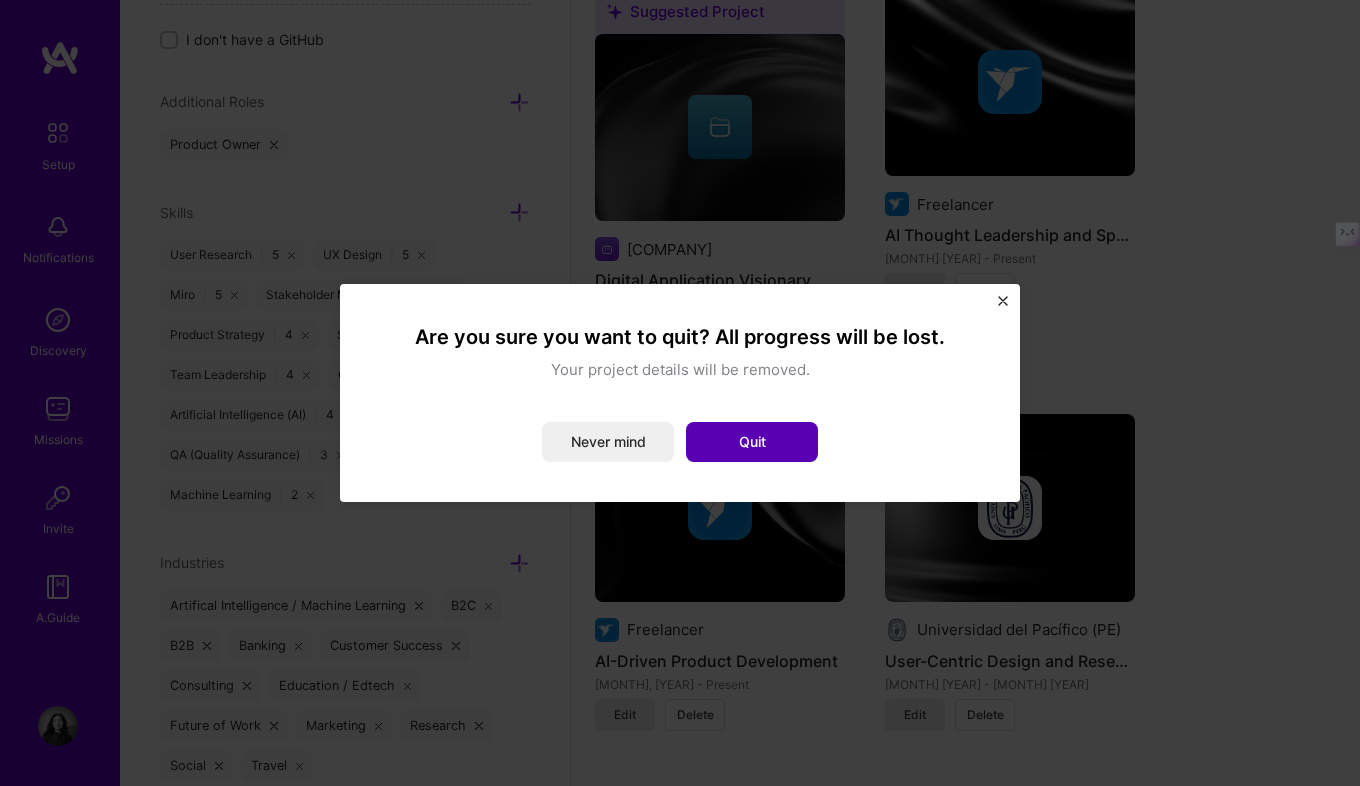 click on "Quit" at bounding box center [752, 442] 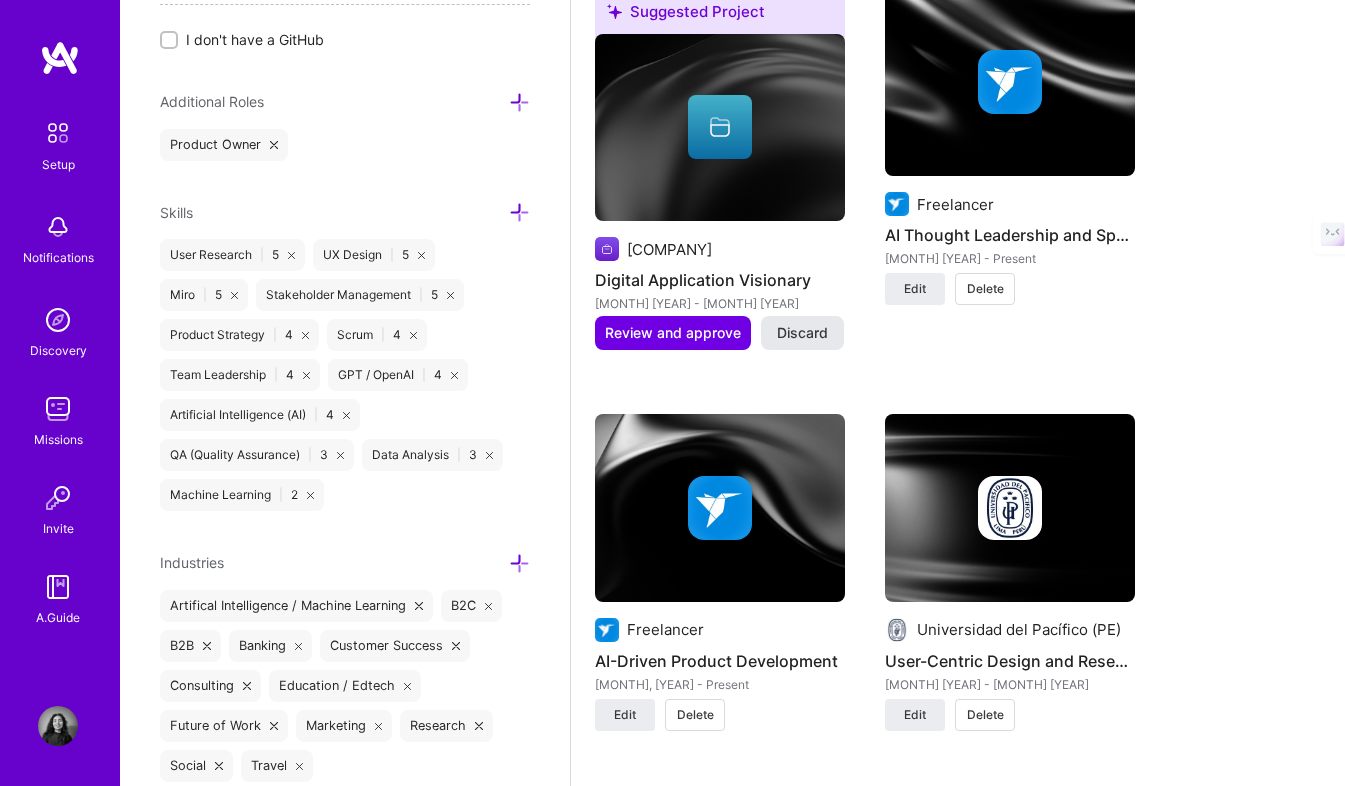 click on "Discard" at bounding box center [802, 333] 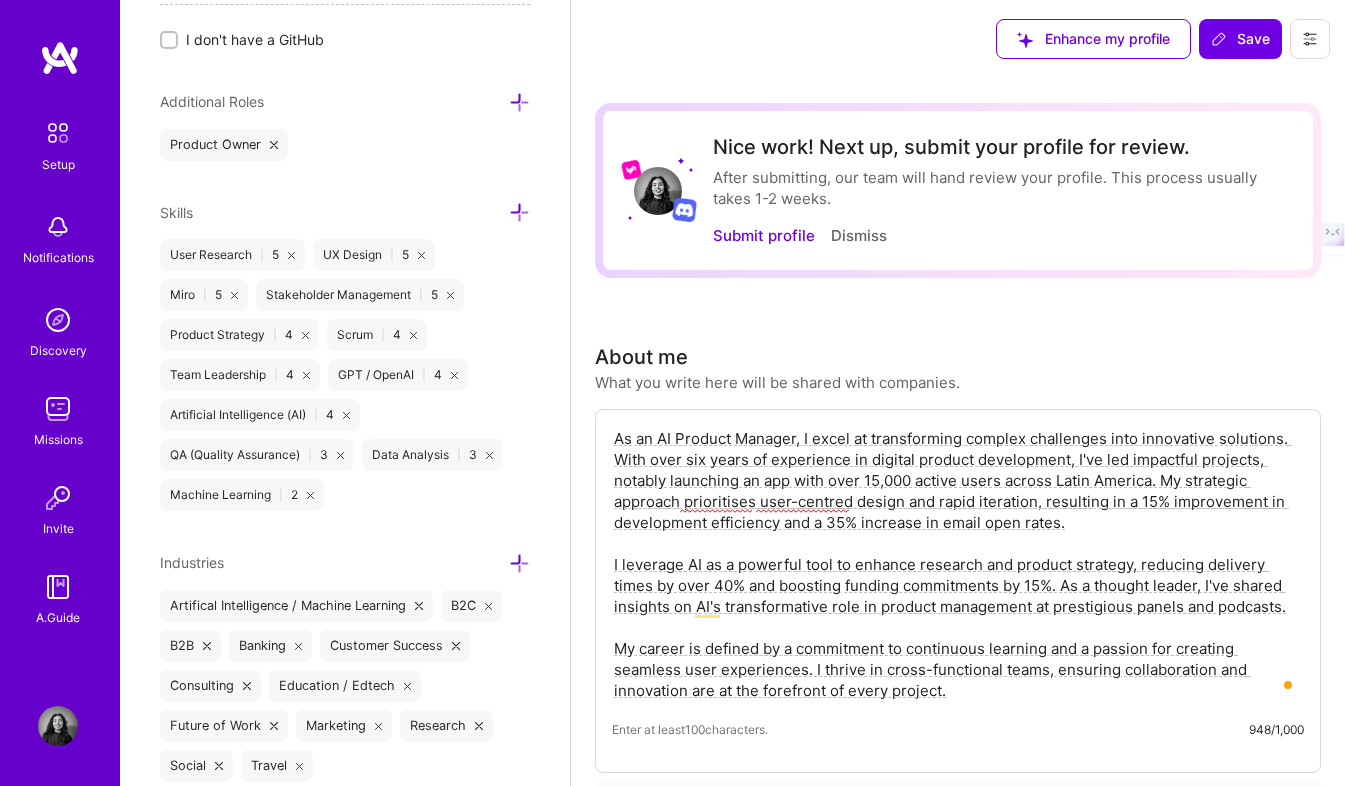 scroll, scrollTop: 0, scrollLeft: 0, axis: both 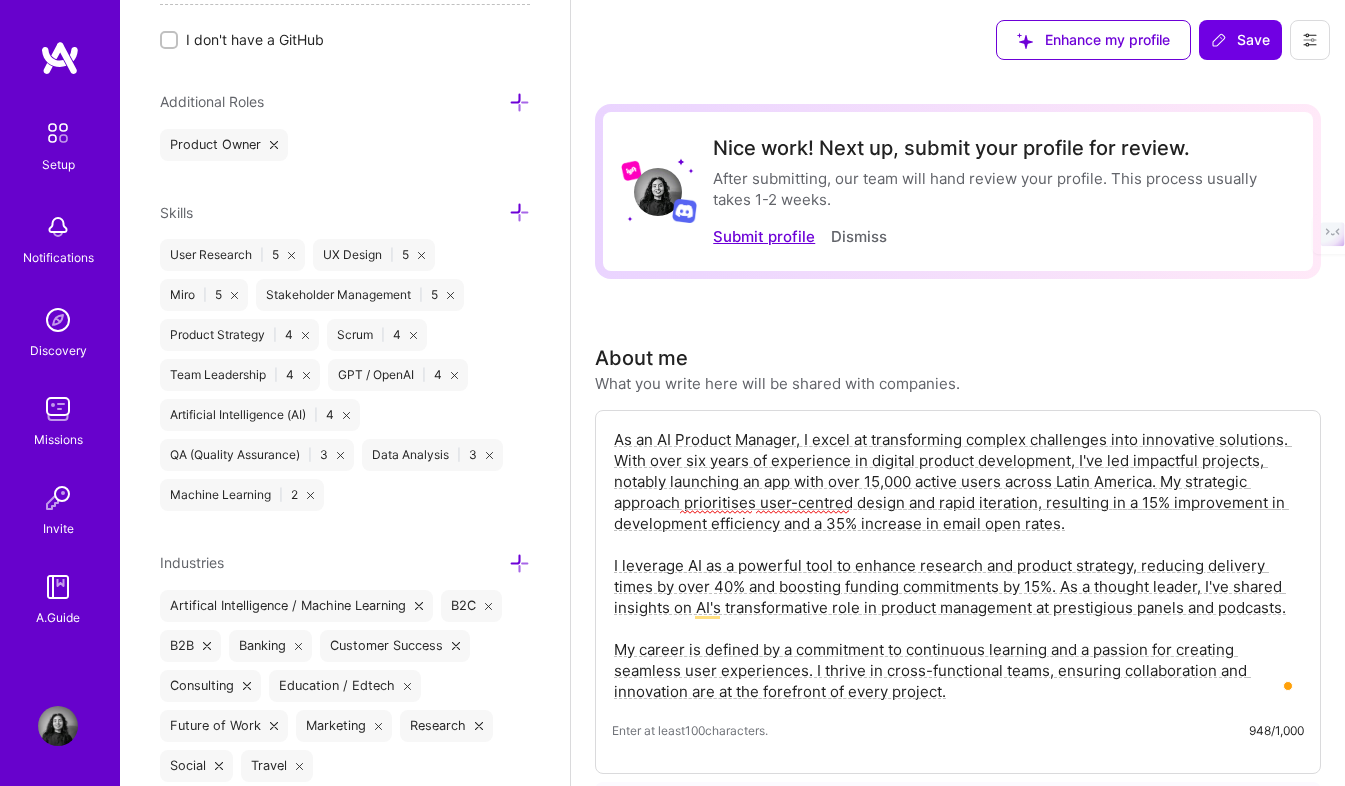 click on "Submit profile" at bounding box center (764, 236) 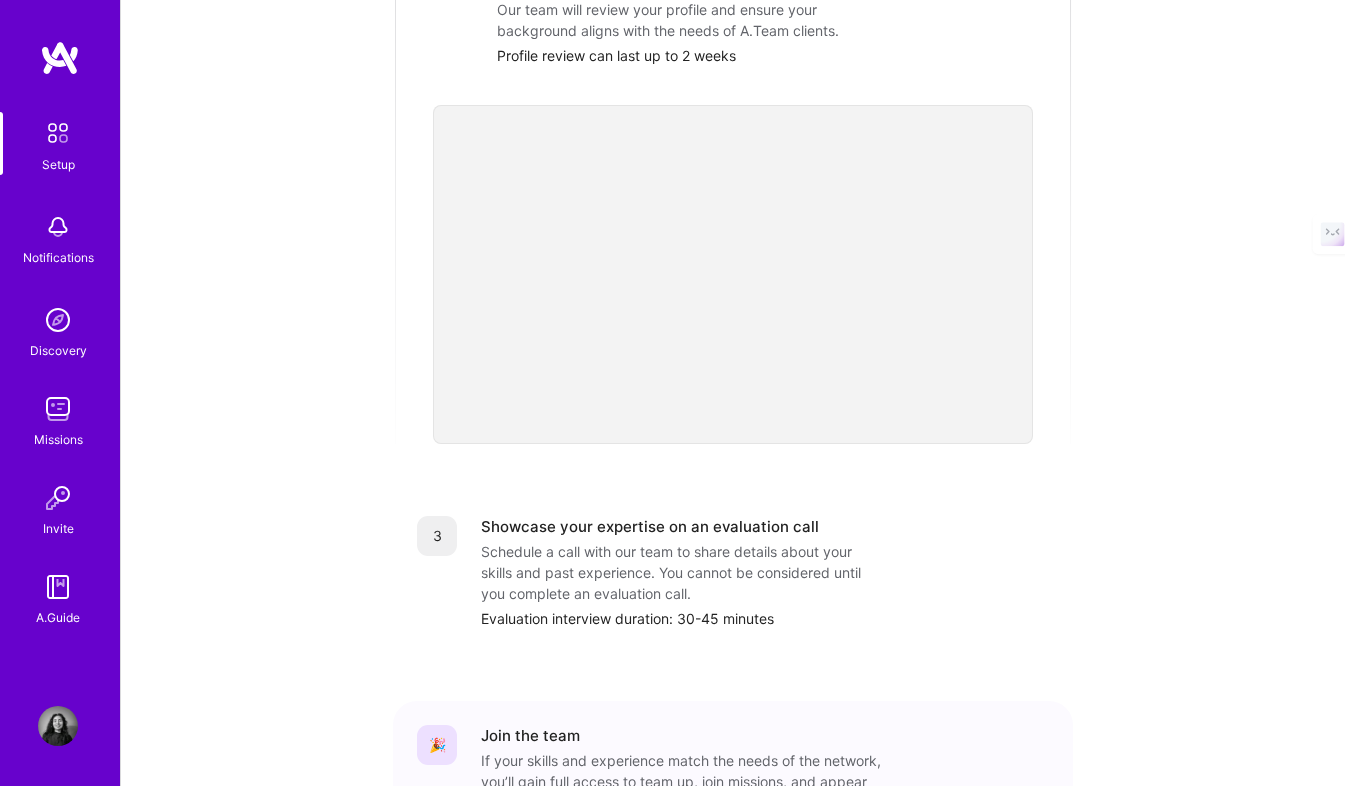 scroll, scrollTop: 687, scrollLeft: 0, axis: vertical 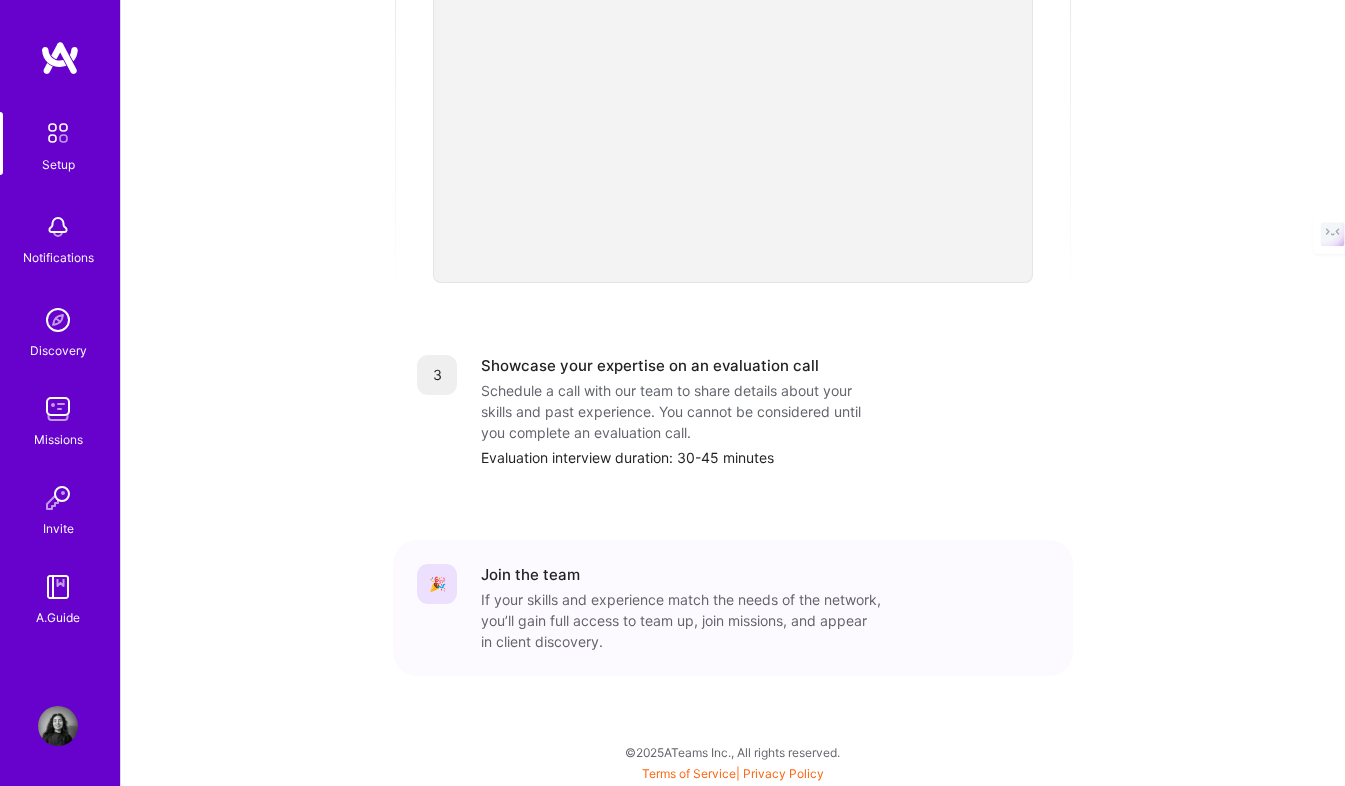 click at bounding box center [58, 320] 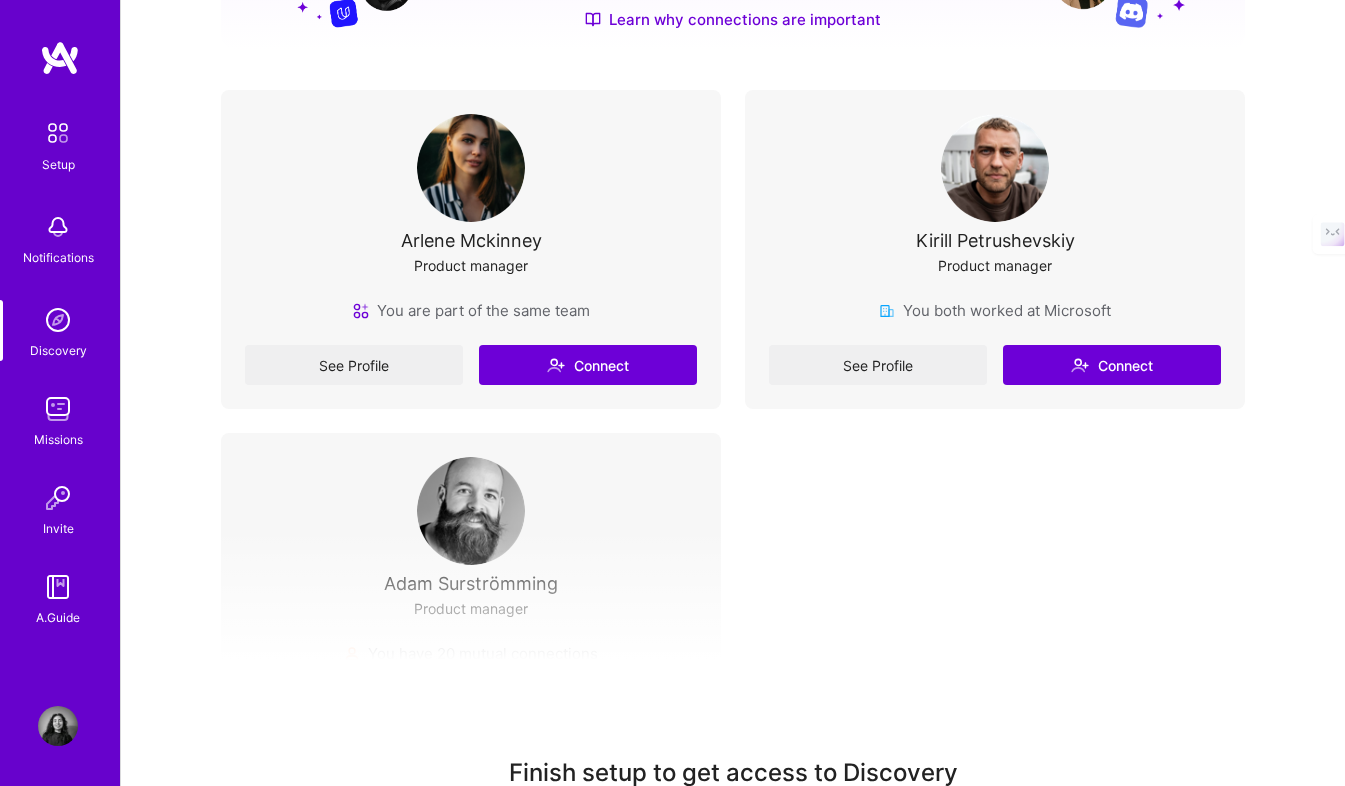 scroll, scrollTop: 488, scrollLeft: 0, axis: vertical 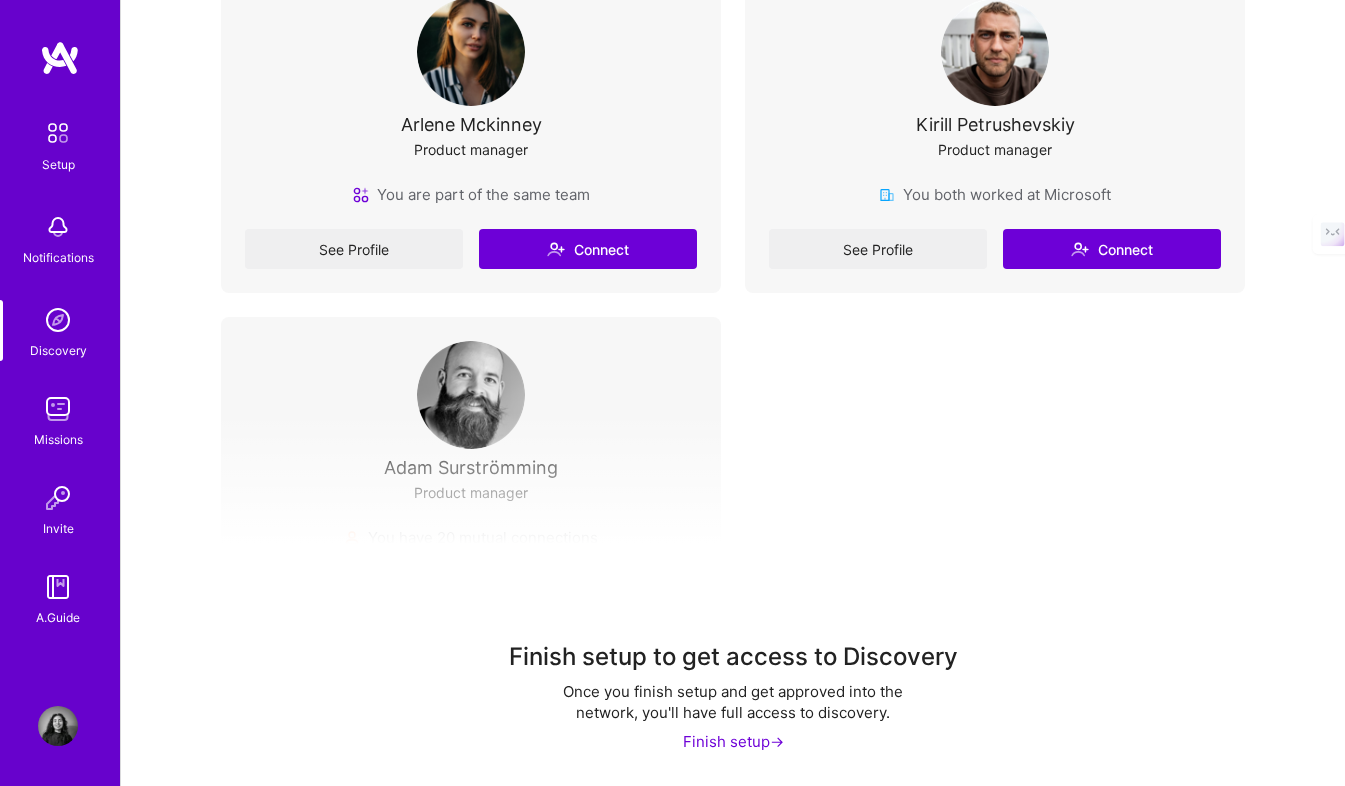 click at bounding box center [58, 409] 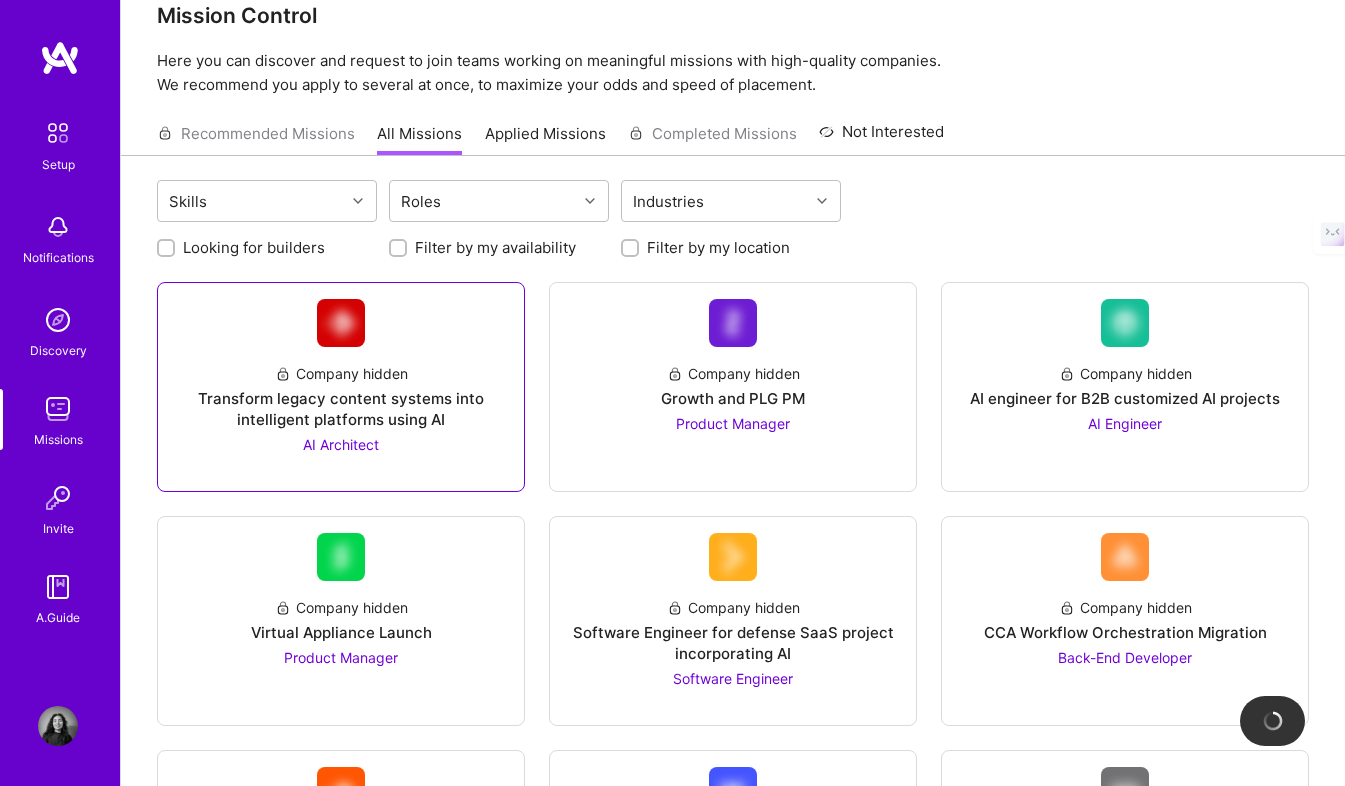 scroll, scrollTop: 0, scrollLeft: 0, axis: both 